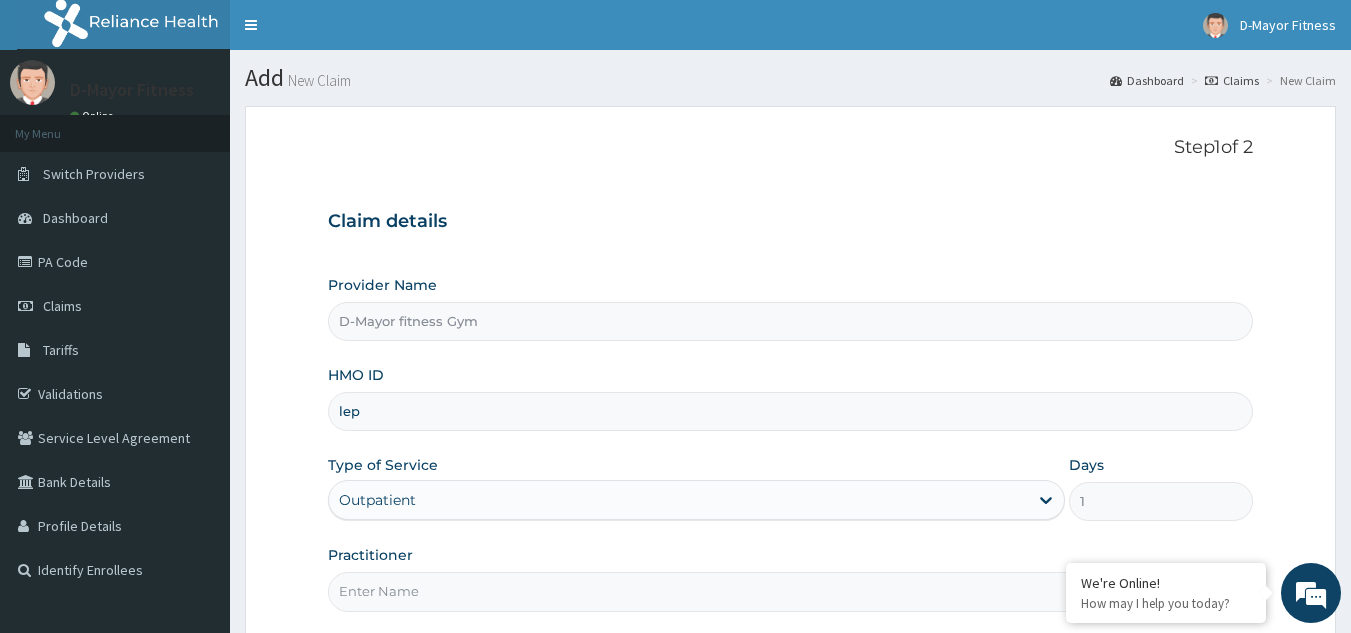 scroll, scrollTop: 0, scrollLeft: 0, axis: both 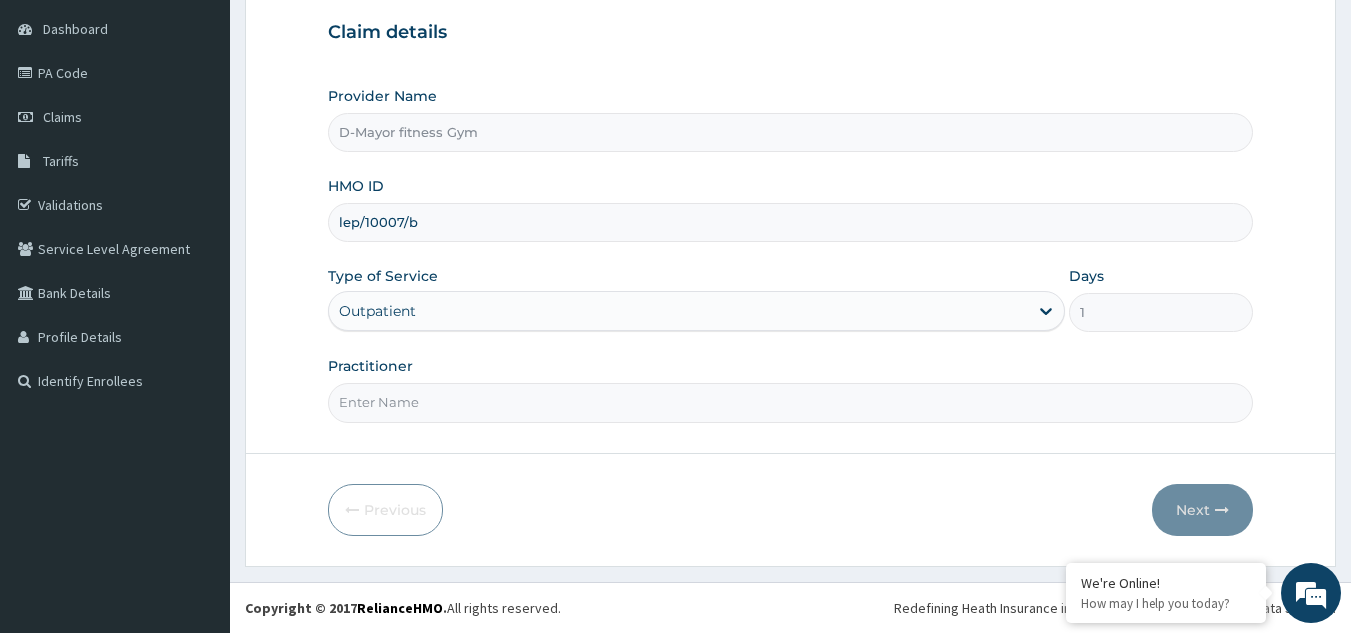type on "lep/10007/b" 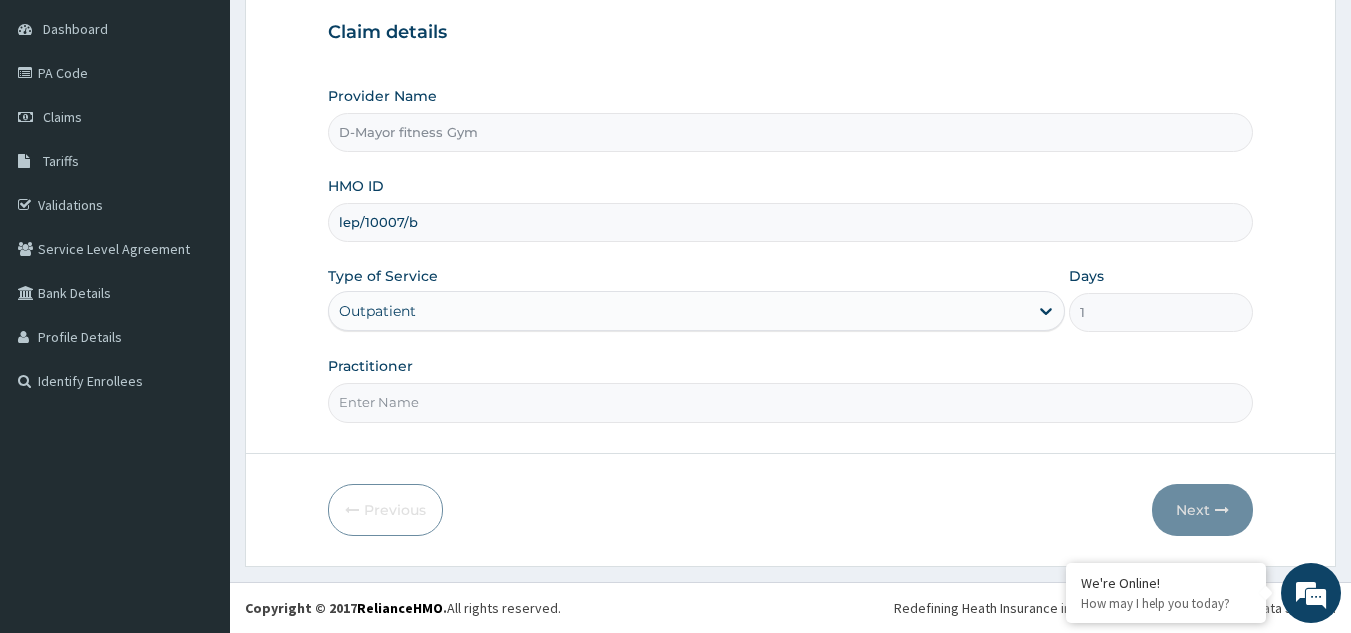 type on "COACH CHRIS" 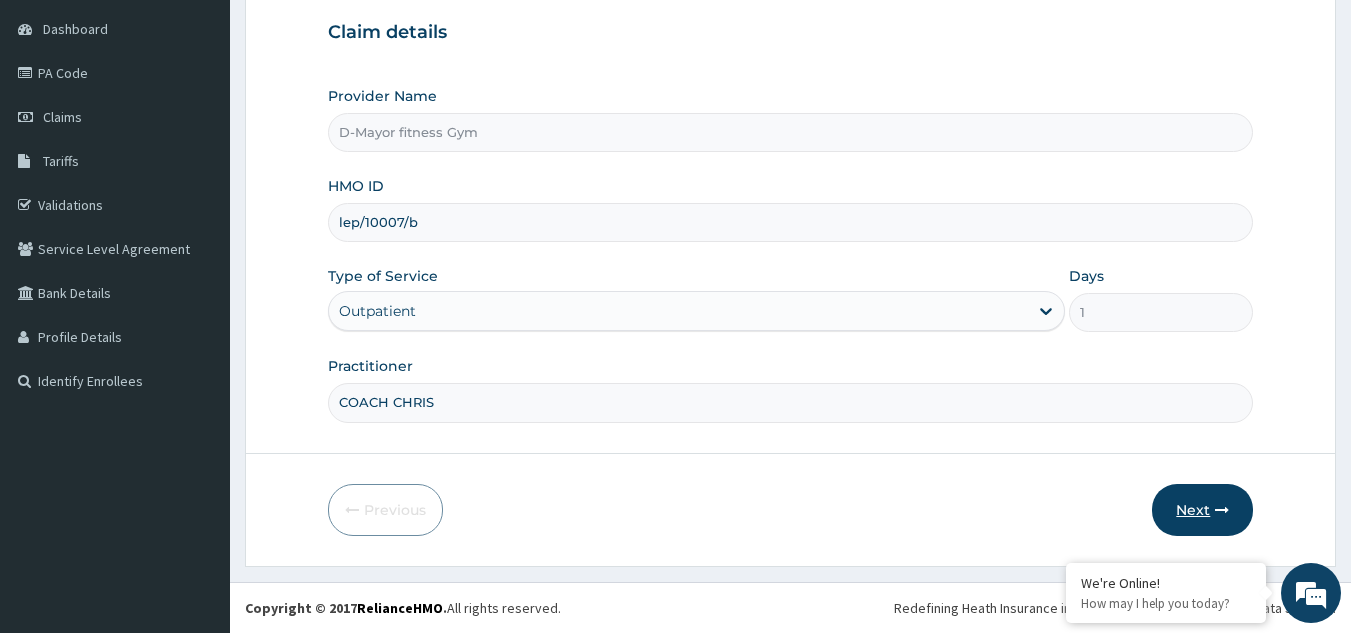 click on "Next" at bounding box center (1202, 510) 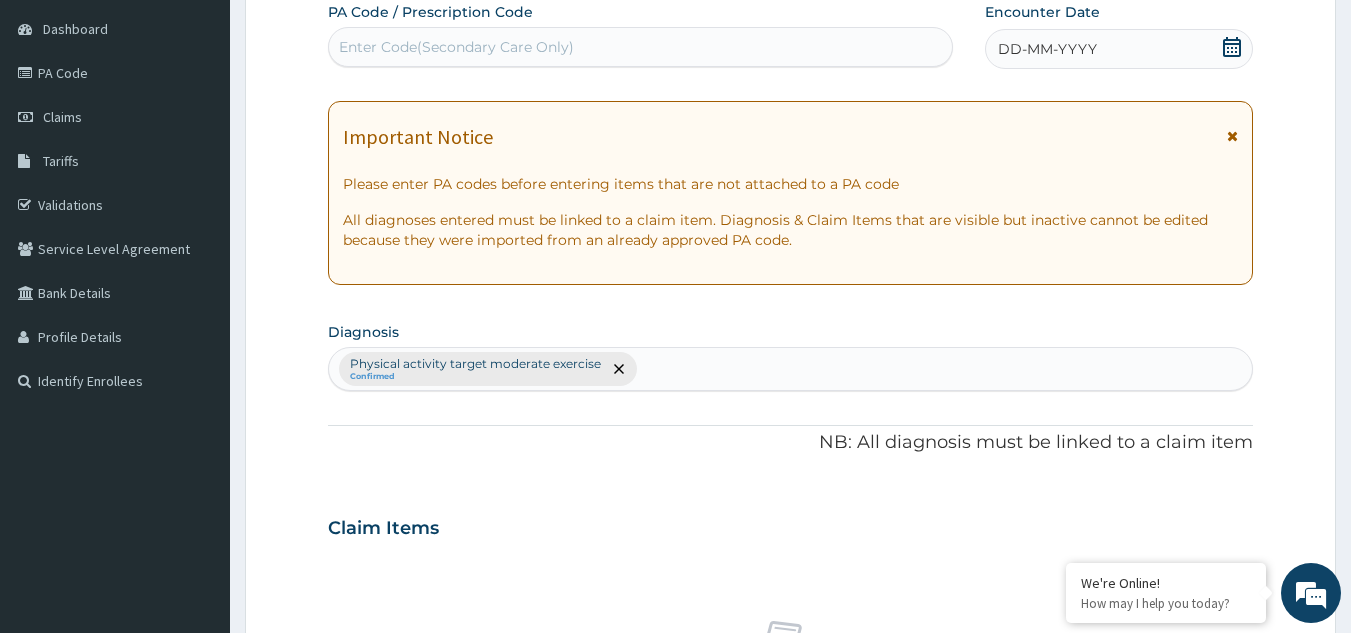 click on "Enter Code(Secondary Care Only)" at bounding box center [456, 47] 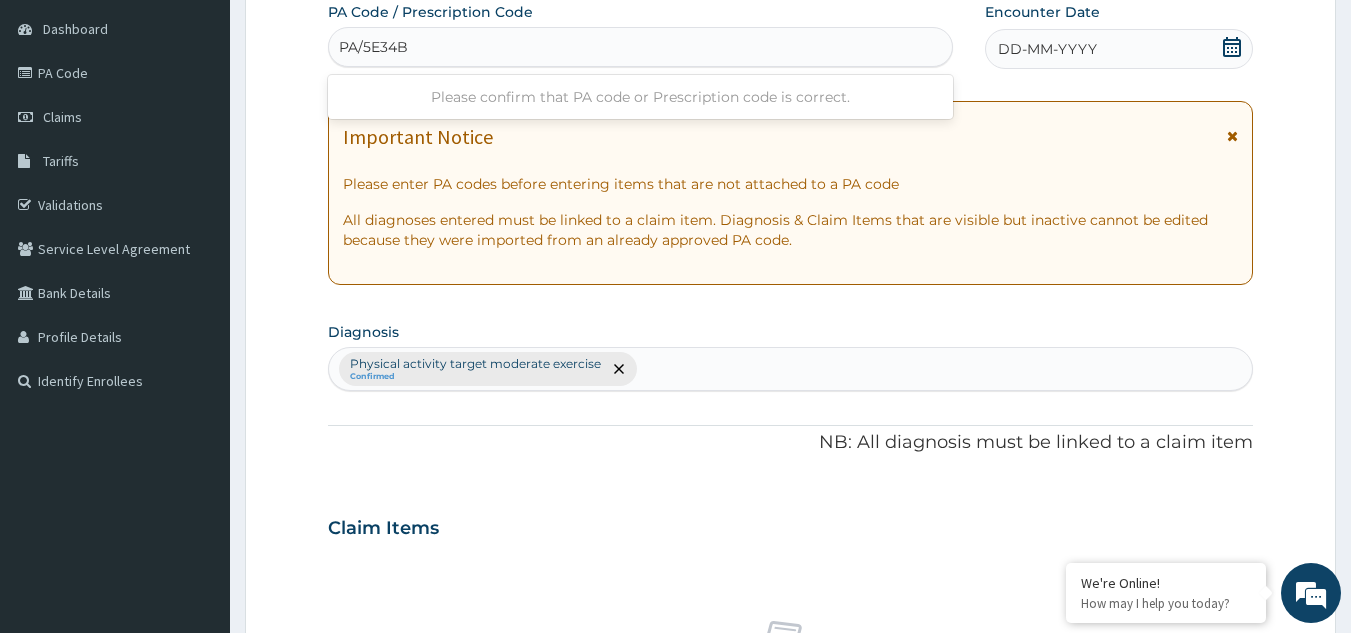type on "PA/5E34B4" 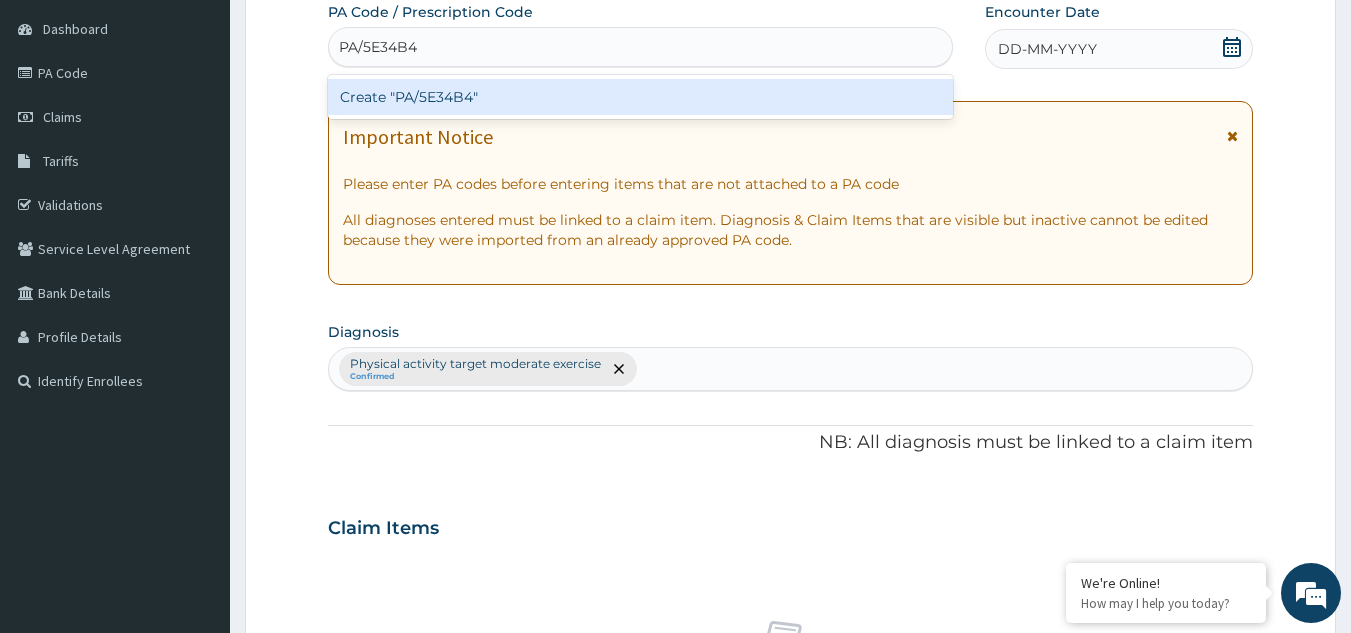 click on "Create "PA/5E34B4"" at bounding box center (641, 97) 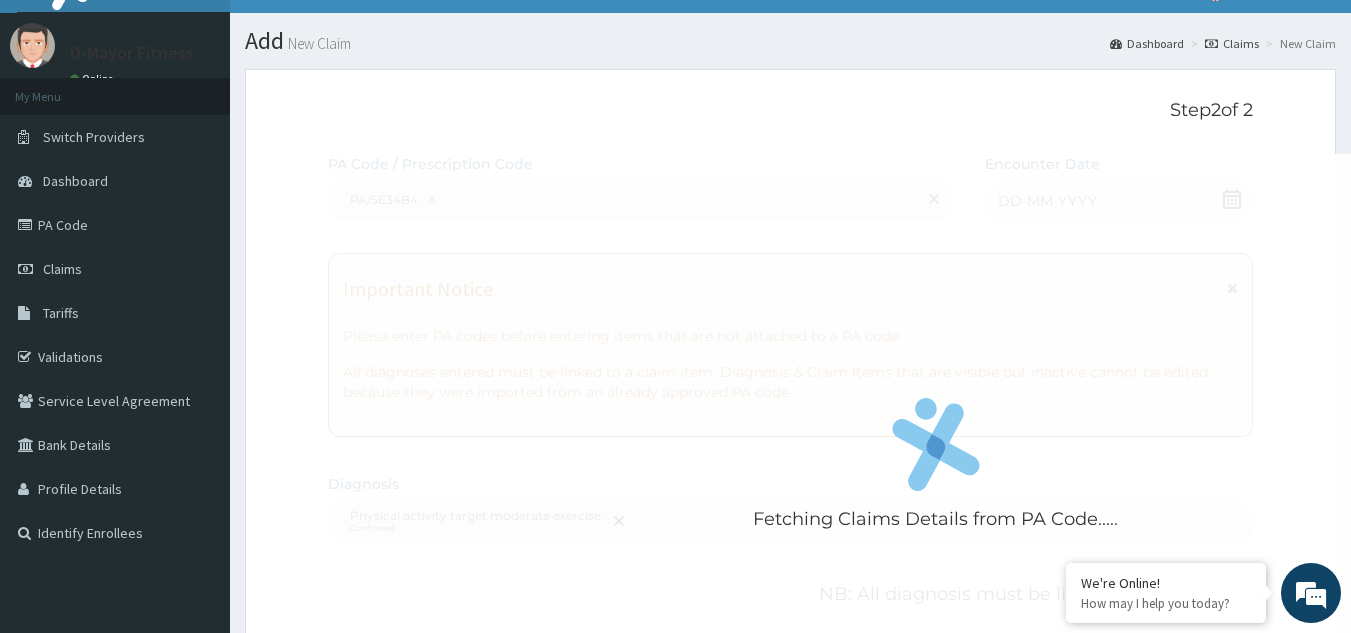 scroll, scrollTop: 0, scrollLeft: 0, axis: both 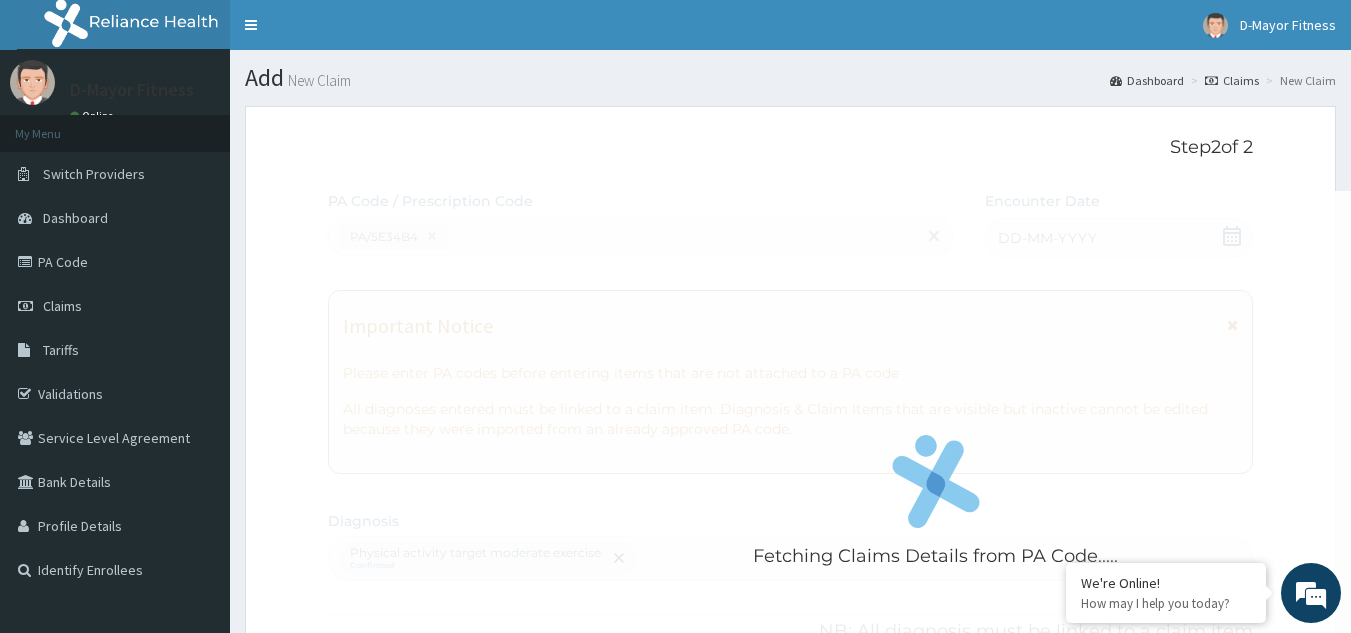drag, startPoint x: 1357, startPoint y: 209, endPoint x: 701, endPoint y: 261, distance: 658.05774 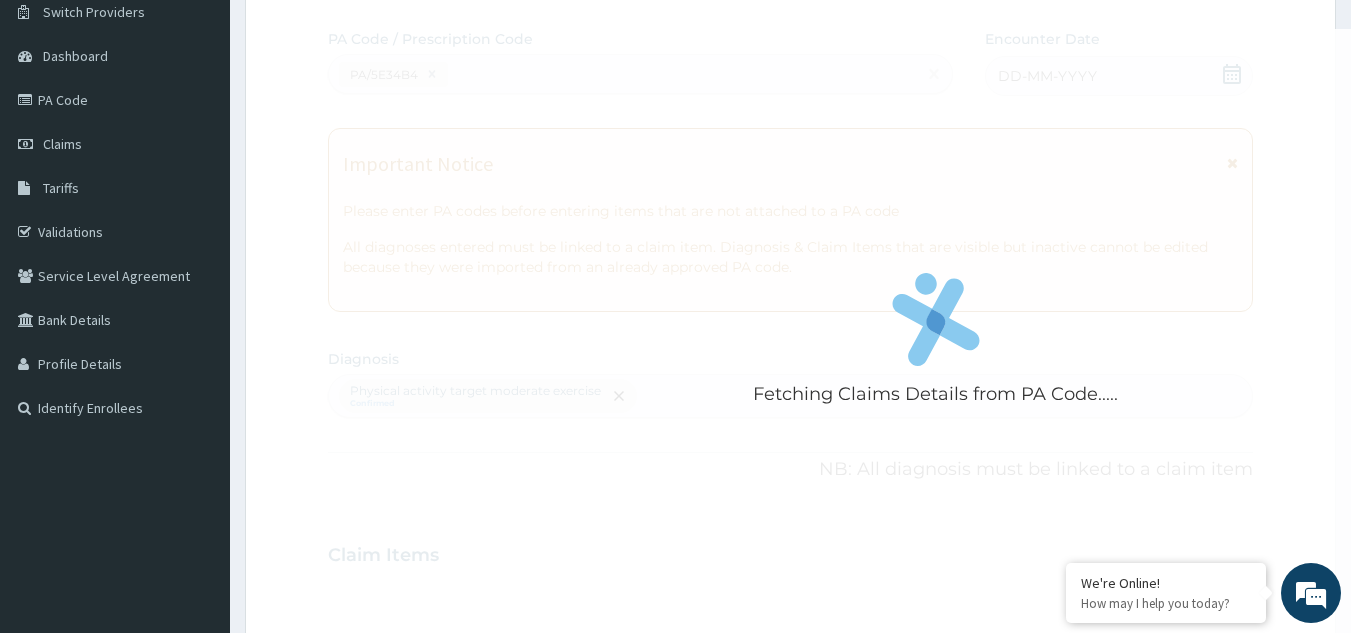 scroll, scrollTop: 0, scrollLeft: 0, axis: both 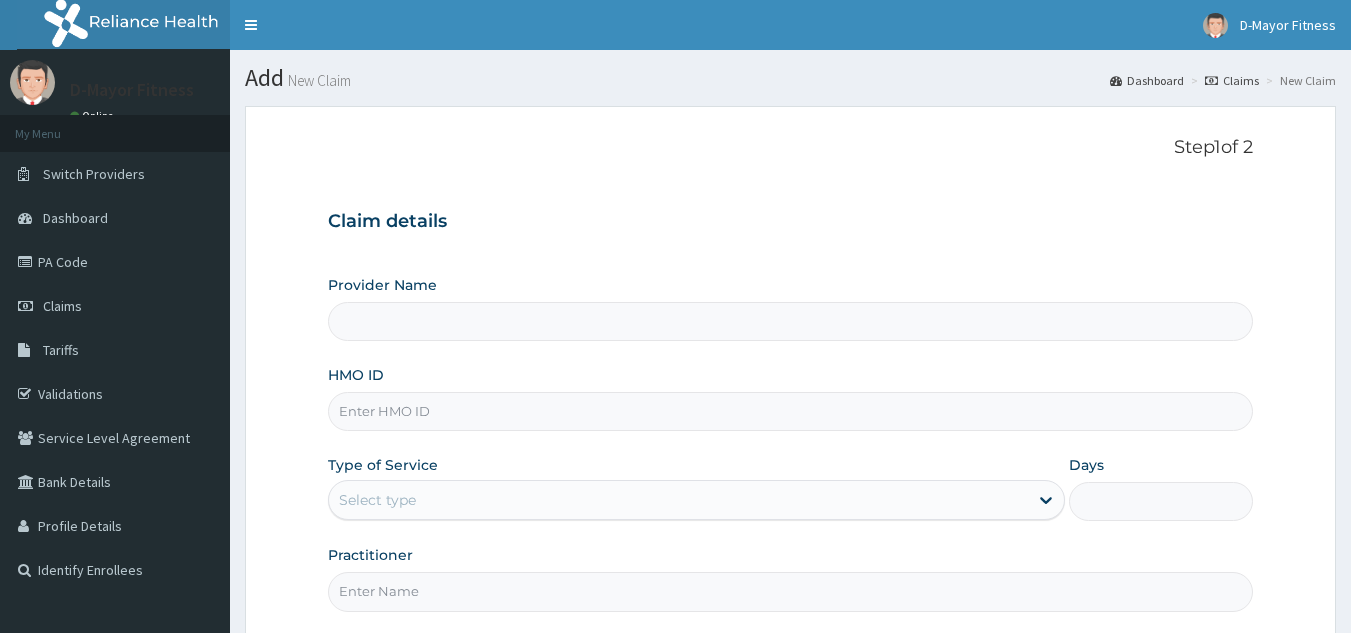 click on "HMO ID" at bounding box center [791, 411] 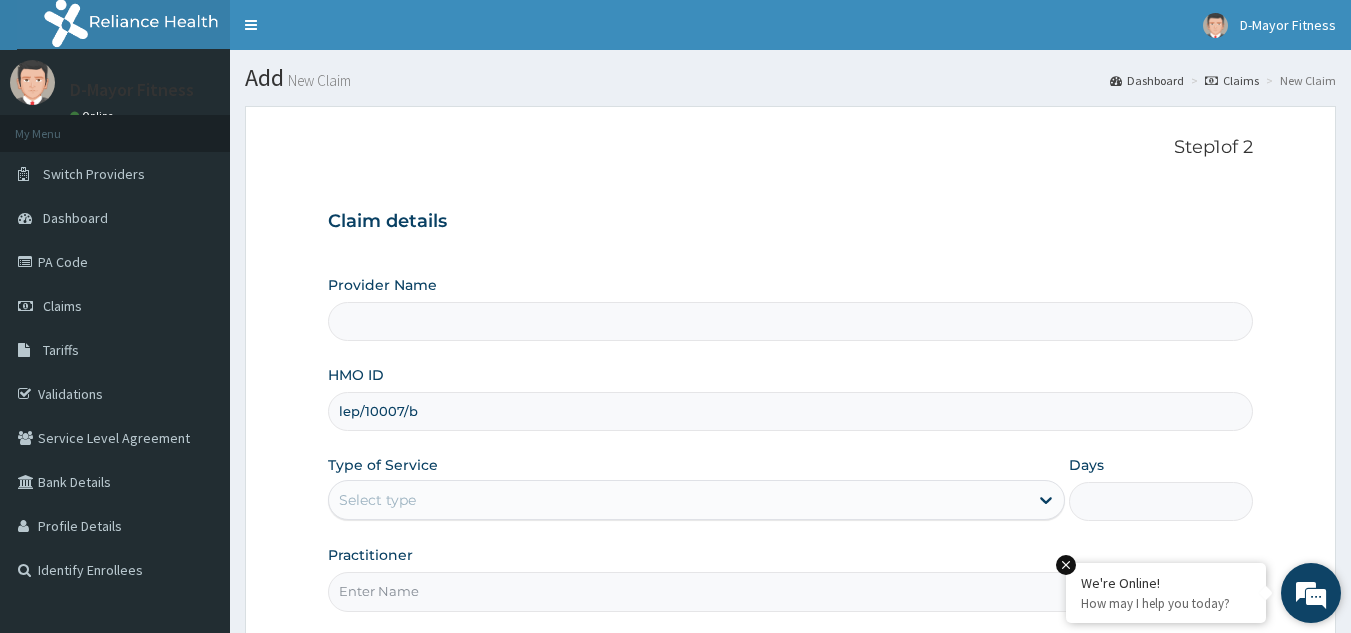 scroll, scrollTop: 0, scrollLeft: 0, axis: both 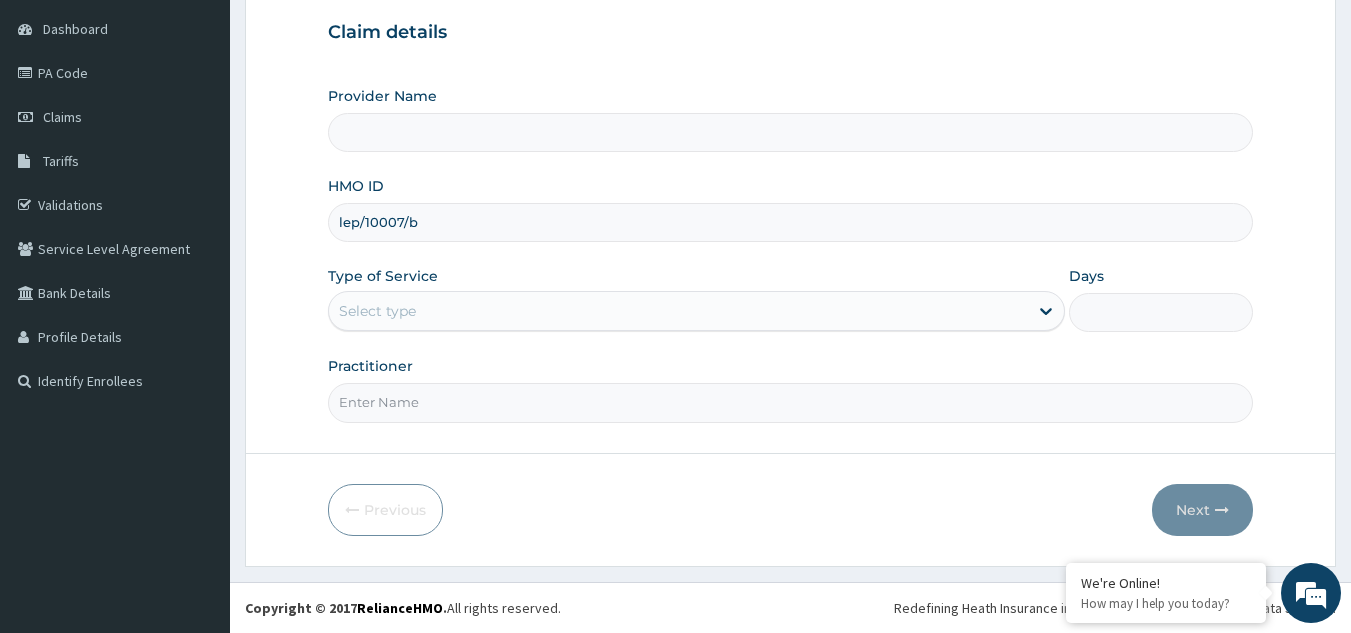 type on "lep/10007/b" 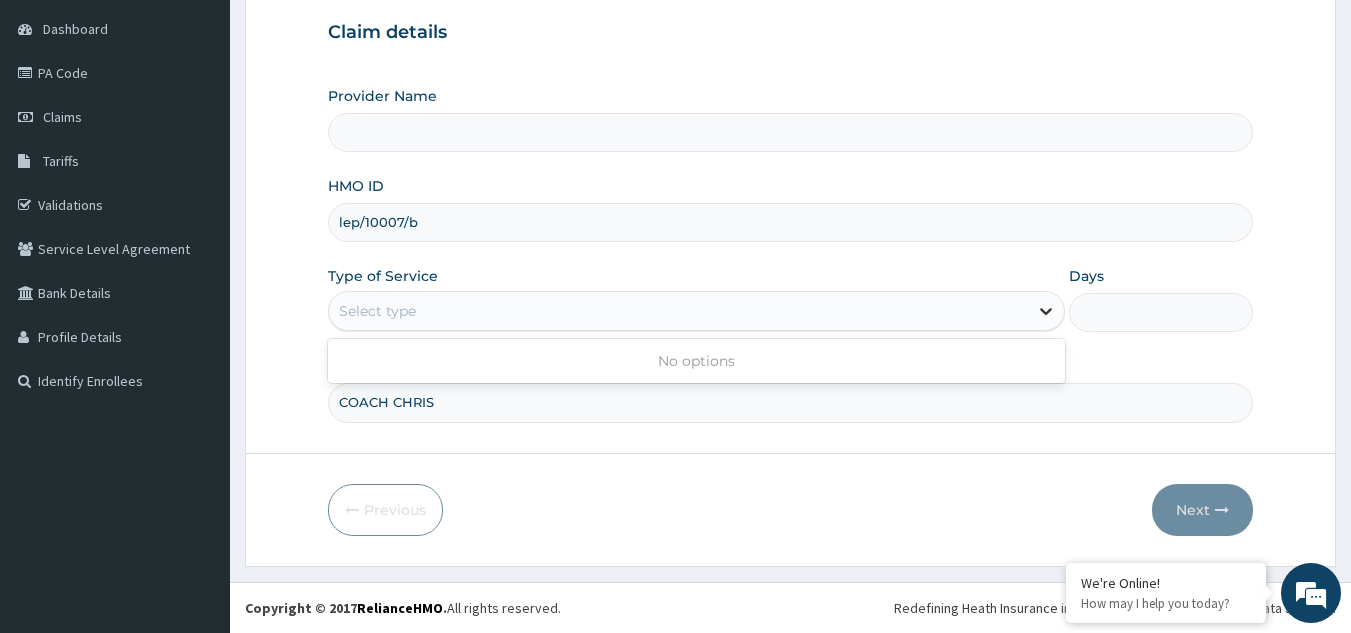 click 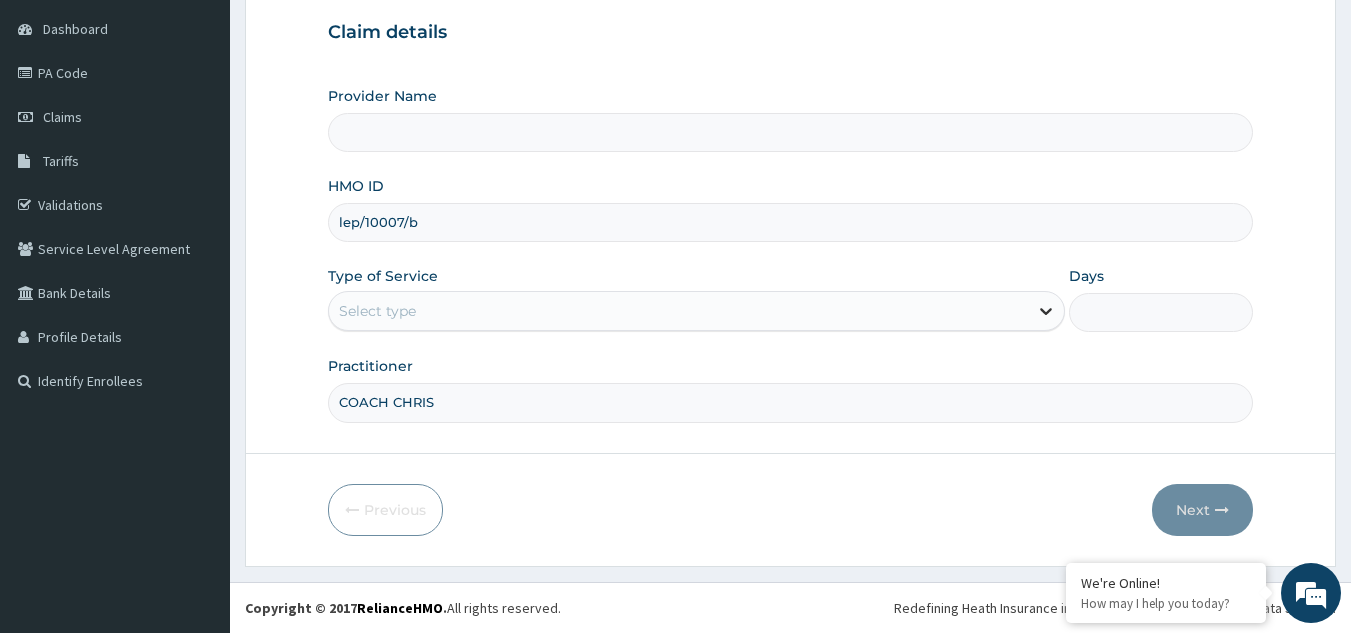 click 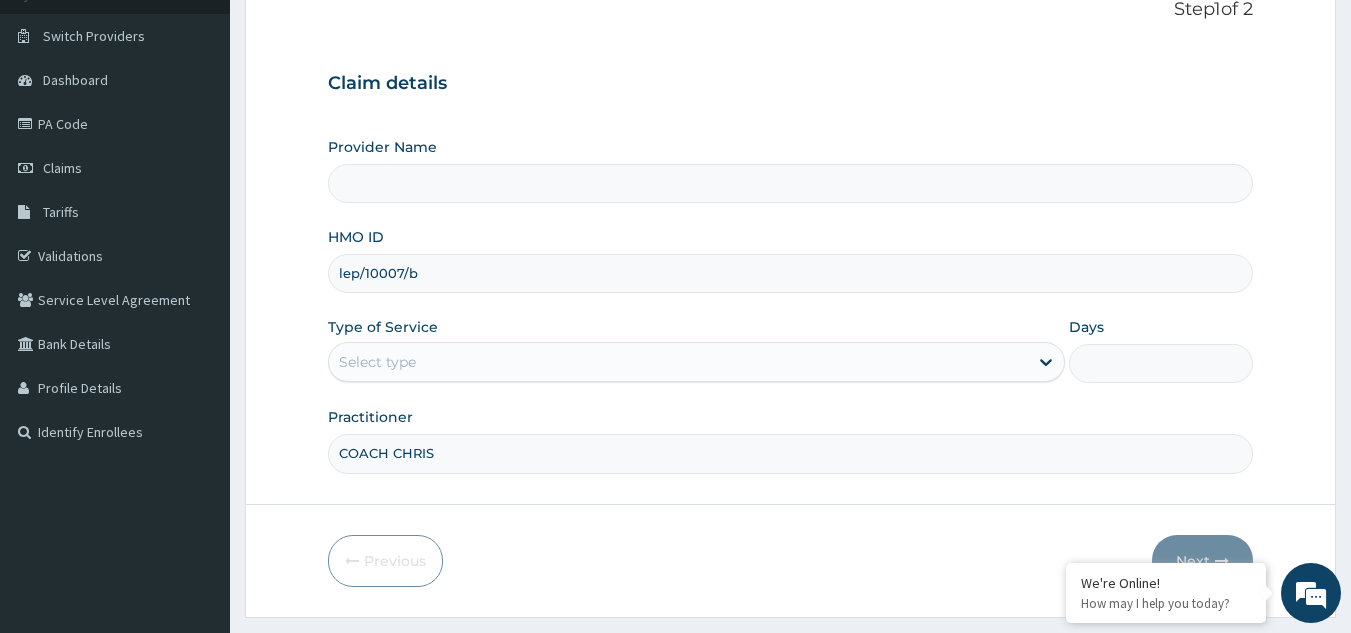 scroll, scrollTop: 189, scrollLeft: 0, axis: vertical 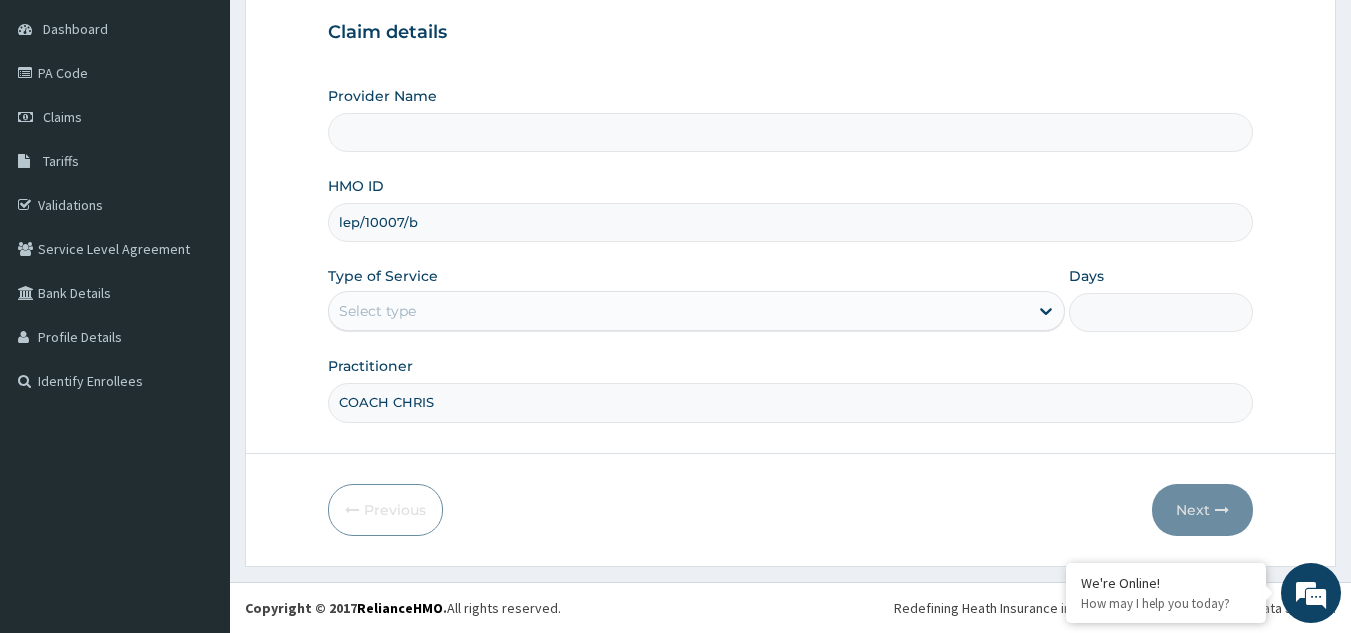 click on "lep/10007/b" at bounding box center [791, 222] 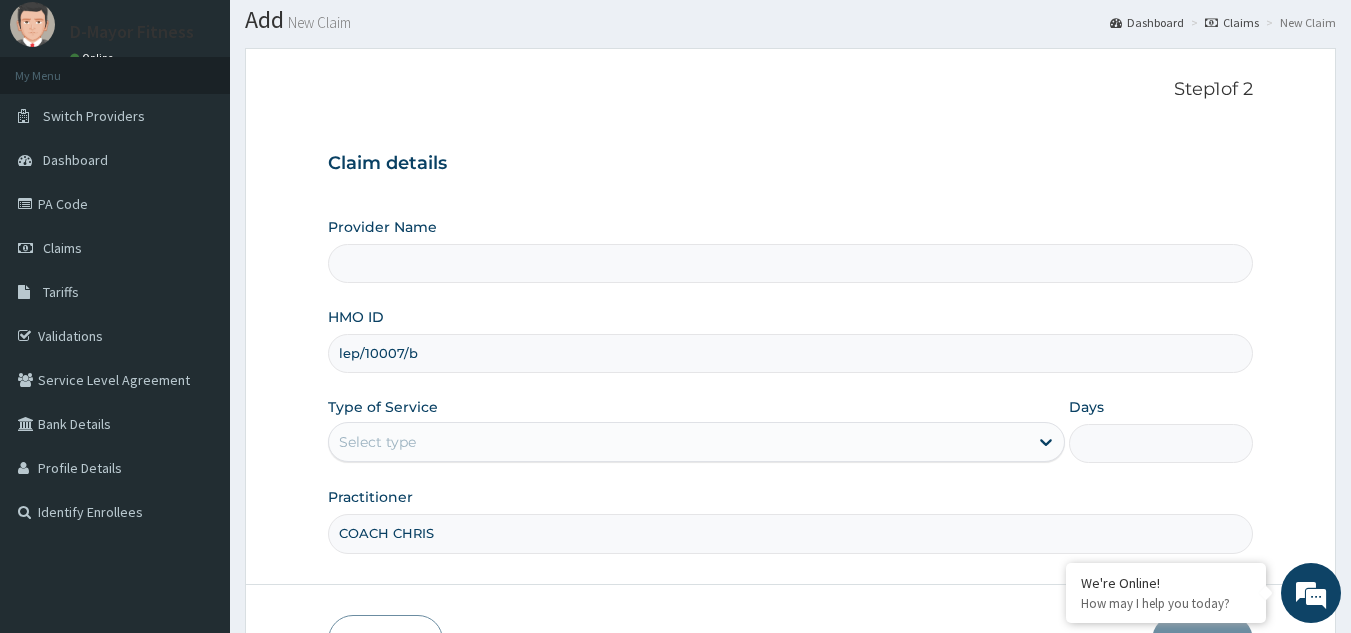 scroll, scrollTop: 0, scrollLeft: 0, axis: both 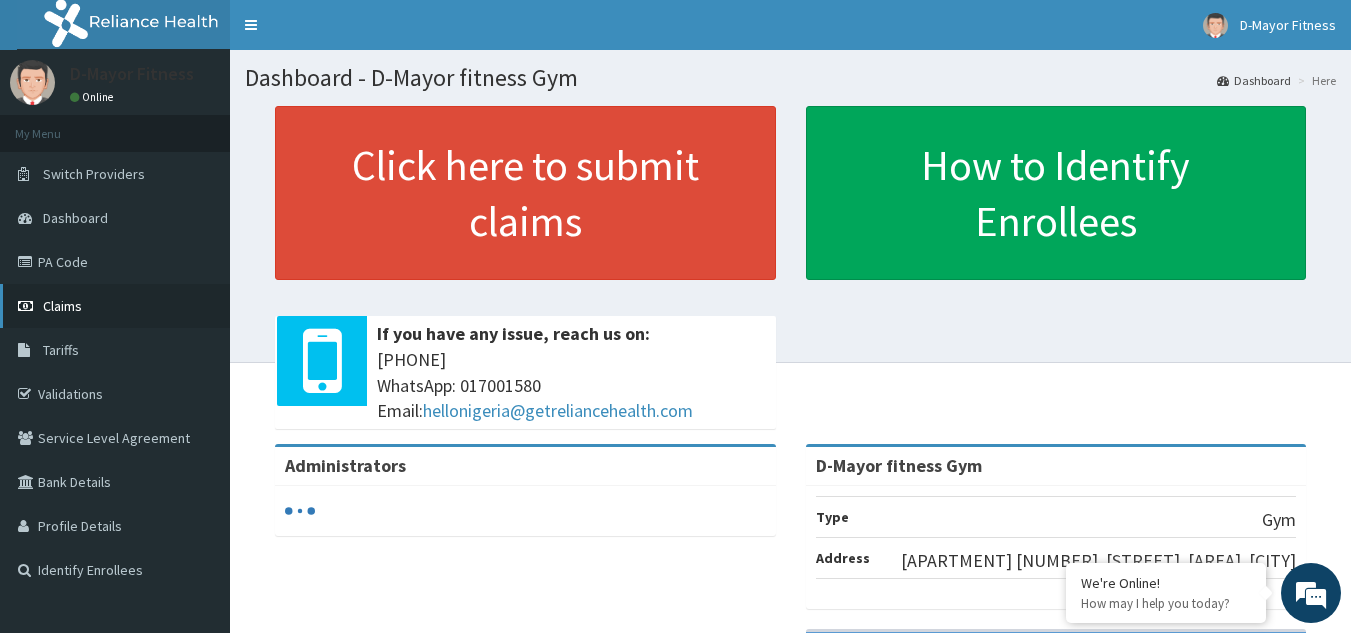 click on "Claims" at bounding box center (115, 306) 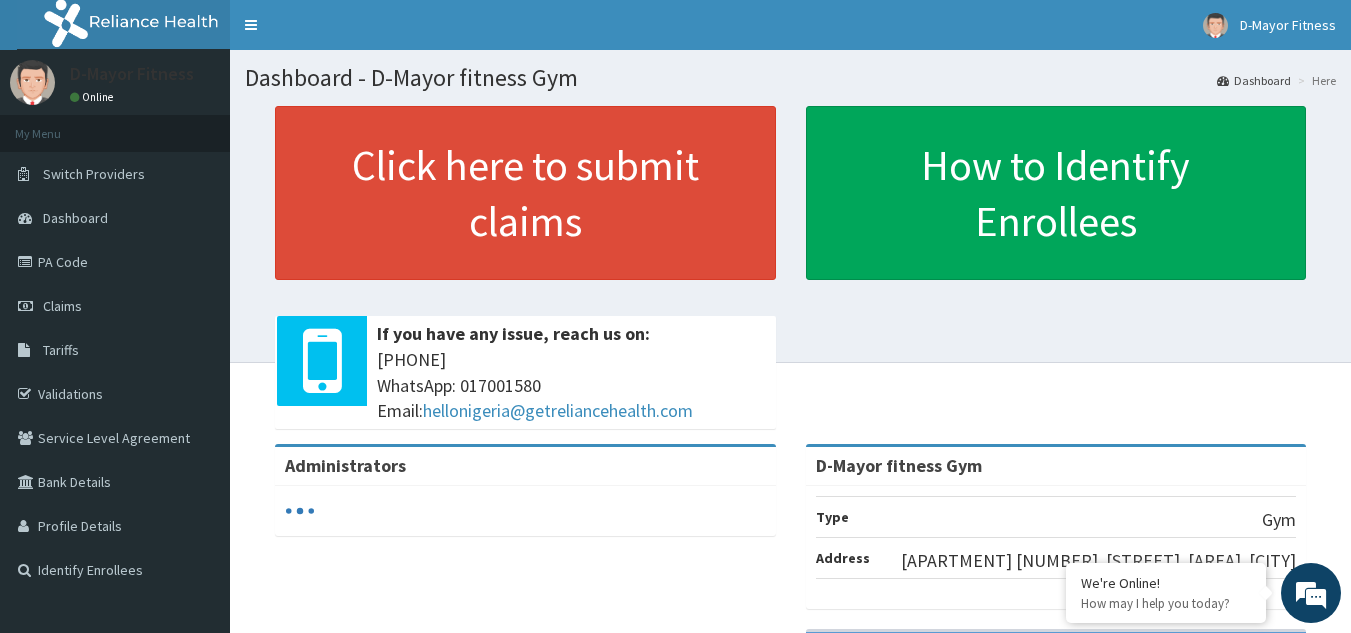 scroll, scrollTop: 0, scrollLeft: 0, axis: both 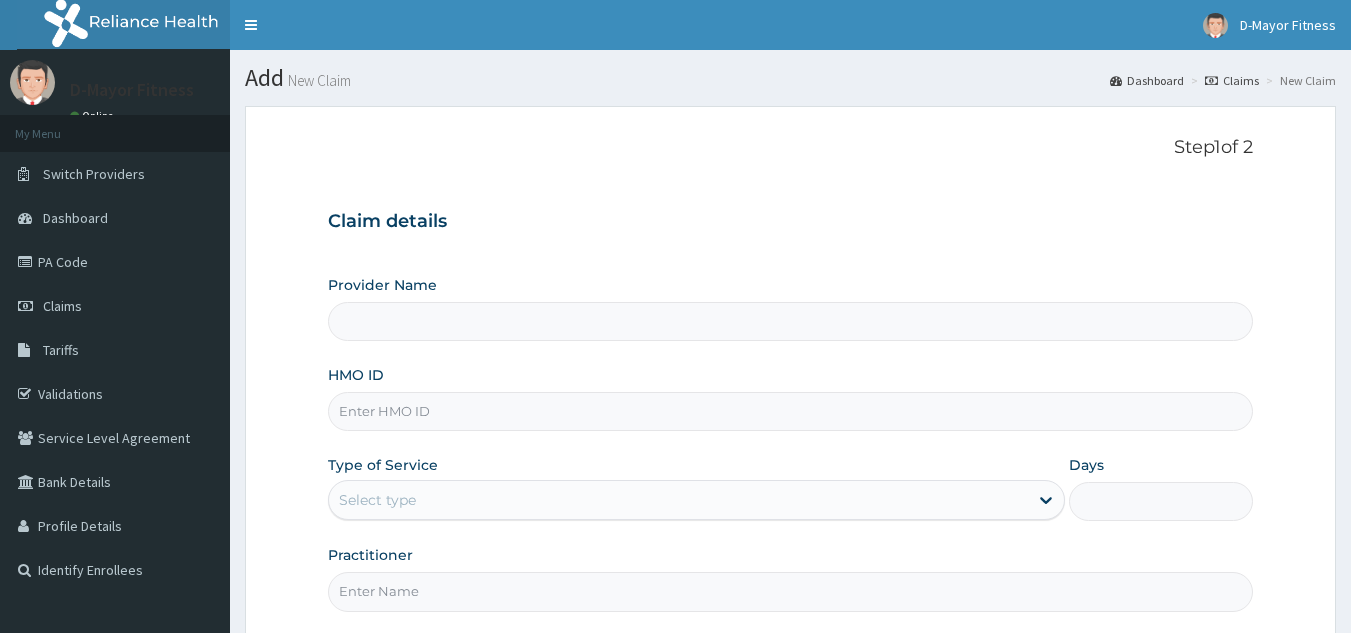 type on "D-Mayor fitness Gym" 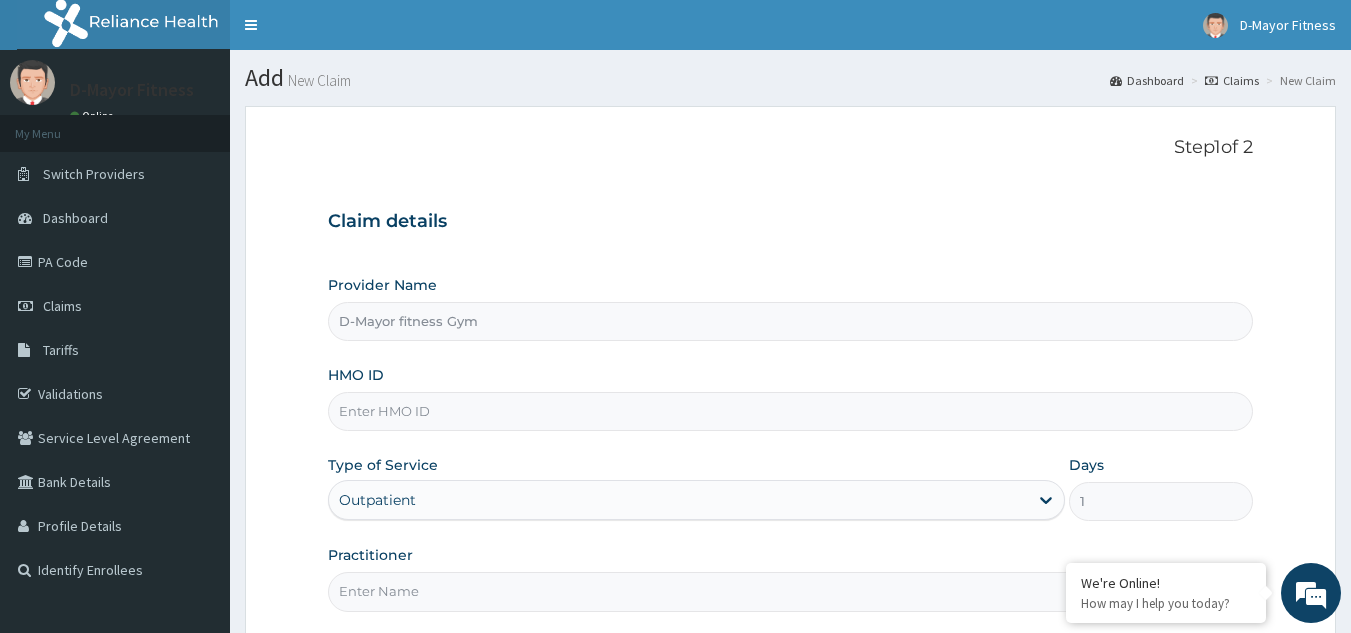 scroll, scrollTop: 0, scrollLeft: 0, axis: both 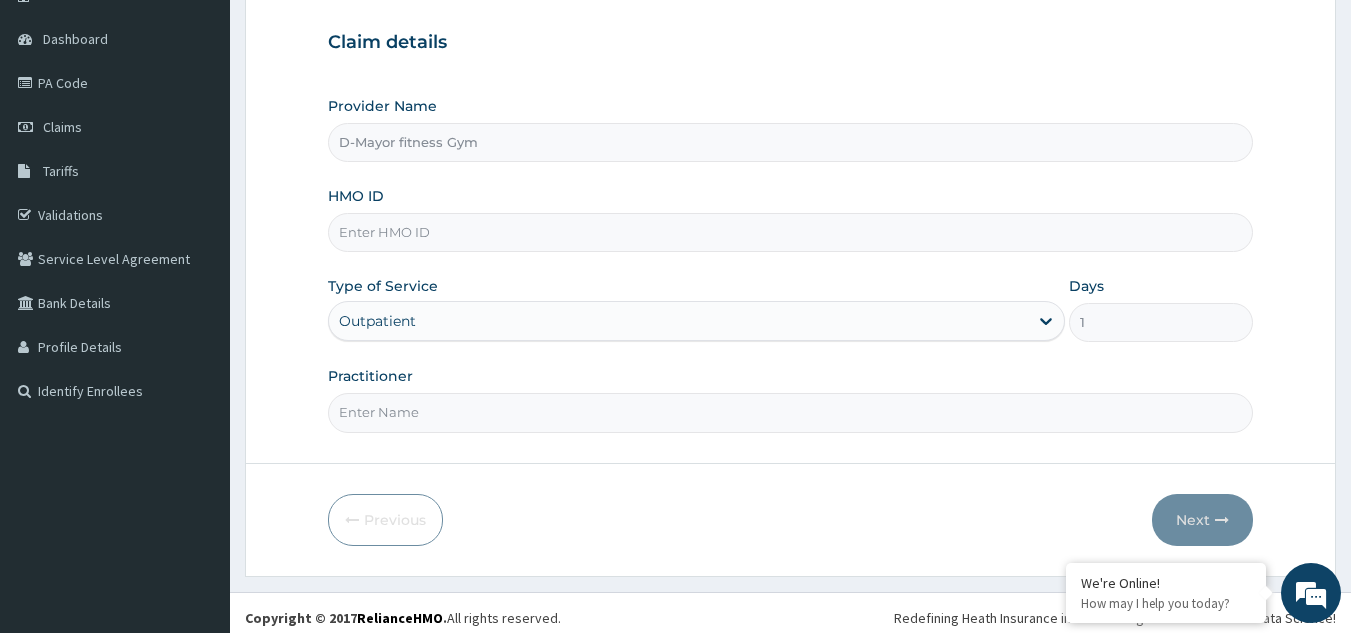 click on "Practitioner" at bounding box center (791, 412) 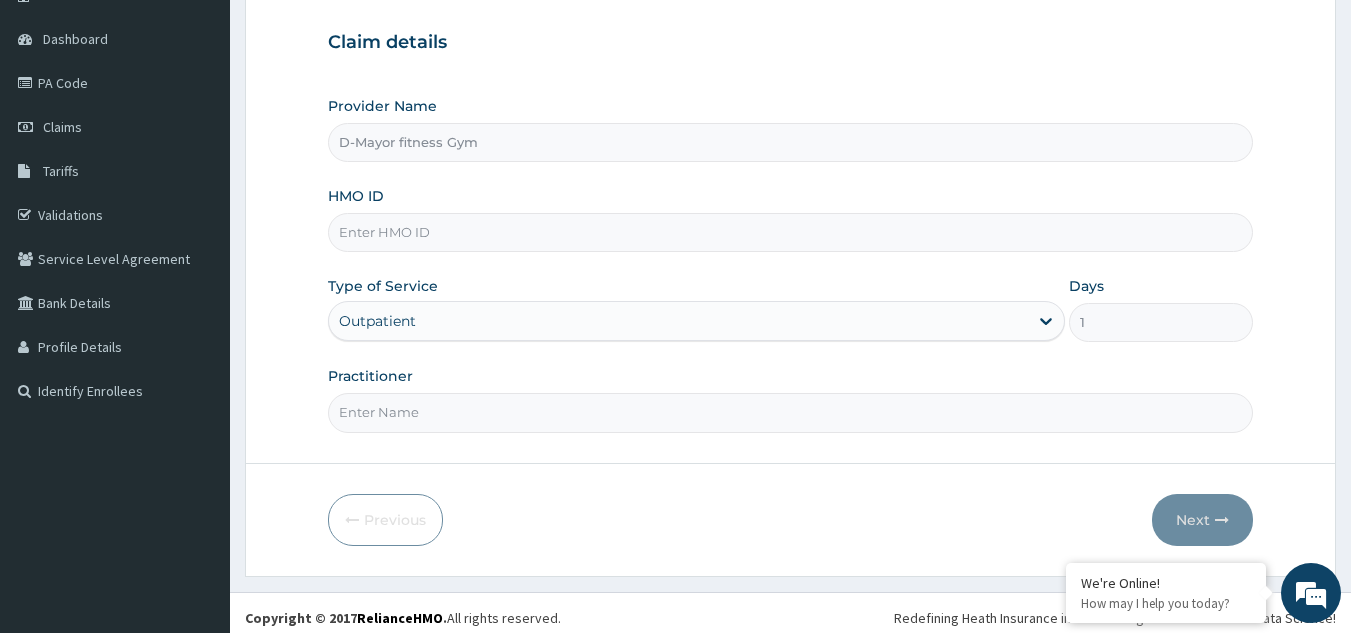 type on "COACH CHRIS" 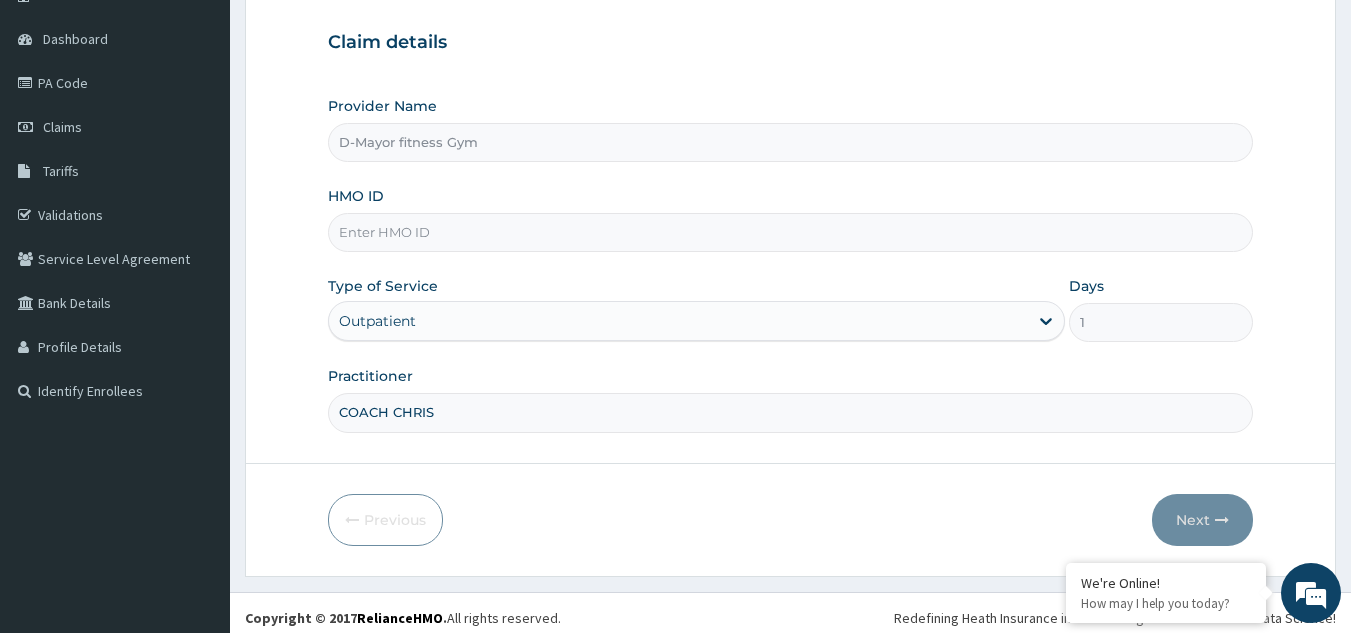 click on "HMO ID" at bounding box center [791, 232] 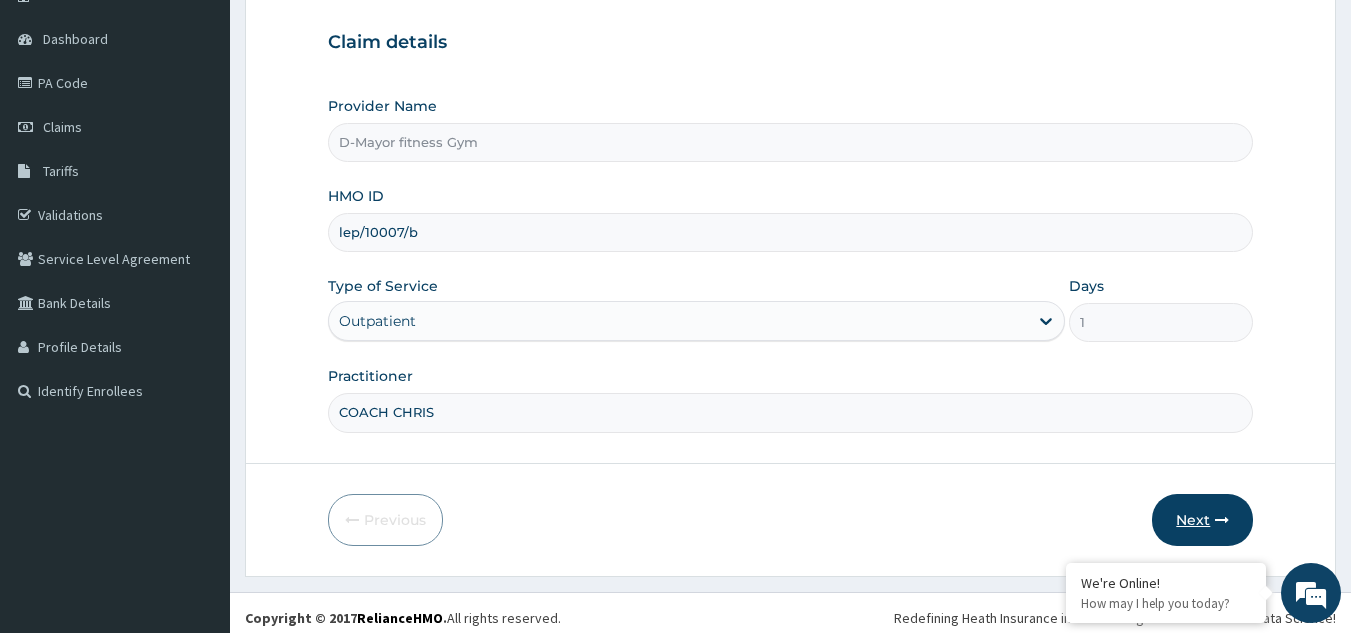 type on "lep/10007/b" 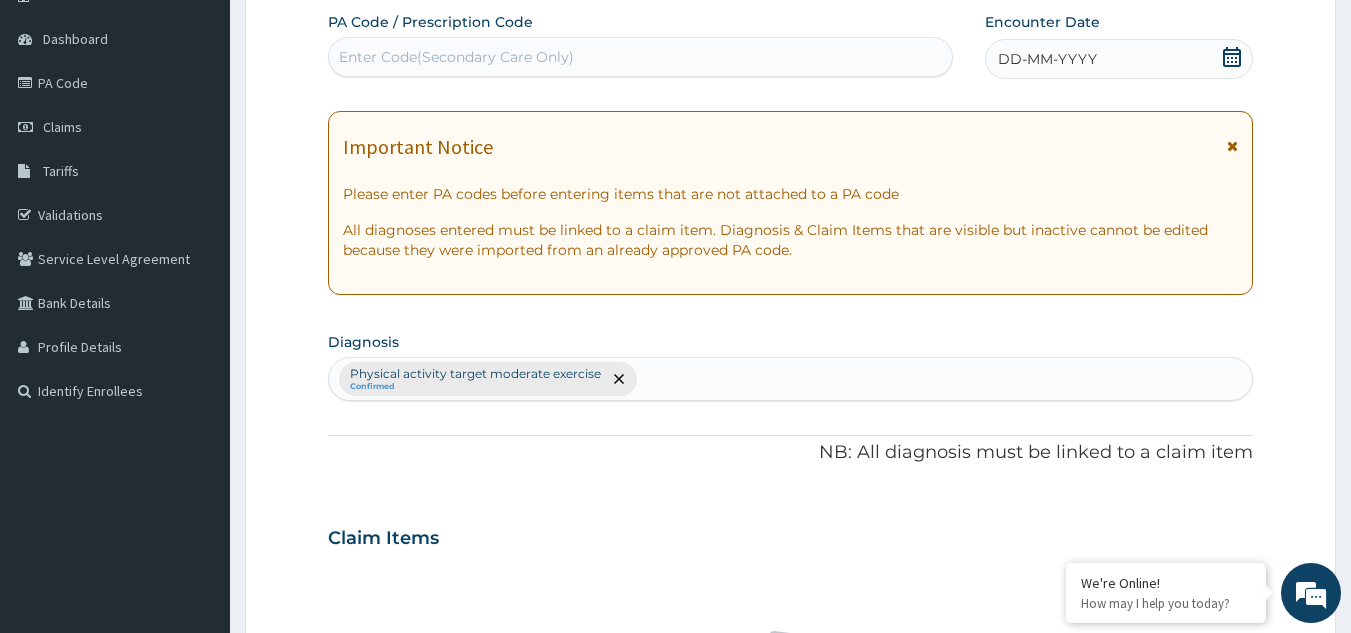 click on "Enter Code(Secondary Care Only)" at bounding box center [641, 57] 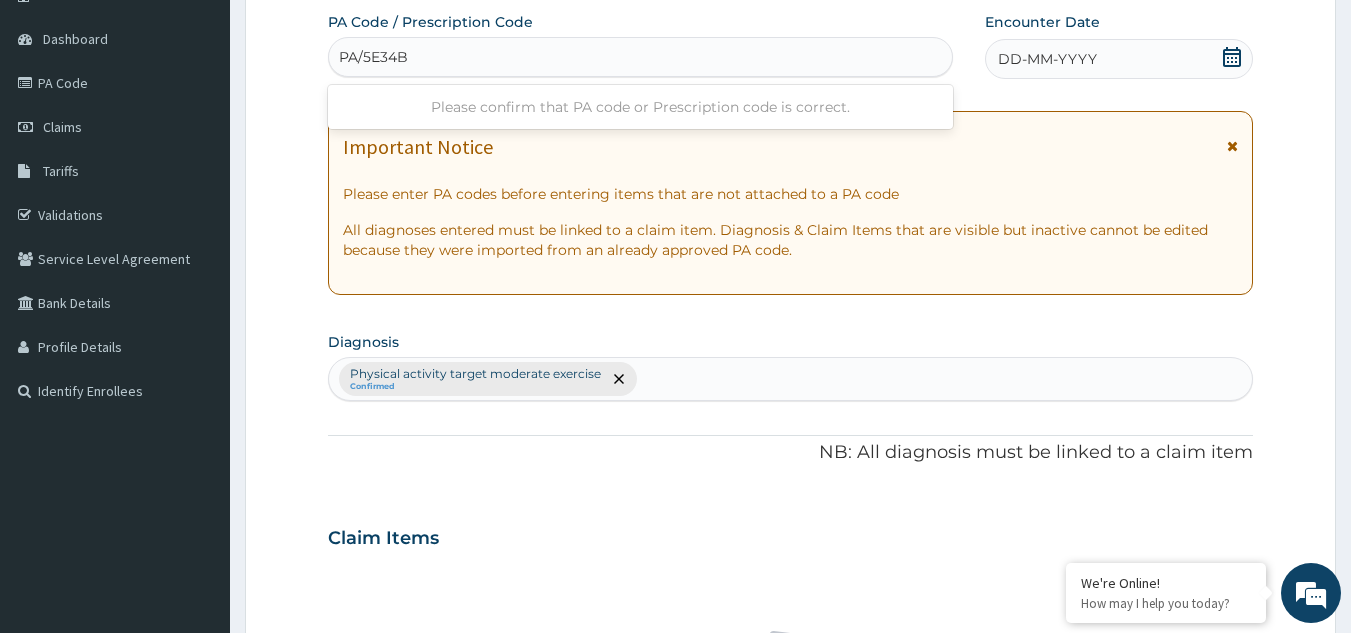 type on "PA/5E34B4" 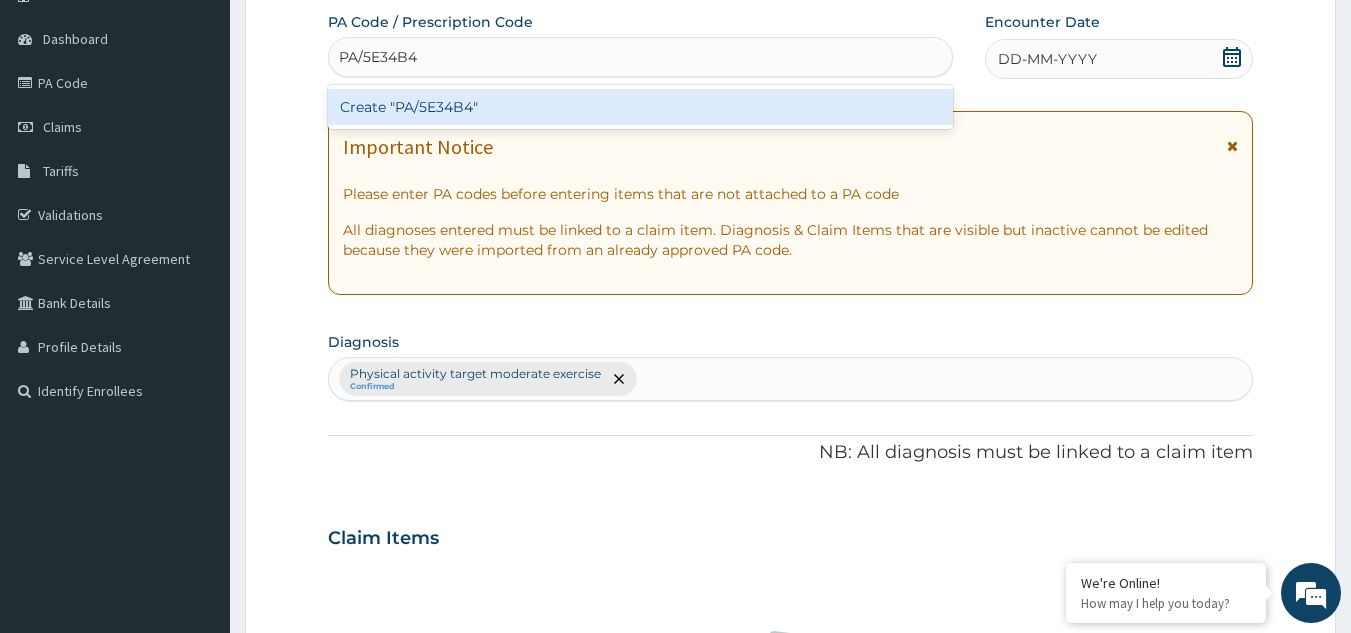 click on "Create "PA/5E34B4"" at bounding box center [641, 107] 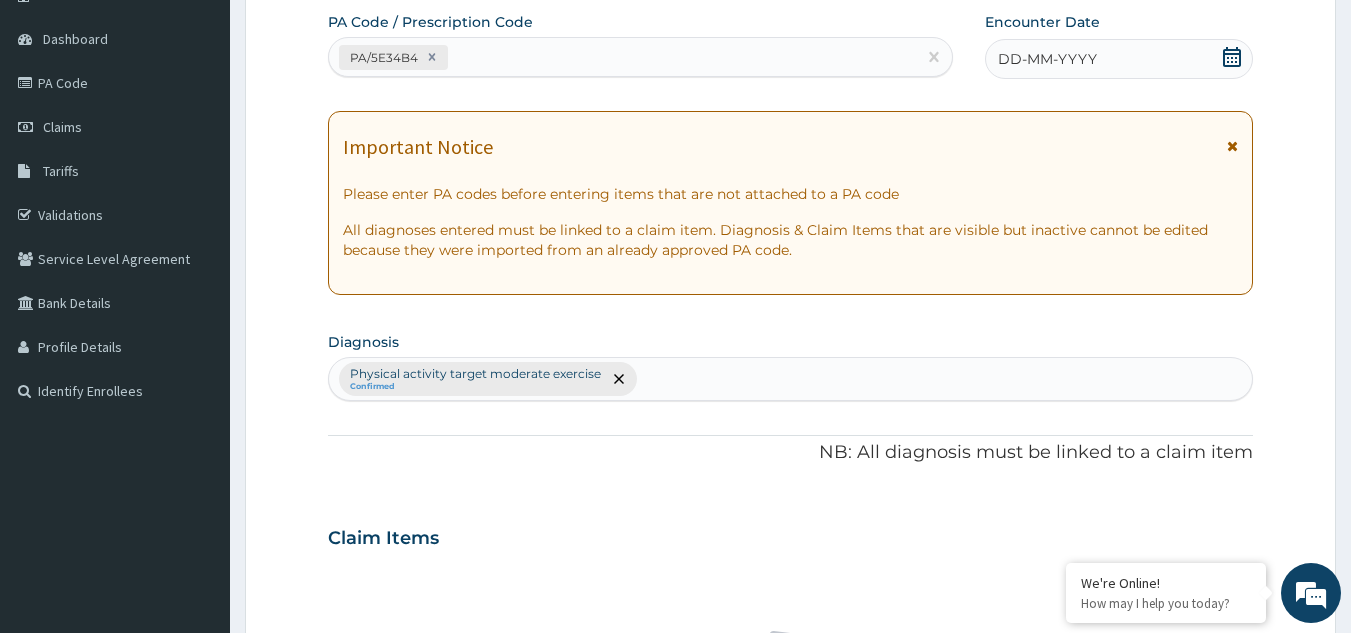 click on "DD-MM-YYYY" at bounding box center [1119, 59] 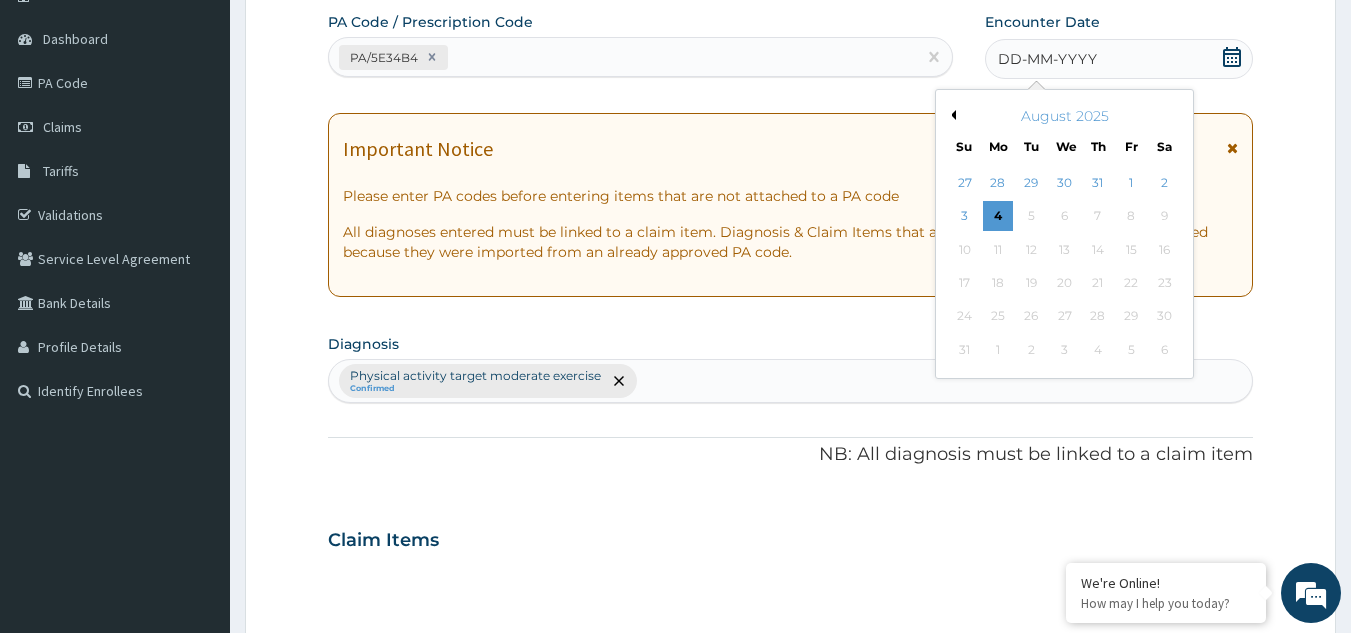 click on "Previous Month" at bounding box center [951, 115] 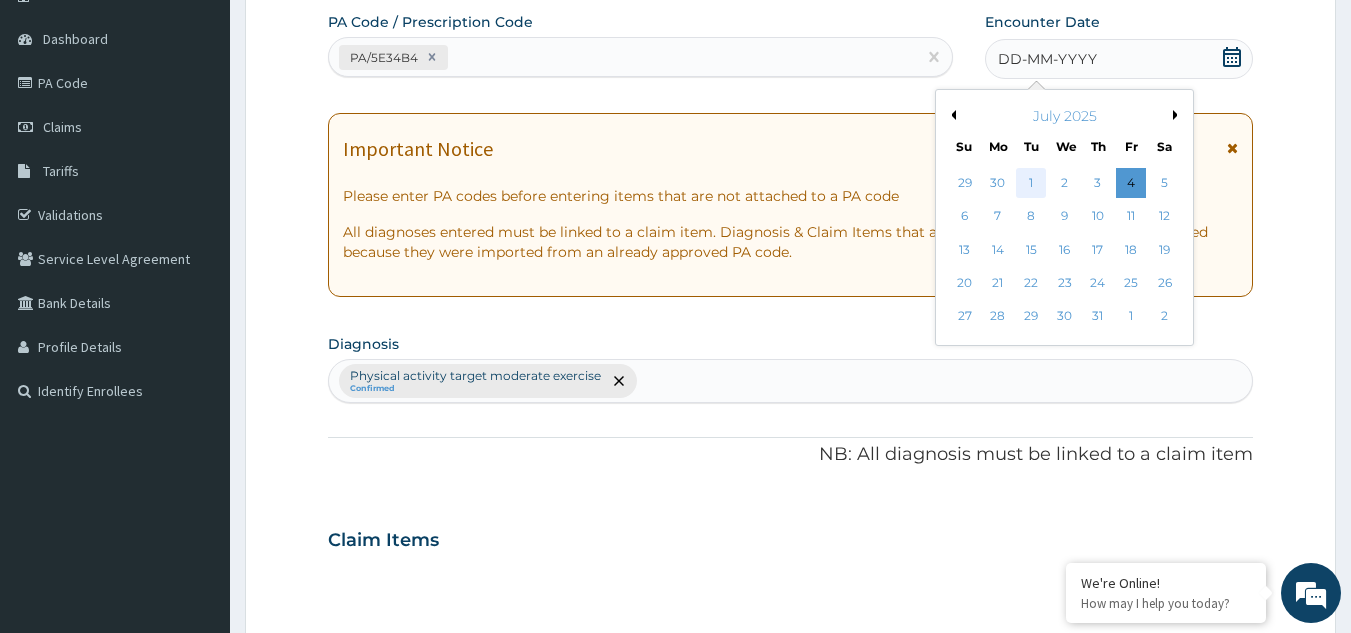 click on "1" at bounding box center (1032, 183) 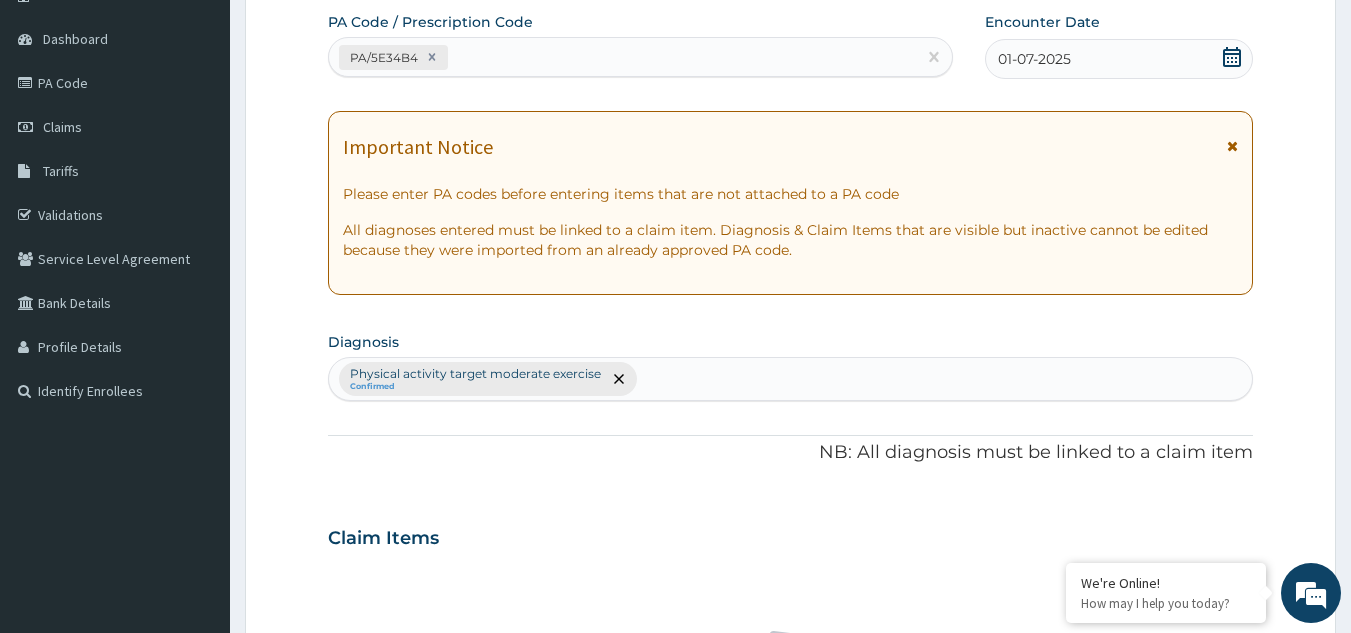 click 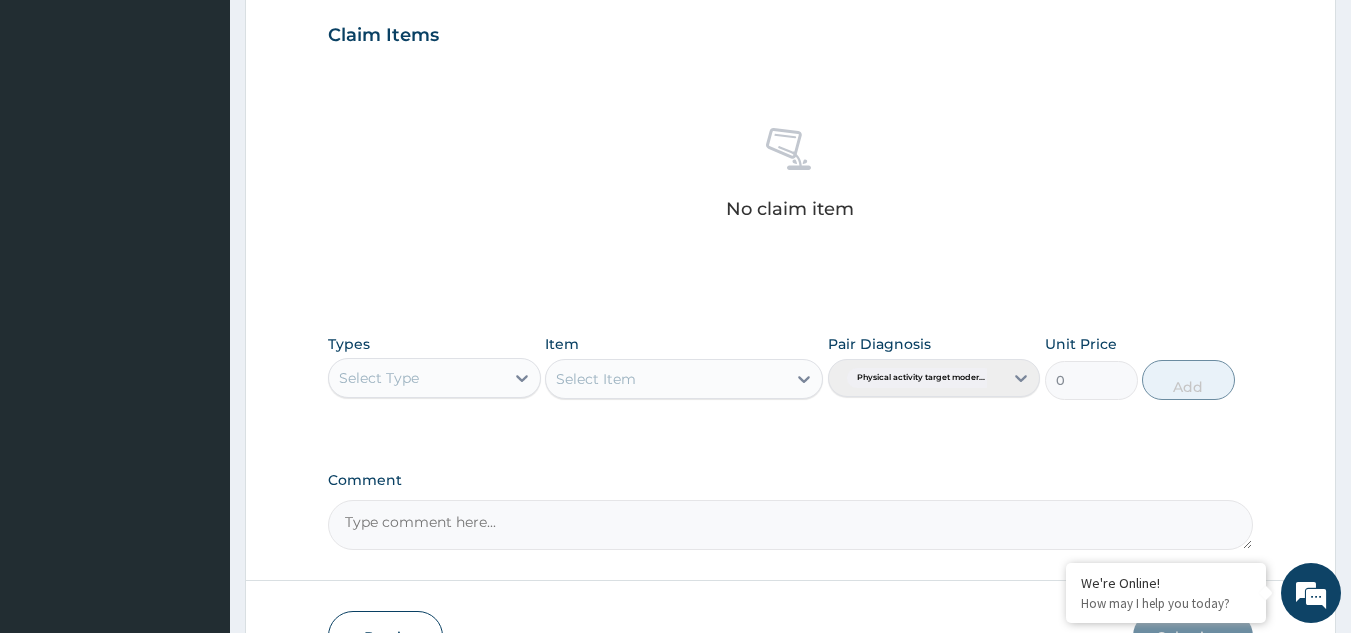 scroll, scrollTop: 686, scrollLeft: 0, axis: vertical 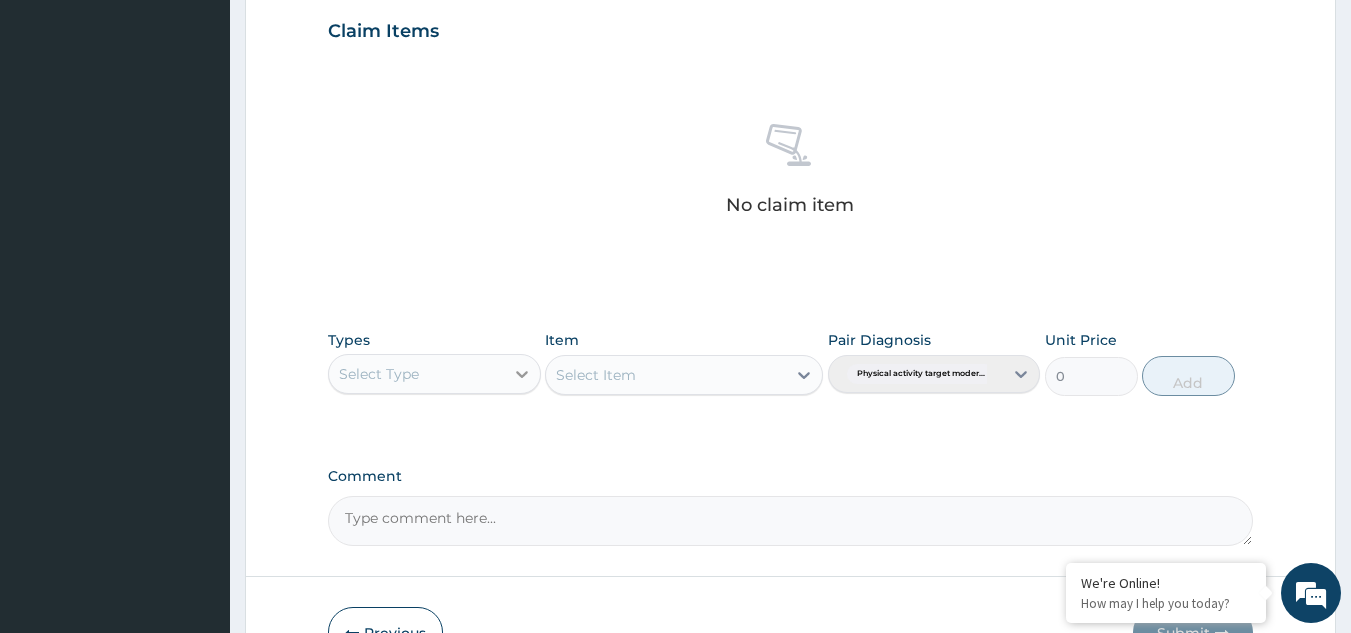 click 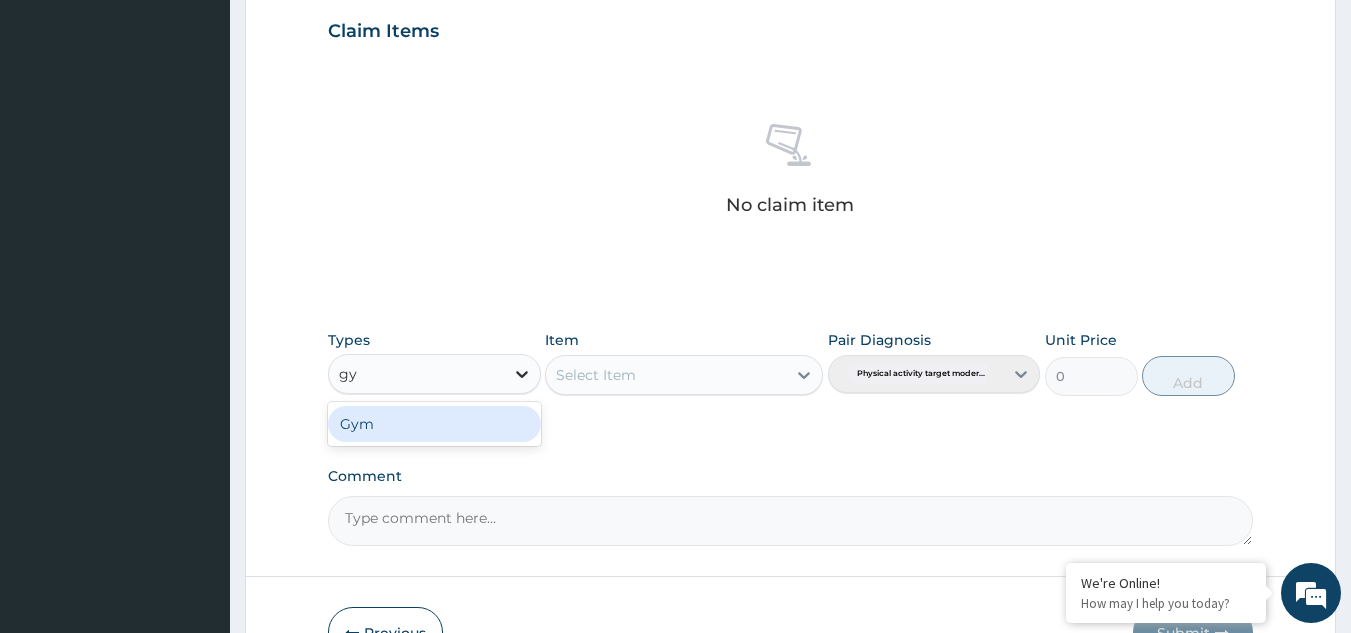 type on "gym" 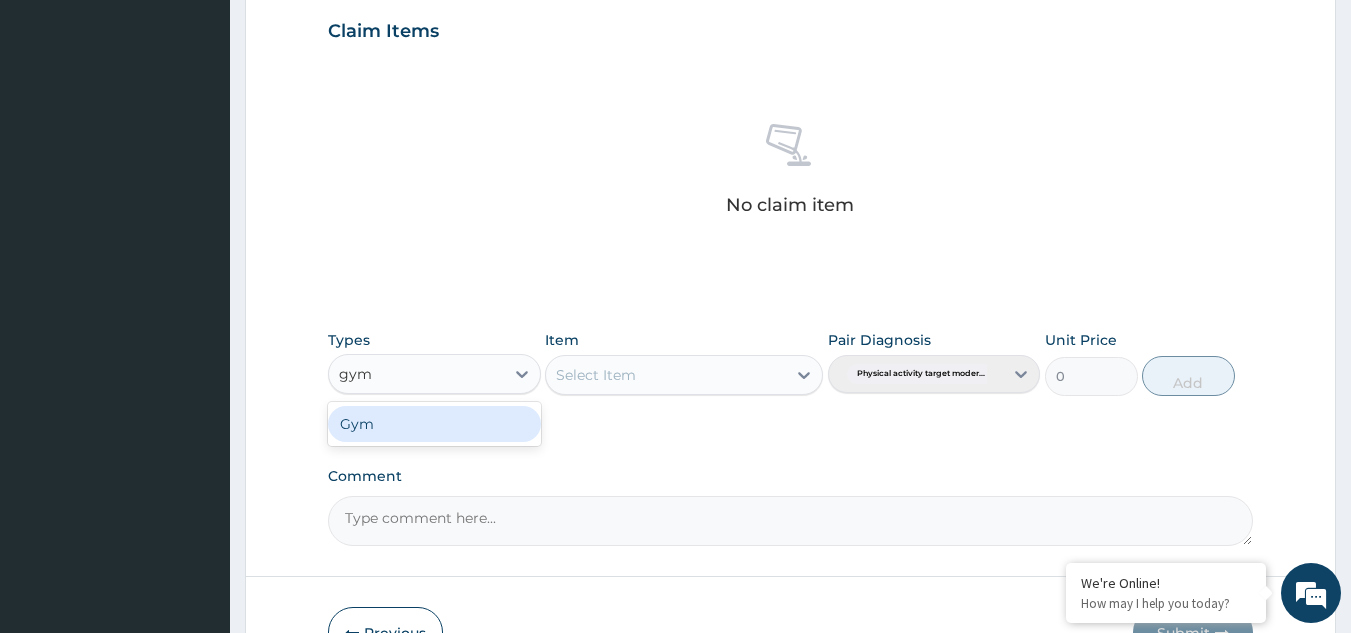 click on "Gym" at bounding box center [434, 424] 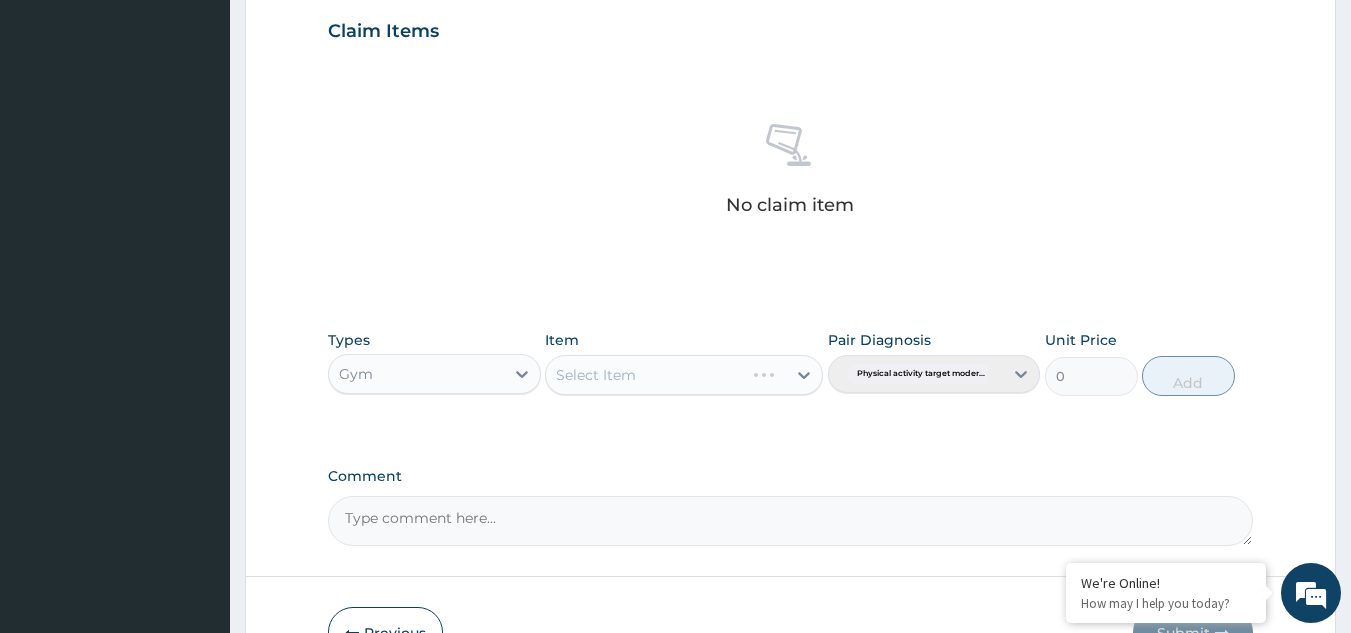 click on "Select Item" at bounding box center [684, 375] 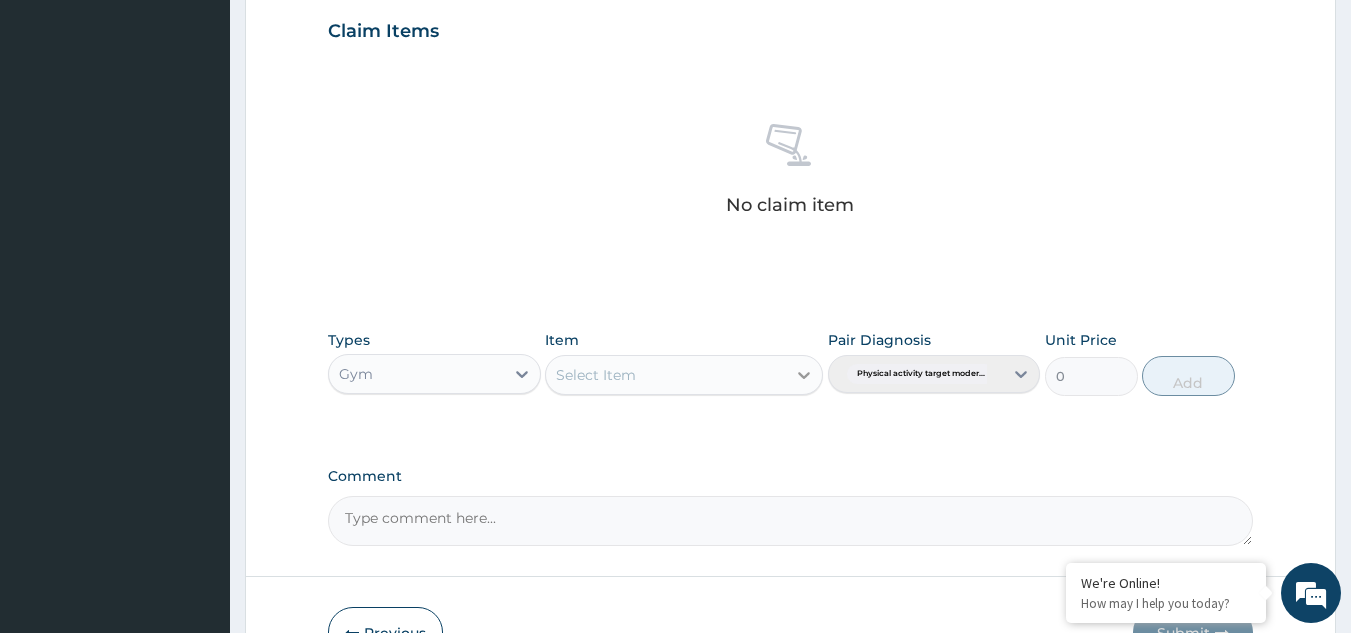 click 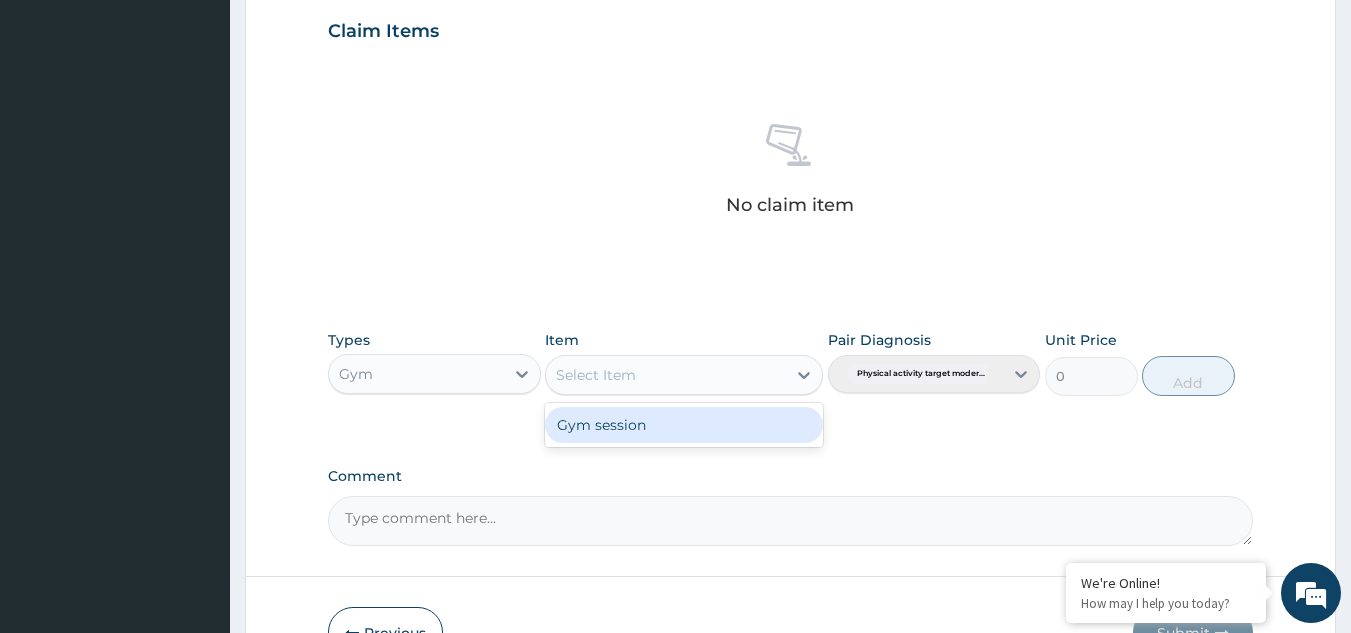 click on "Gym session" at bounding box center [684, 425] 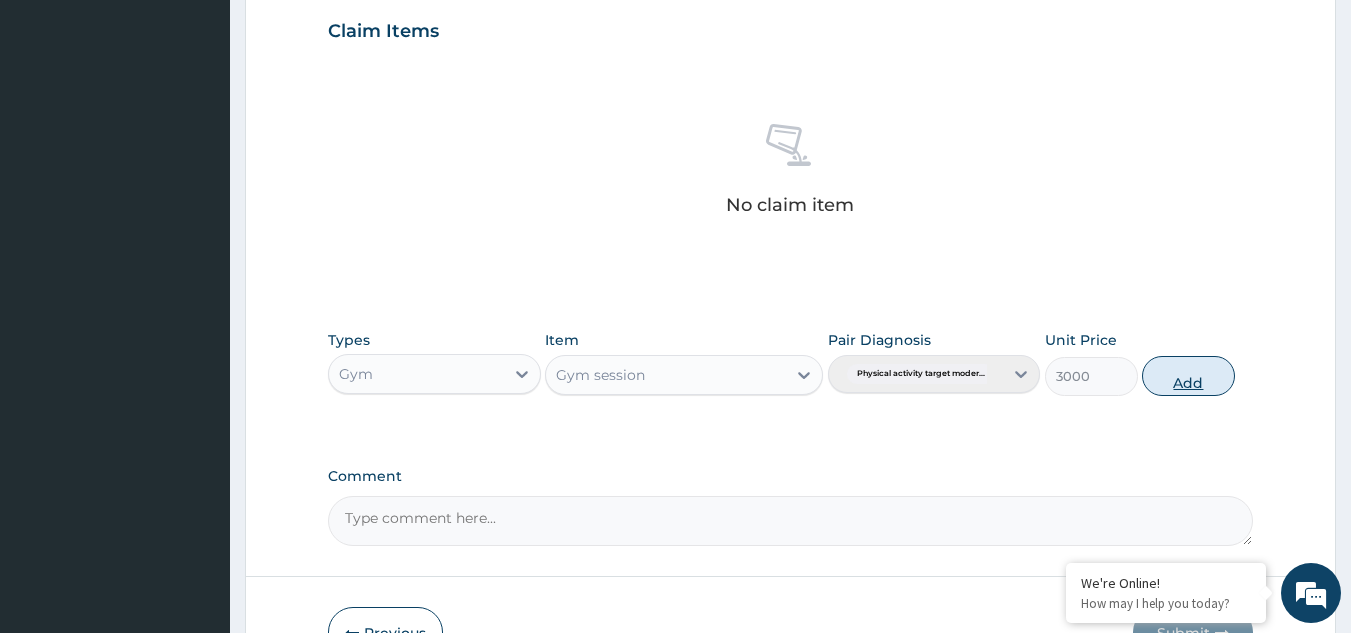 click on "Add" at bounding box center [1188, 376] 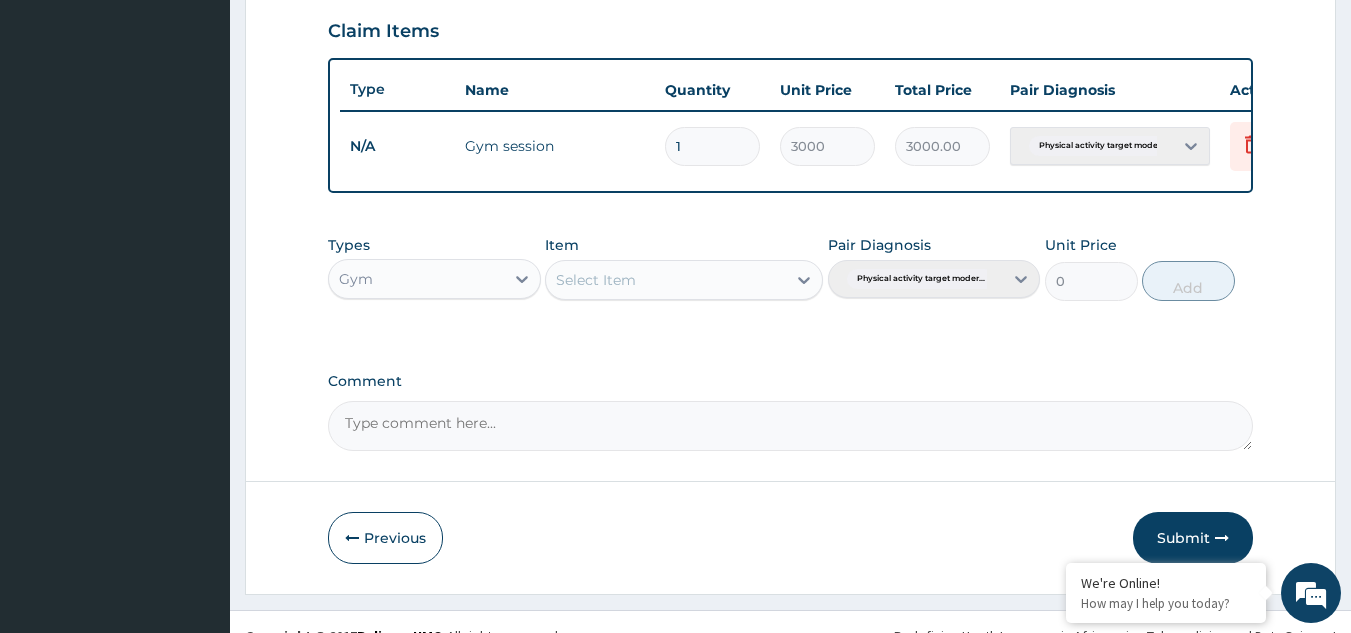 type 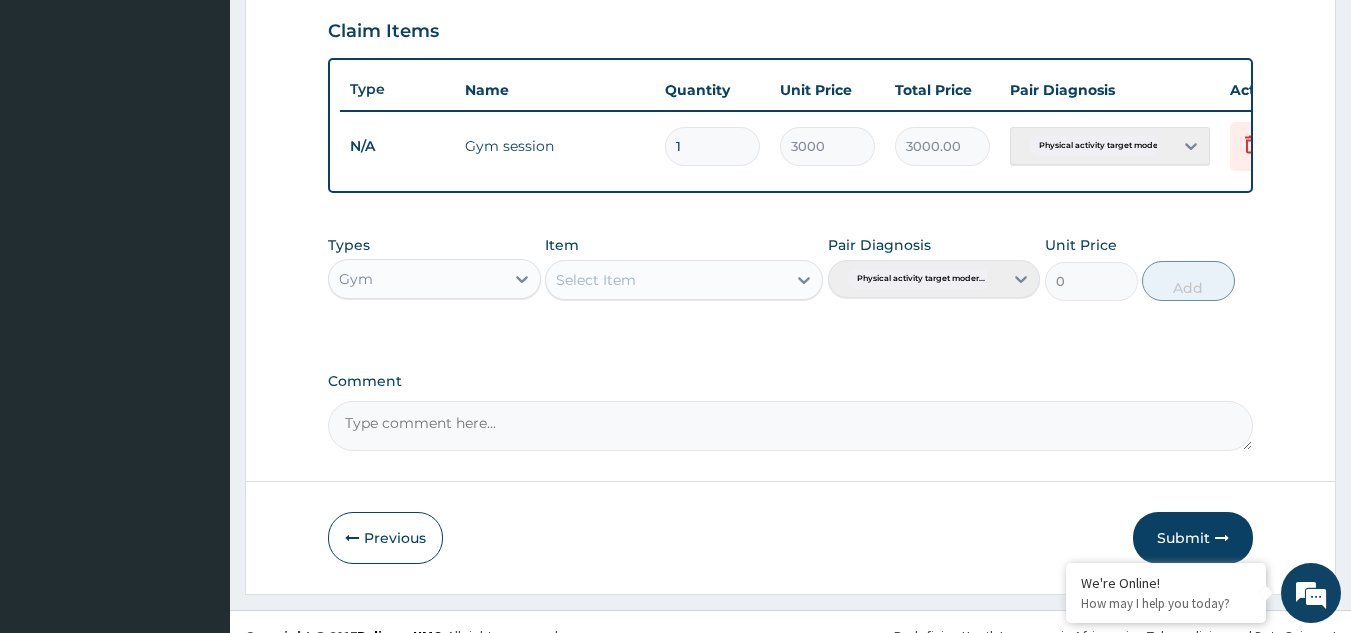 type on "0.00" 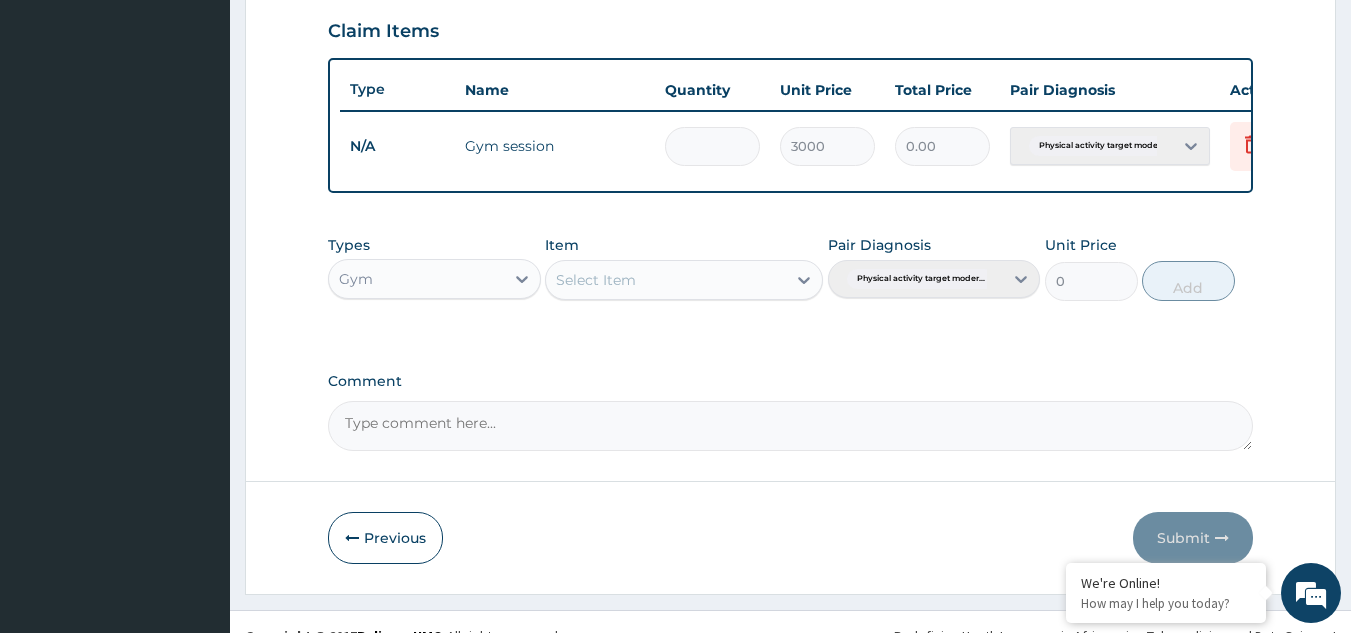 type on "5" 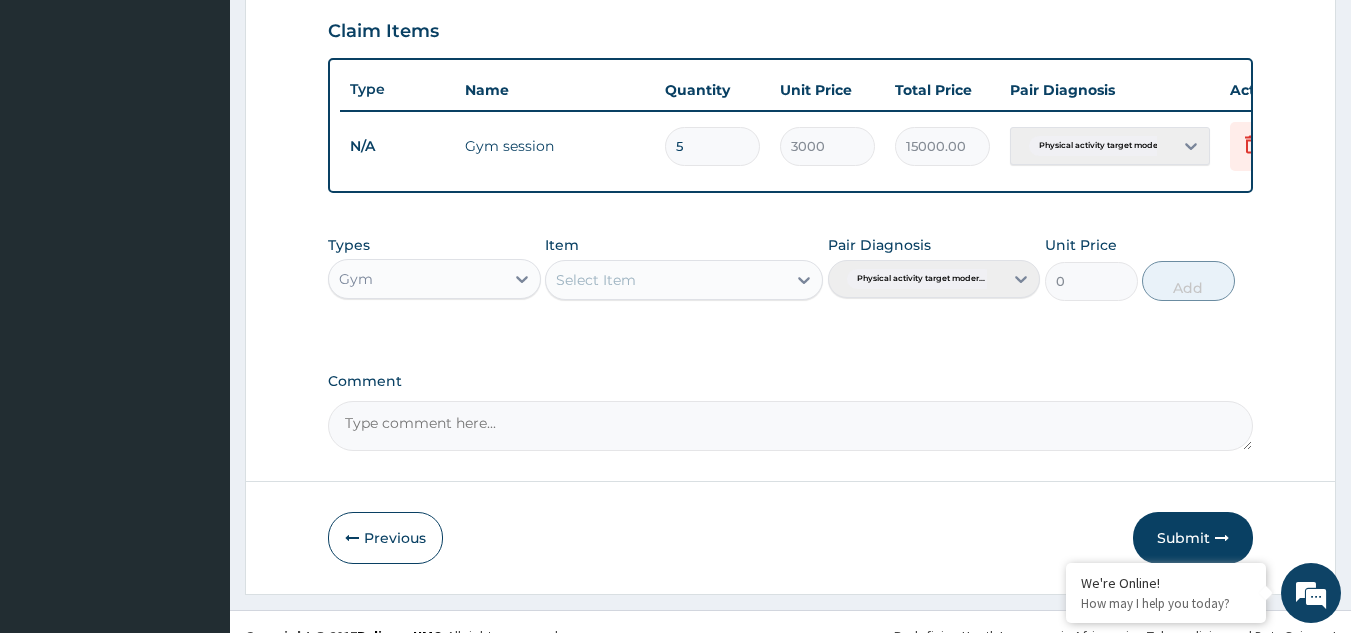 scroll, scrollTop: 729, scrollLeft: 0, axis: vertical 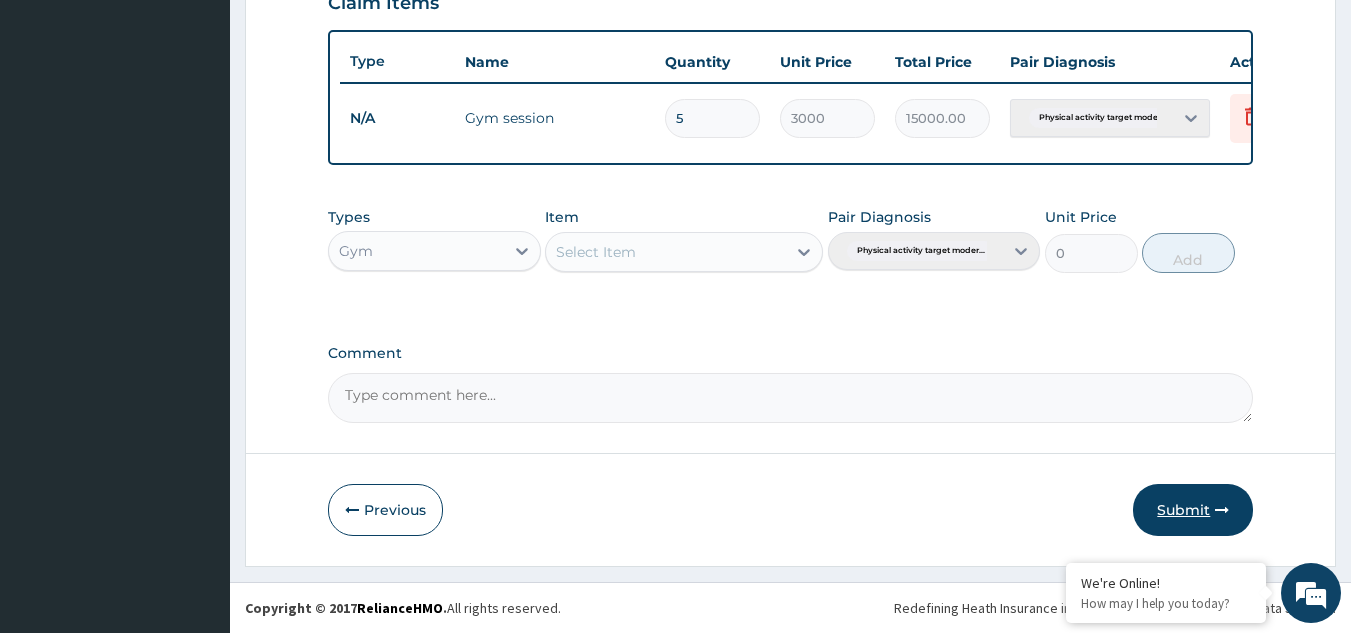 type on "5" 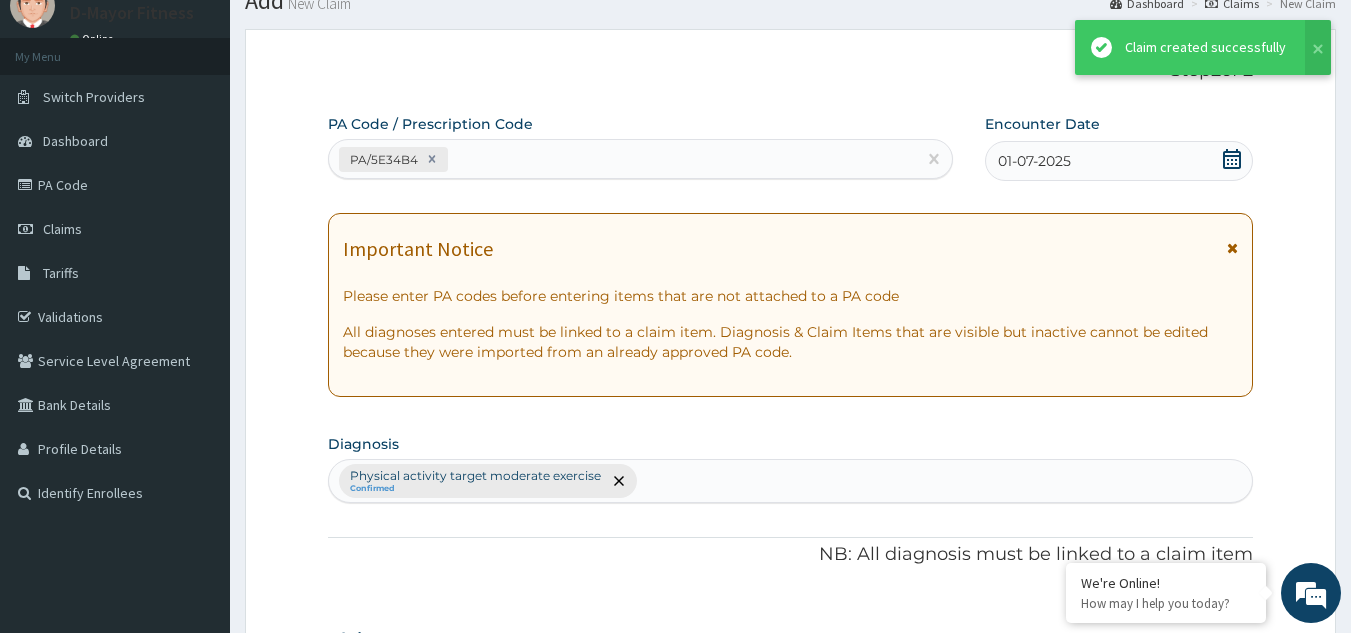 scroll, scrollTop: 729, scrollLeft: 0, axis: vertical 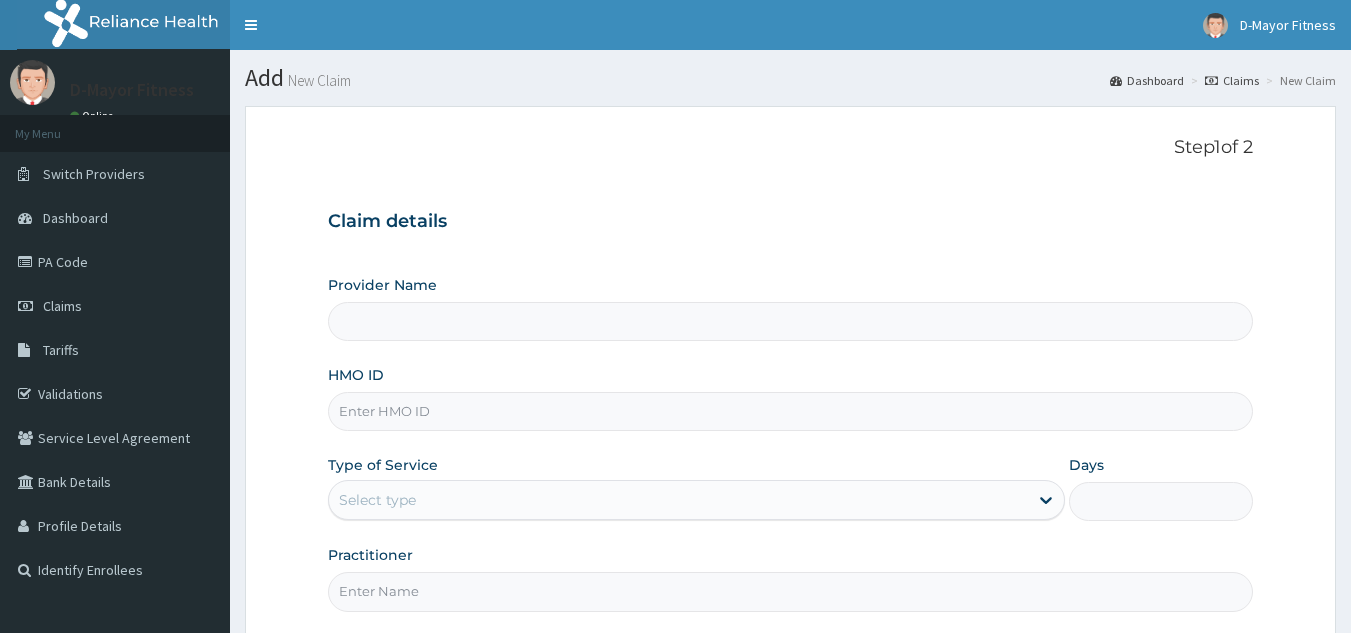 click on "HMO ID" at bounding box center [791, 411] 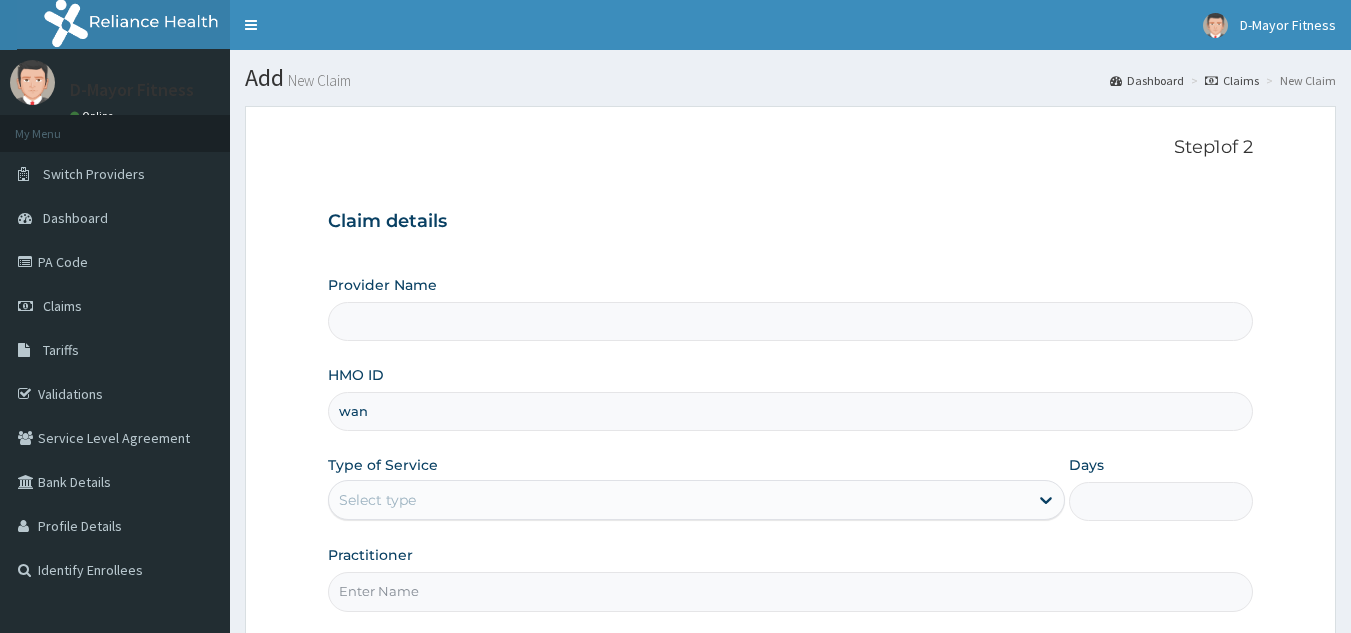 type on "WAN/10004/A" 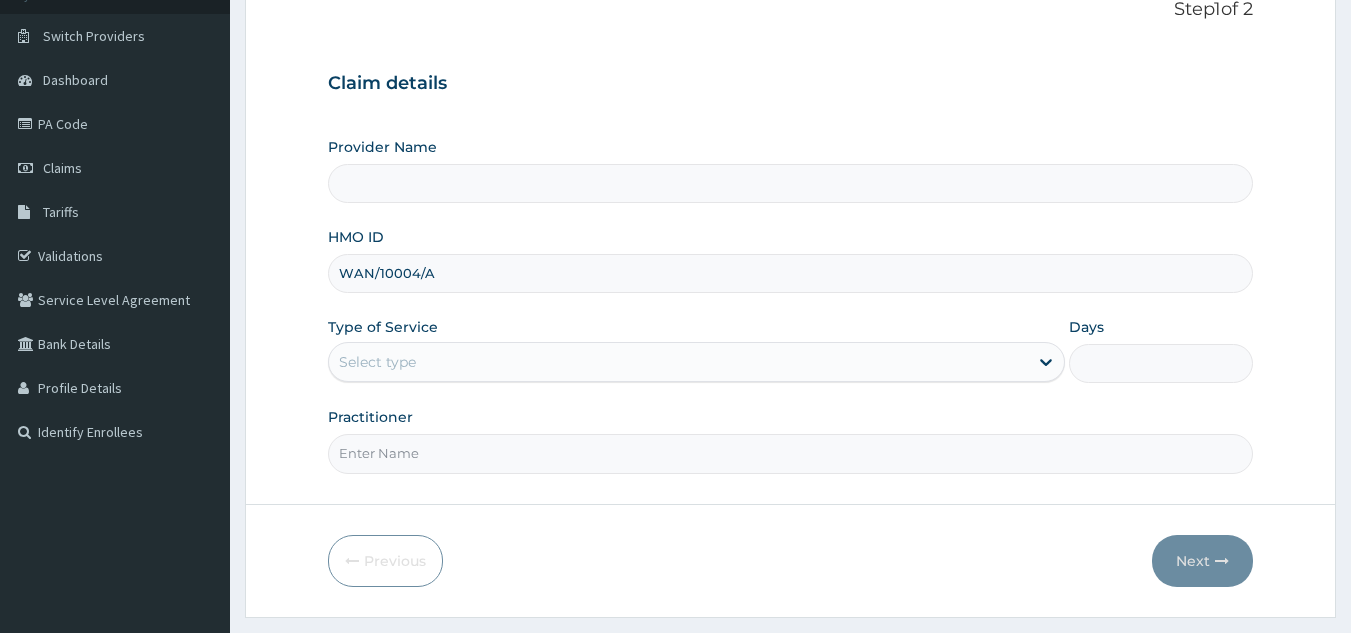scroll, scrollTop: 152, scrollLeft: 0, axis: vertical 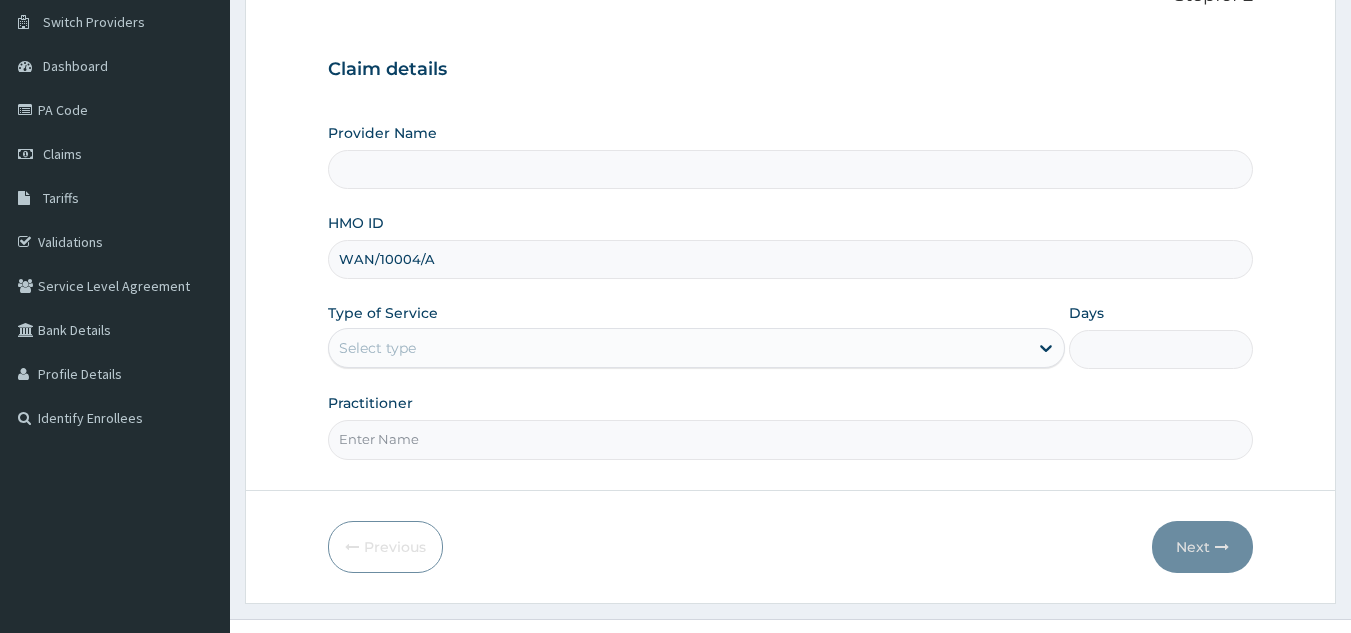 click on "Practitioner" at bounding box center [791, 439] 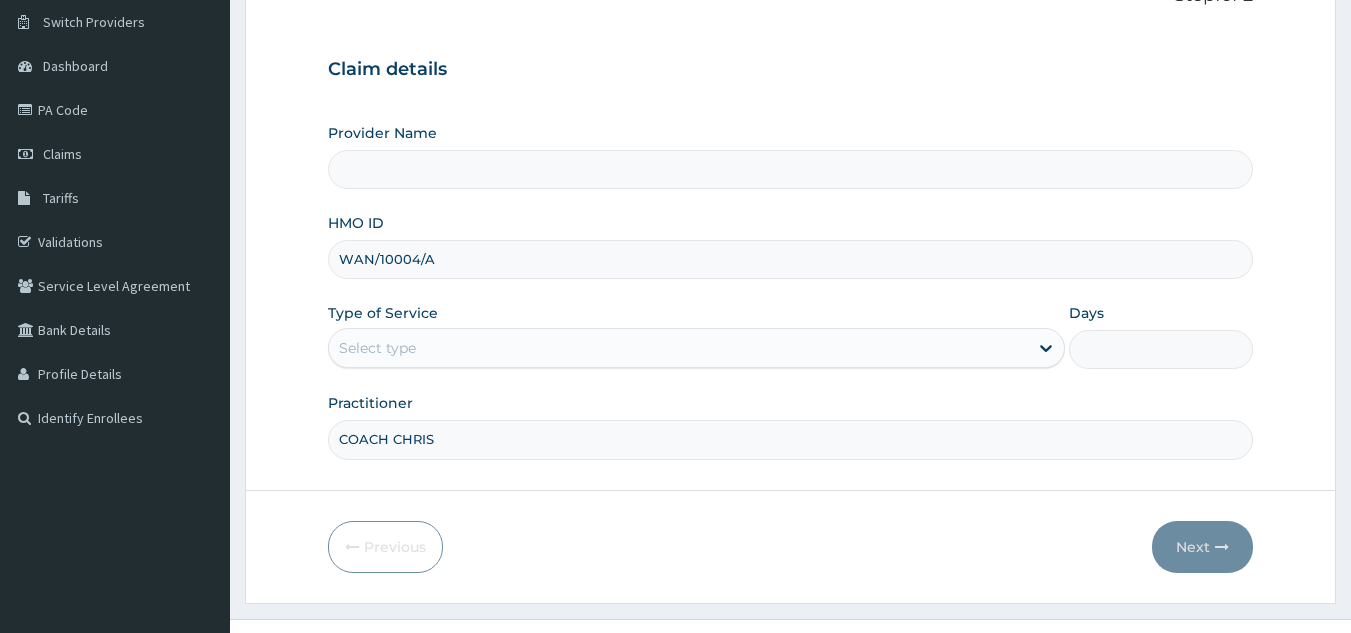 type on "D-Mayor fitness Gym" 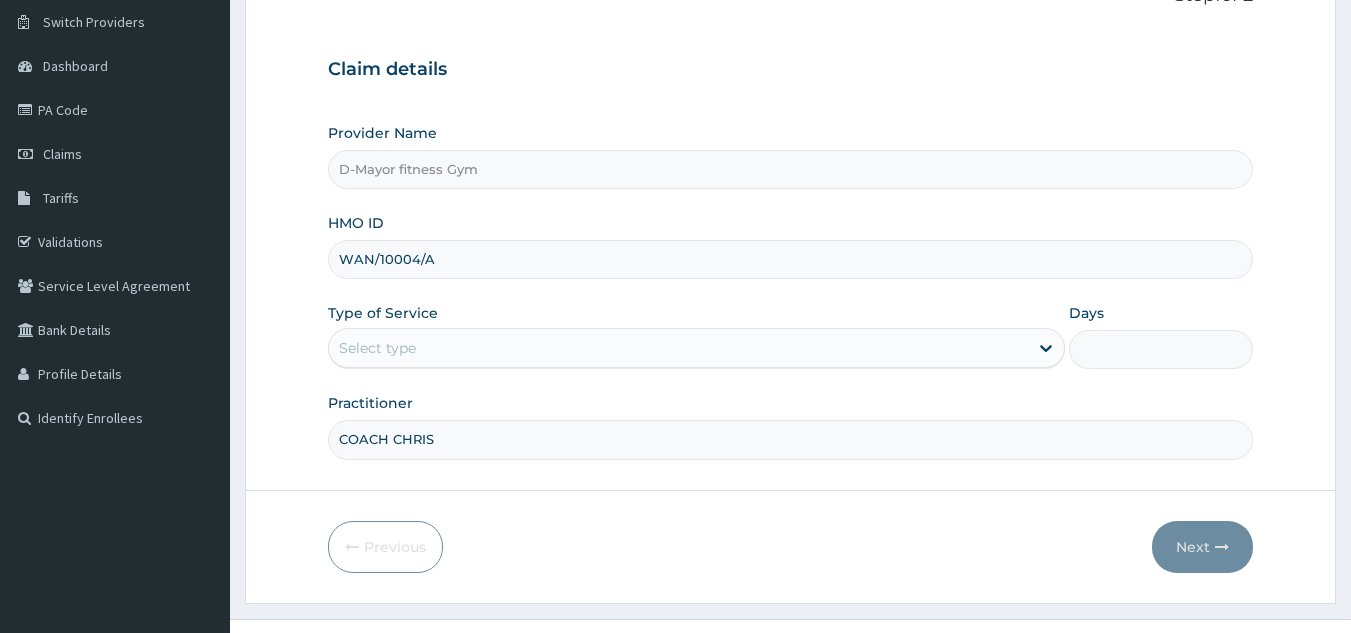 type on "1" 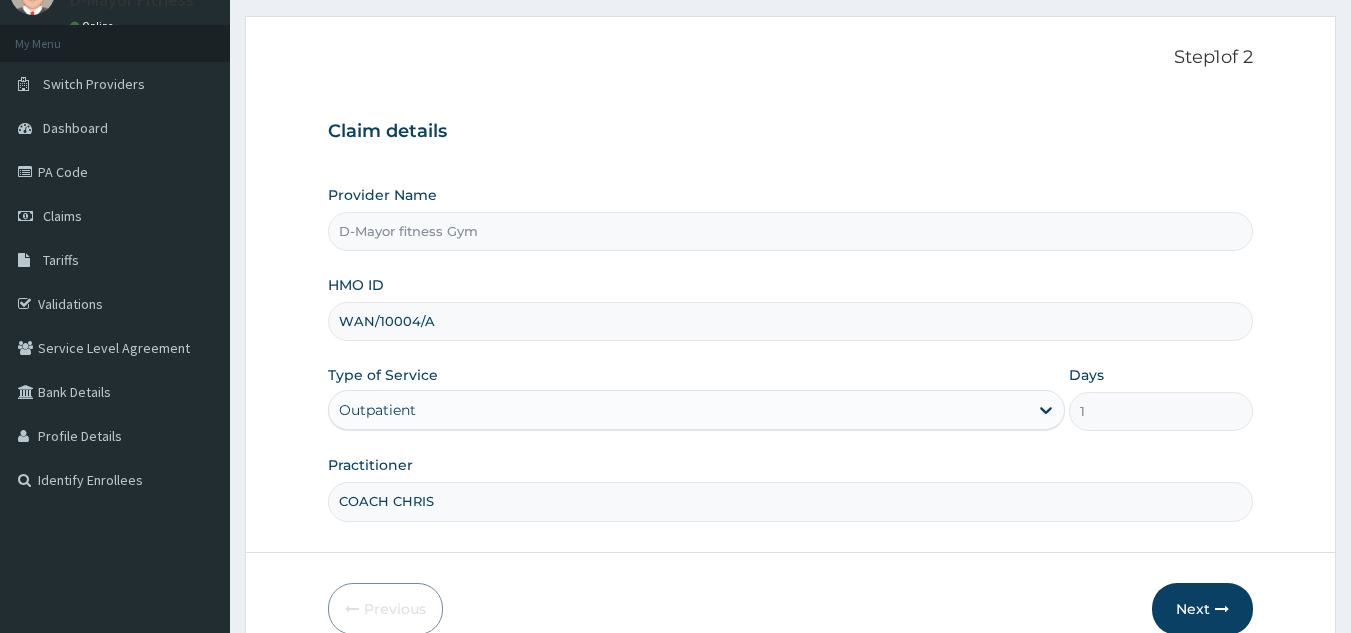 scroll, scrollTop: 171, scrollLeft: 0, axis: vertical 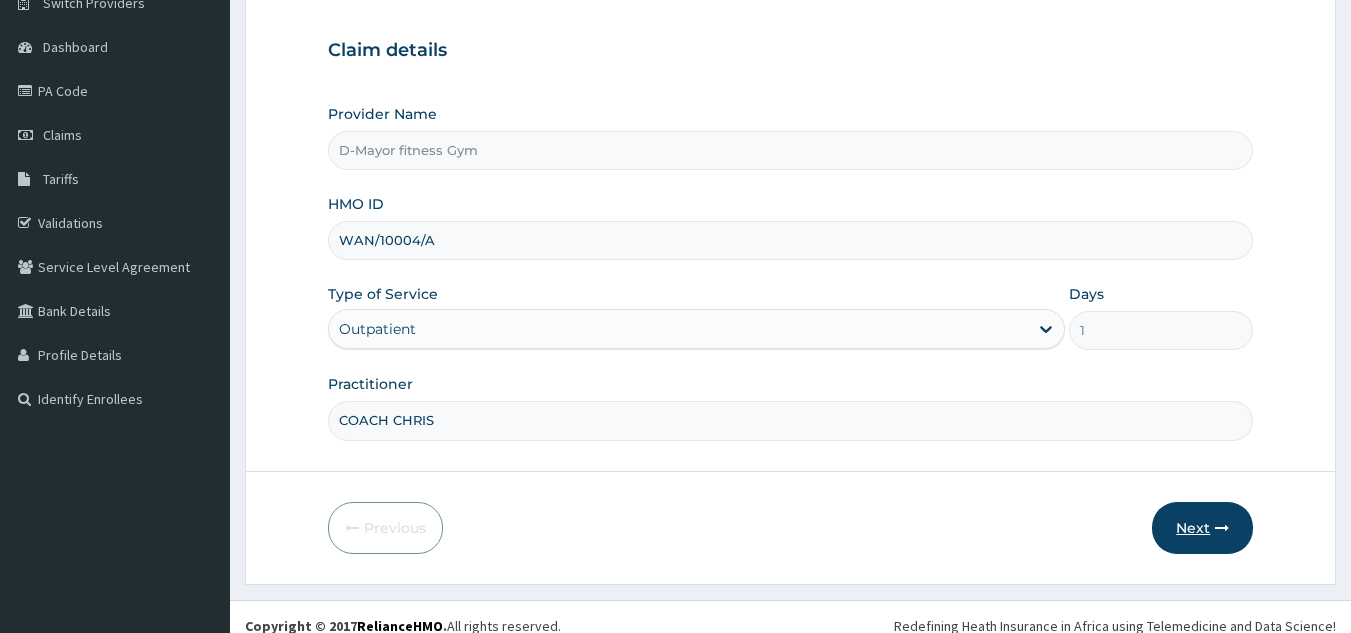 click on "Next" at bounding box center [1202, 528] 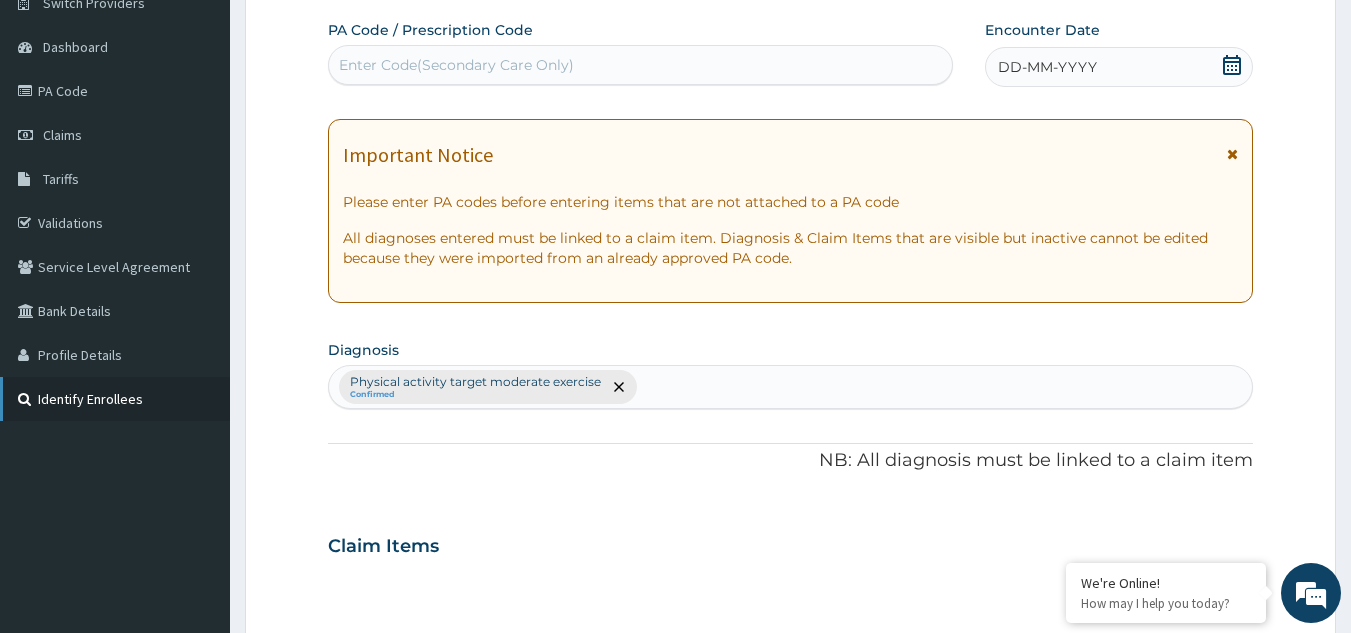 scroll, scrollTop: 0, scrollLeft: 0, axis: both 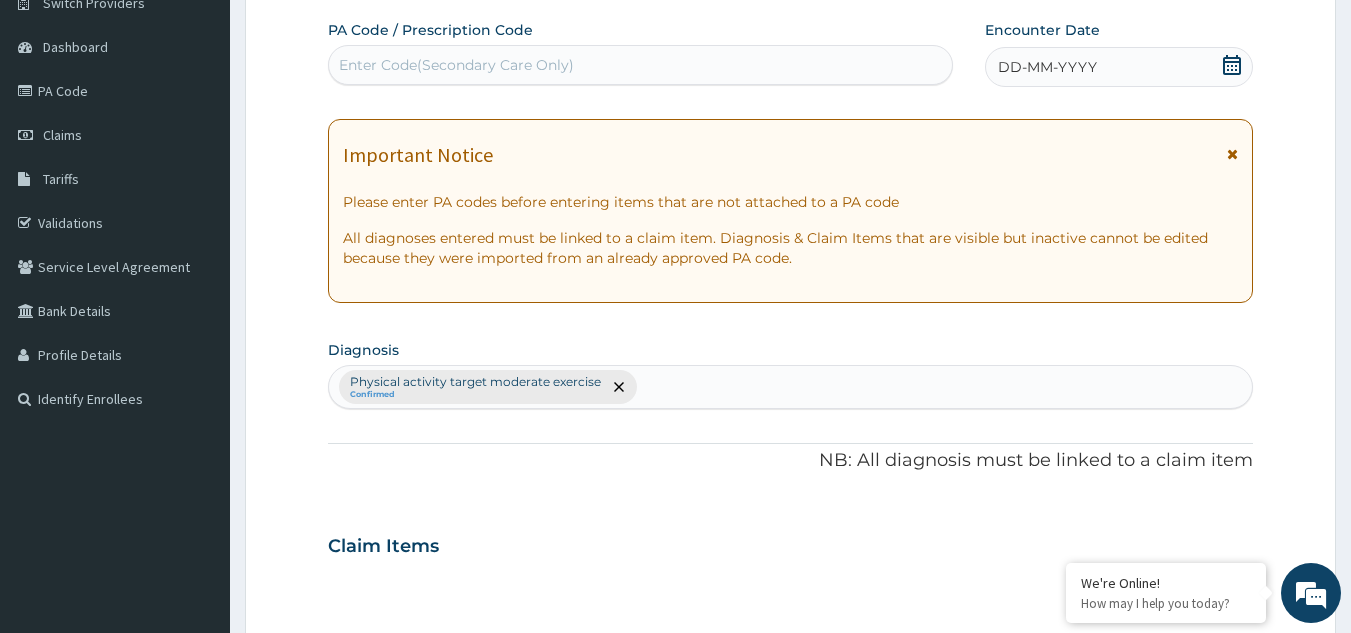 click on "Enter Code(Secondary Care Only)" at bounding box center (456, 65) 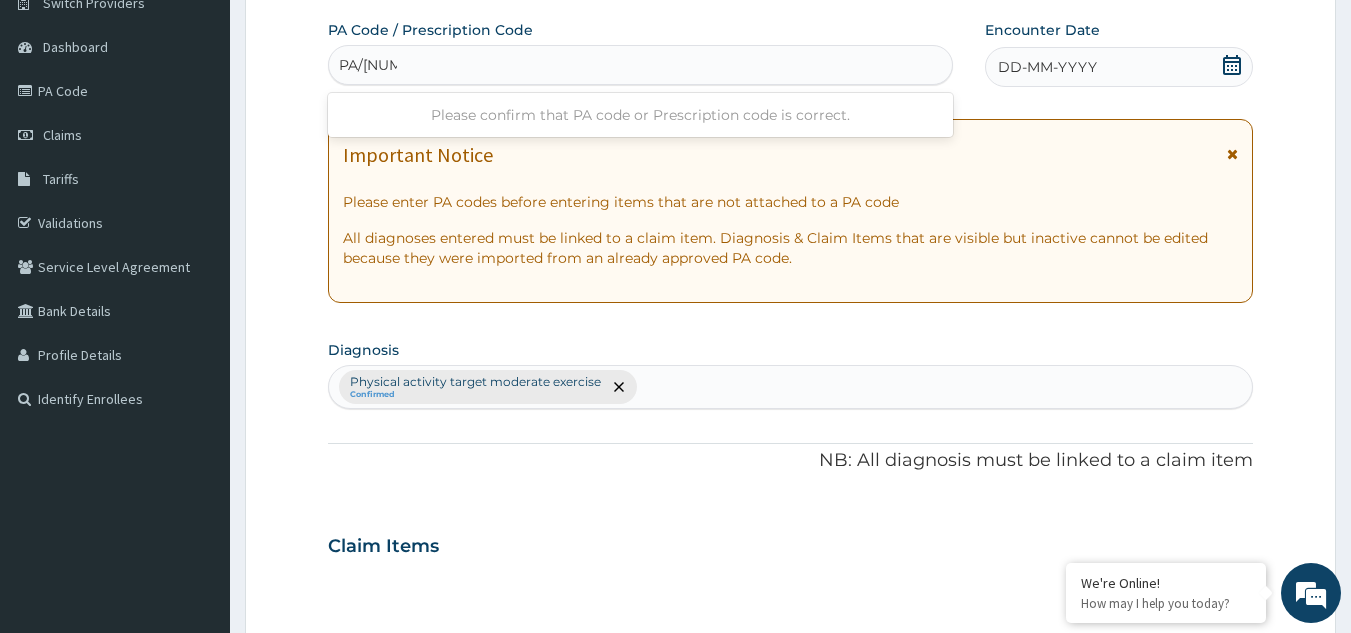 type on "PA/[NUMBER]" 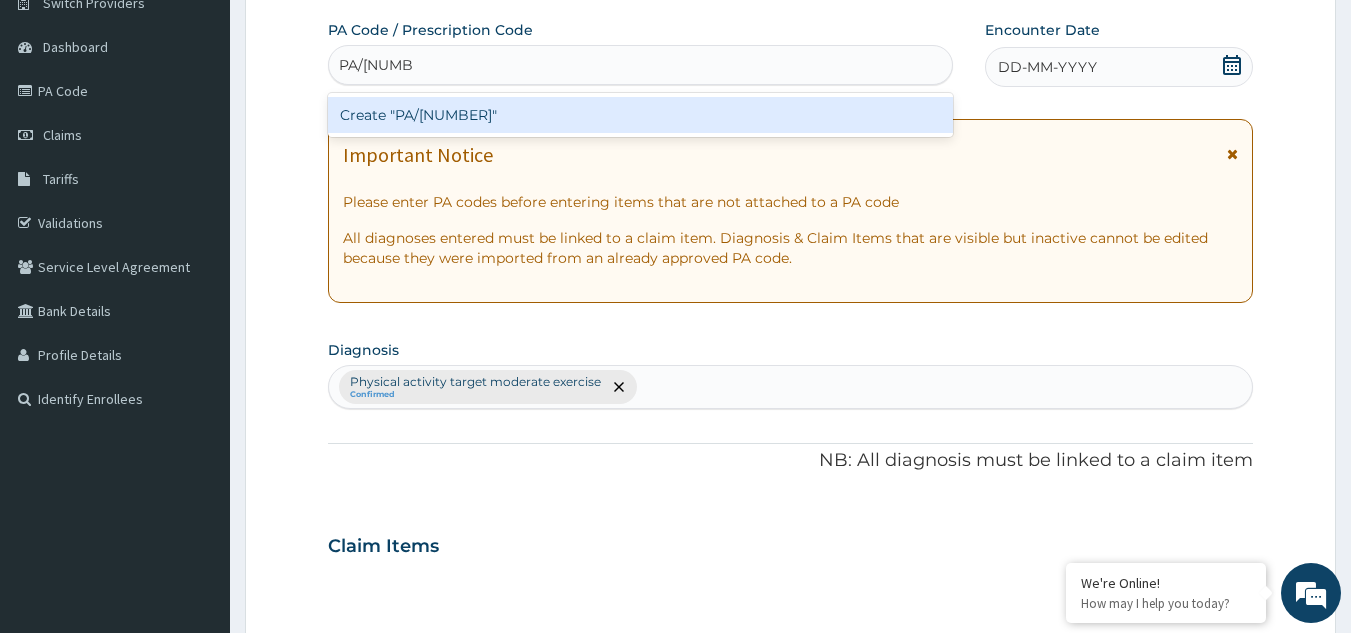 click on "Create "PA/[NUMBER]"" at bounding box center [641, 115] 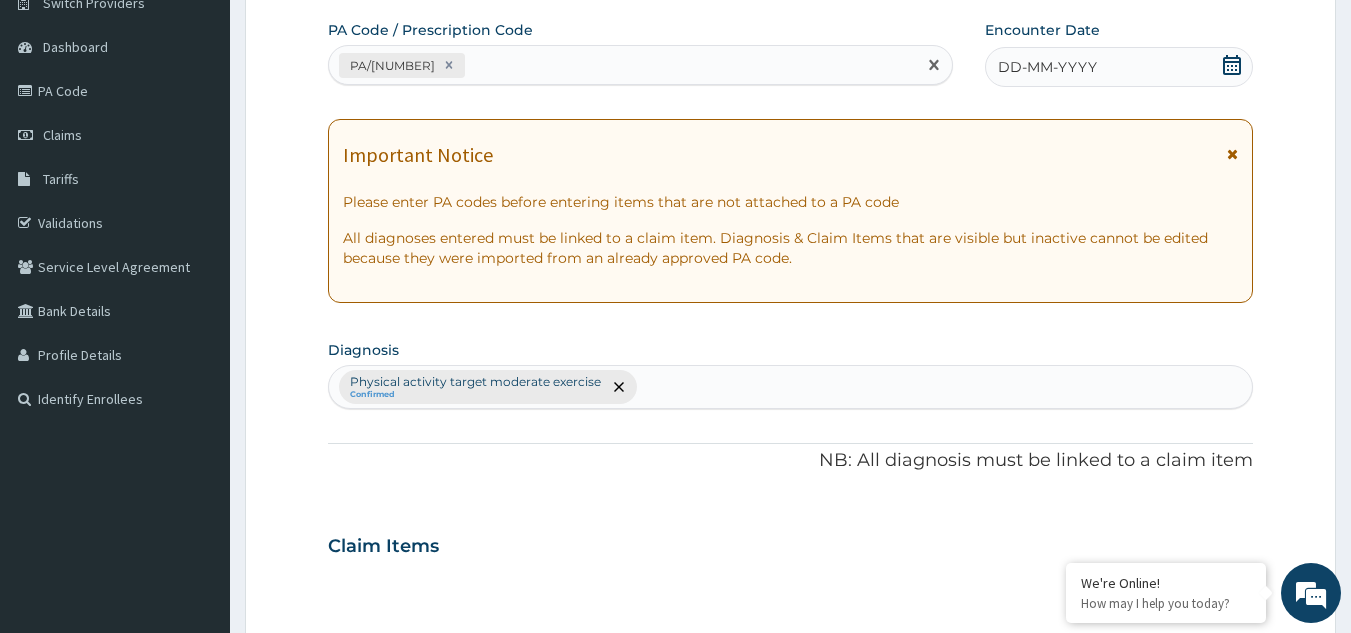 click 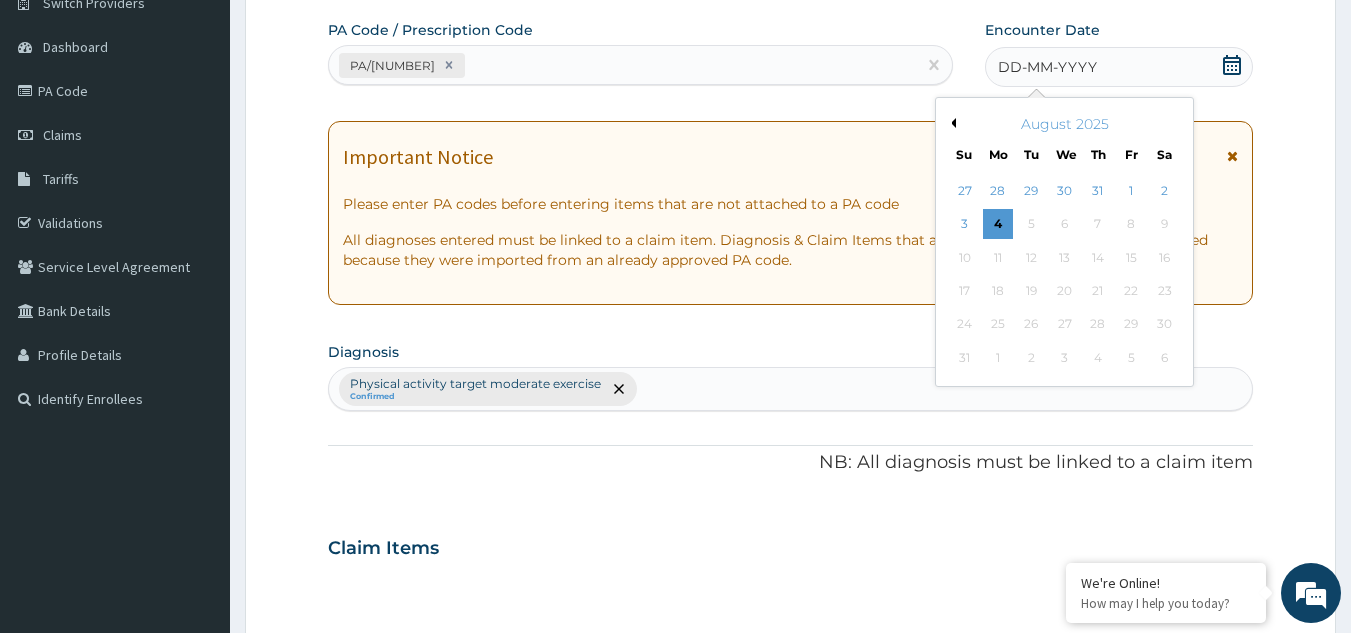 click on "Previous Month" at bounding box center (951, 123) 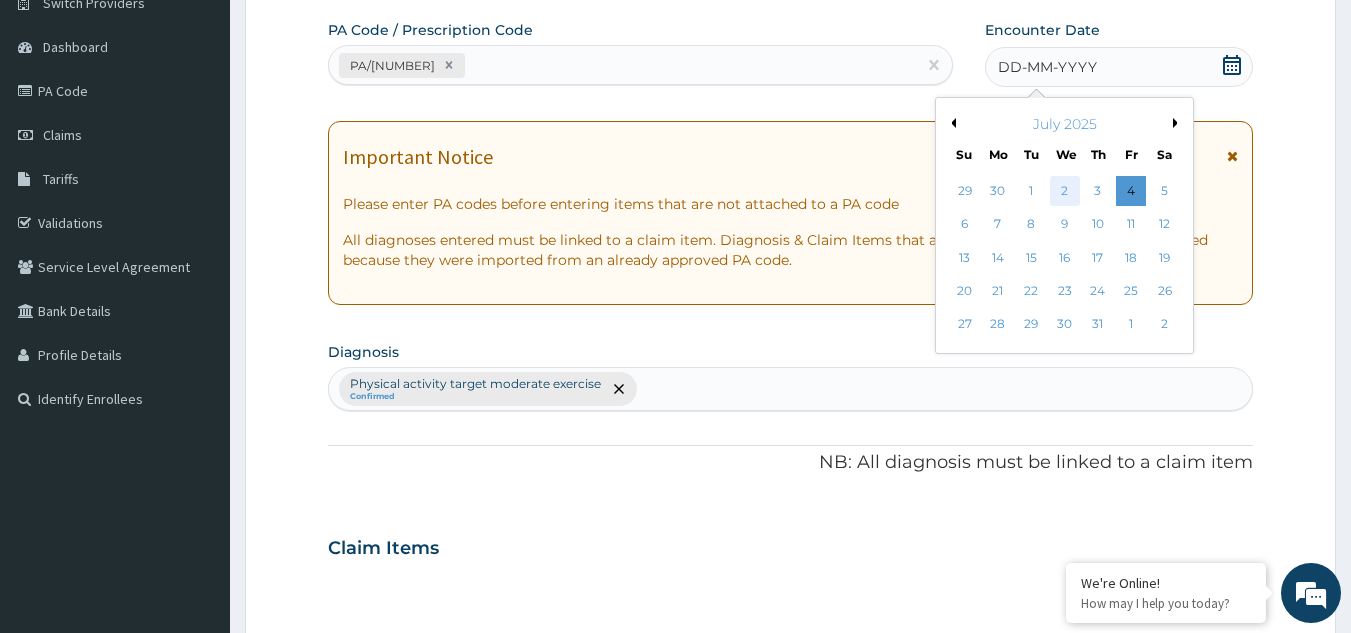 click on "2" at bounding box center (1065, 191) 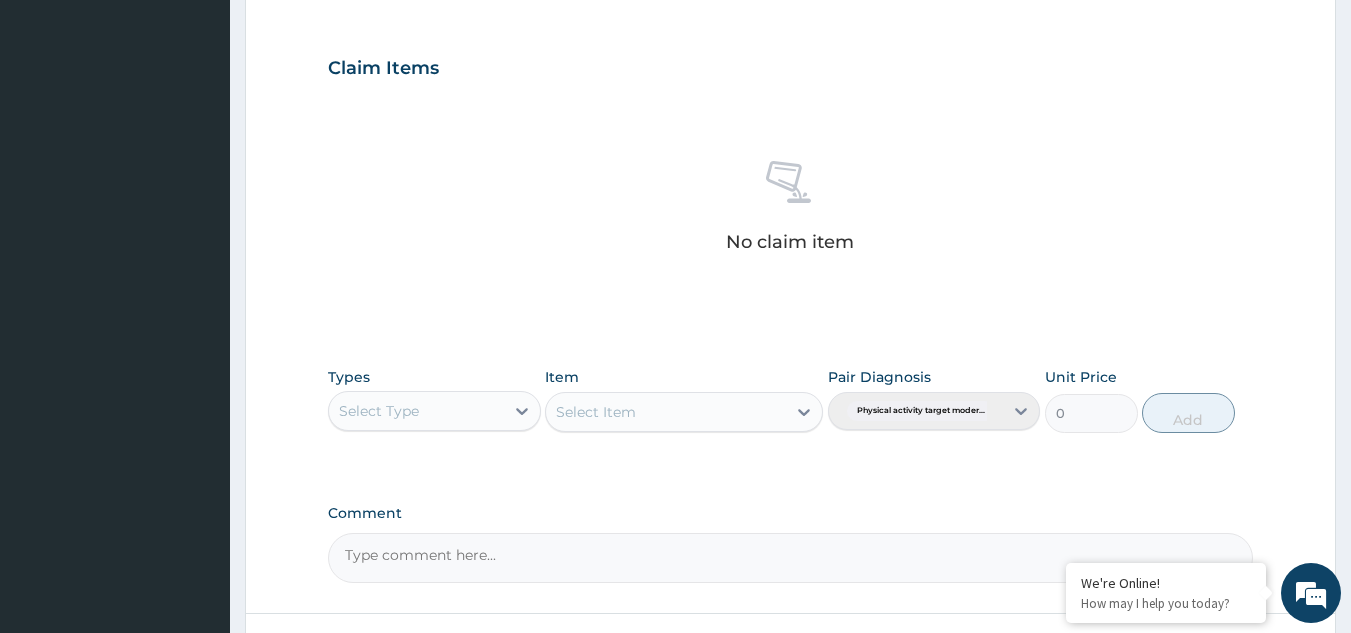 scroll, scrollTop: 669, scrollLeft: 0, axis: vertical 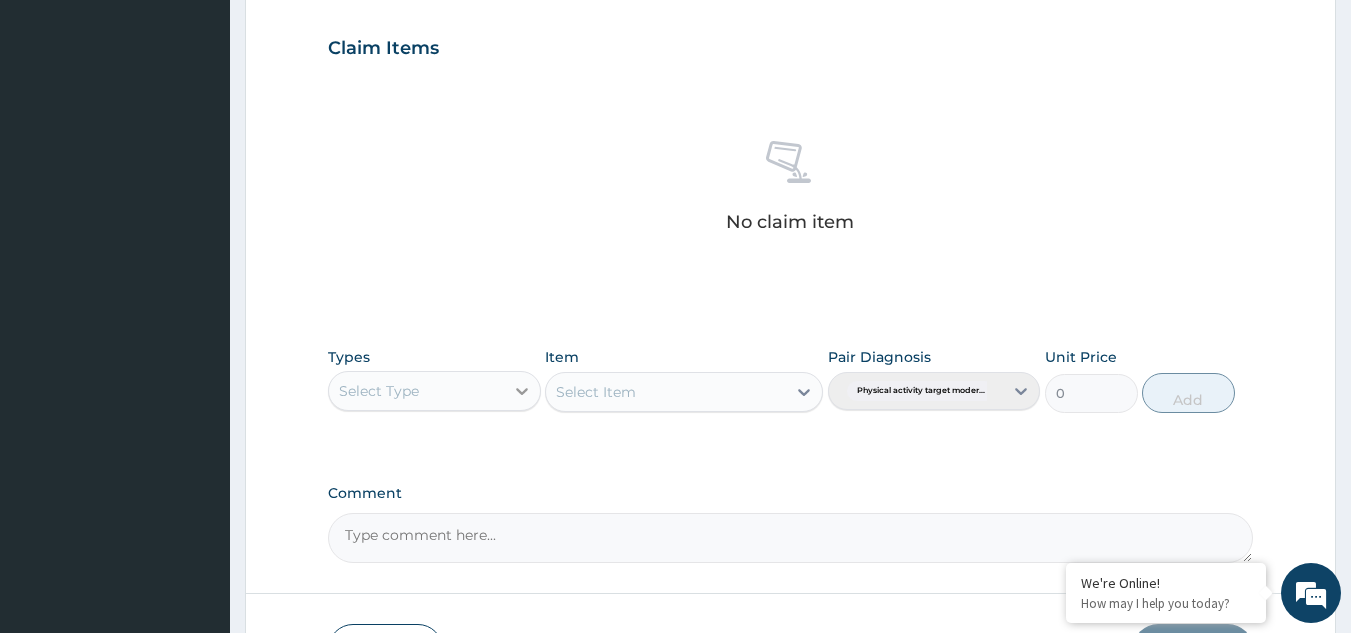 click 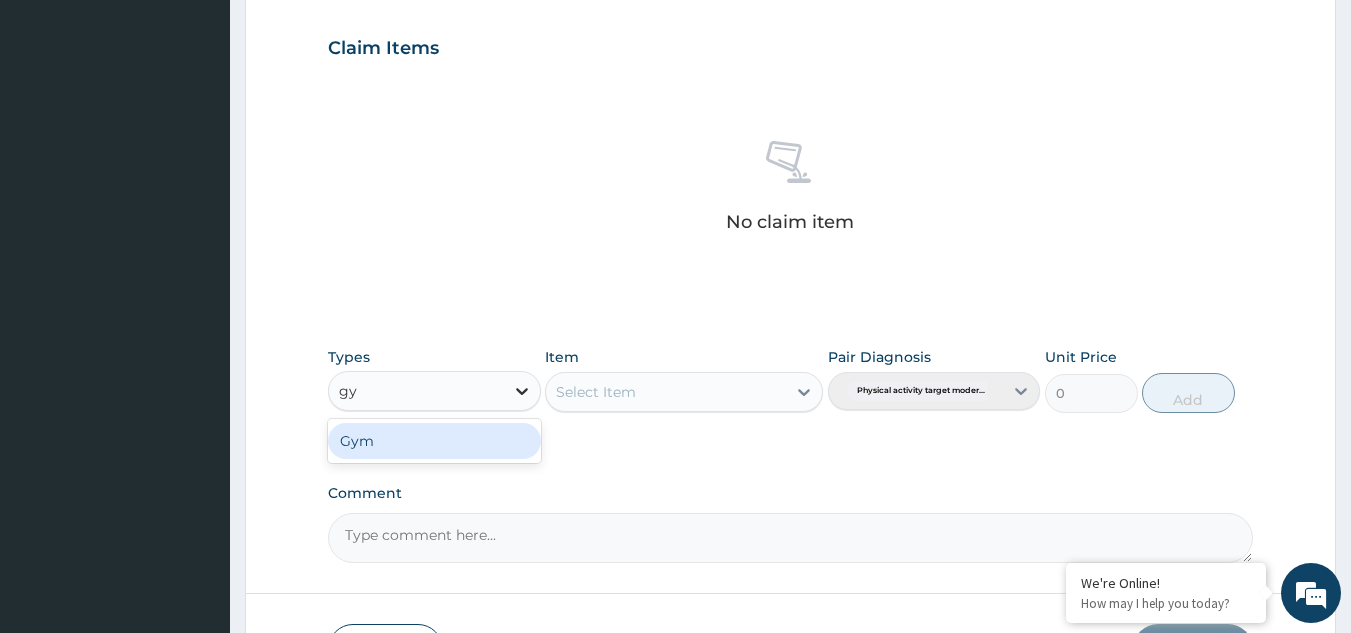 type on "gym" 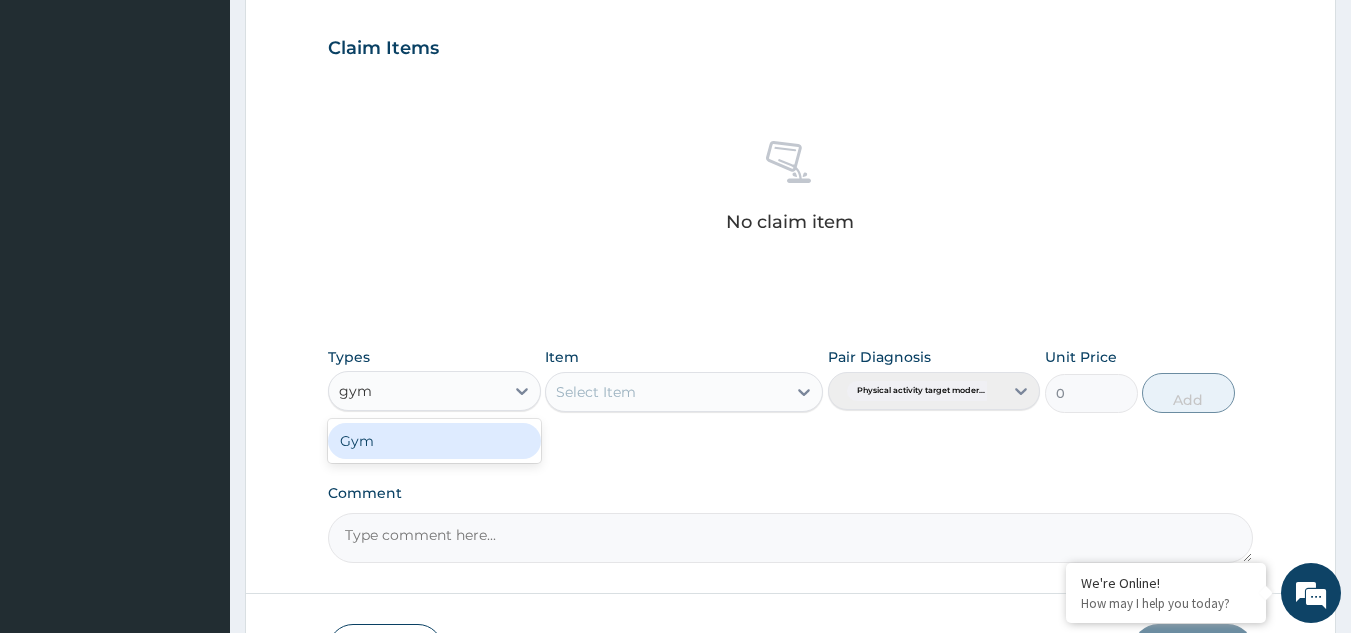 click on "Gym" at bounding box center (434, 441) 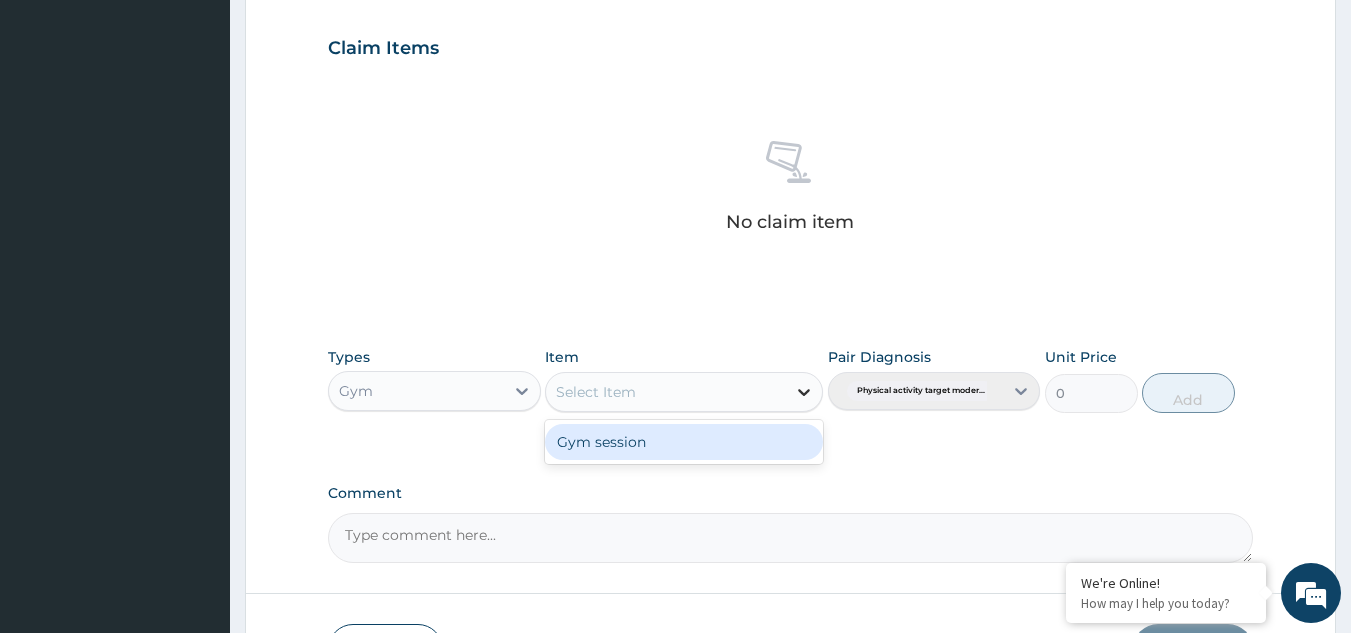 click 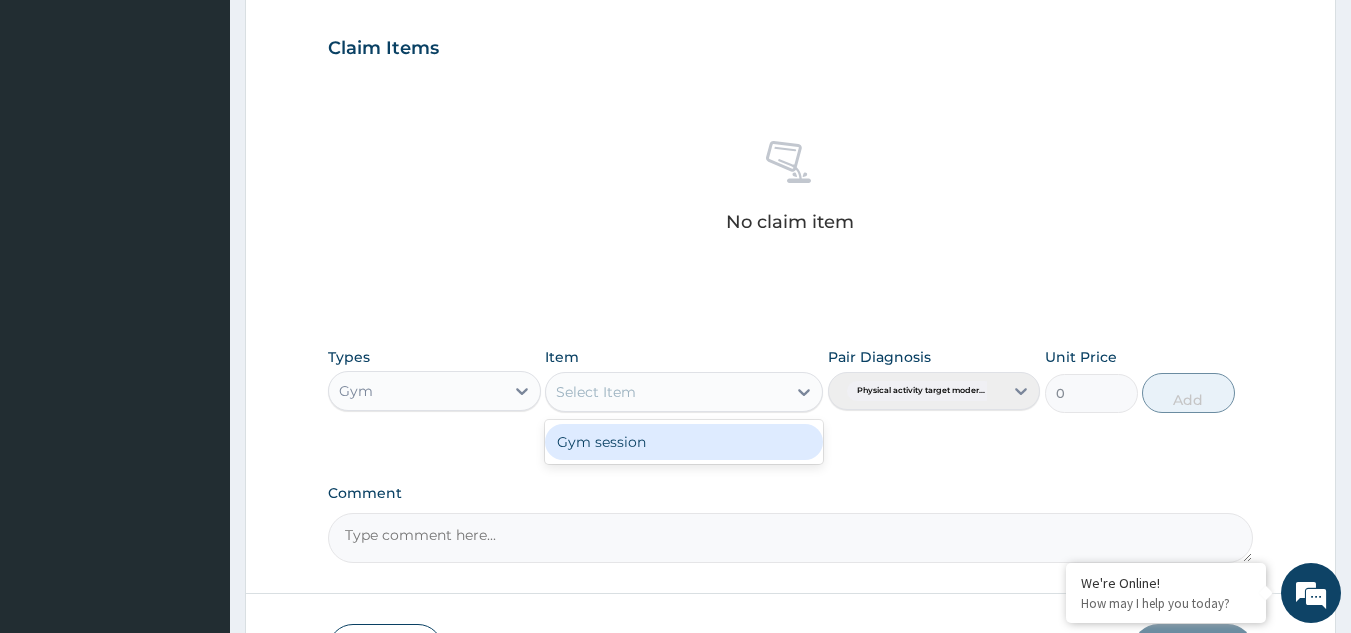 click on "Gym session" at bounding box center [684, 442] 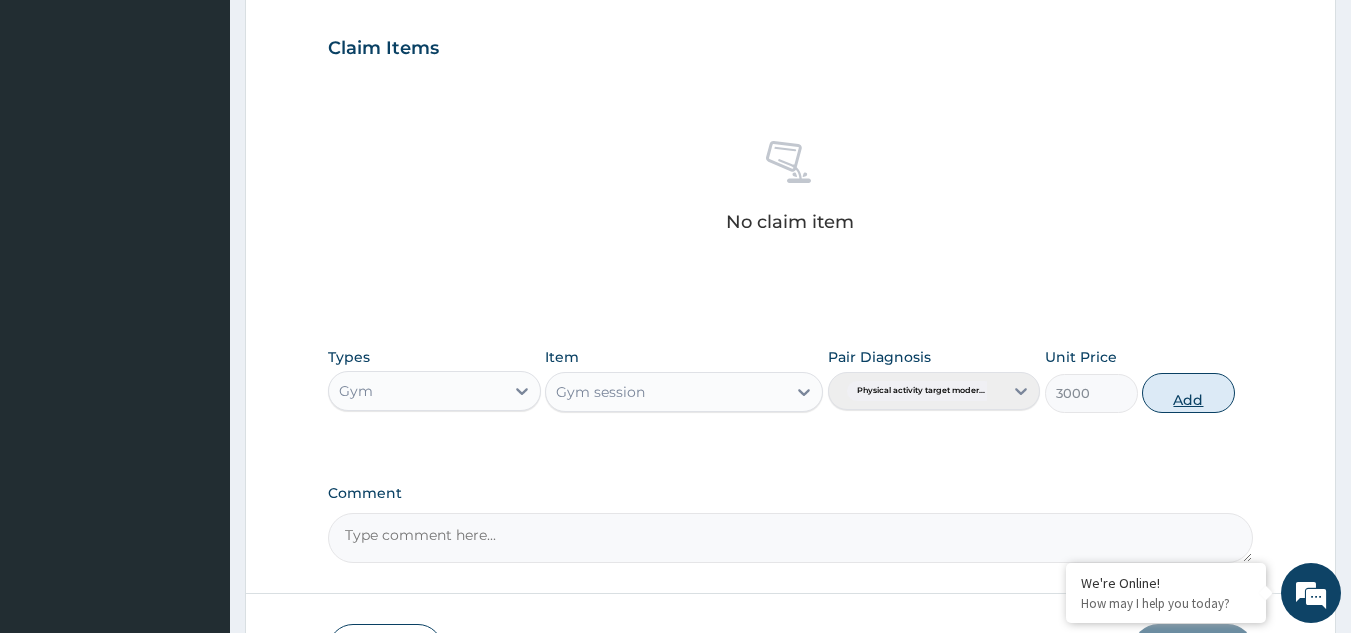 click on "Add" at bounding box center [1188, 393] 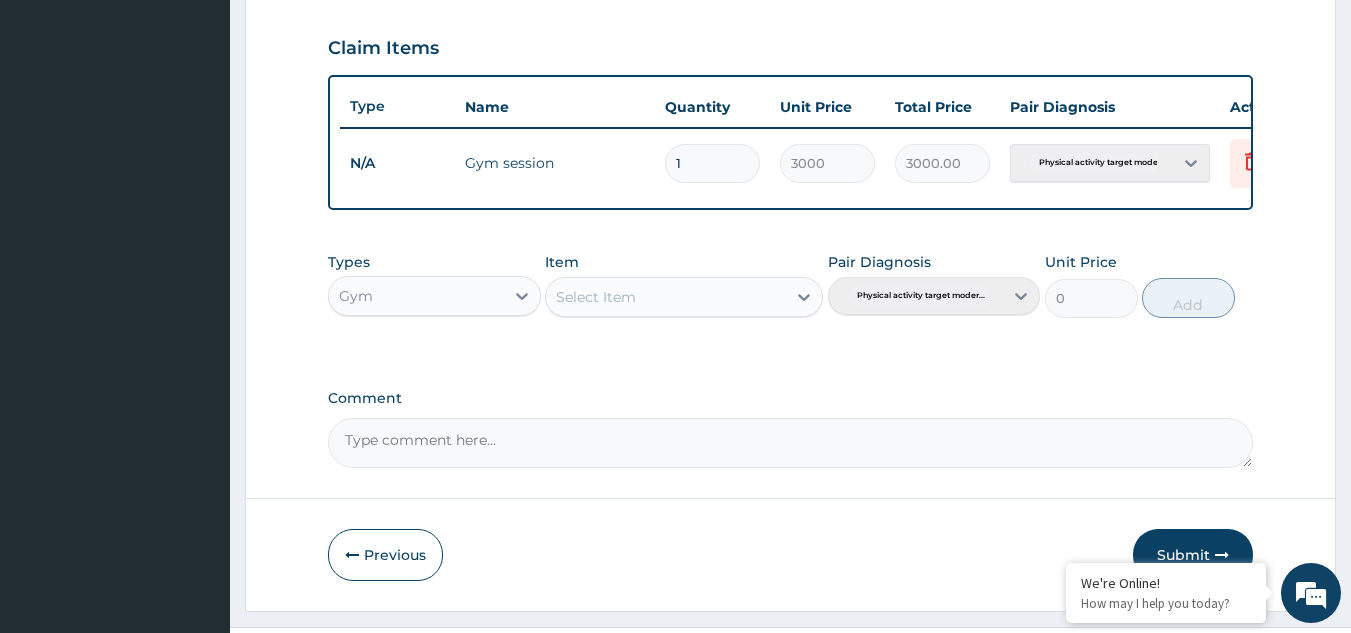 type 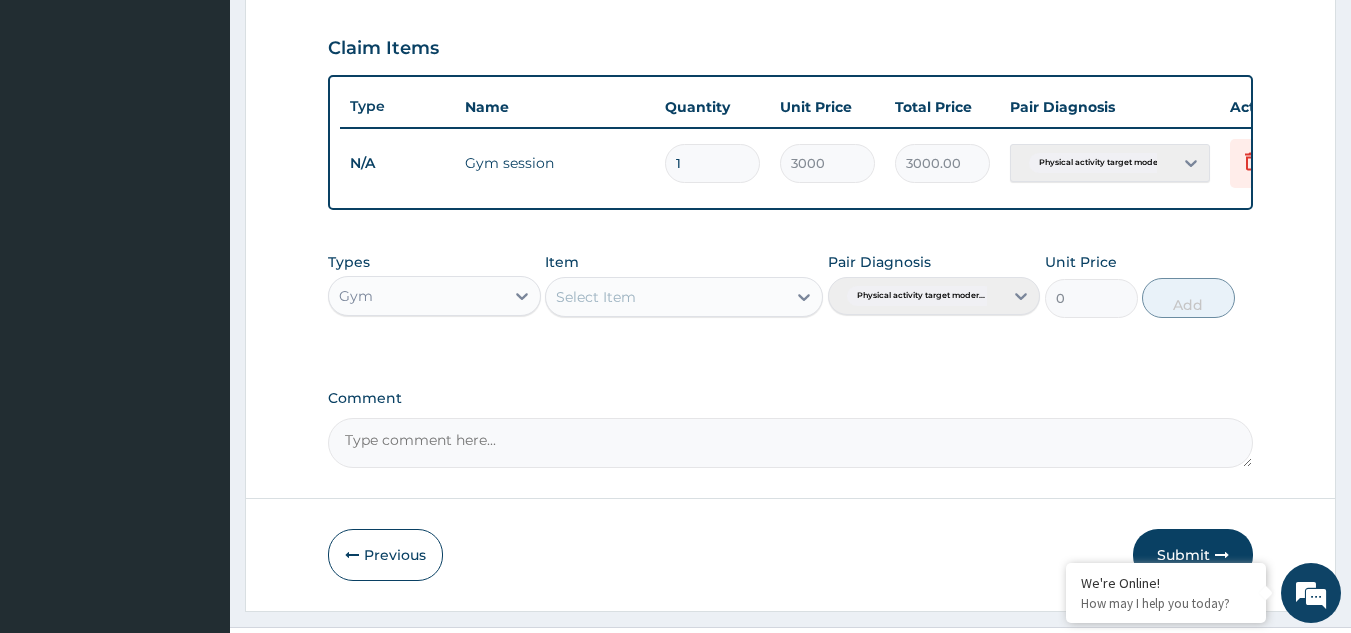 type on "0.00" 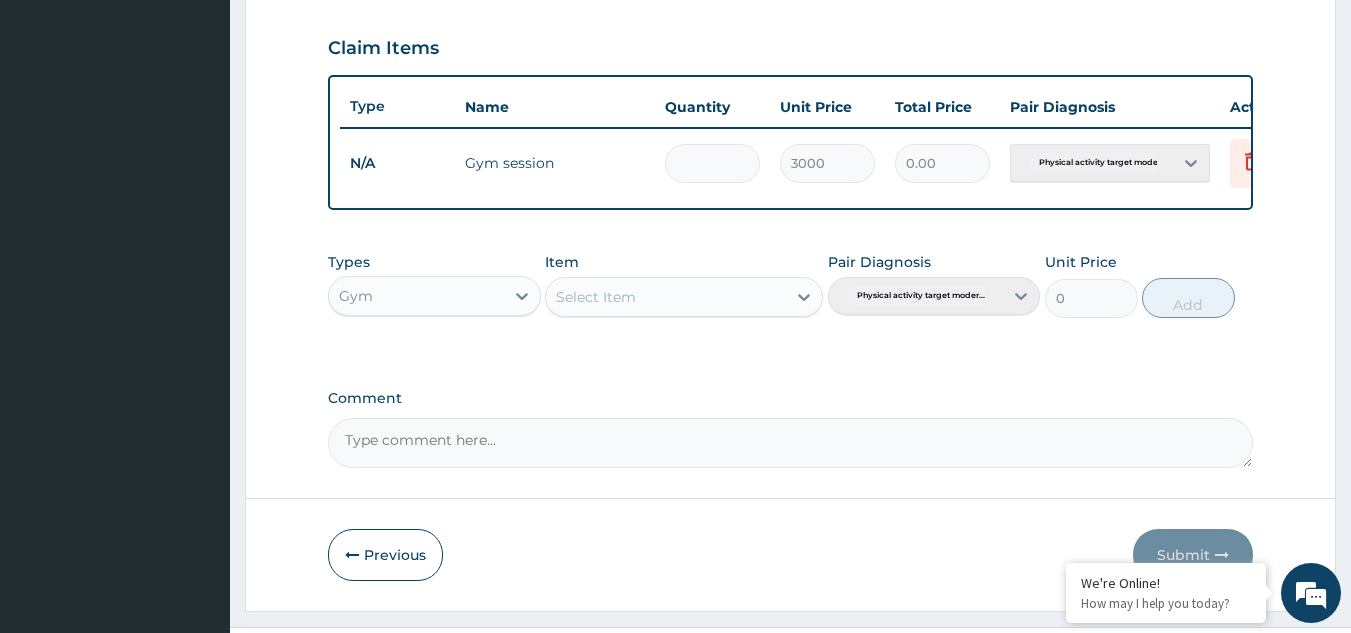 type on "5" 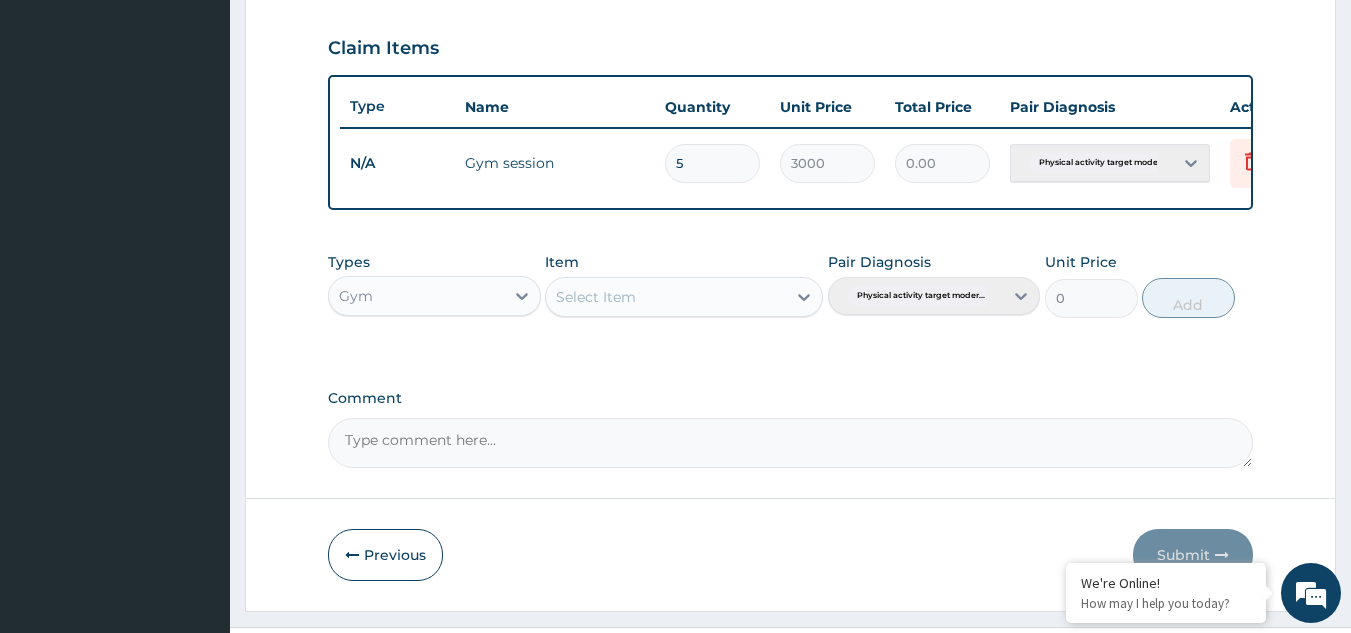 type on "15000.00" 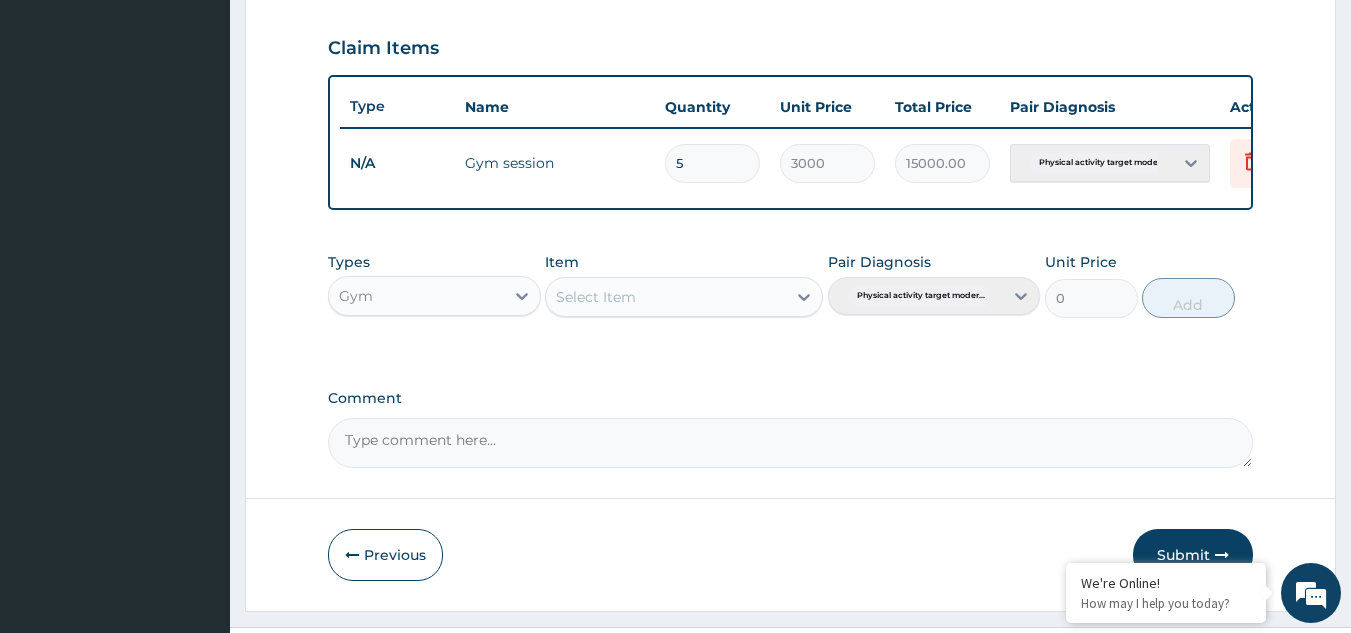 scroll, scrollTop: 729, scrollLeft: 0, axis: vertical 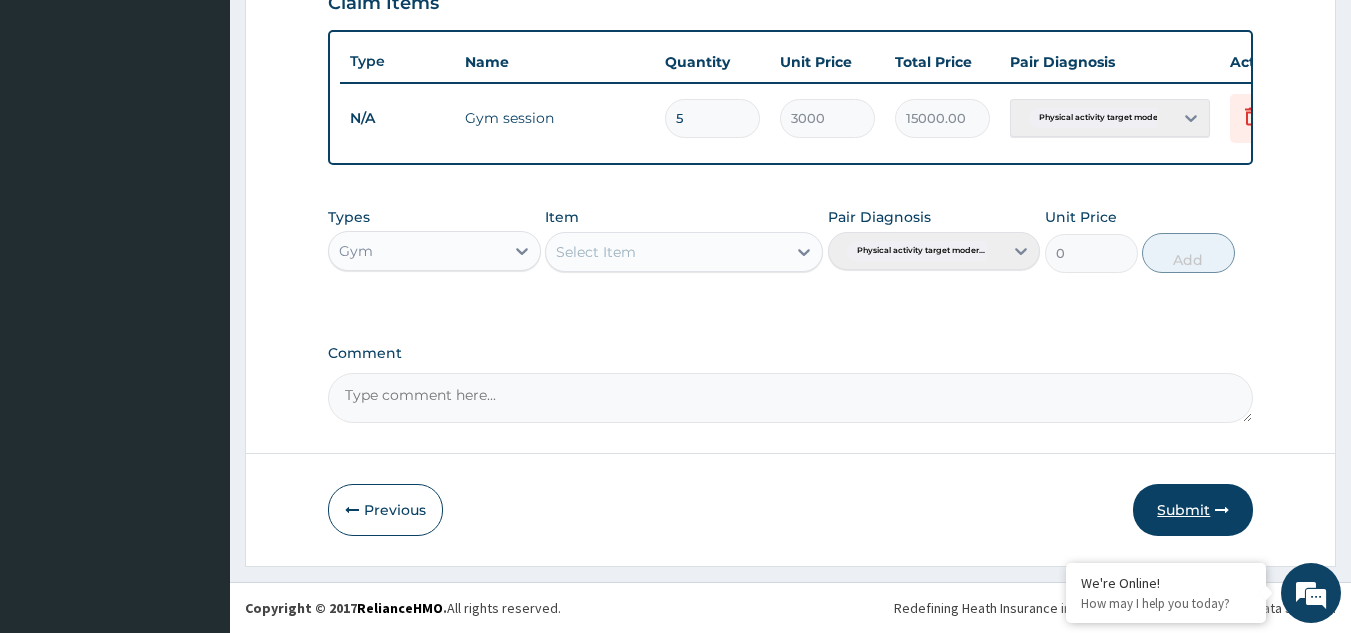 type on "5" 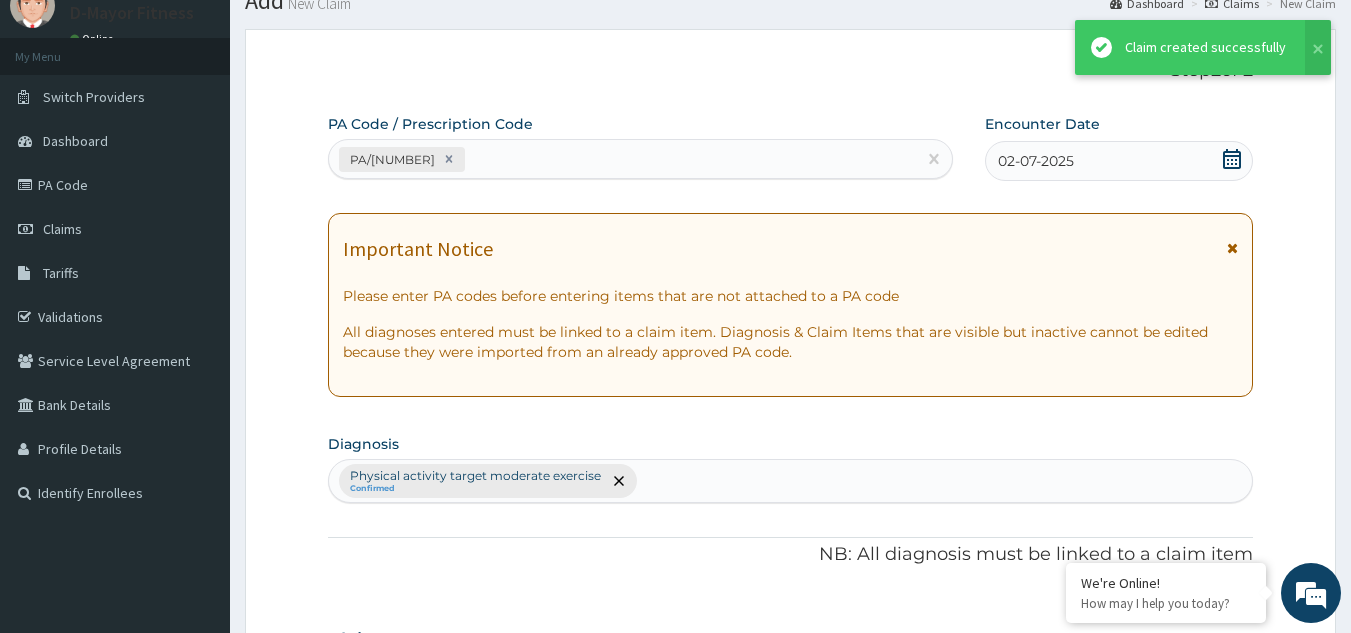 scroll, scrollTop: 729, scrollLeft: 0, axis: vertical 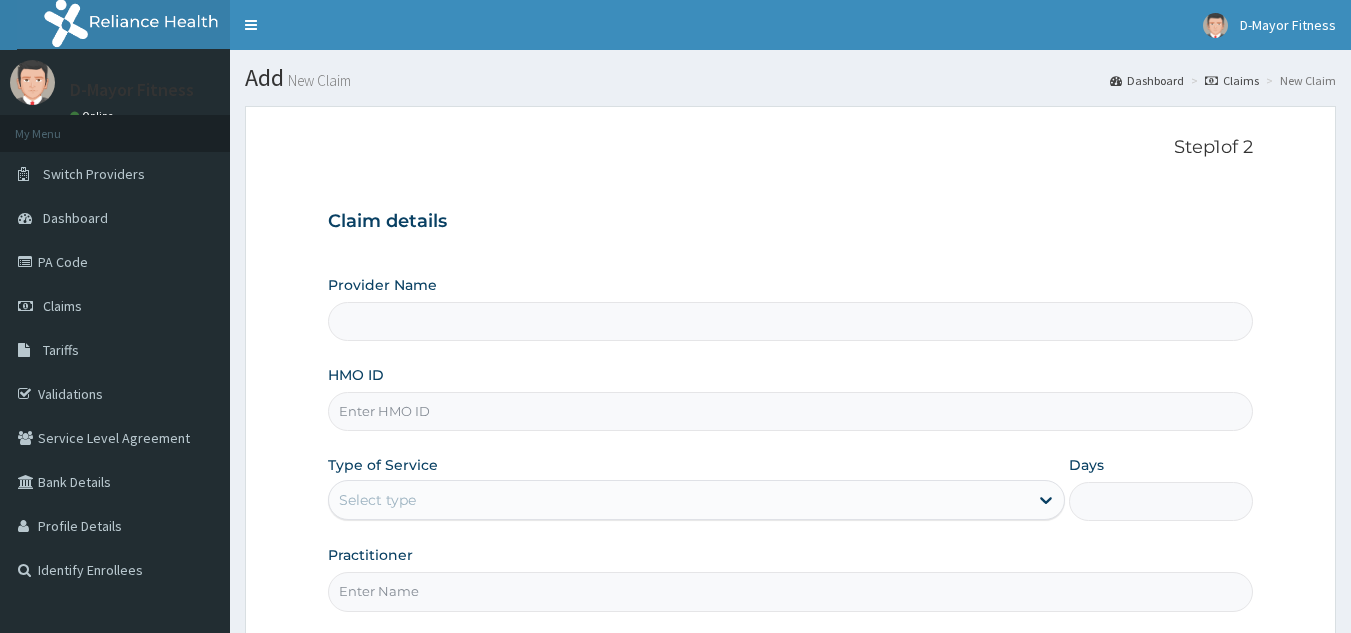 type on "D-Mayor fitness Gym" 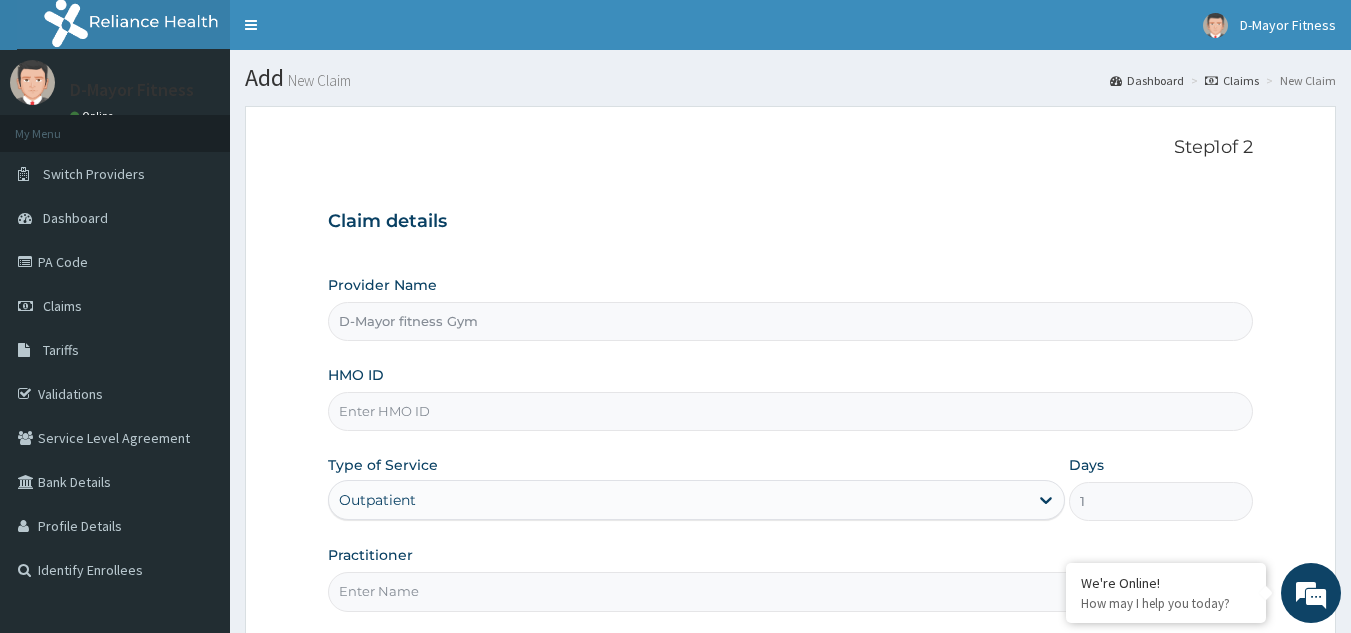 scroll, scrollTop: 0, scrollLeft: 0, axis: both 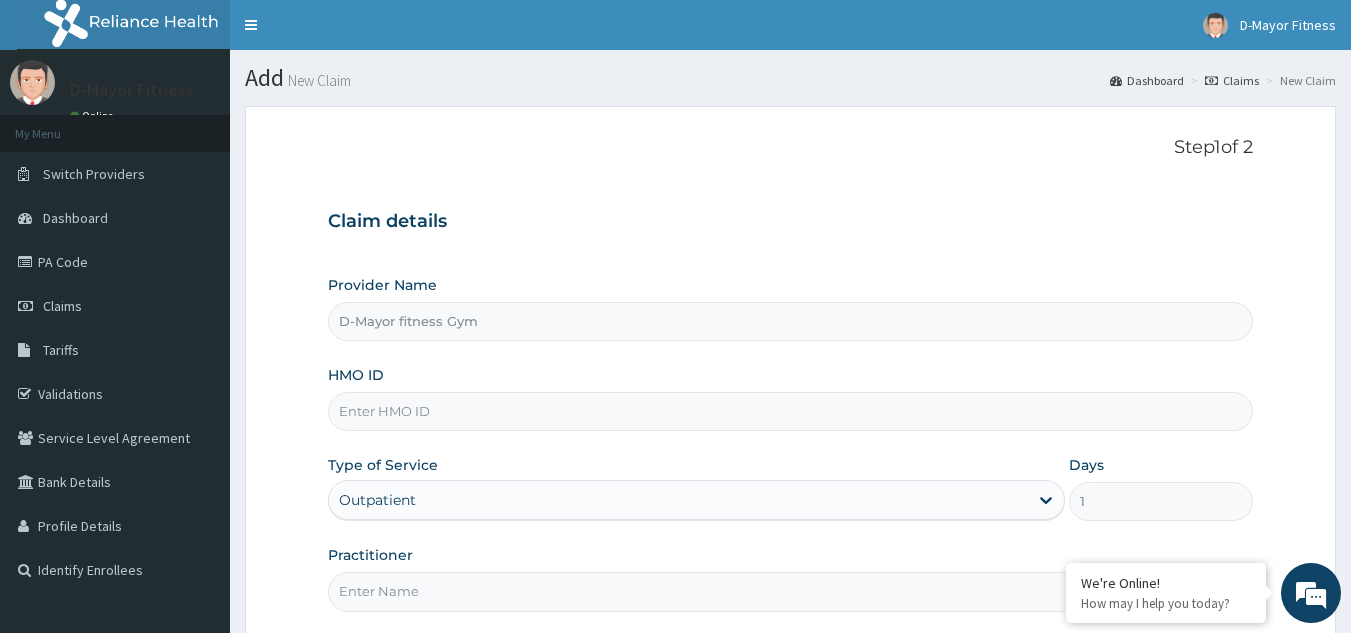 click on "HMO ID" at bounding box center [791, 411] 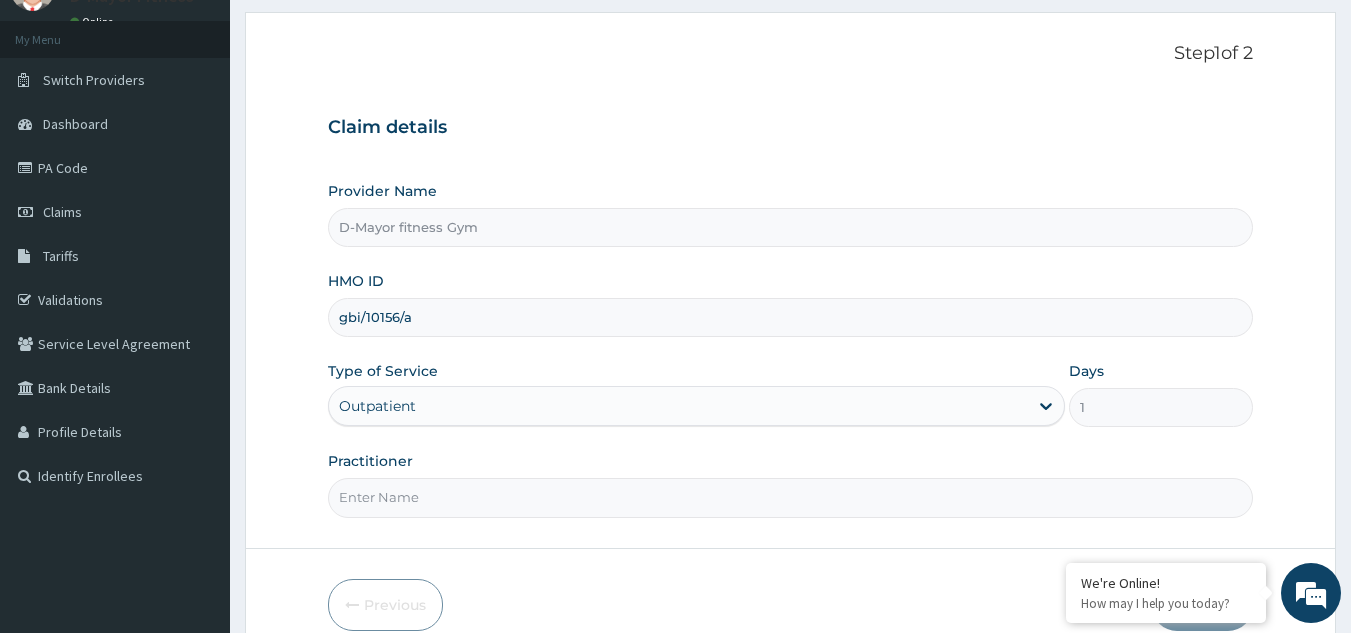 scroll, scrollTop: 189, scrollLeft: 0, axis: vertical 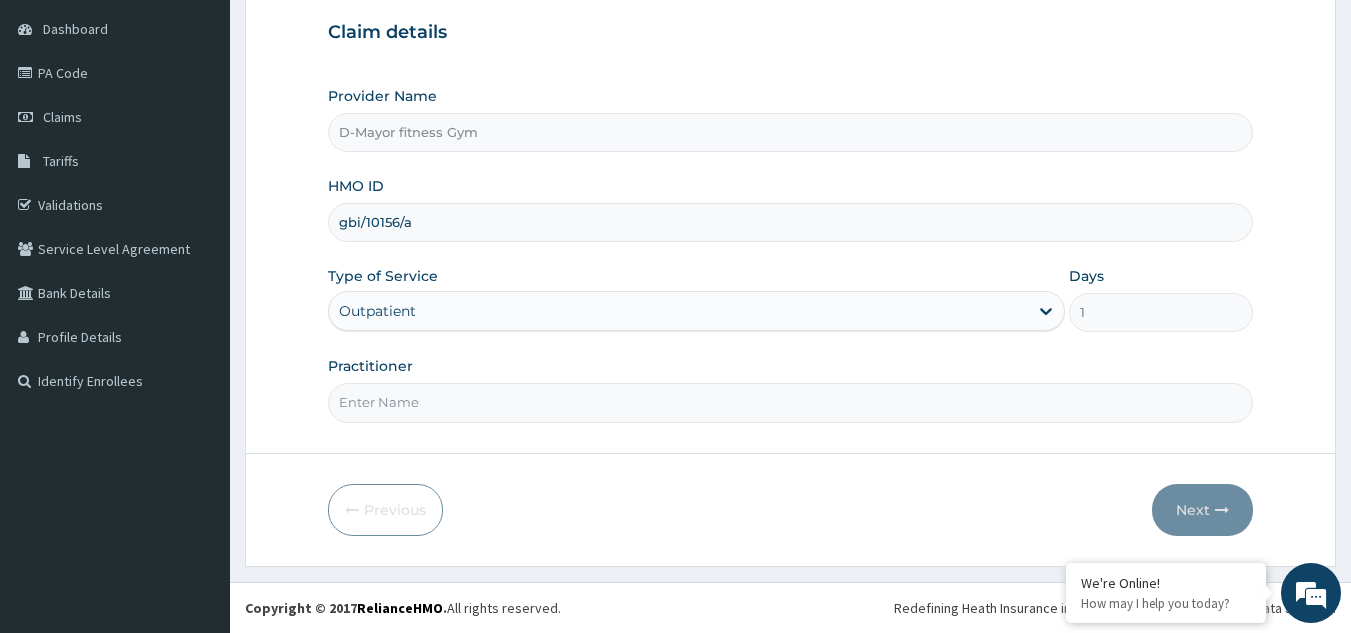 type on "gbi/10156/a" 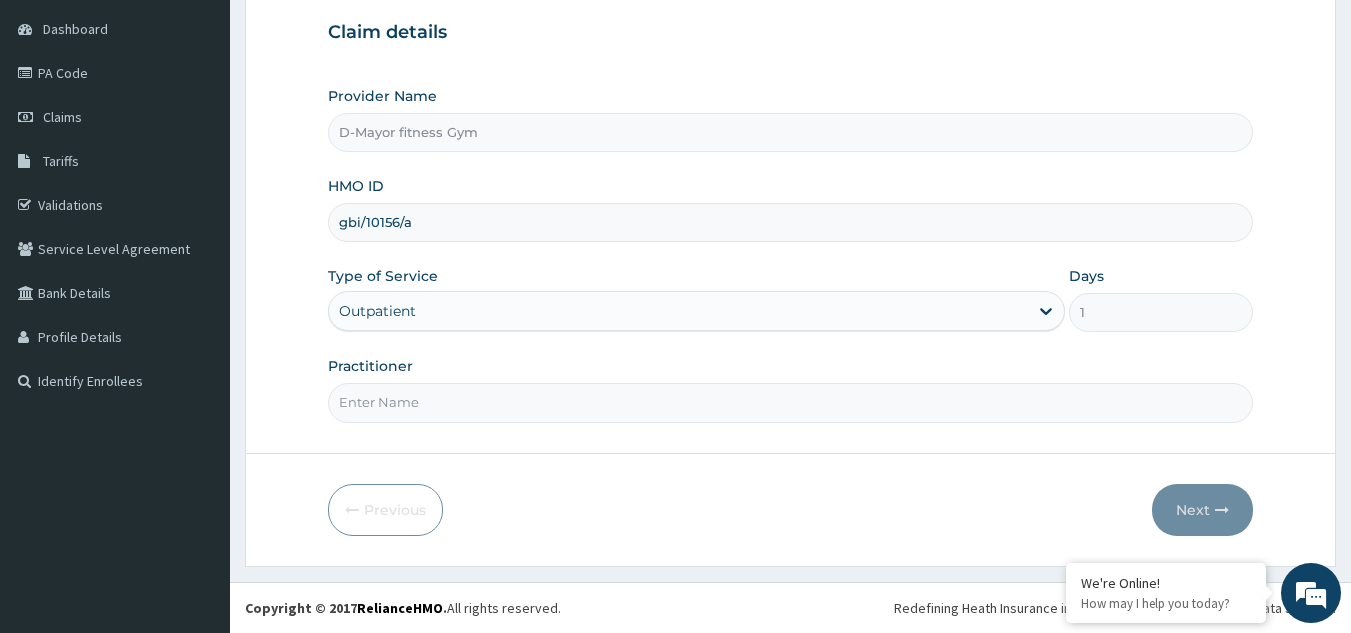 type on "COACH CHRIS" 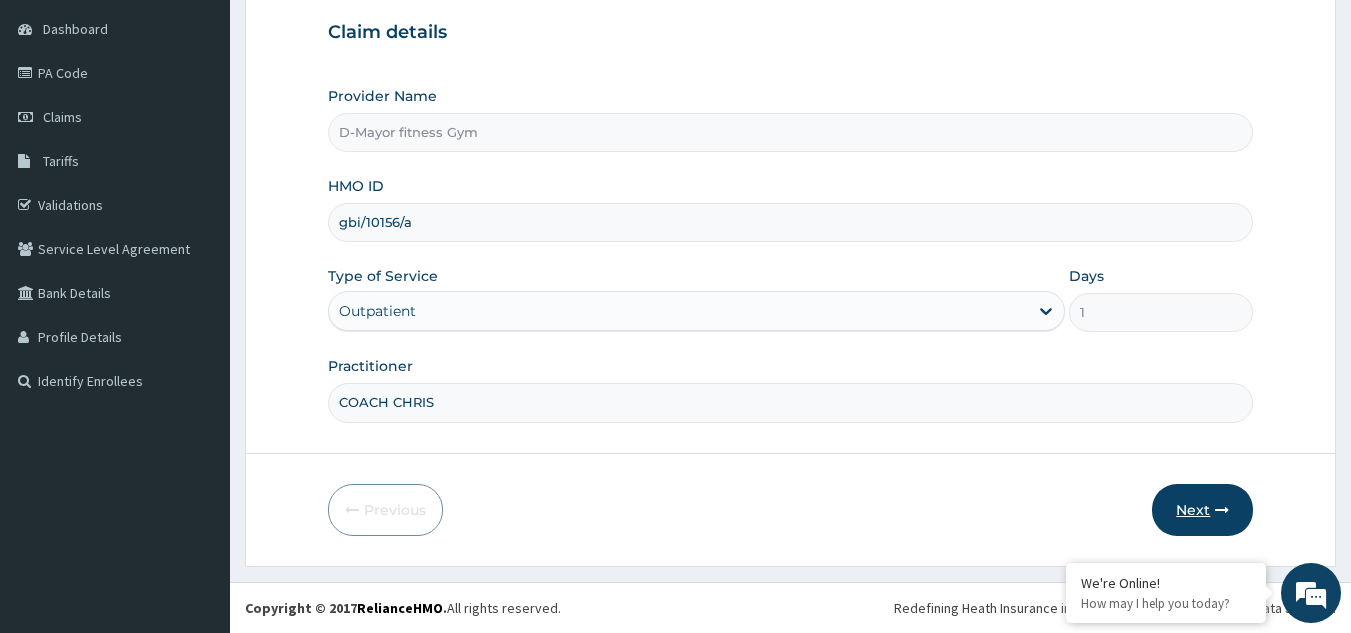 click on "Next" at bounding box center (1202, 510) 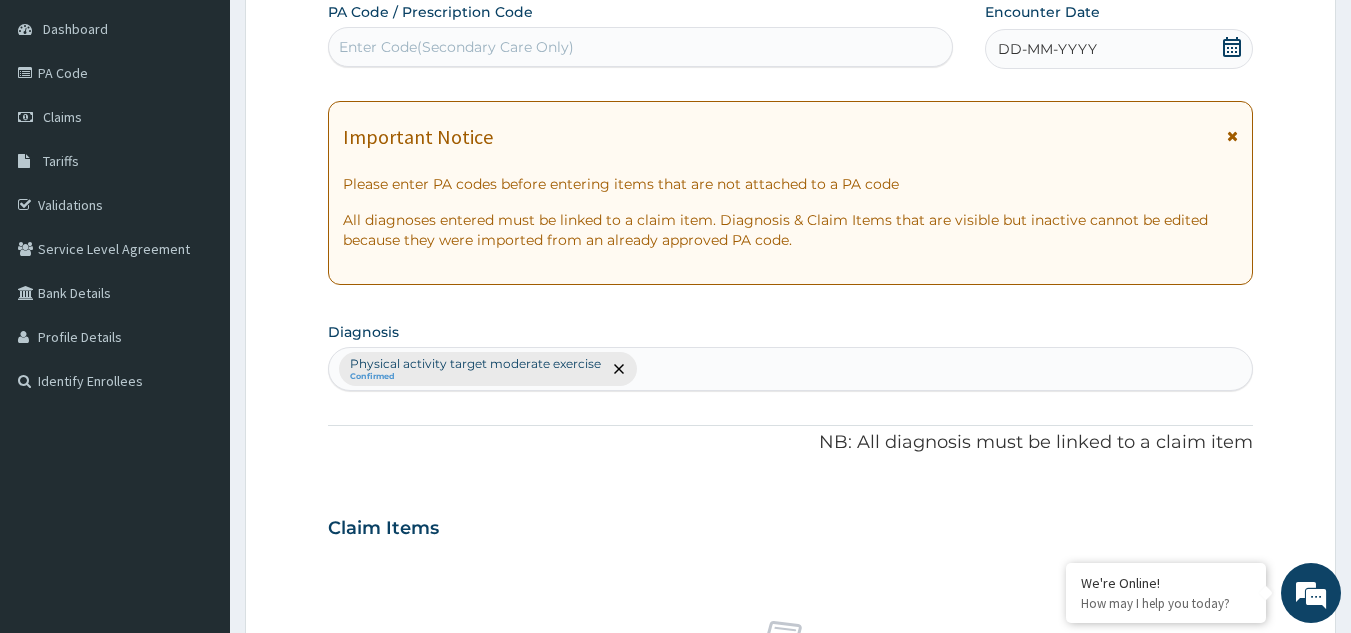 click on "Enter Code(Secondary Care Only)" at bounding box center [456, 47] 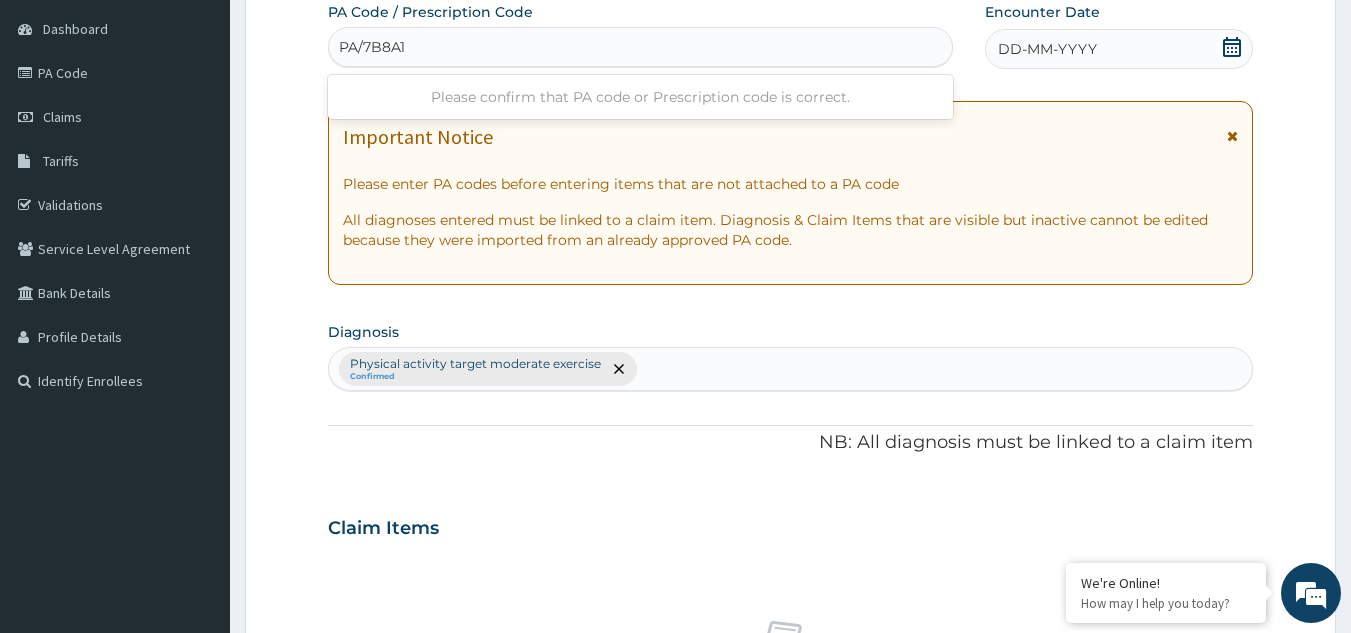 type on "PA/7B8A1A" 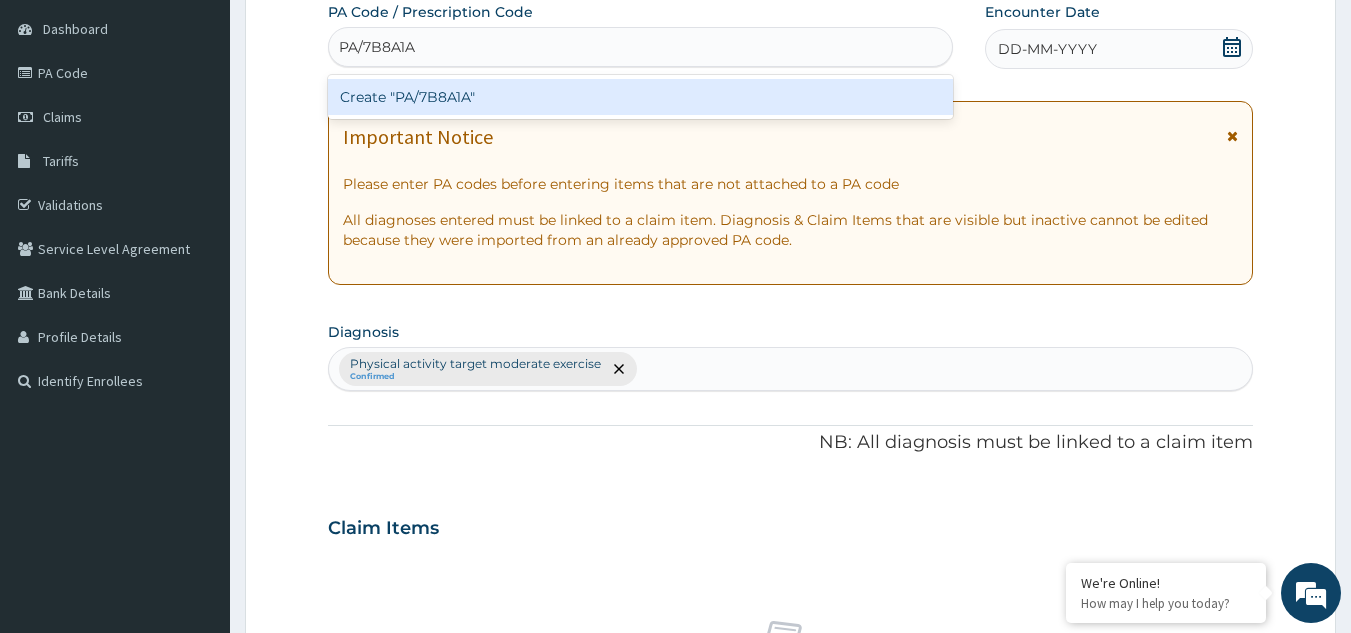 click on "Create "PA/7B8A1A"" at bounding box center (641, 97) 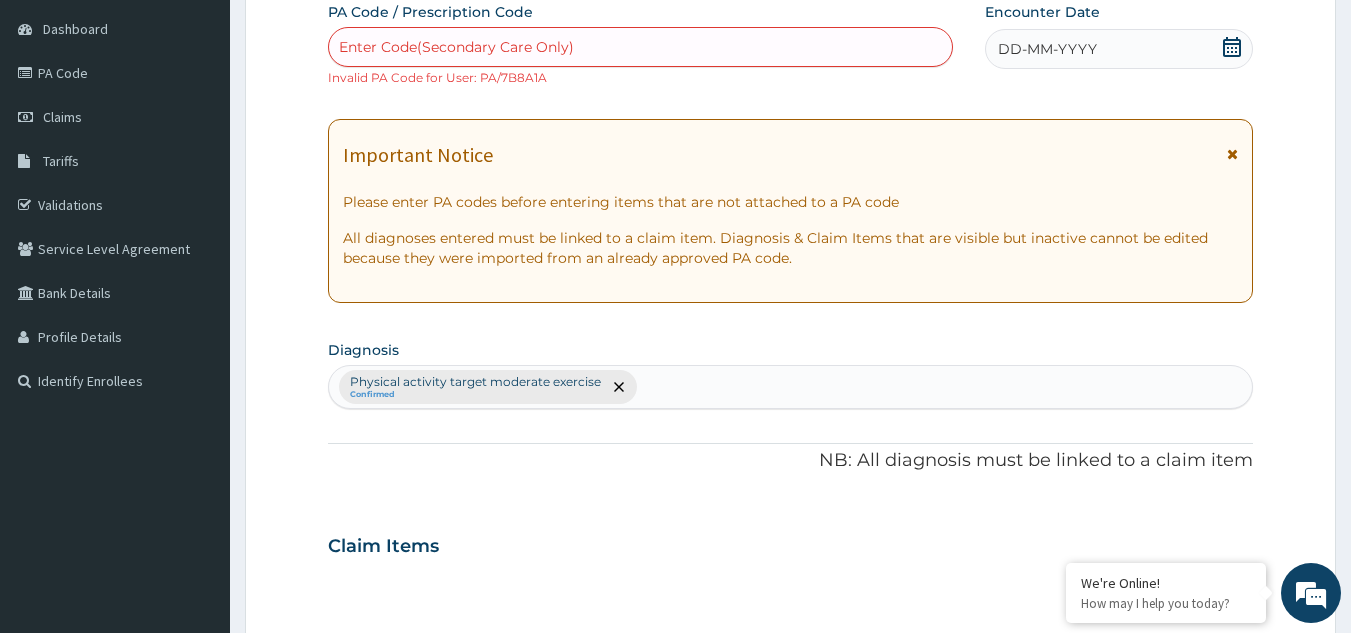 click on "Enter Code(Secondary Care Only)" at bounding box center (641, 47) 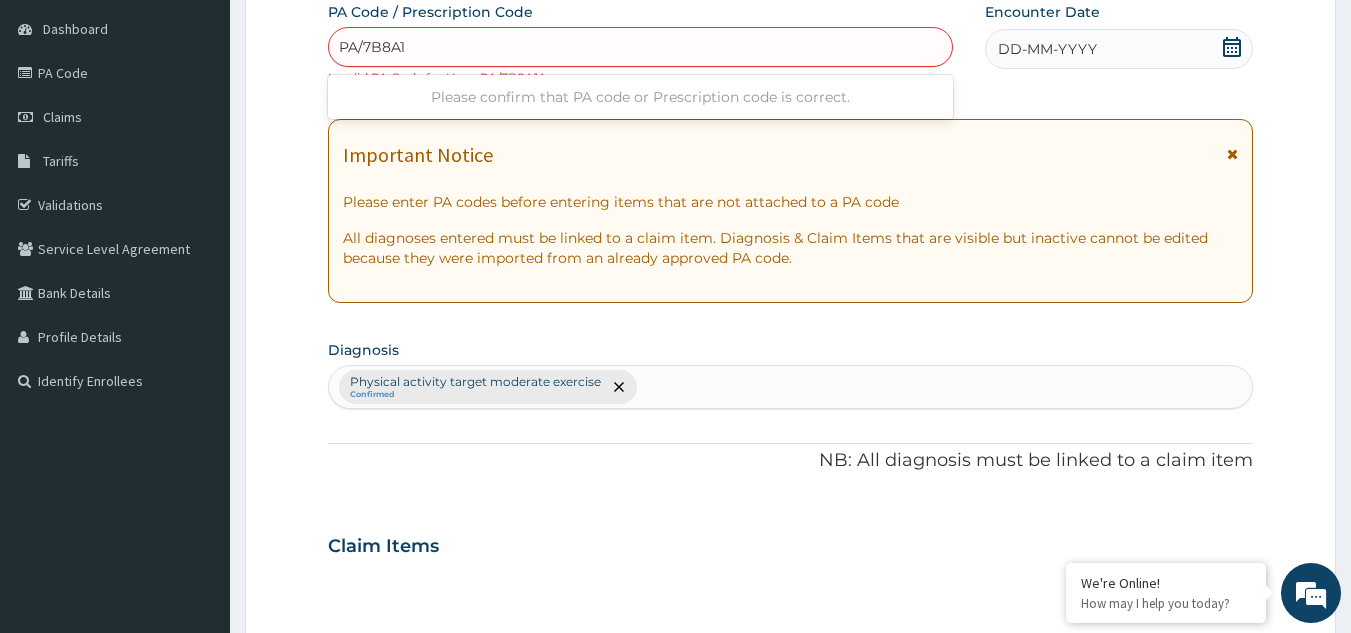 type on "PA/7B8A1A" 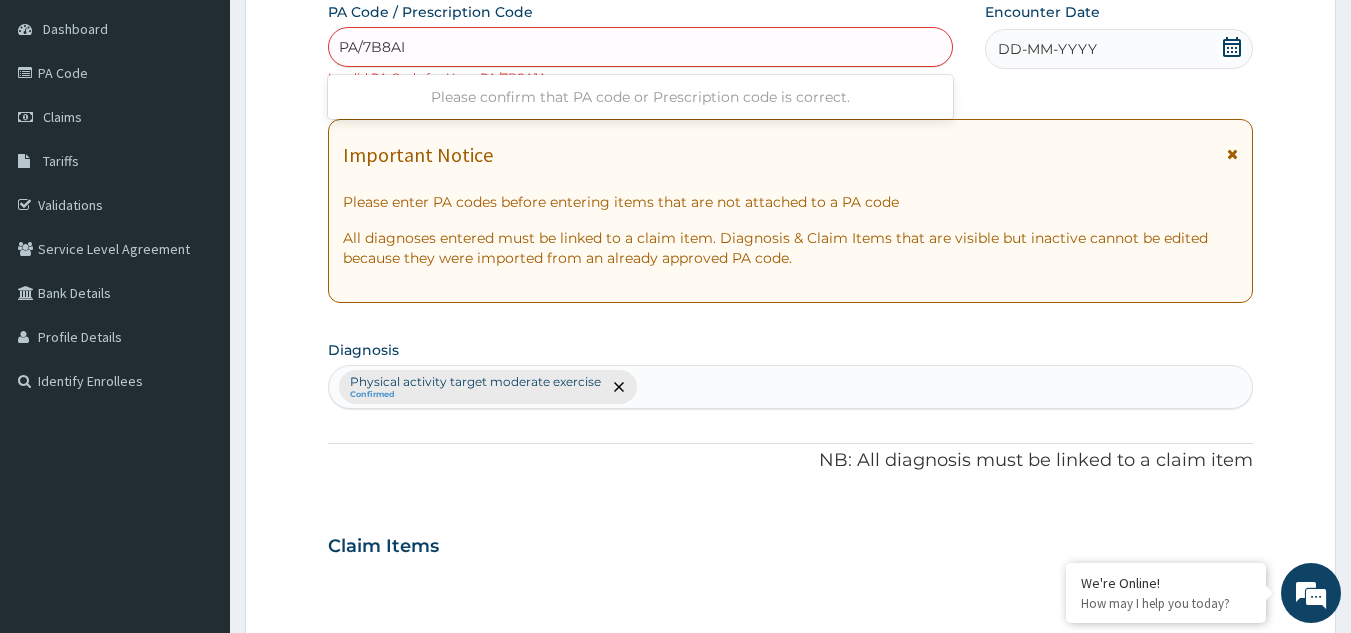 type on "PA/7B8AIA" 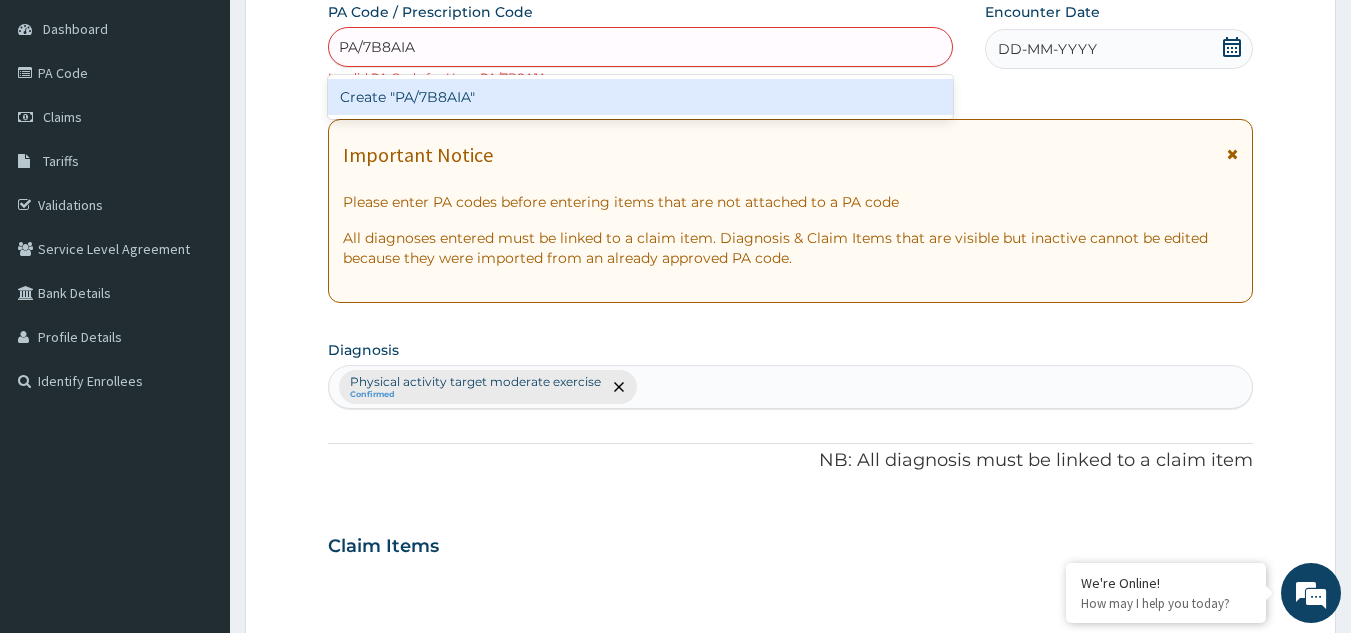 click on "Create "PA/7B8AIA"" at bounding box center (641, 97) 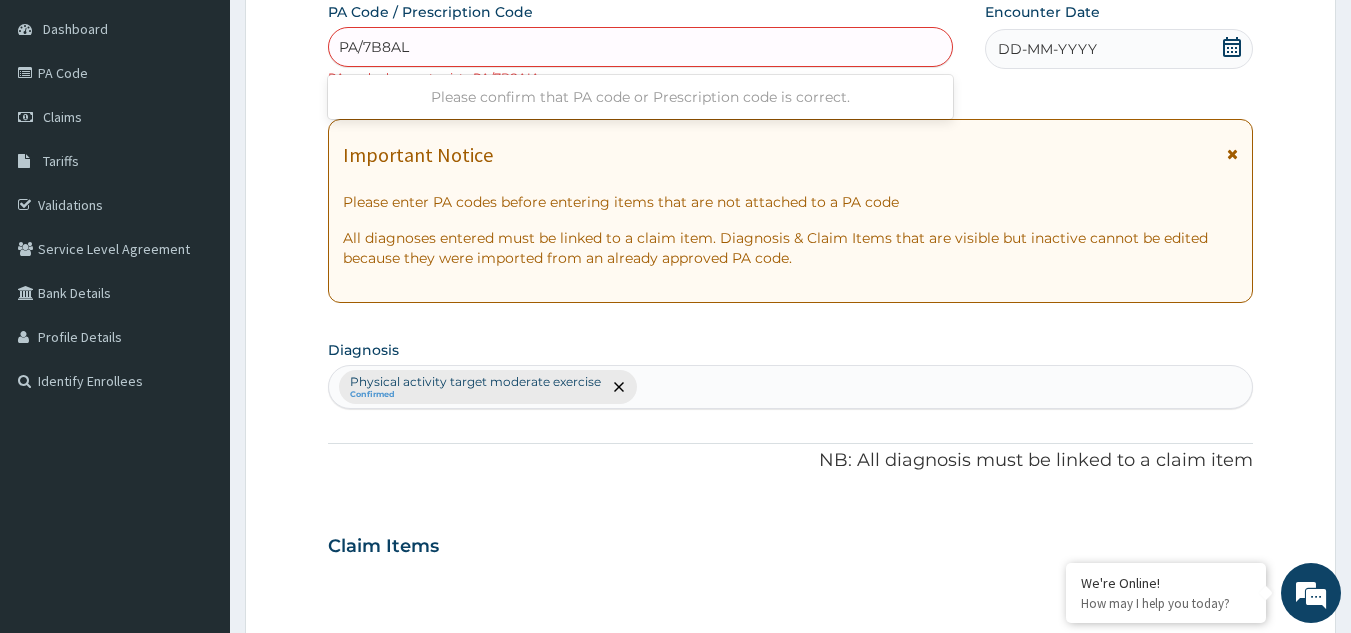 type on "PA/7B8AL8" 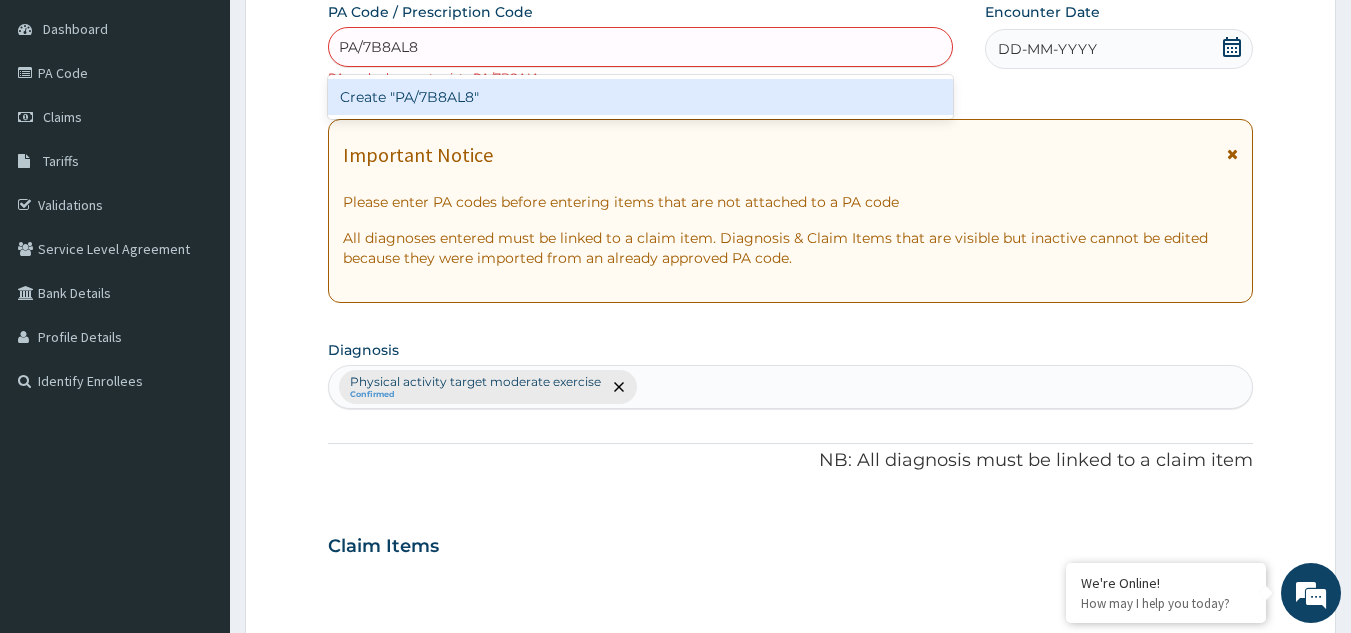 click on "Create "PA/7B8AL8"" at bounding box center (641, 97) 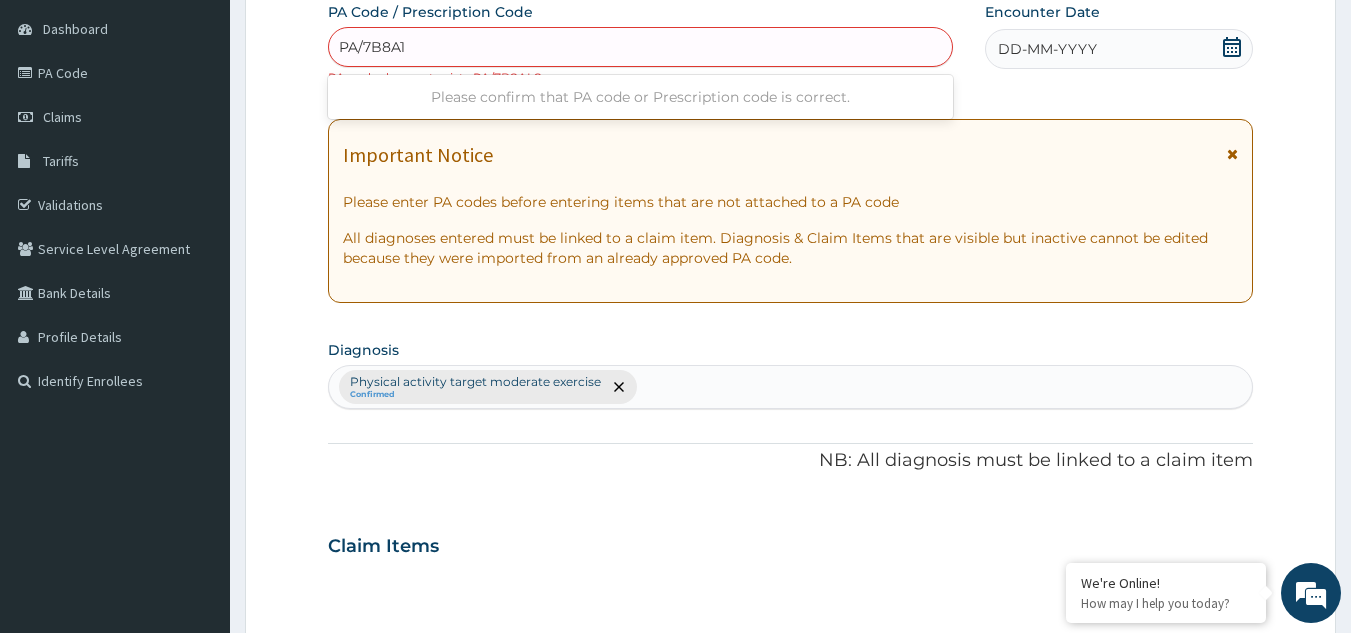 type on "PA/7B8A1A" 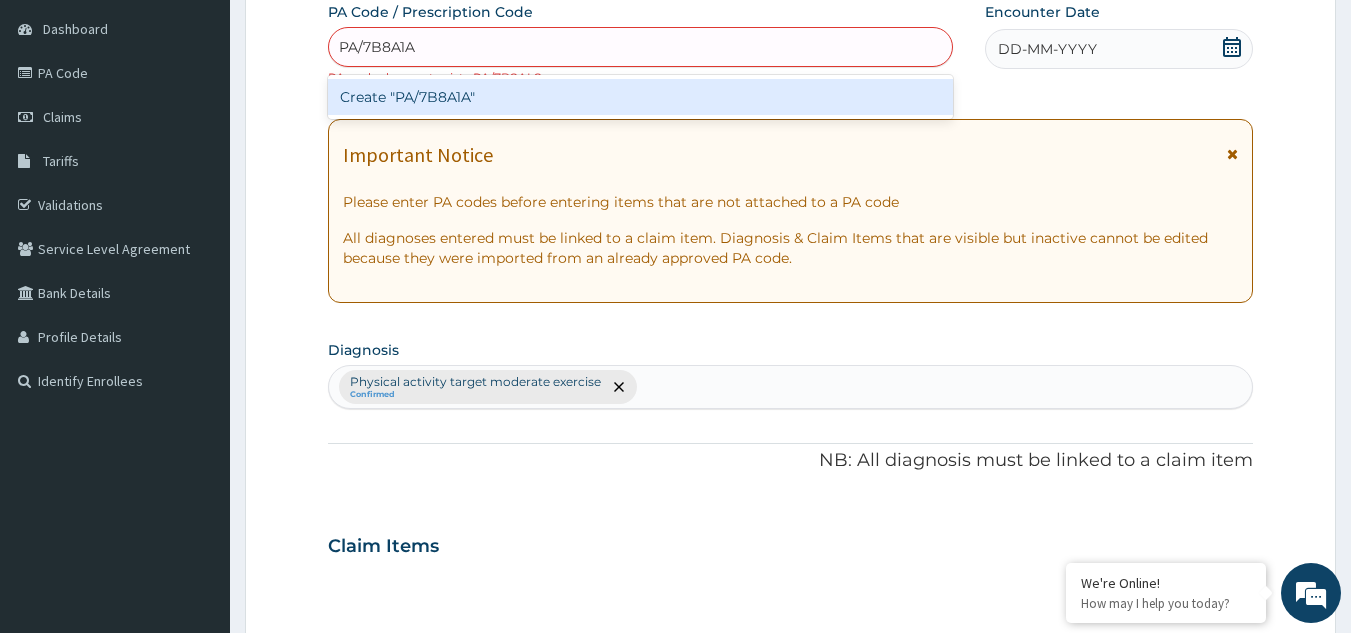 click on "Create "PA/7B8A1A"" at bounding box center (641, 97) 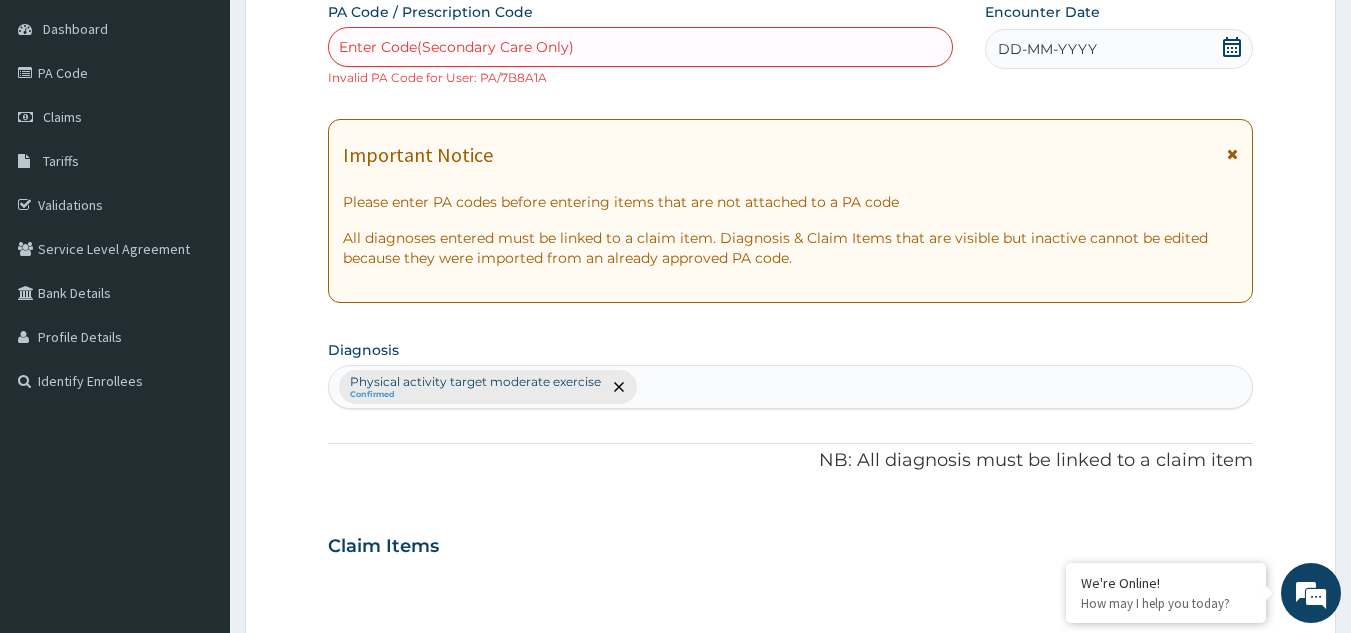 scroll, scrollTop: 0, scrollLeft: 0, axis: both 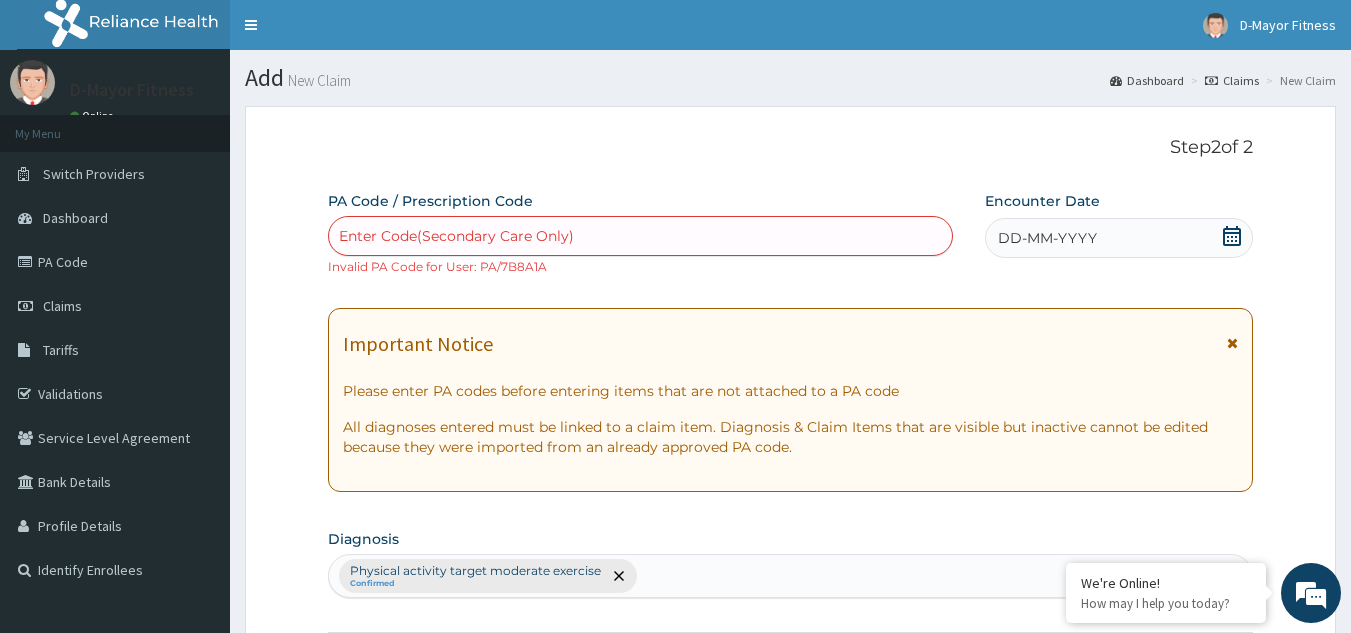 click on "Claims" at bounding box center (1232, 80) 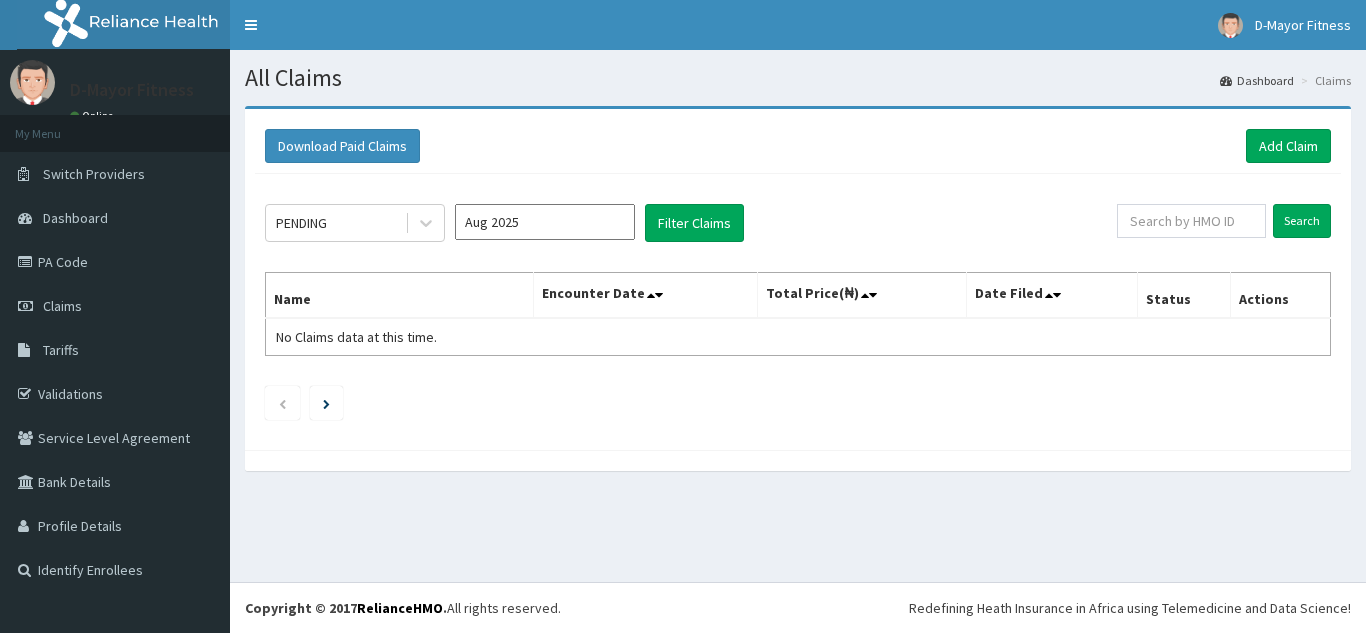 scroll, scrollTop: 0, scrollLeft: 0, axis: both 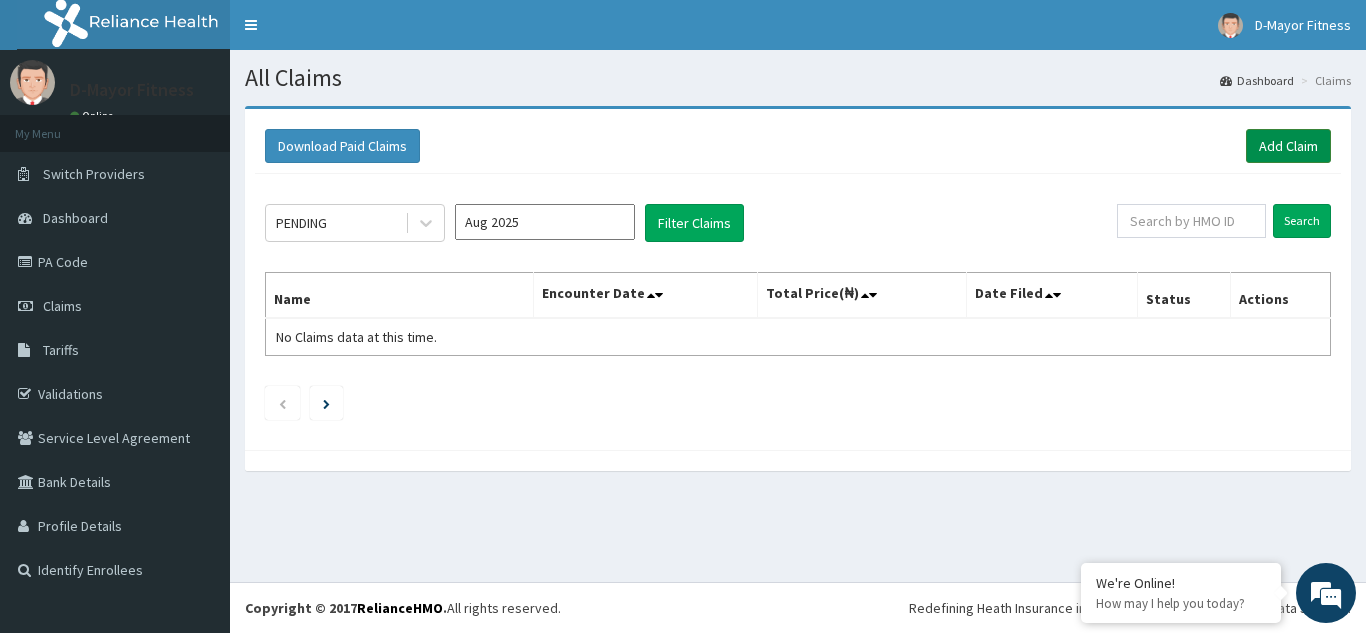 click on "Add Claim" at bounding box center (1288, 146) 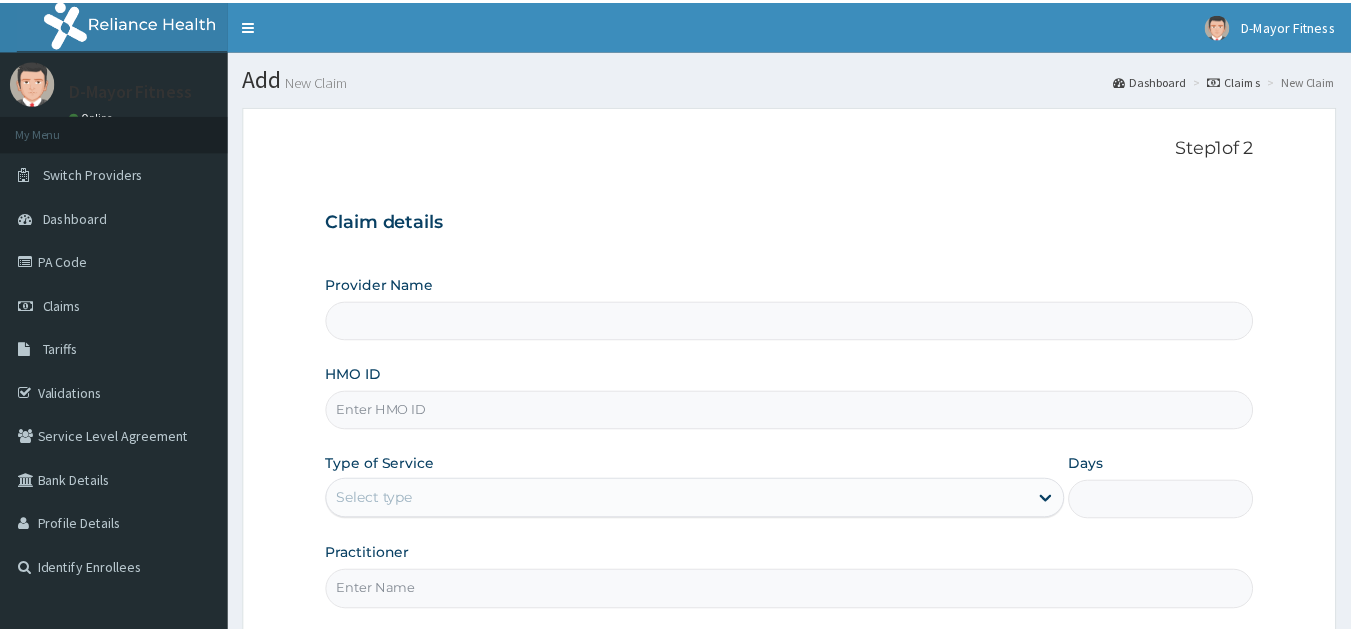 scroll, scrollTop: 0, scrollLeft: 0, axis: both 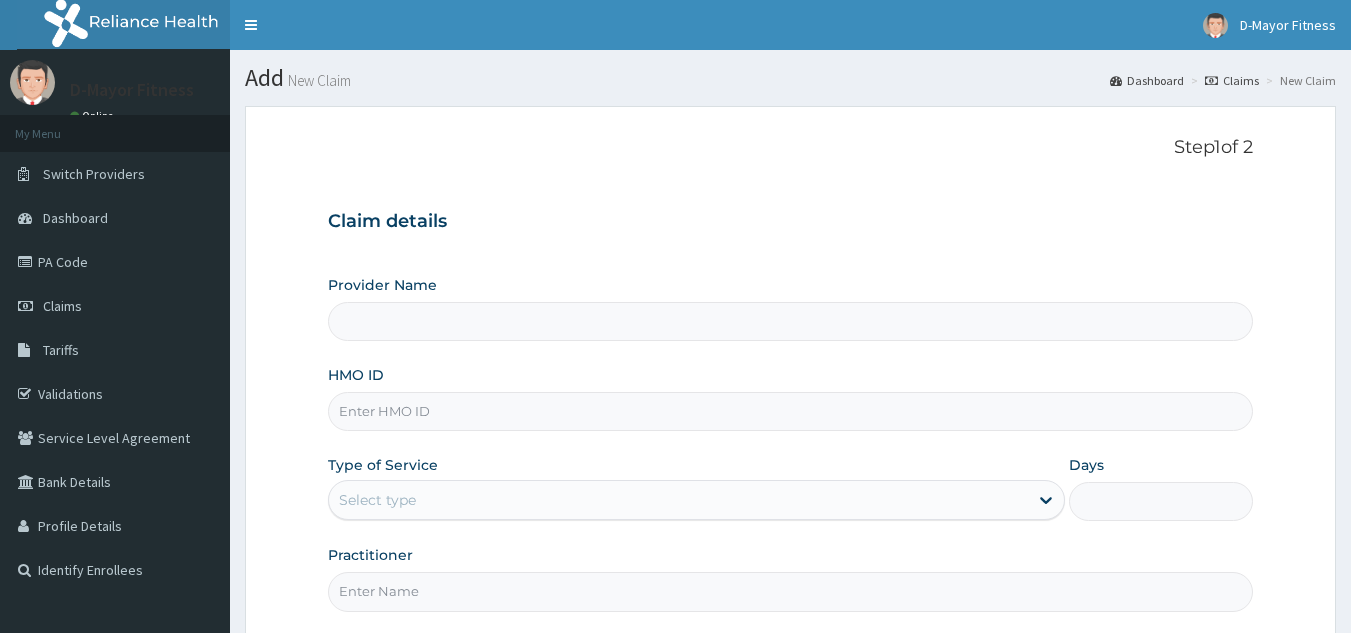type on "D-Mayor fitness Gym" 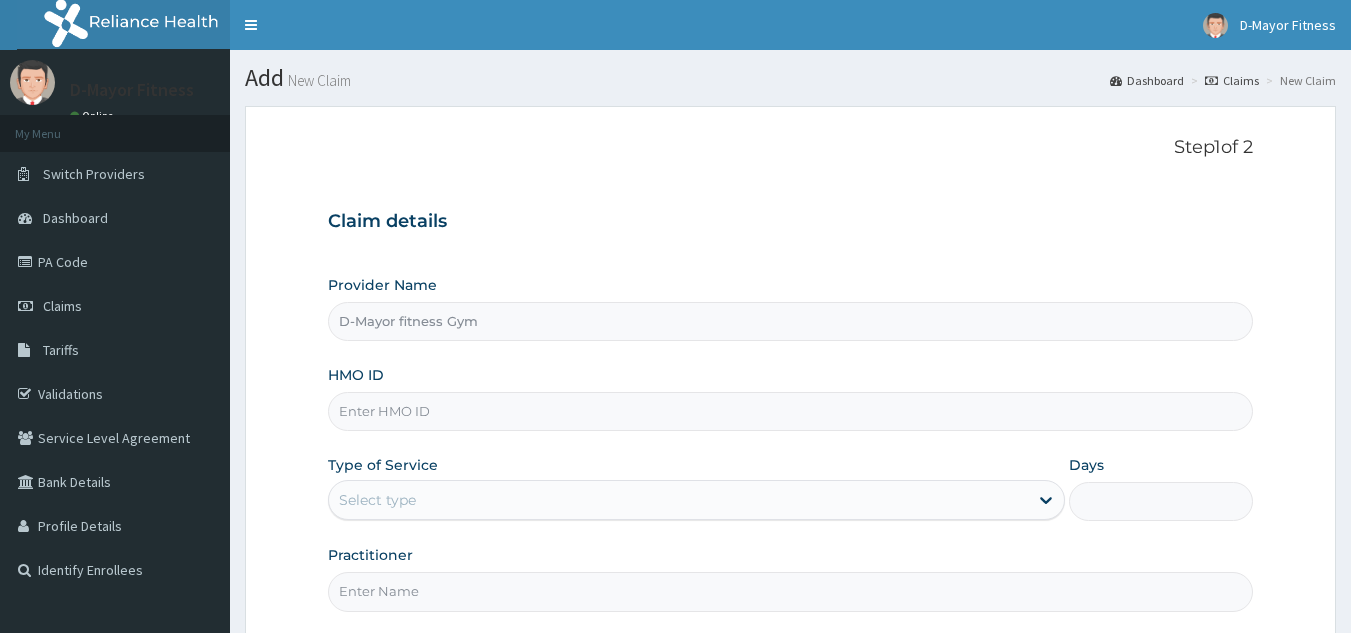 type on "1" 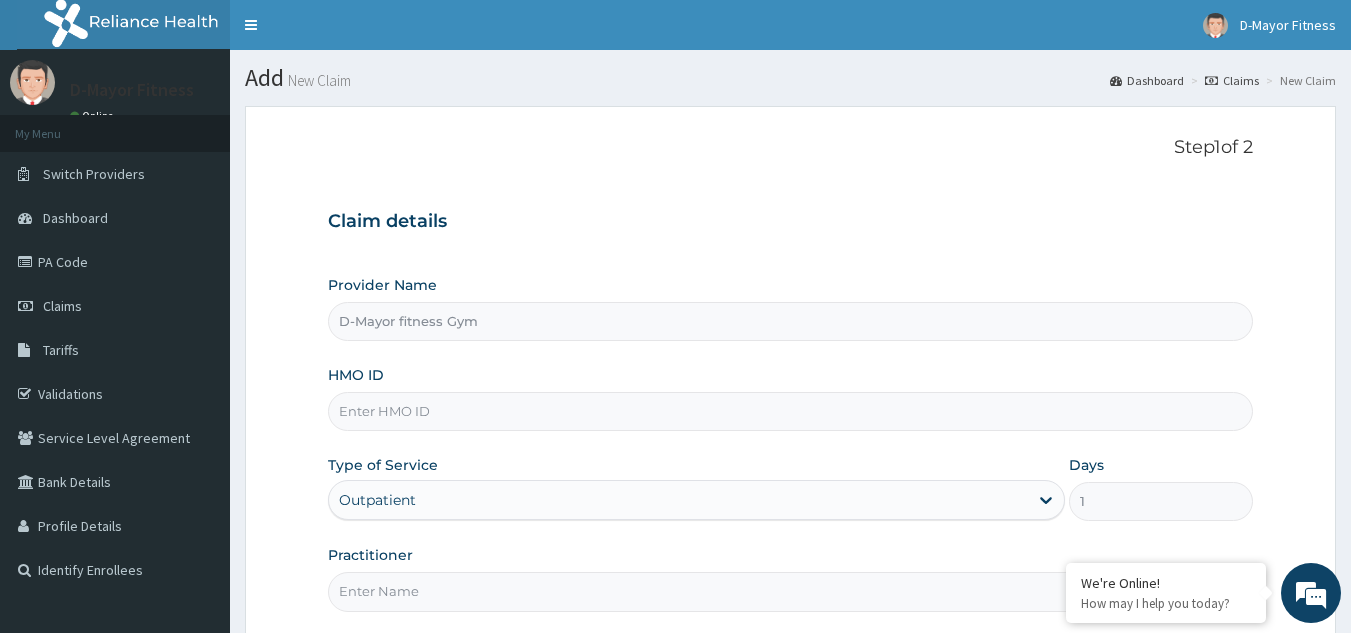 scroll, scrollTop: 0, scrollLeft: 0, axis: both 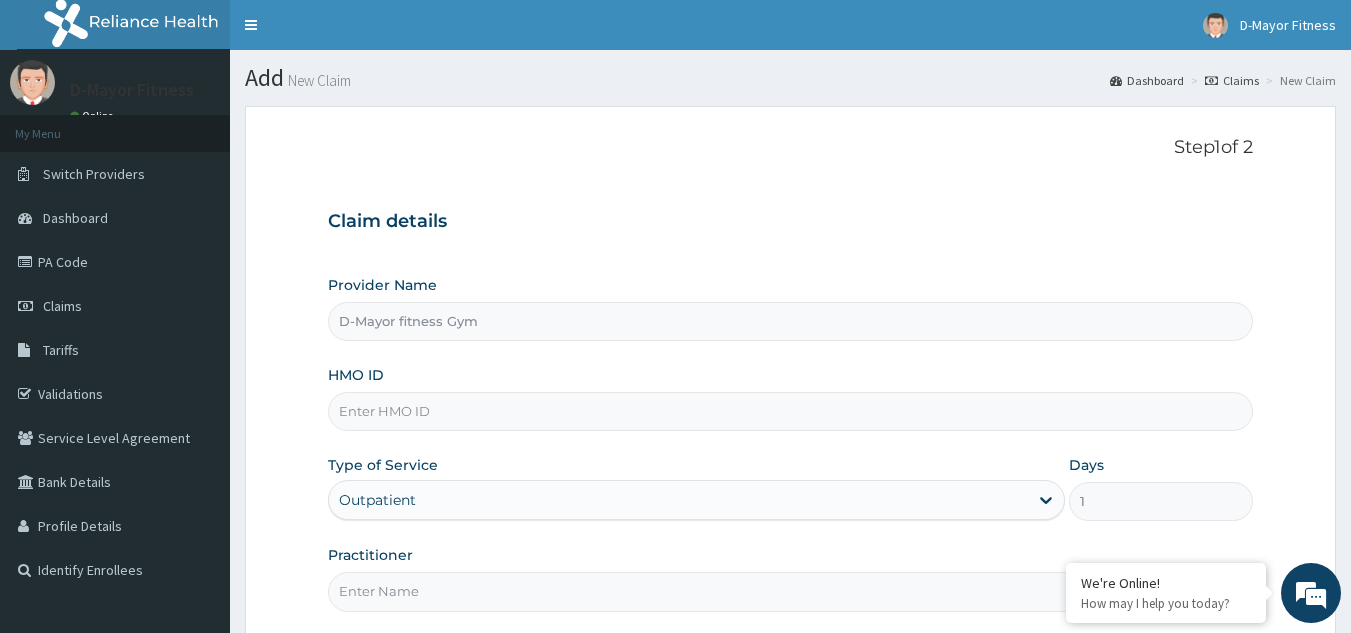 click on "HMO ID" at bounding box center (791, 411) 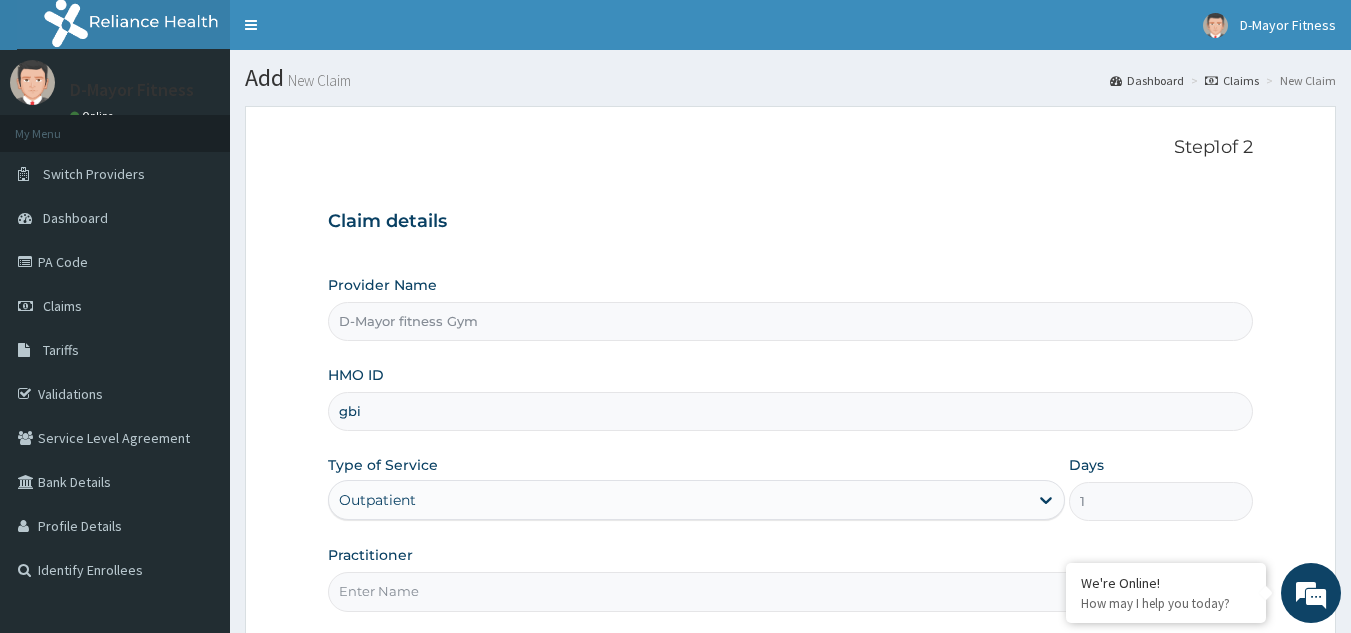 type on "GBI/10158/B" 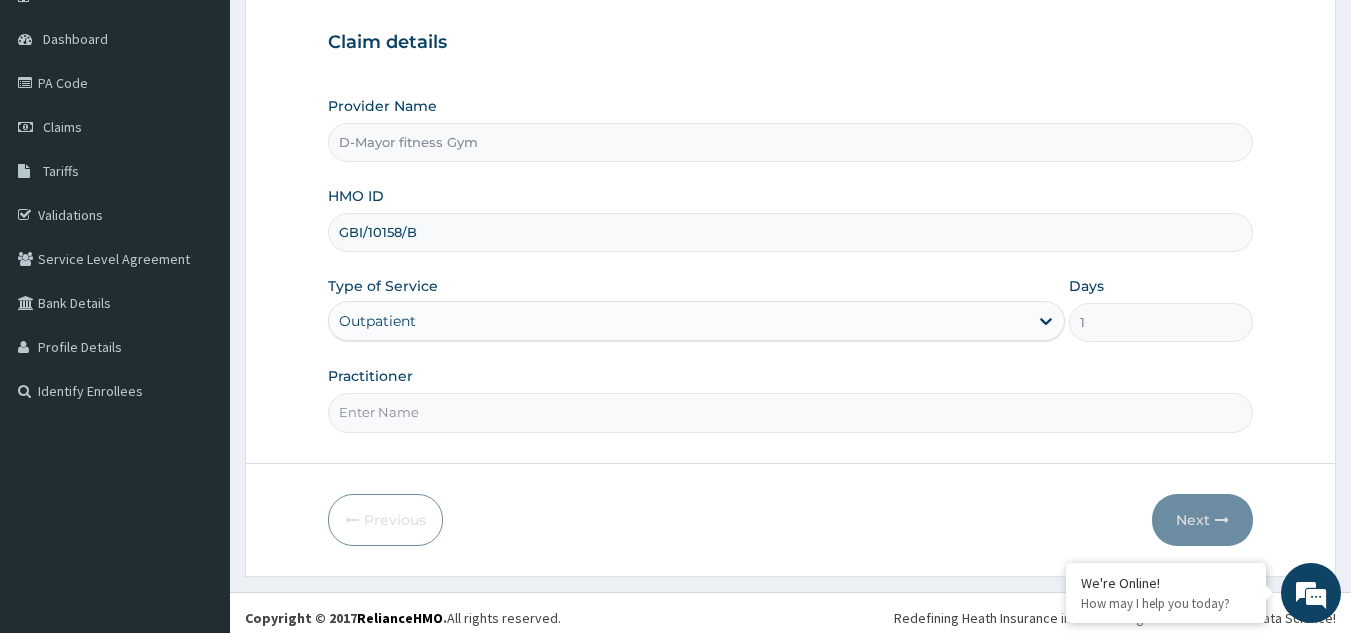 scroll, scrollTop: 189, scrollLeft: 0, axis: vertical 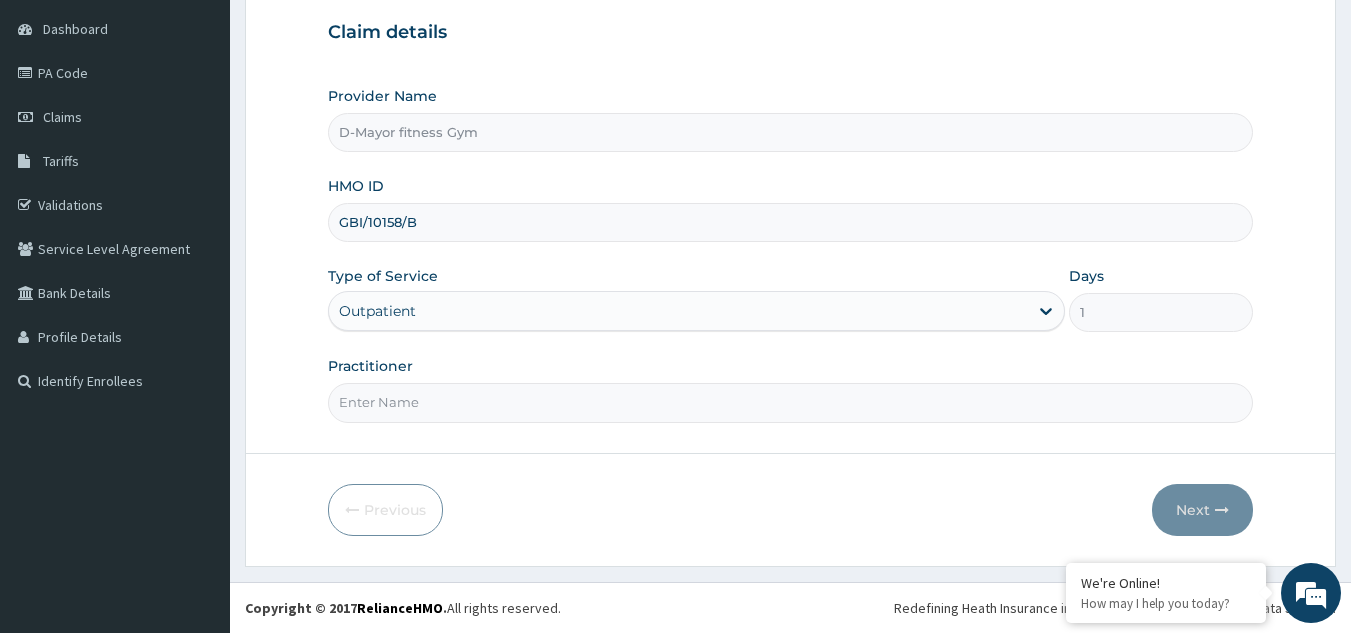 click on "Practitioner" at bounding box center (791, 402) 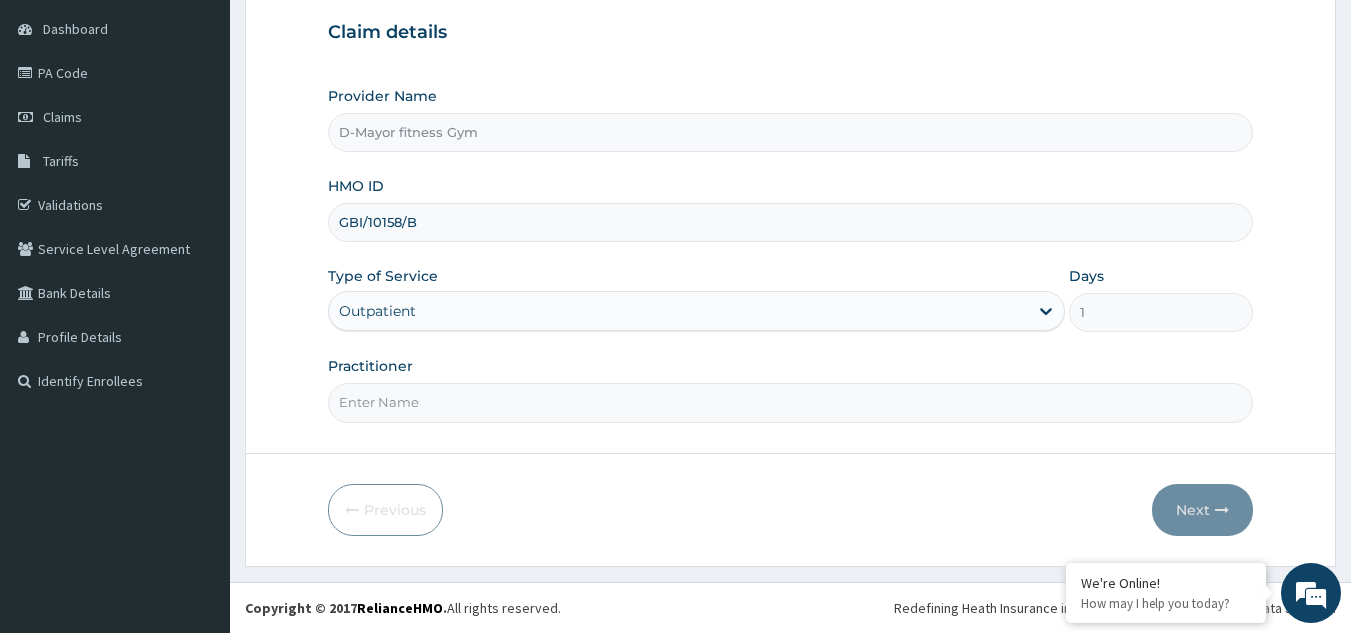 type on "COACH CHRIS" 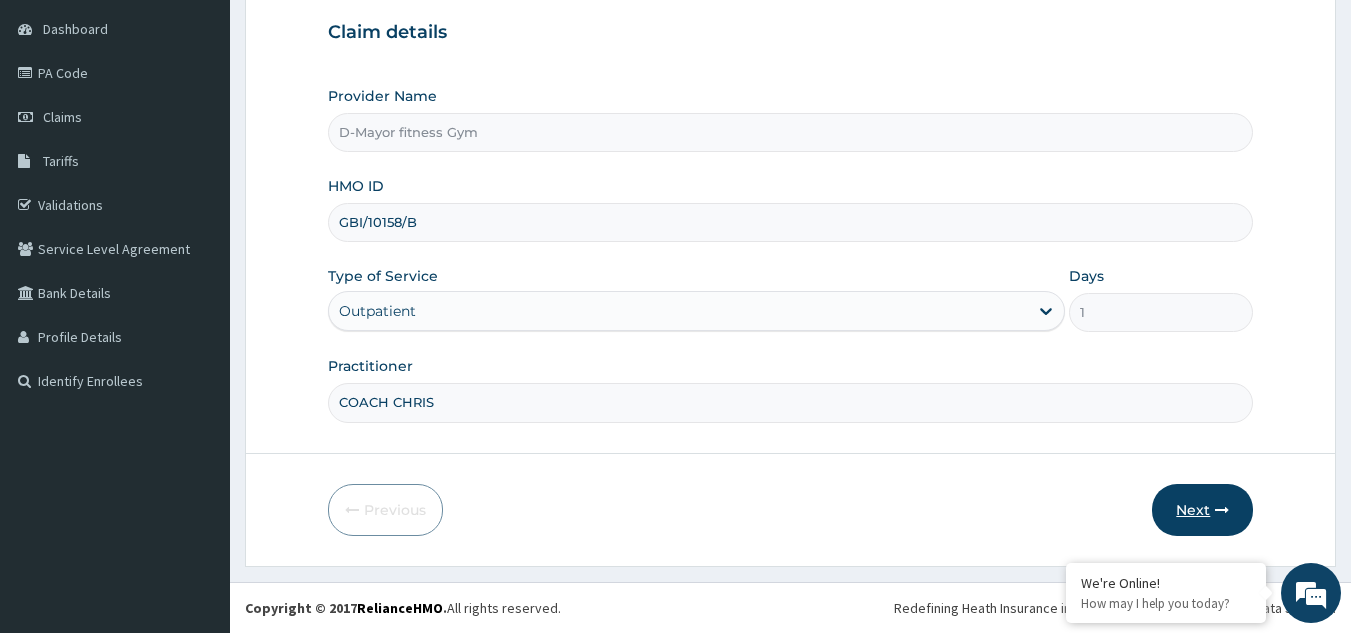 click on "Next" at bounding box center [1202, 510] 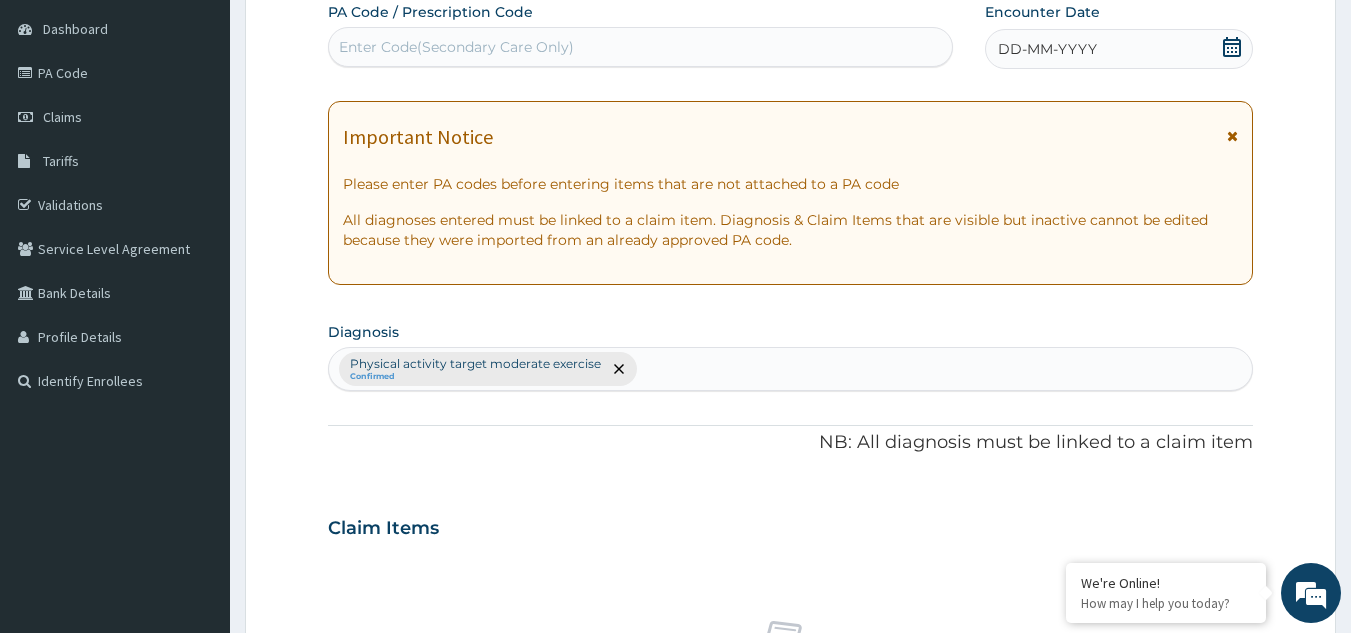 click on "Enter Code(Secondary Care Only)" at bounding box center [641, 47] 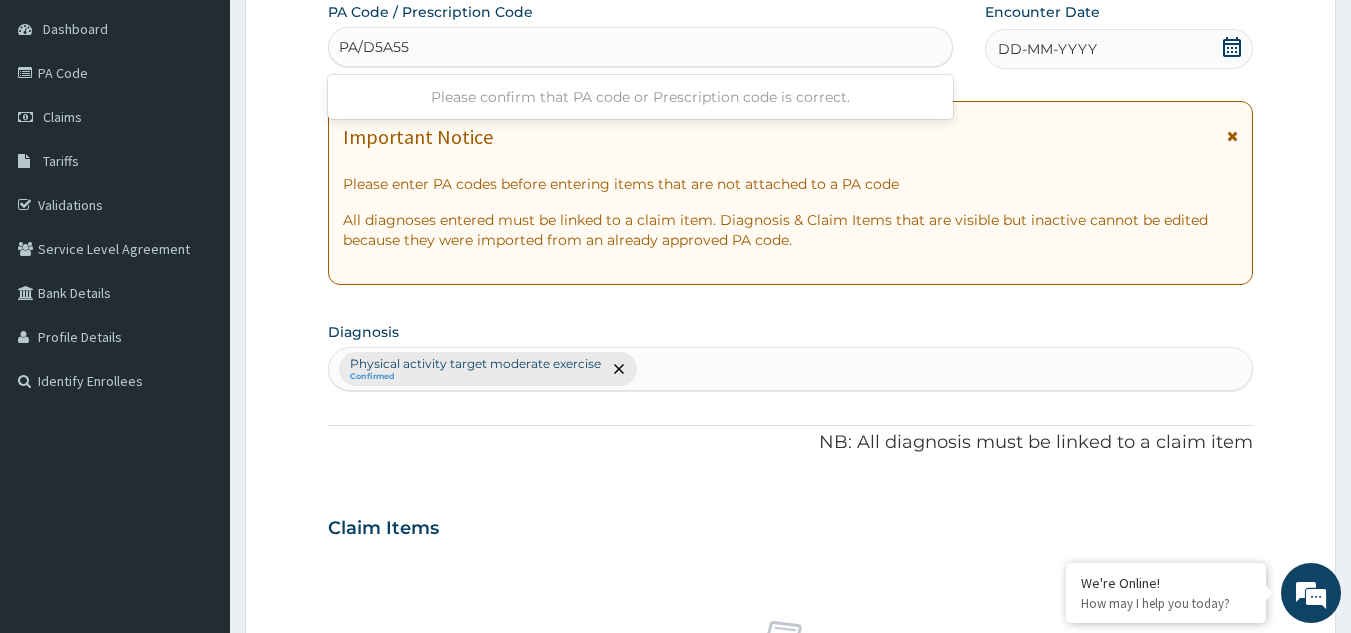 type on "PA/D5A55E" 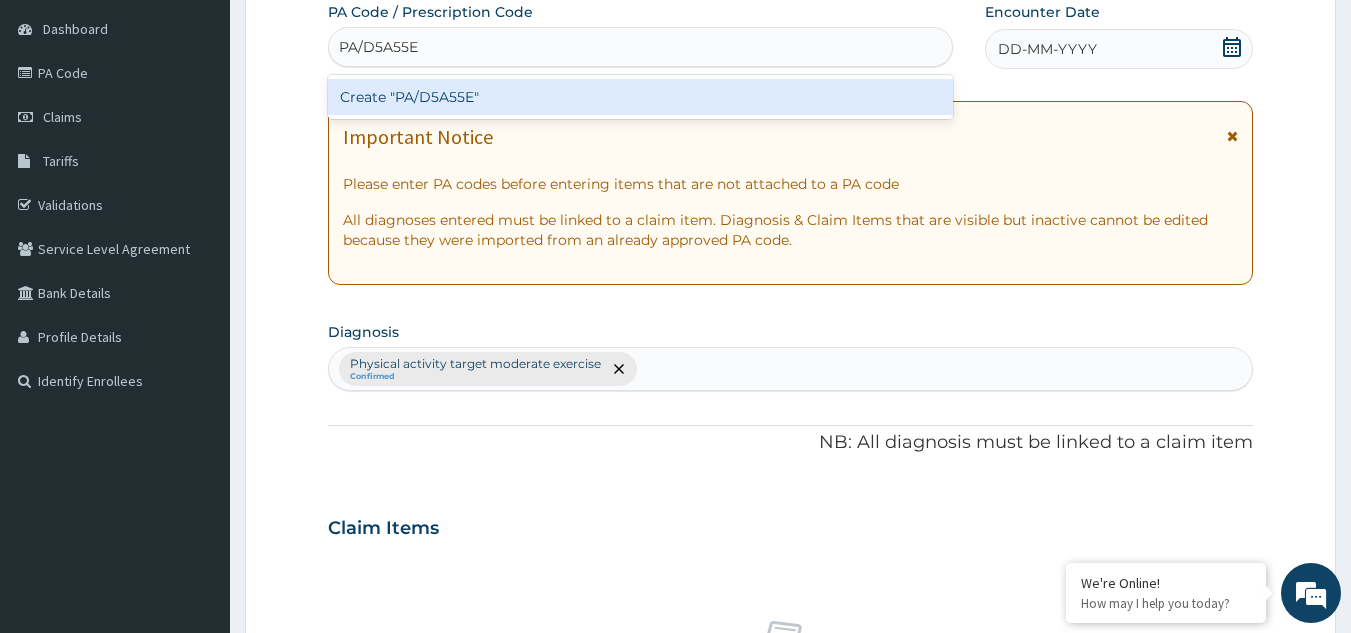 click on "Create "PA/D5A55E"" at bounding box center [641, 97] 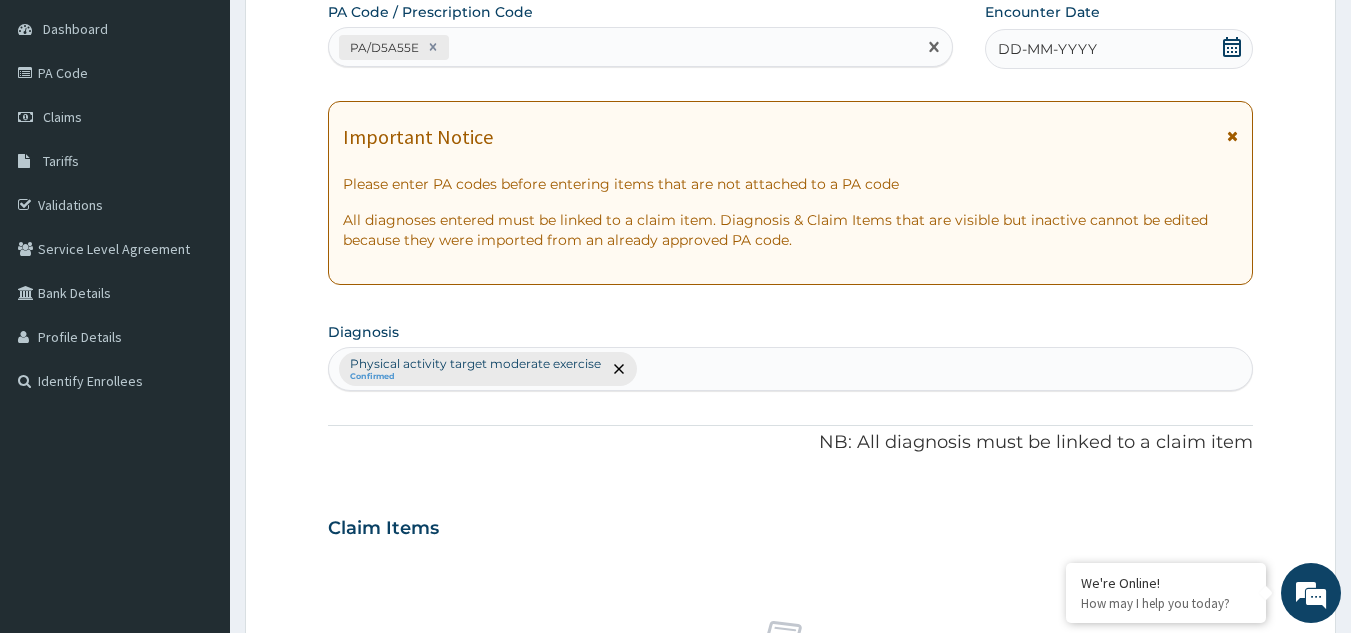 click 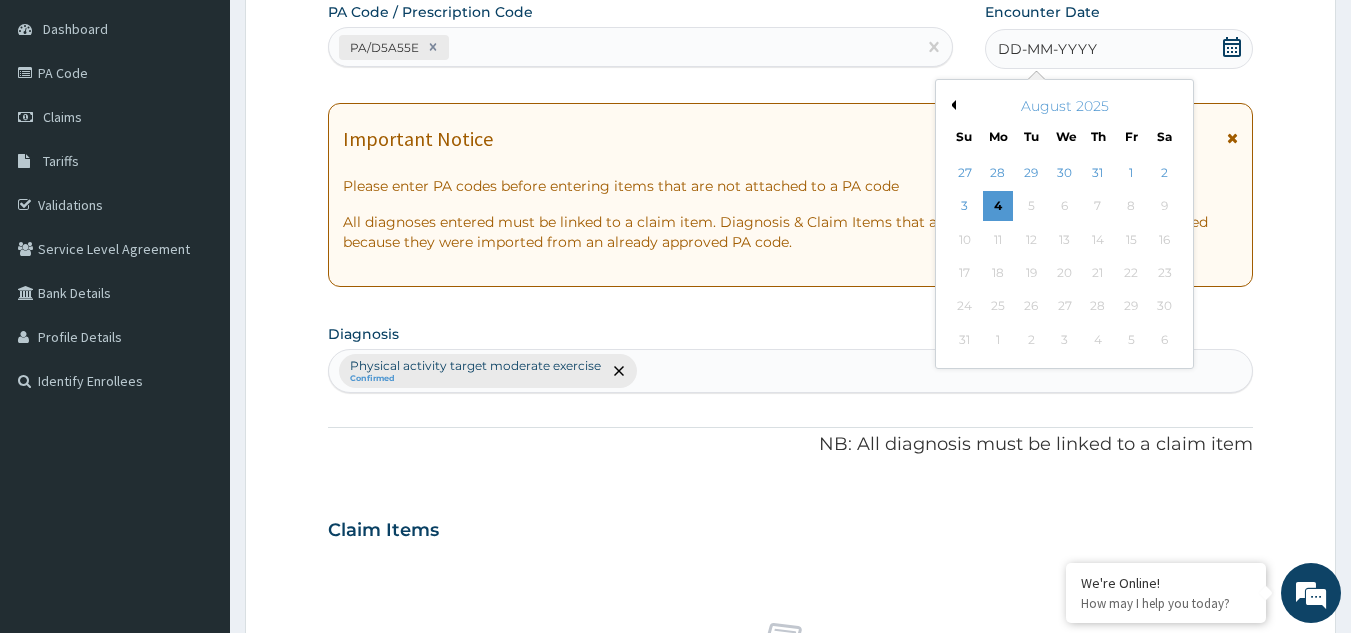 click on "August 2025" at bounding box center [1064, 106] 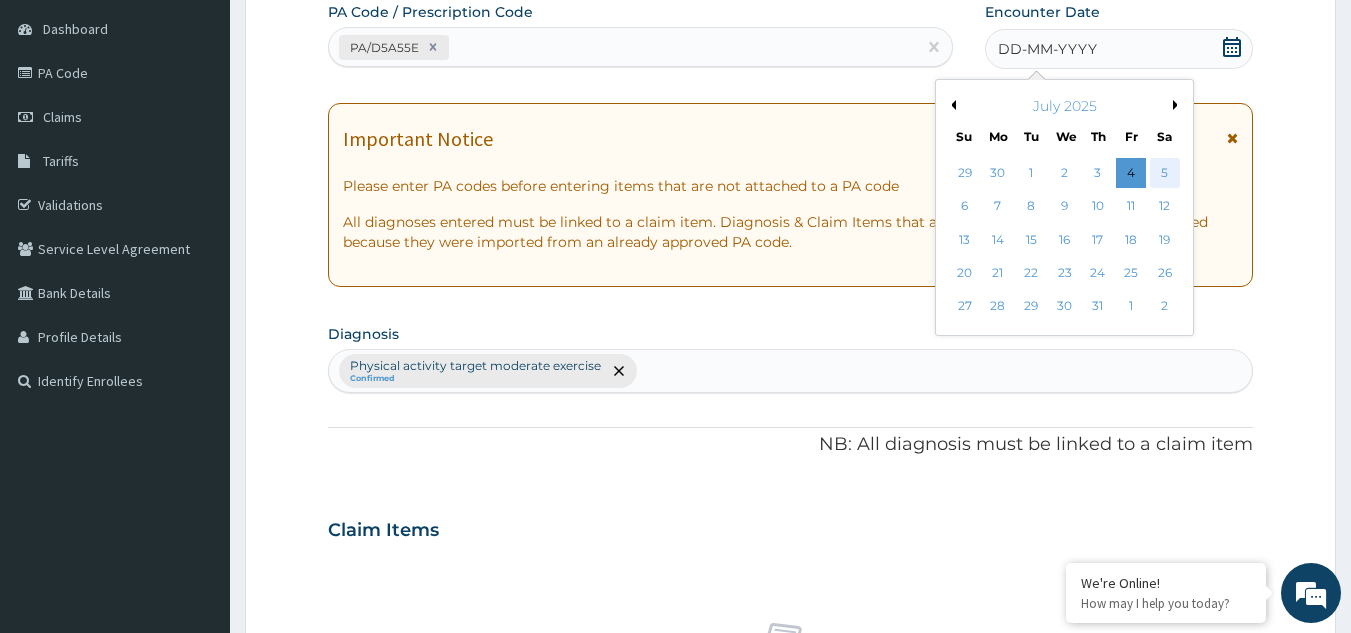 click on "5" at bounding box center [1165, 173] 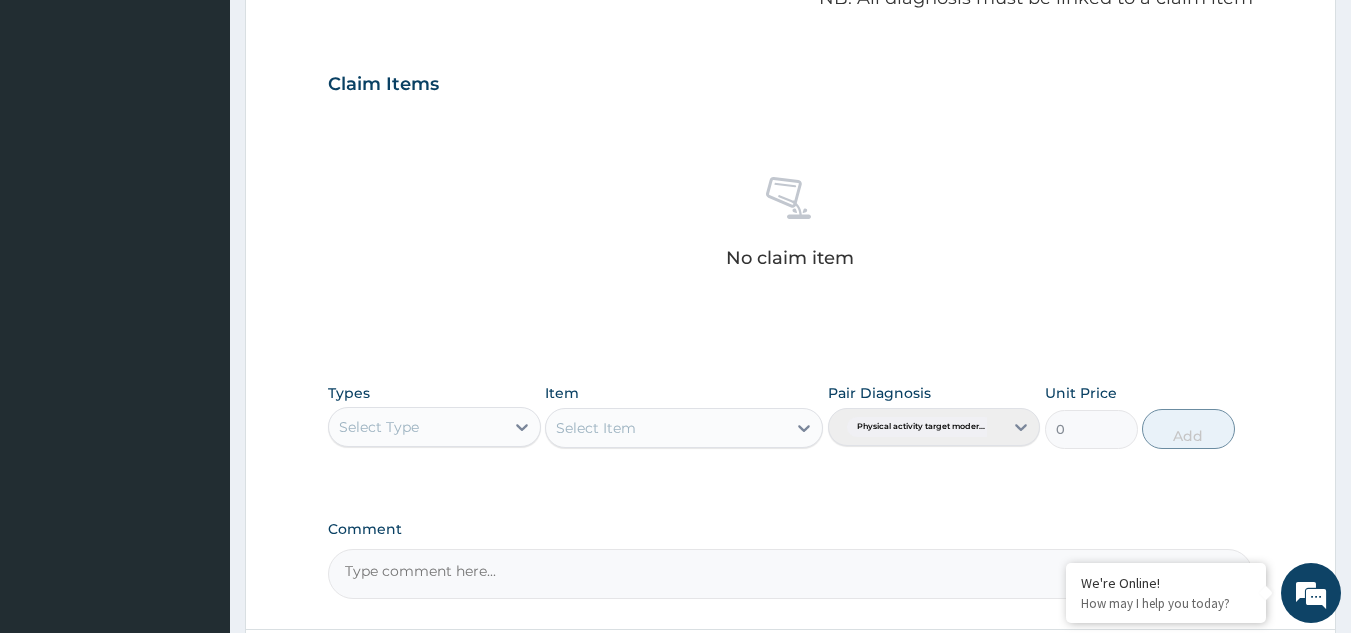 scroll, scrollTop: 655, scrollLeft: 0, axis: vertical 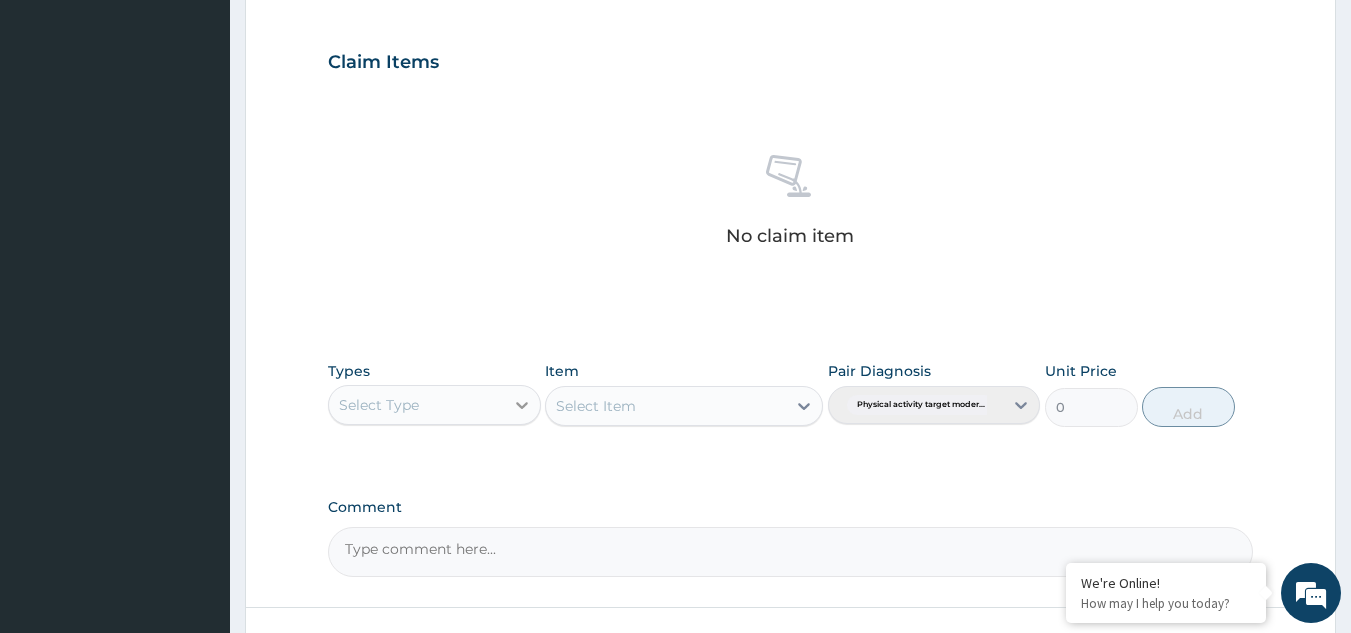 click 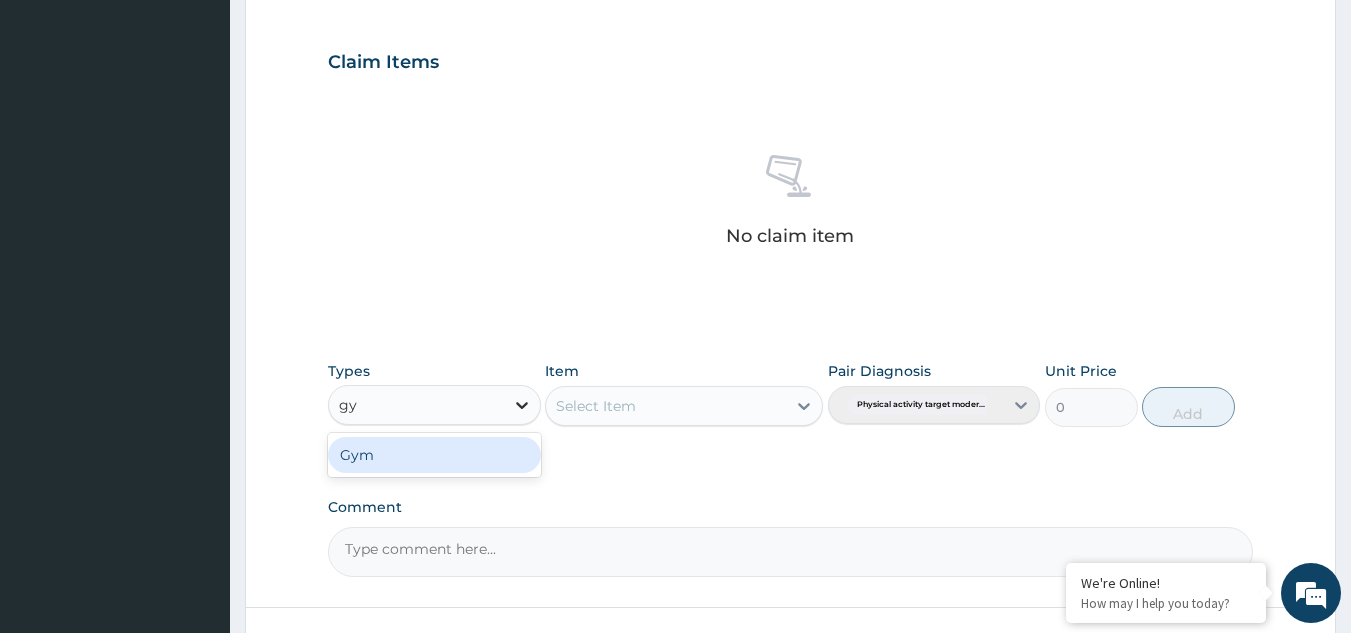 type on "gym" 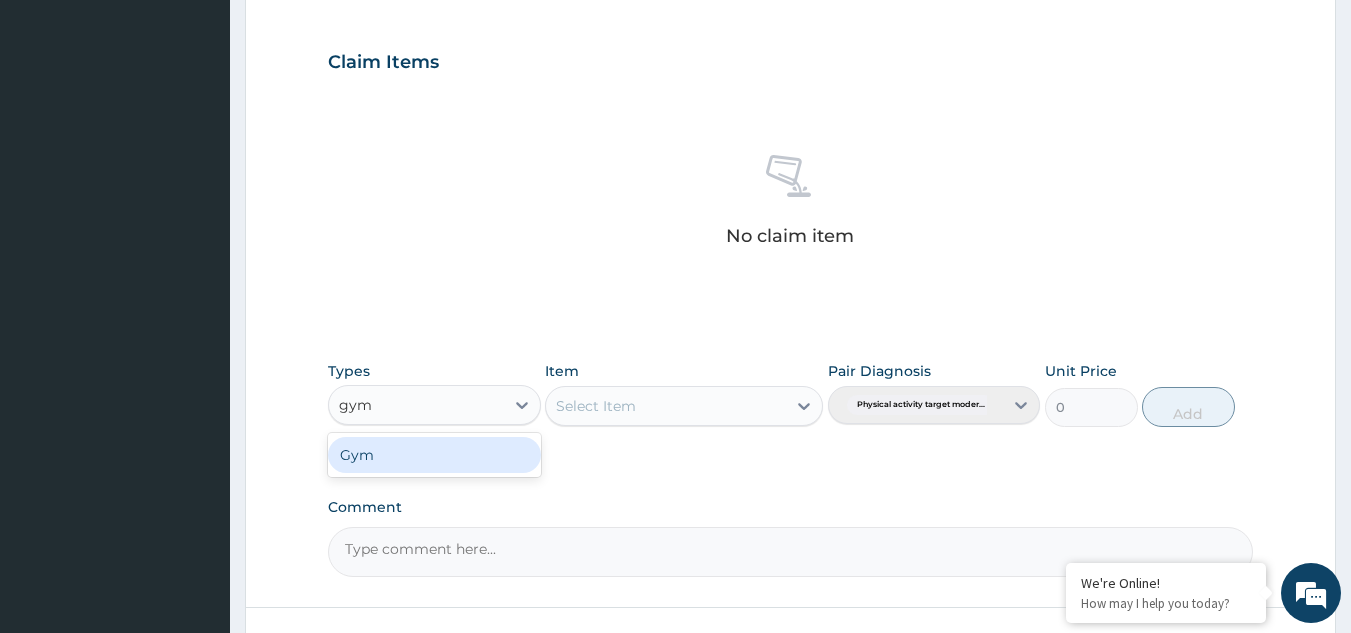 click on "Gym" at bounding box center (434, 455) 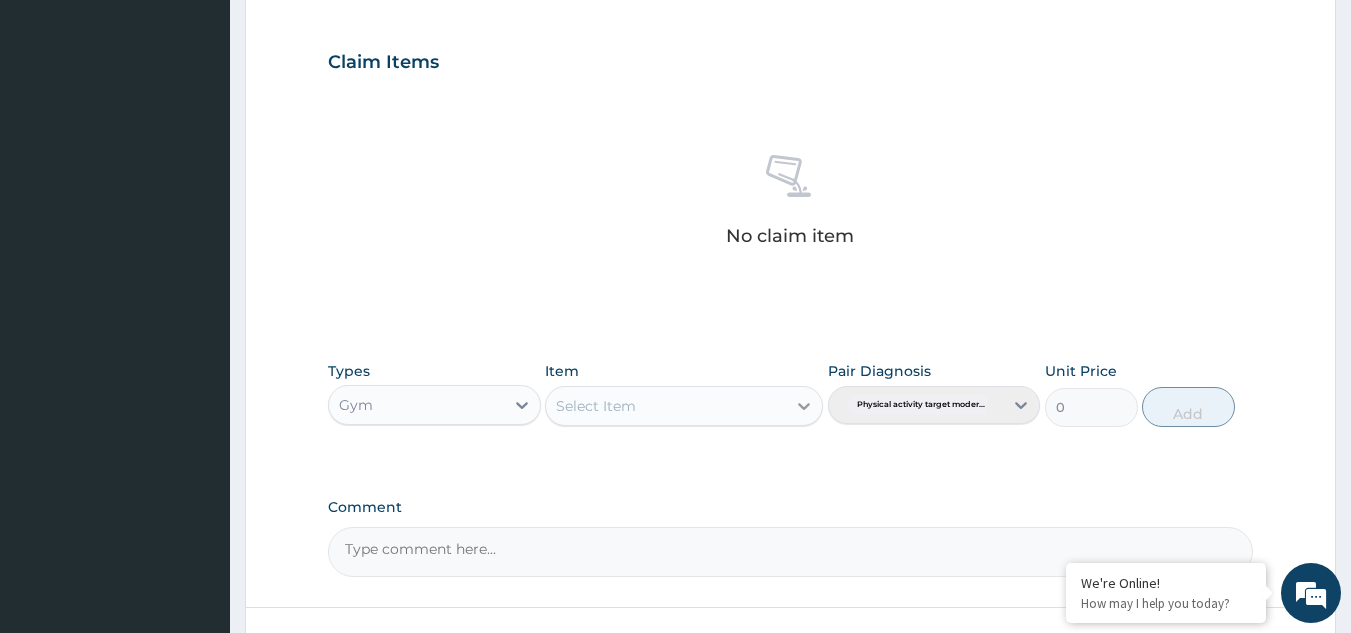 click 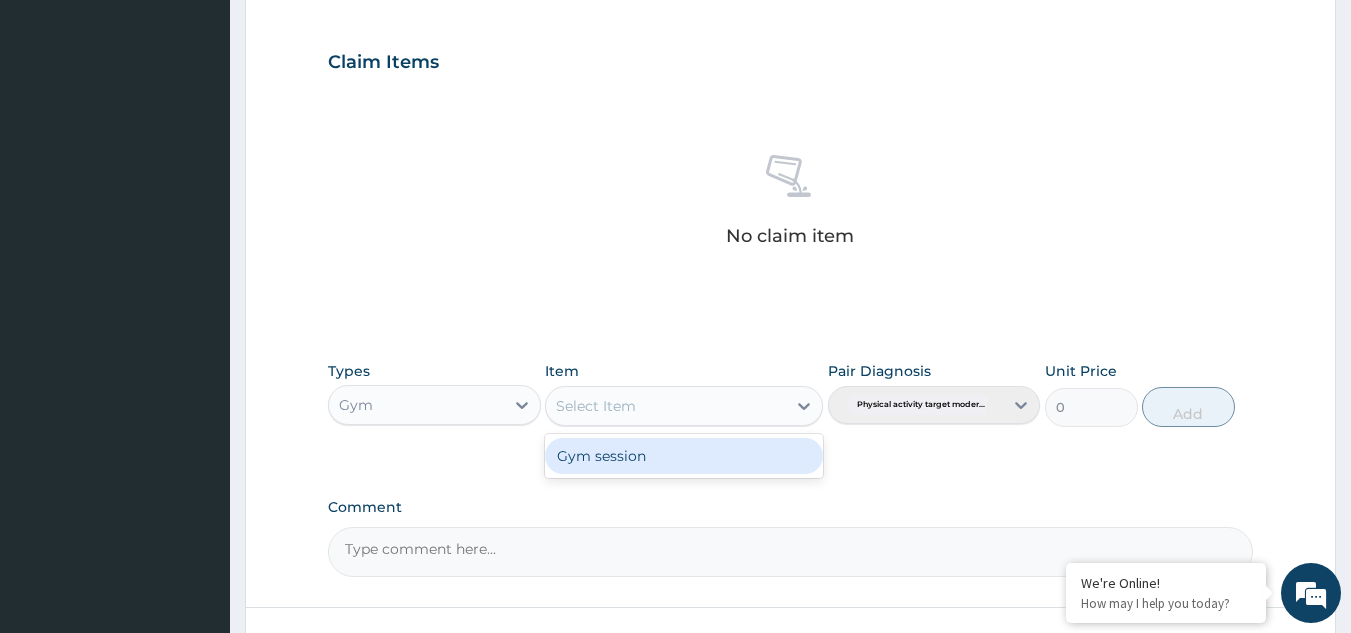 click on "Gym session" at bounding box center [684, 456] 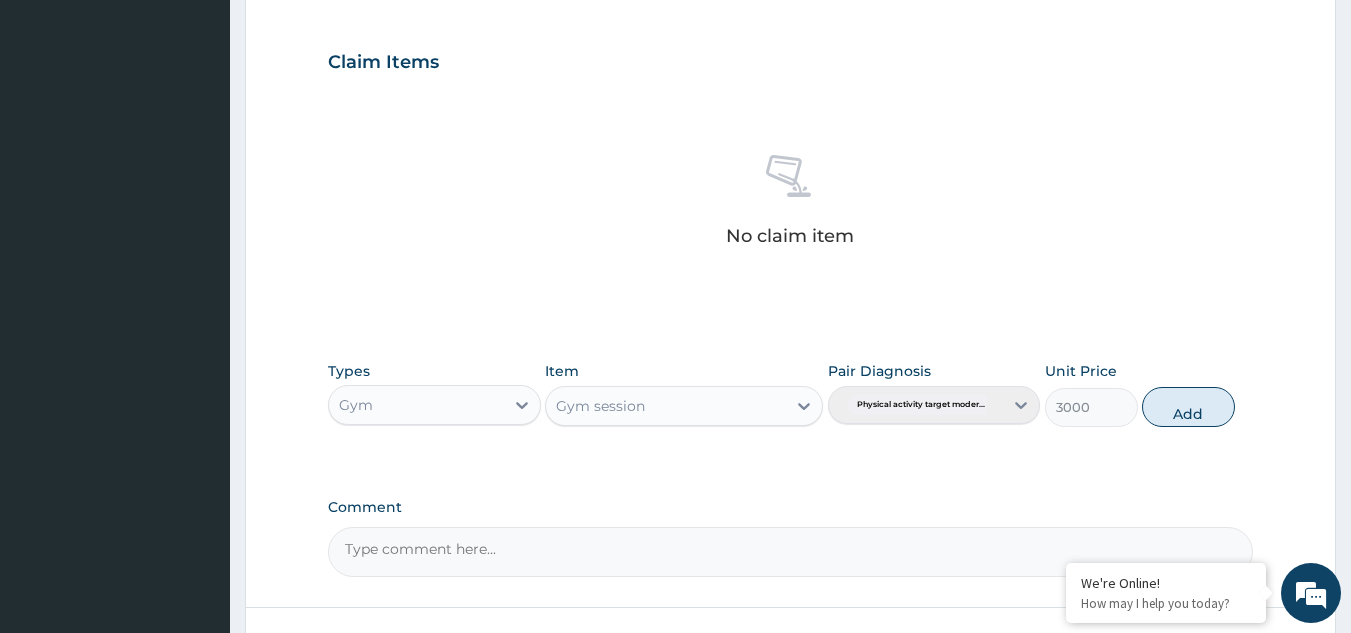 click on "Types Gym Item Gym session Pair Diagnosis Physical activity target moder... Unit Price 3000 Add" at bounding box center (791, 409) 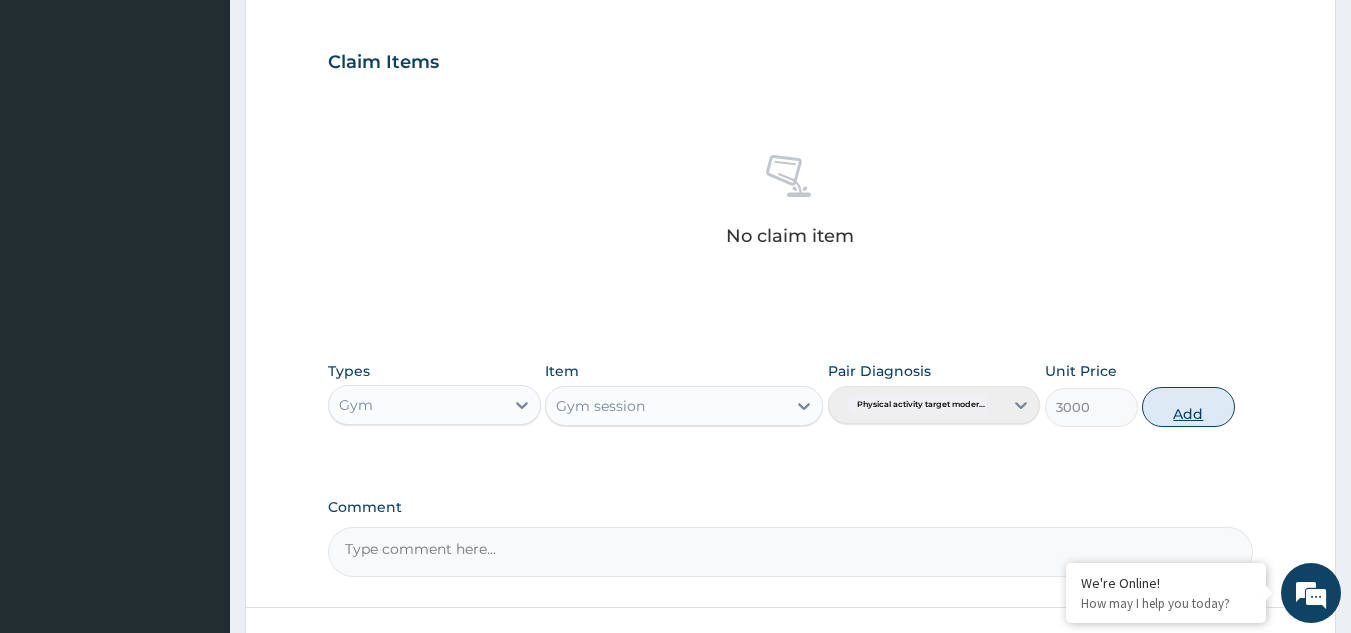click on "Add" at bounding box center [1188, 407] 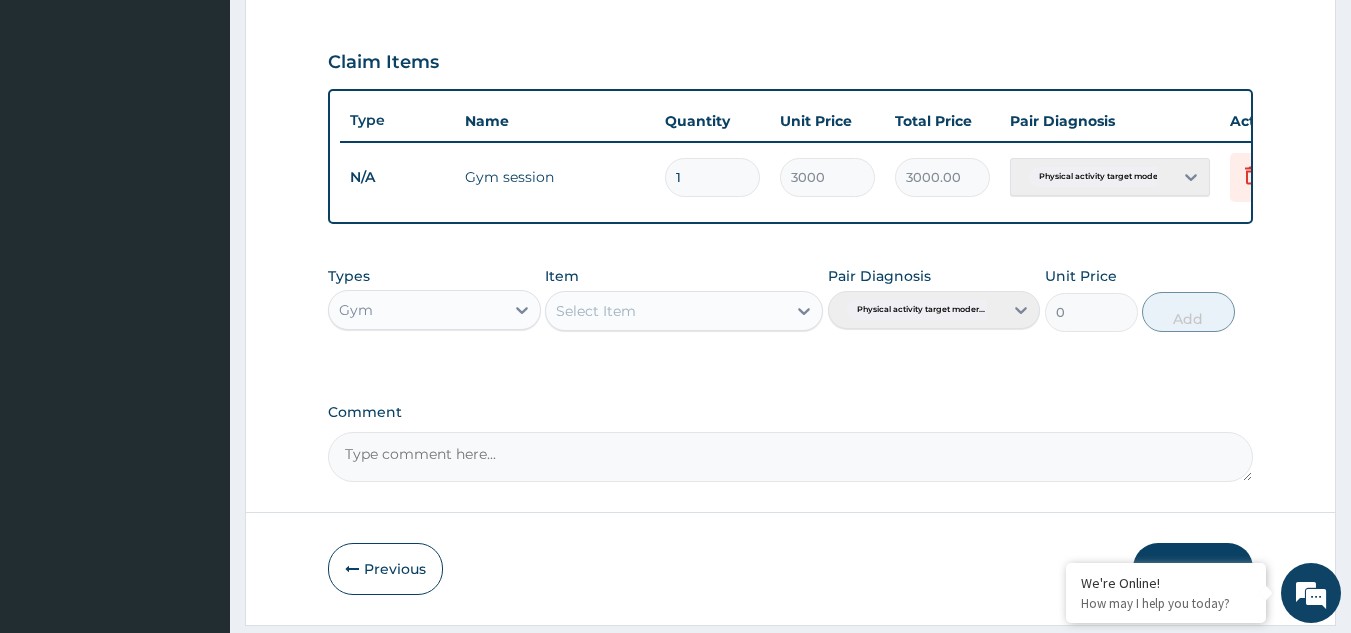 click on "1" at bounding box center [712, 177] 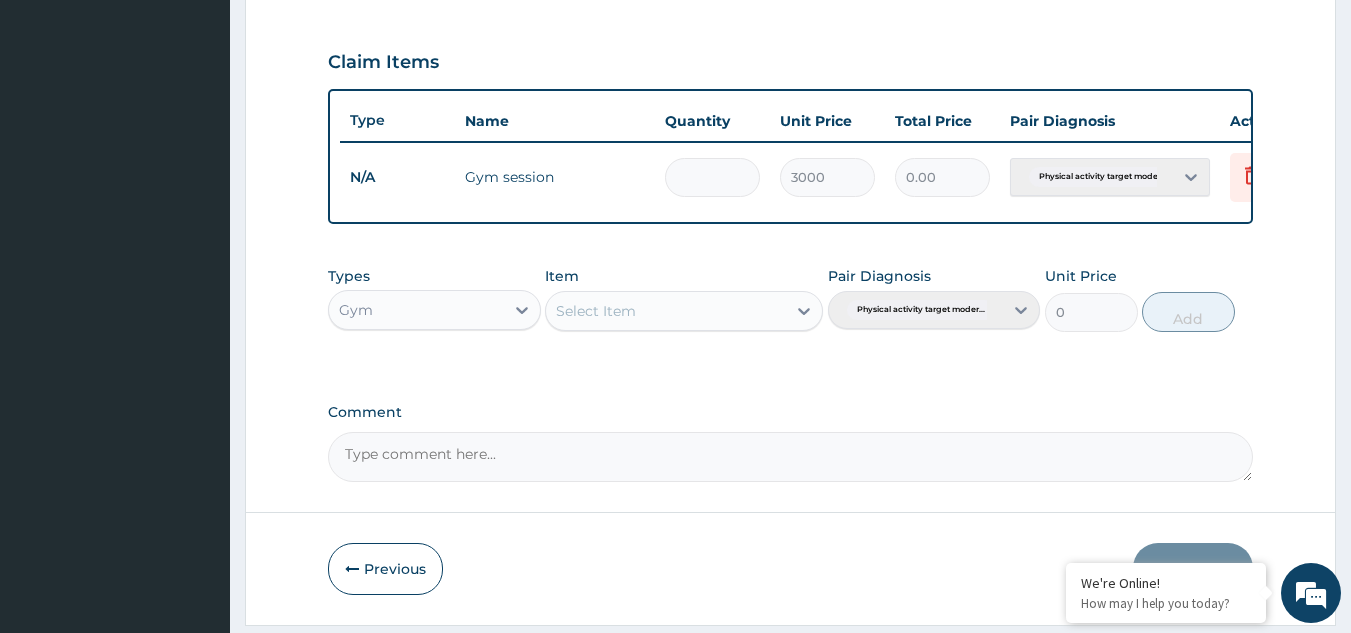 type on "5" 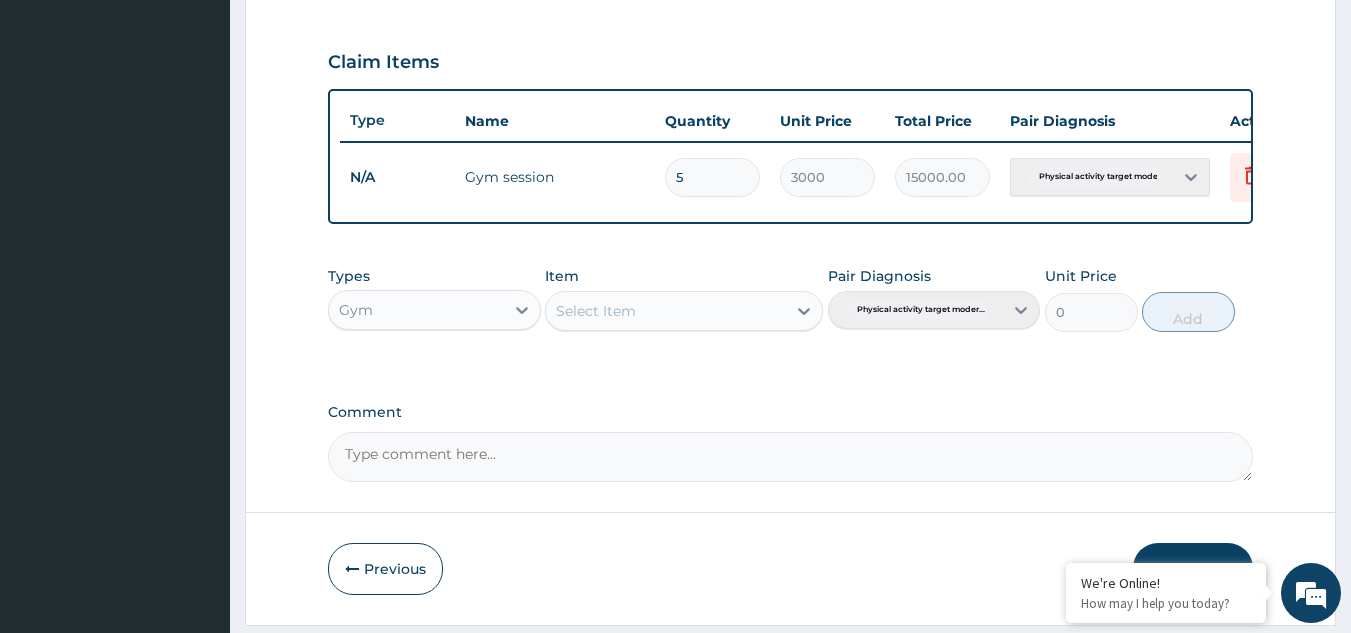 scroll, scrollTop: 729, scrollLeft: 0, axis: vertical 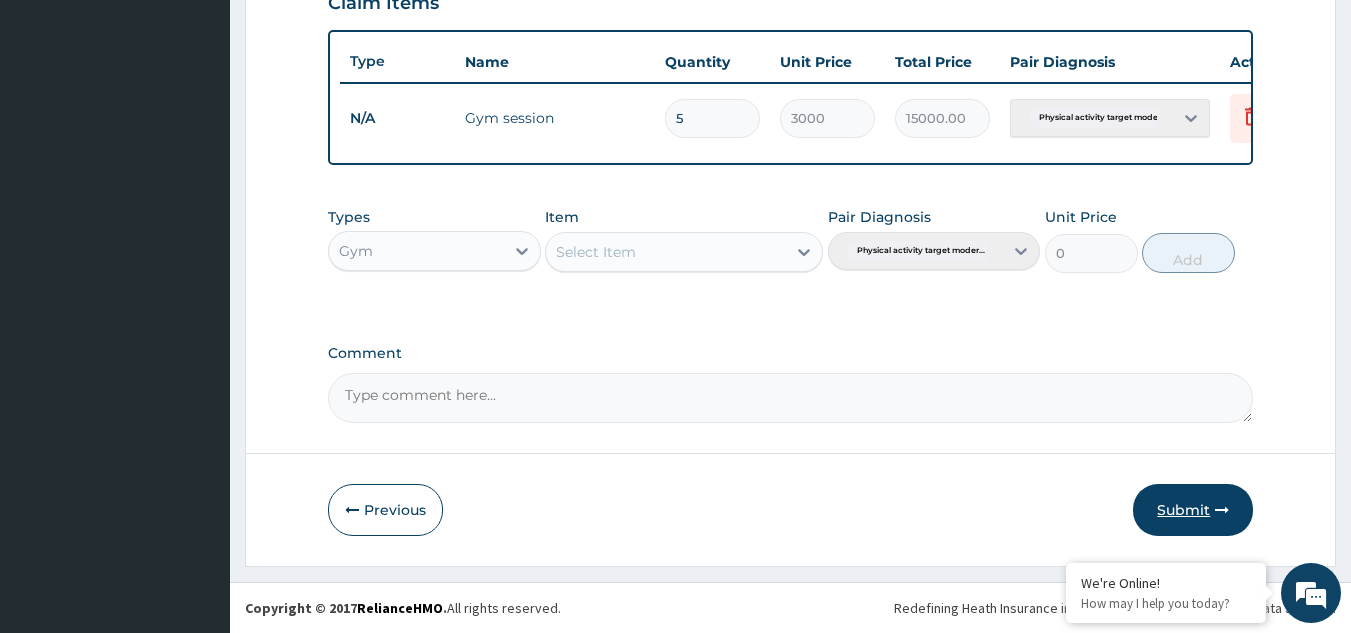 type on "5" 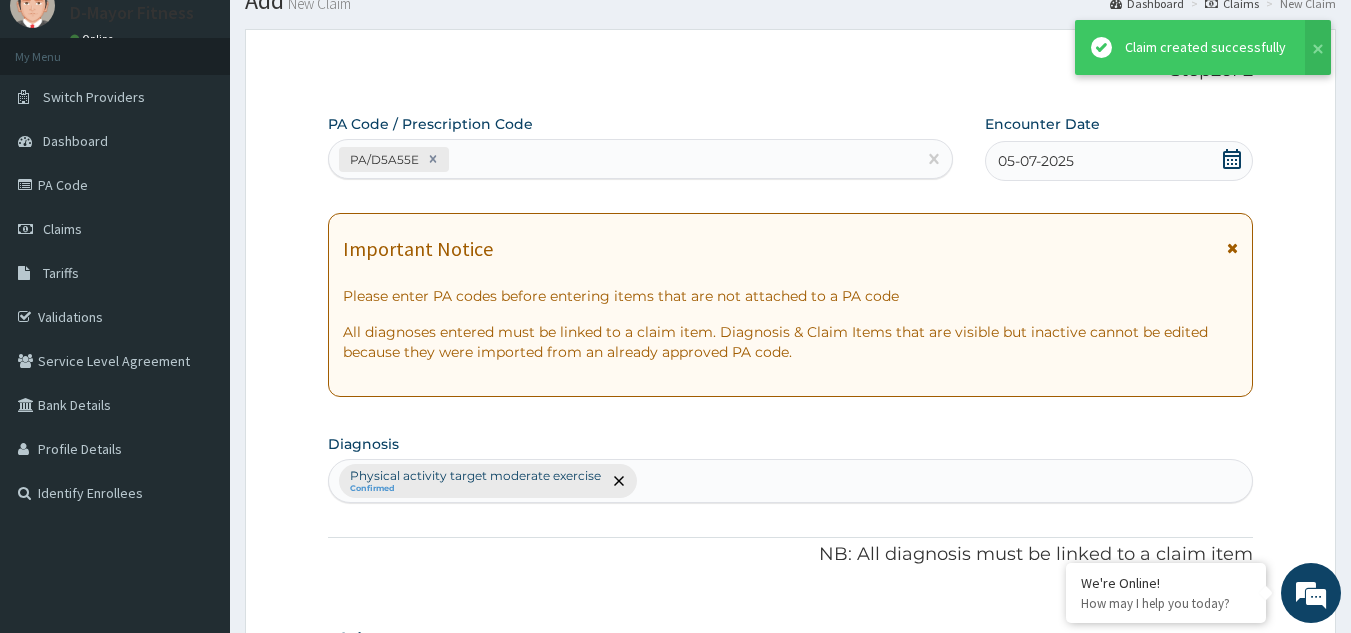 scroll, scrollTop: 729, scrollLeft: 0, axis: vertical 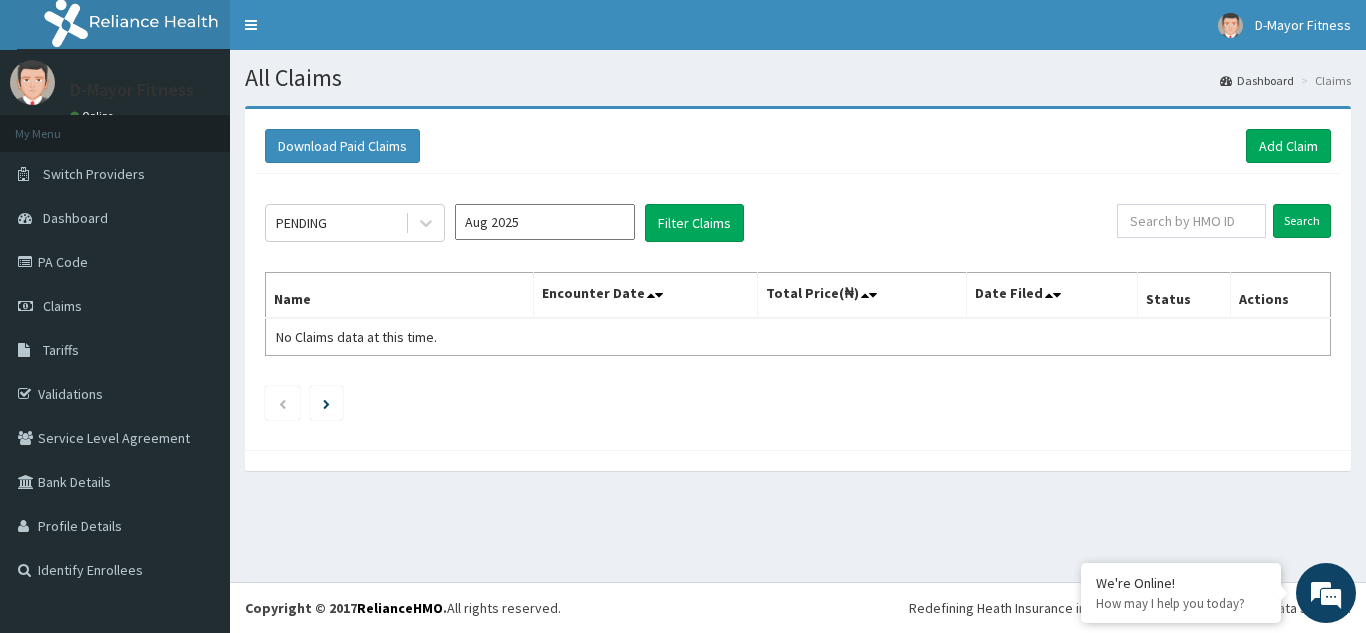 click on "Download Paid Claims Add Claim" at bounding box center (798, 146) 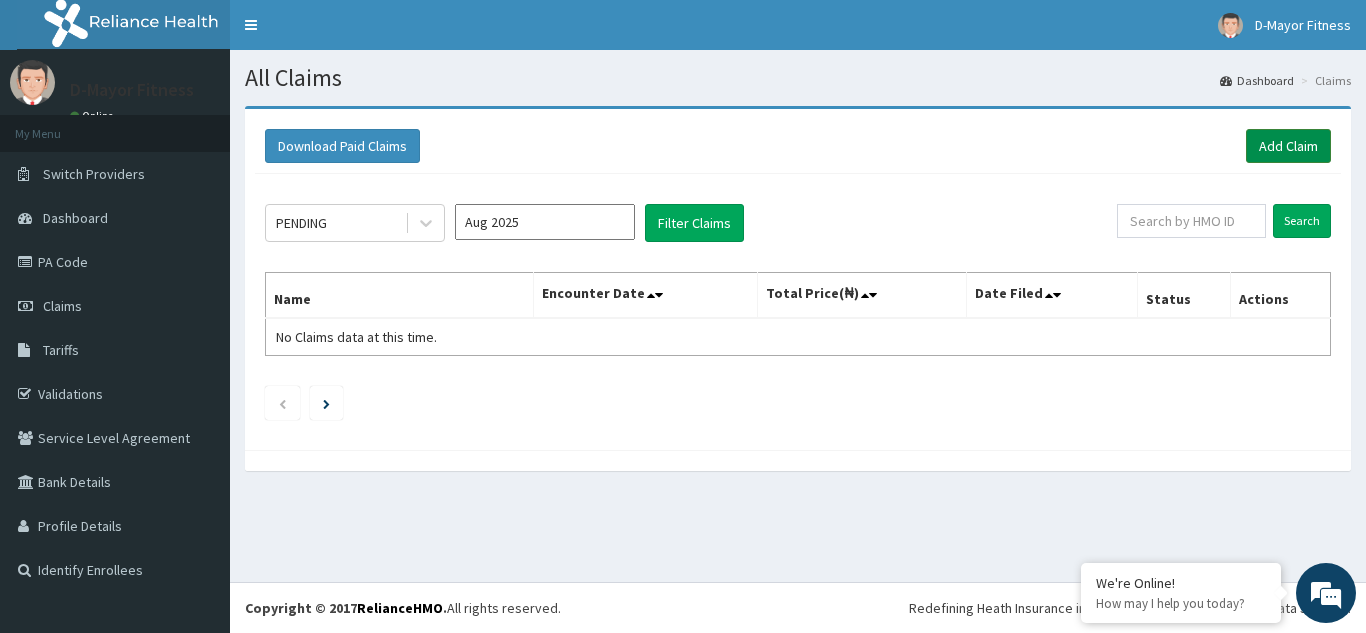 click on "Add Claim" at bounding box center [1288, 146] 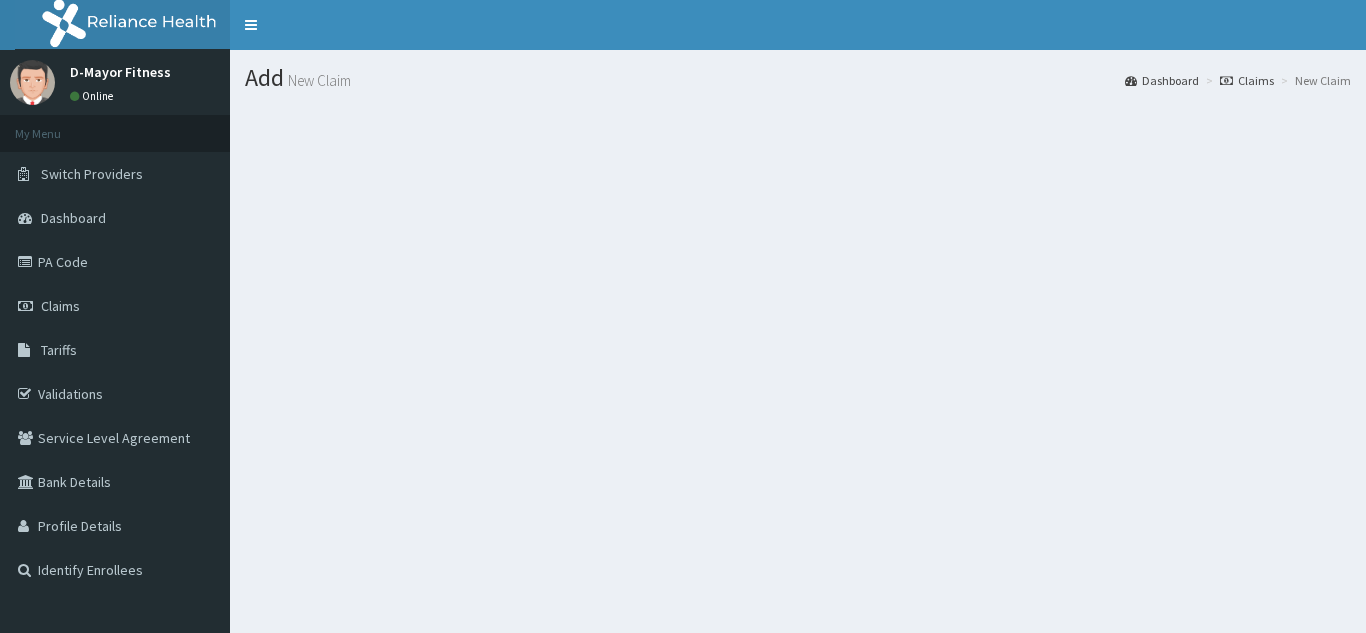 scroll, scrollTop: 0, scrollLeft: 0, axis: both 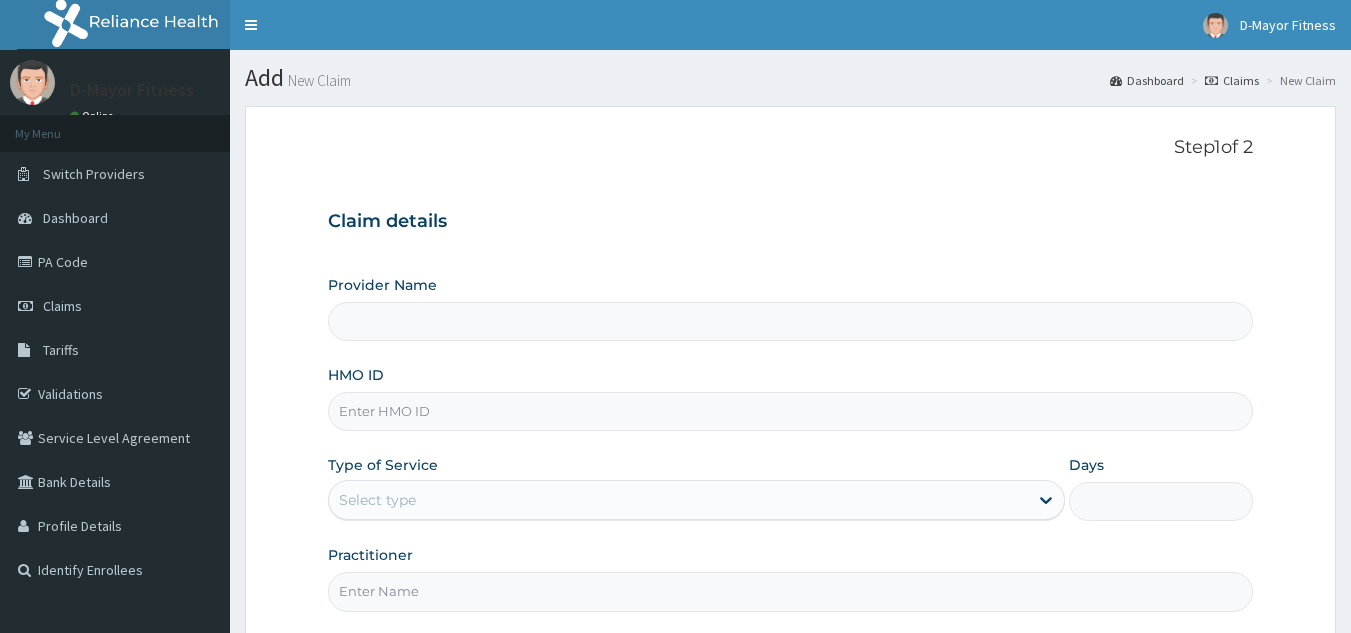 type on "D-Mayor fitness Gym" 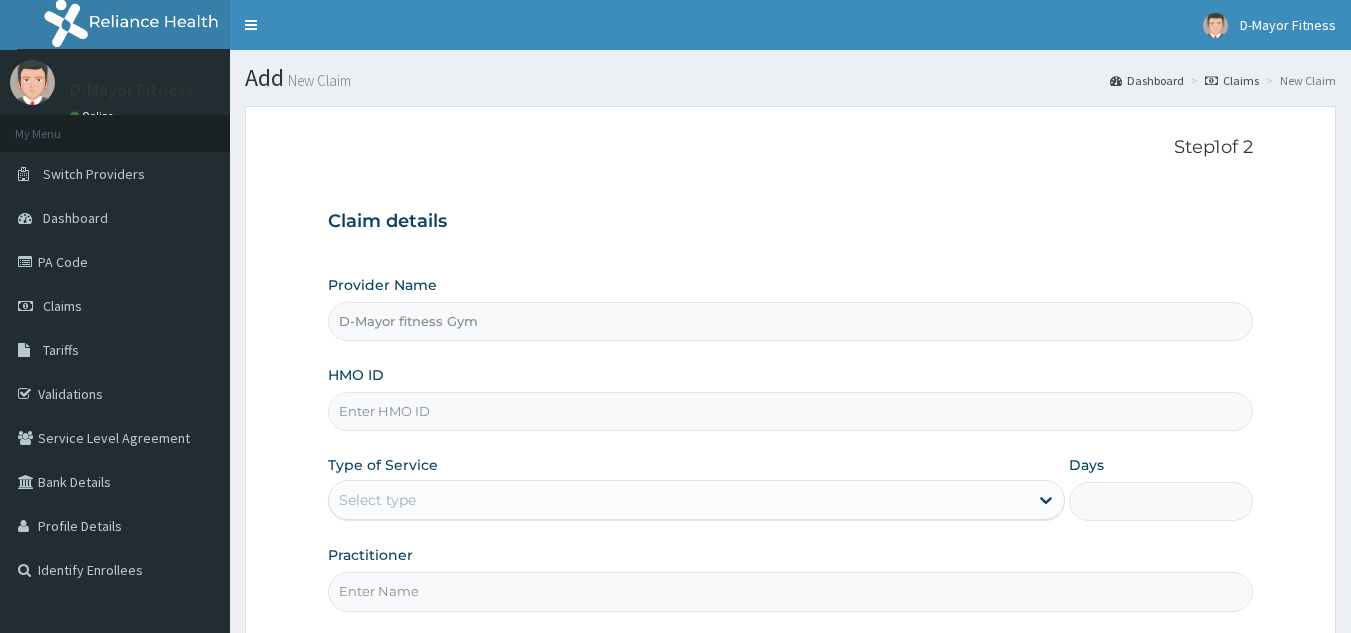type on "1" 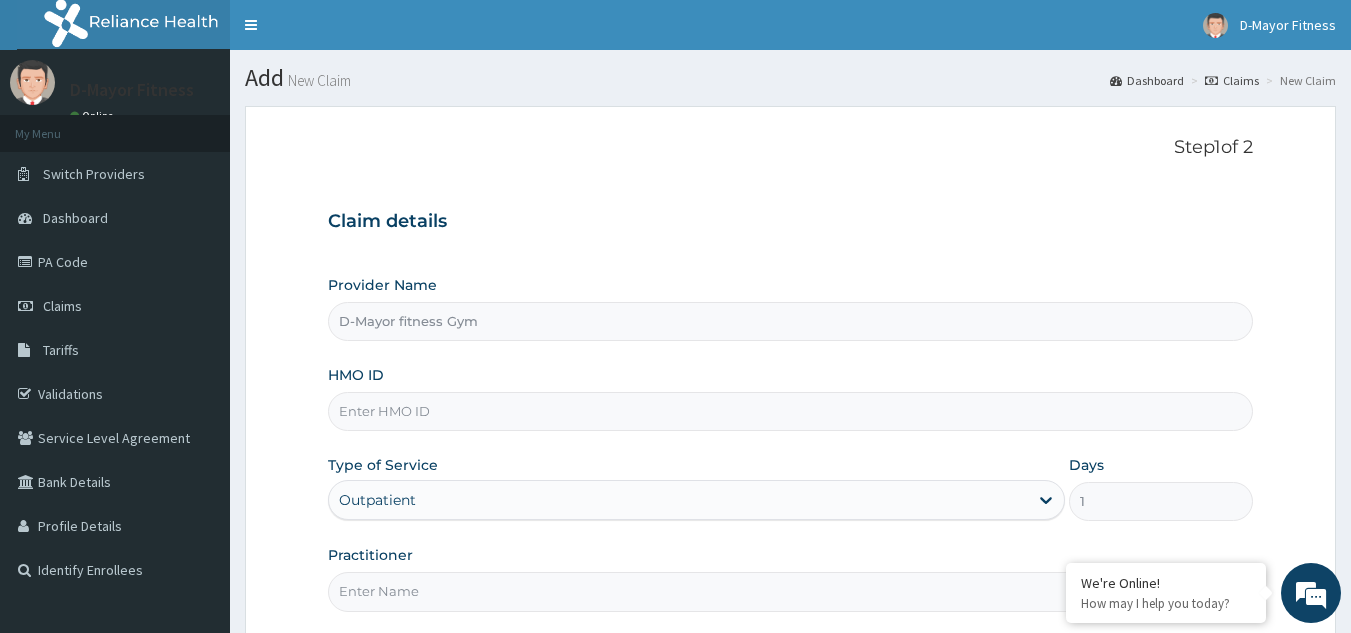 scroll, scrollTop: 0, scrollLeft: 0, axis: both 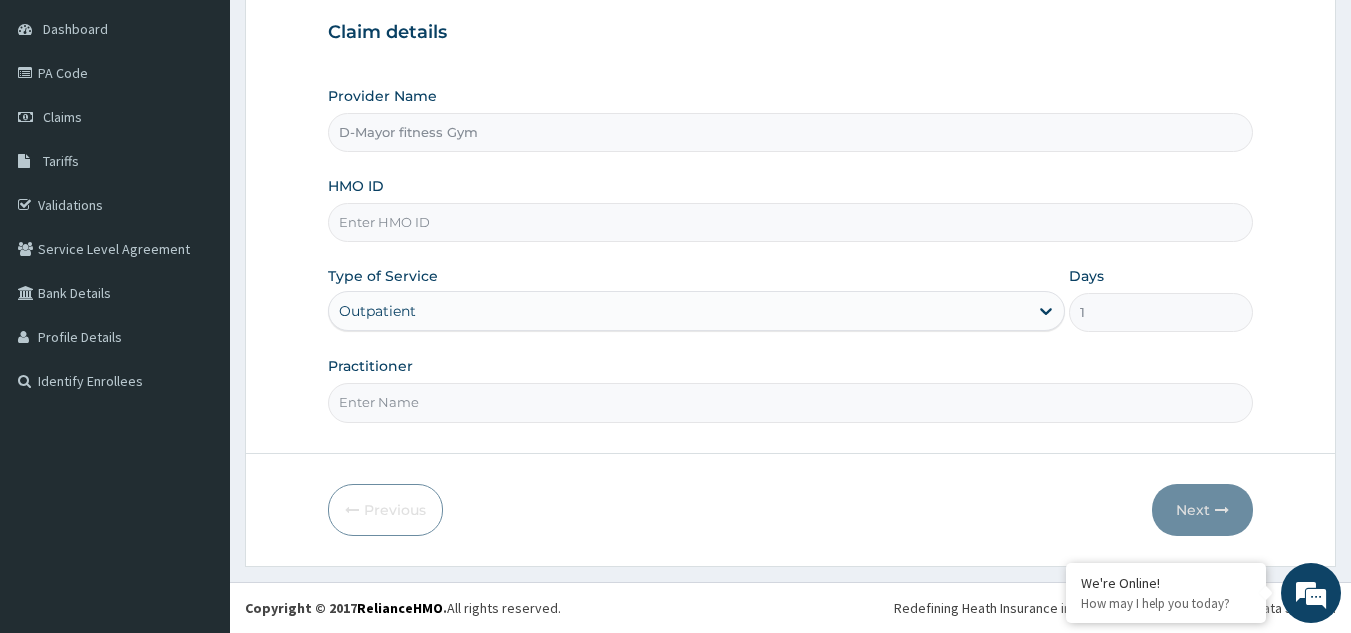 click on "Practitioner" at bounding box center [791, 402] 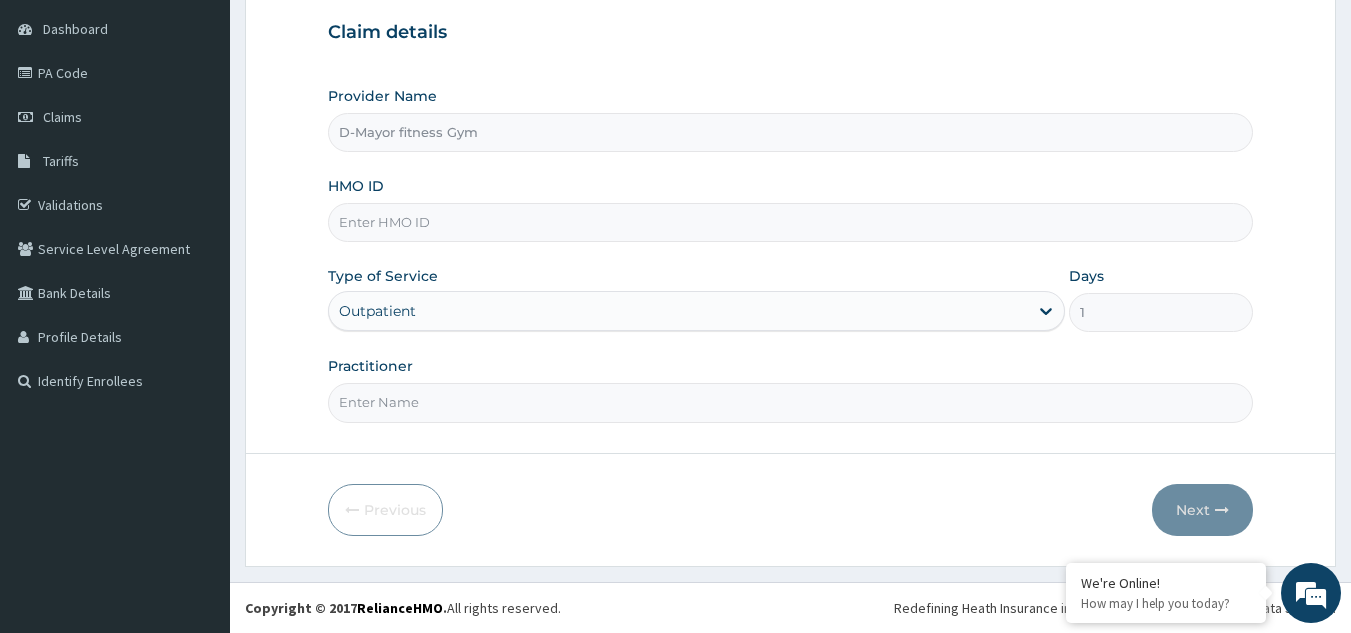 type on "COACH CHRIS" 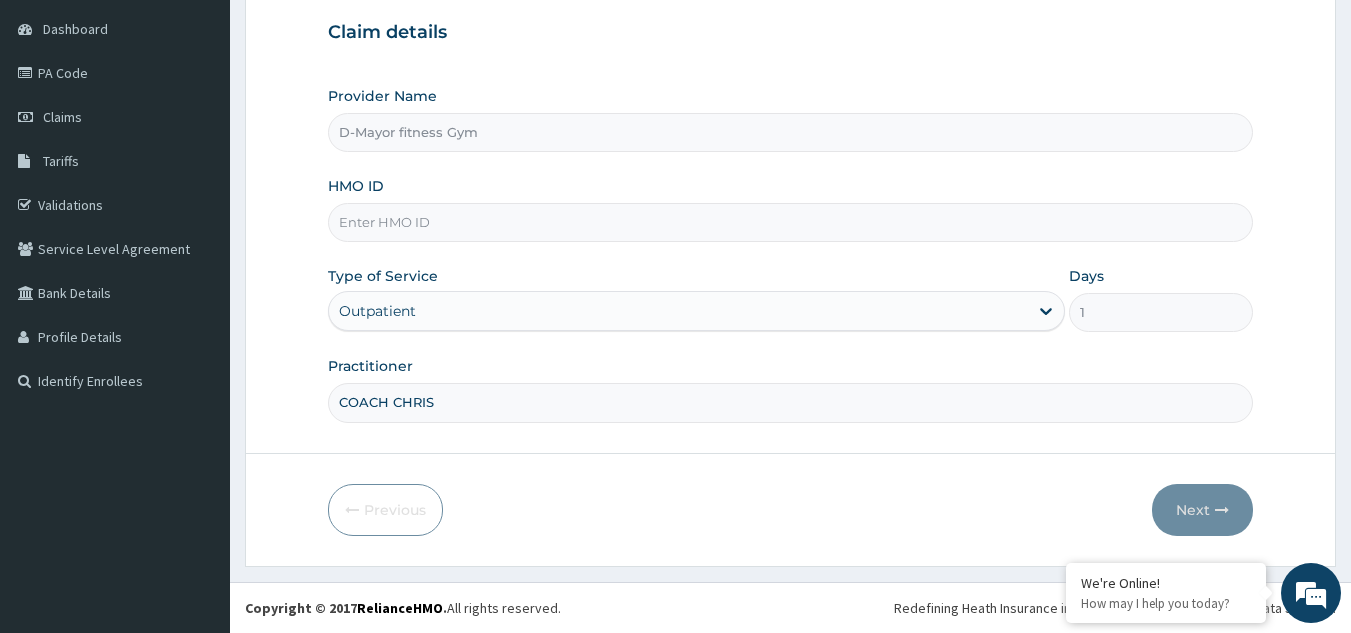click on "HMO ID" at bounding box center [791, 222] 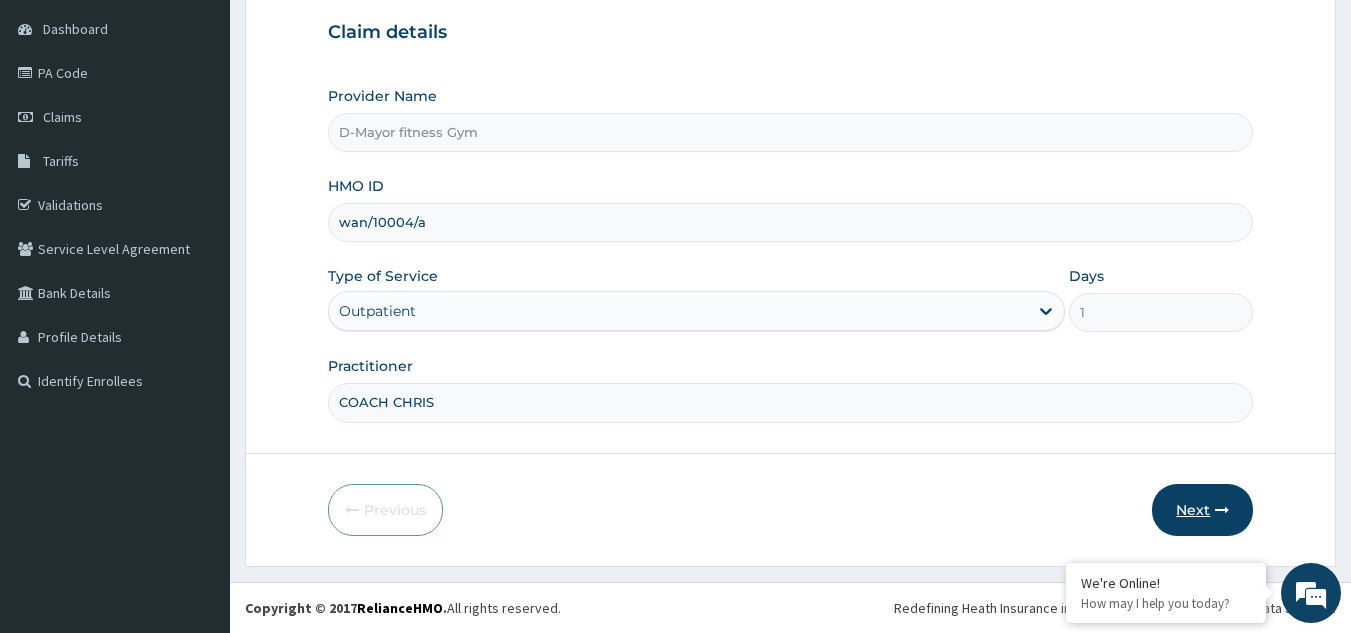 type on "wan/10004/a" 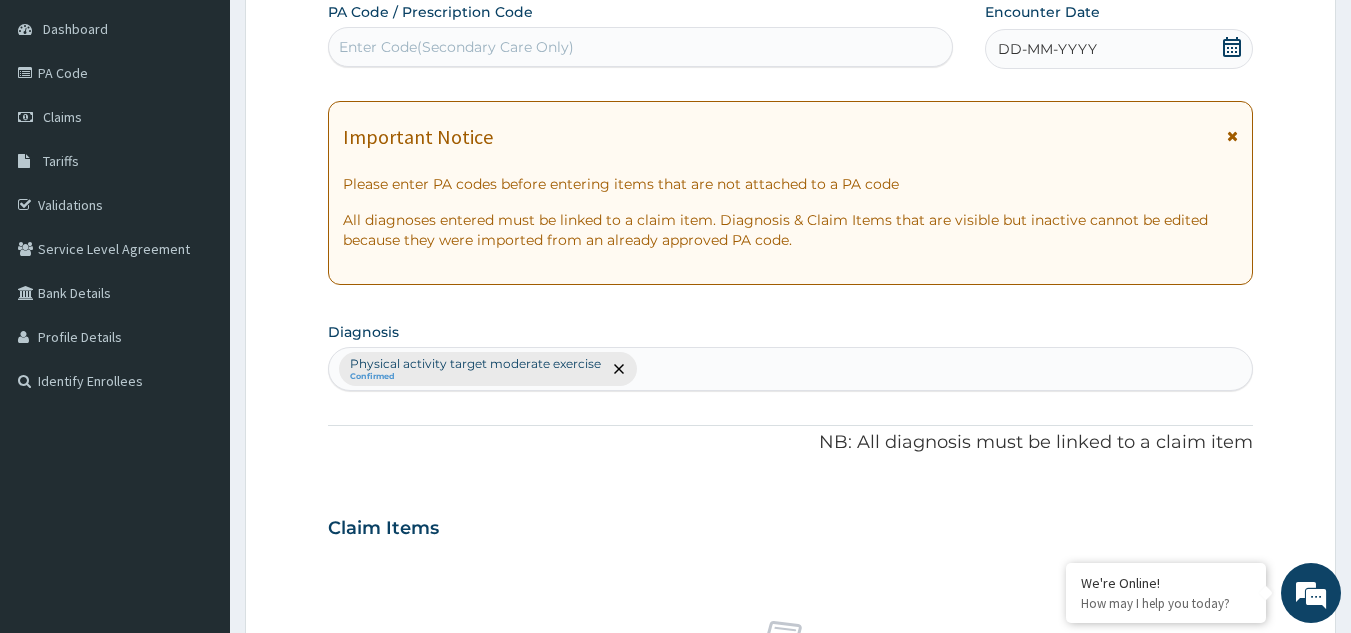 click on "Enter Code(Secondary Care Only)" at bounding box center (641, 47) 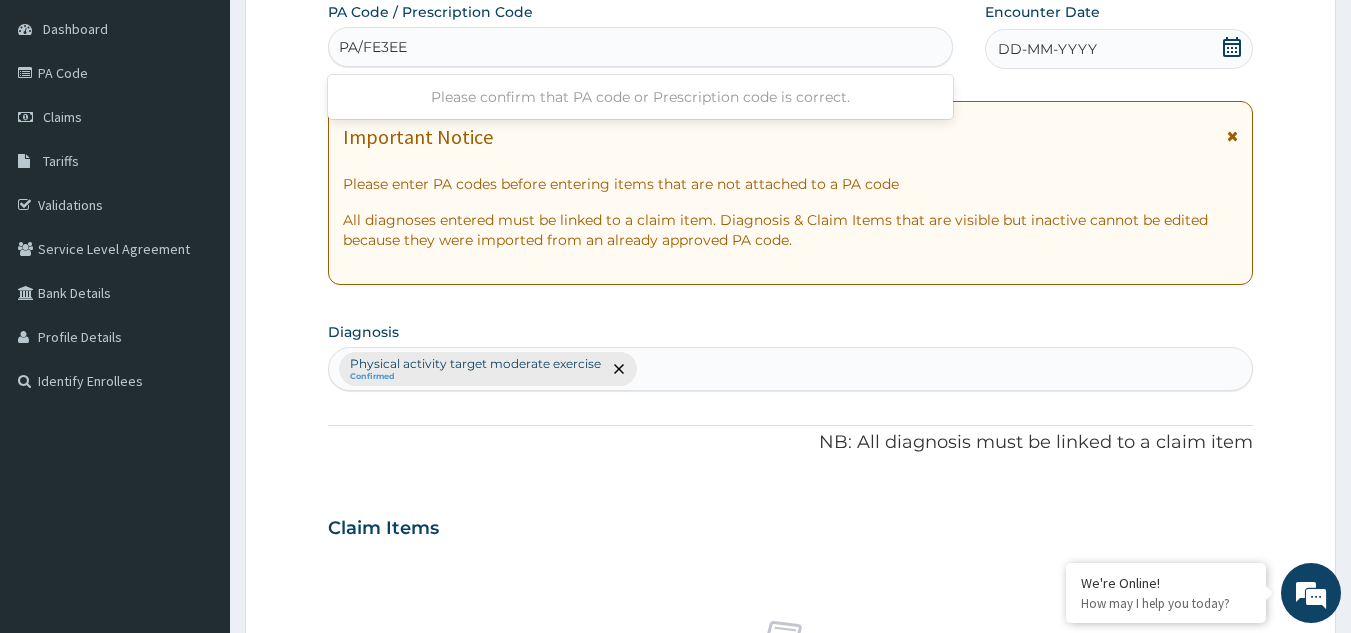 type on "PA/FE3EEC" 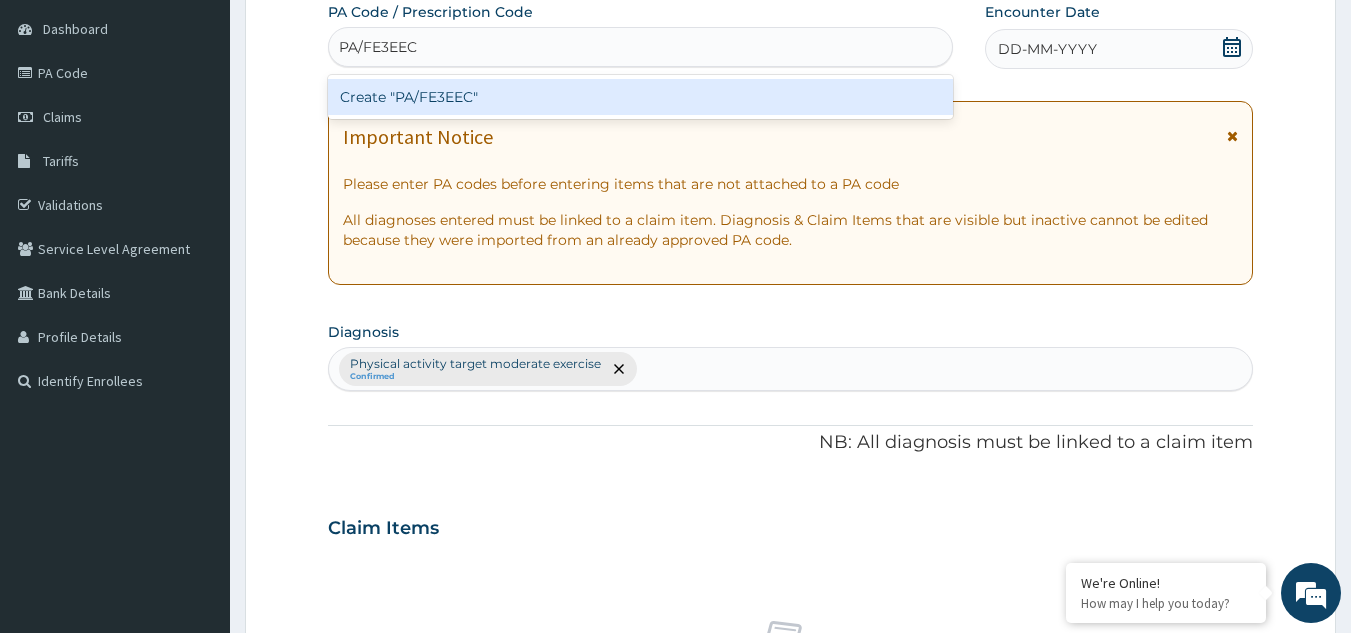 click on "Create "PA/FE3EEC"" at bounding box center (641, 97) 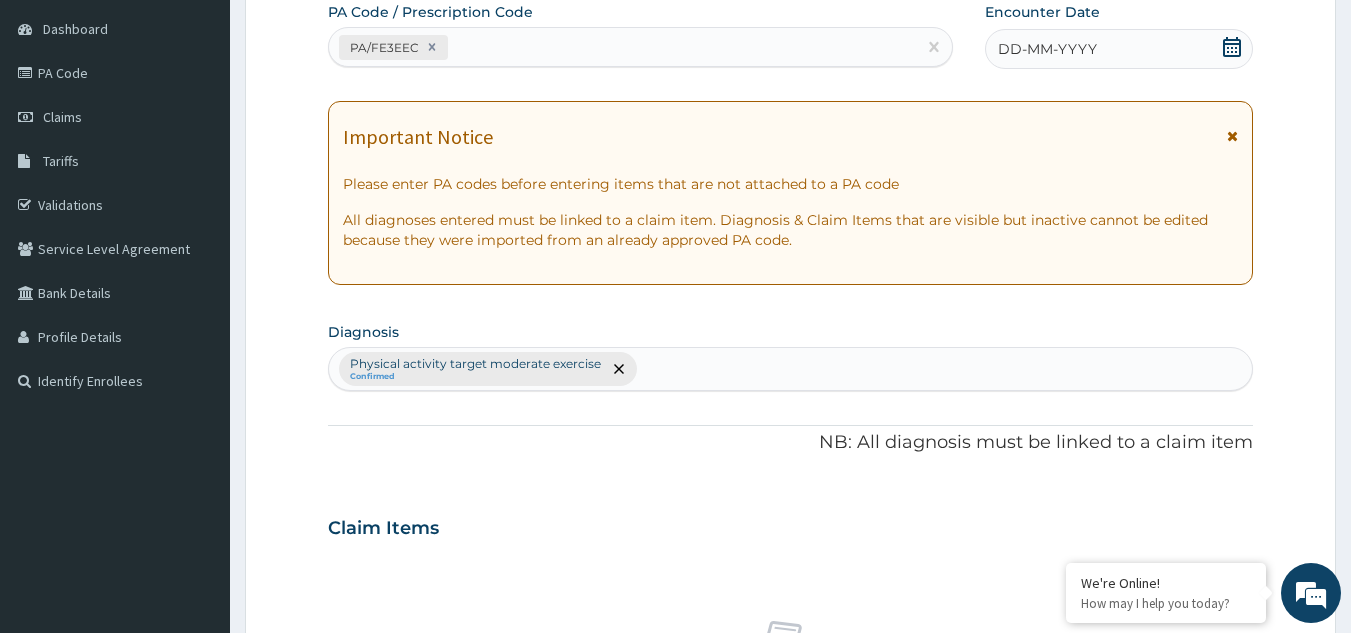 click 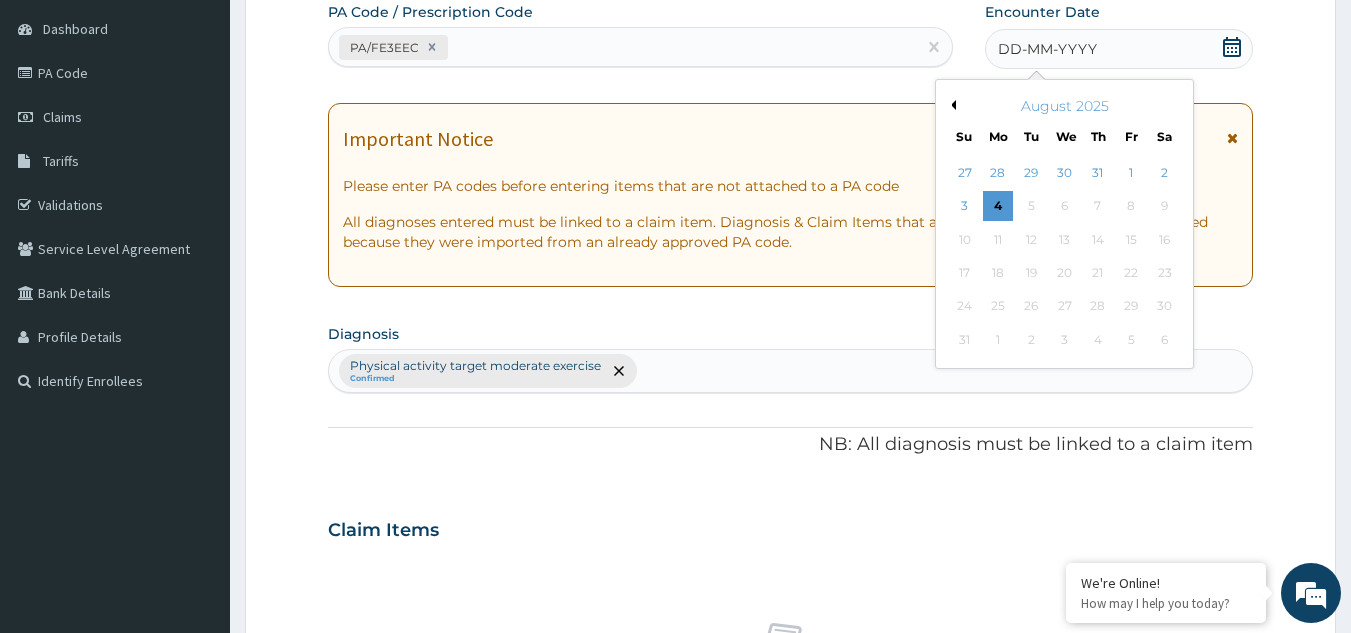 click on "August 2025" at bounding box center (1064, 106) 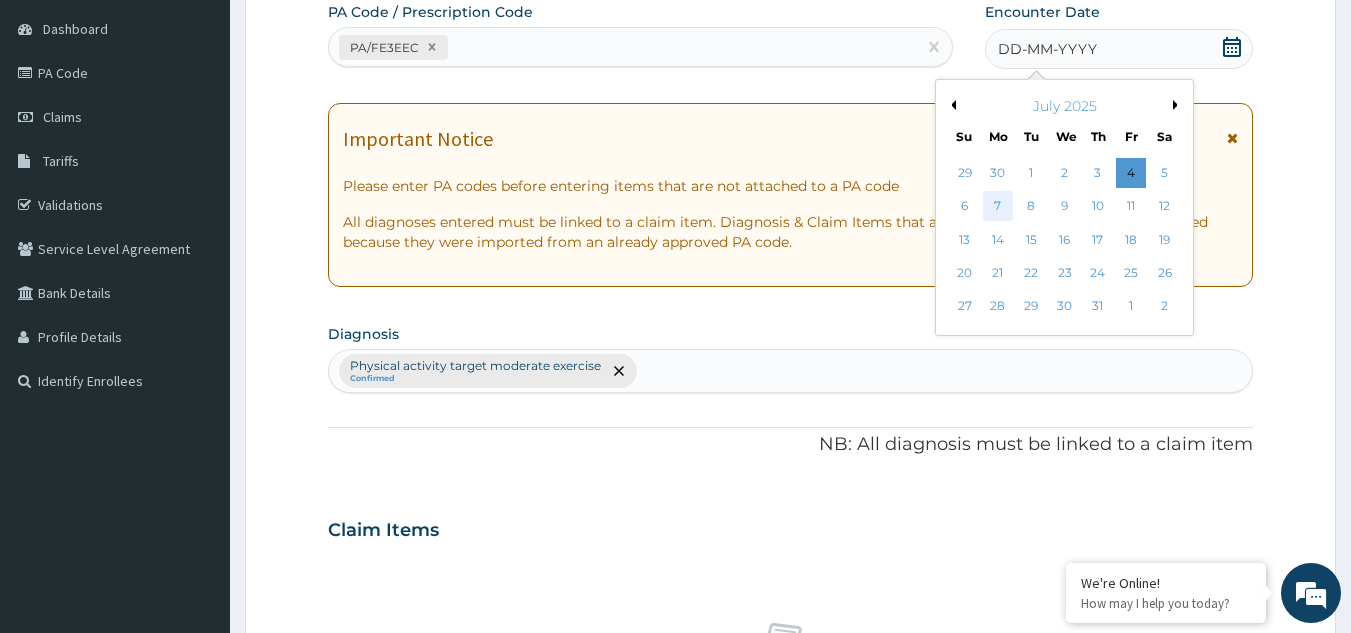 click on "7" at bounding box center [998, 207] 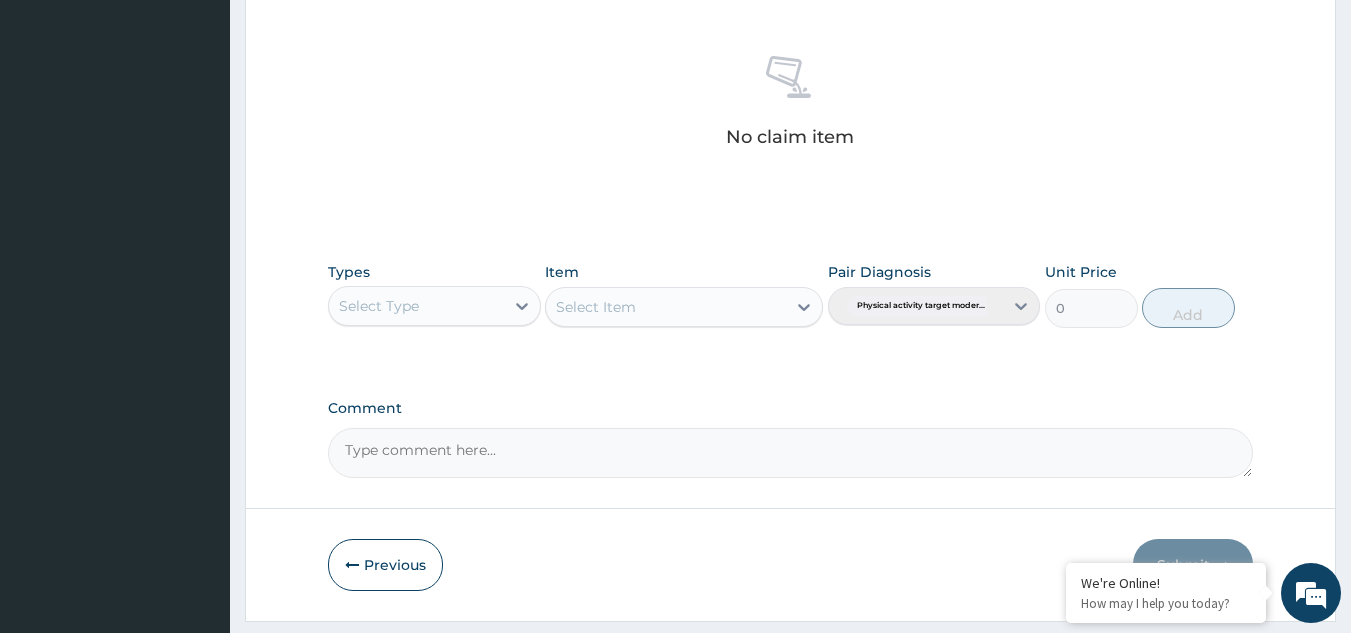 scroll, scrollTop: 759, scrollLeft: 0, axis: vertical 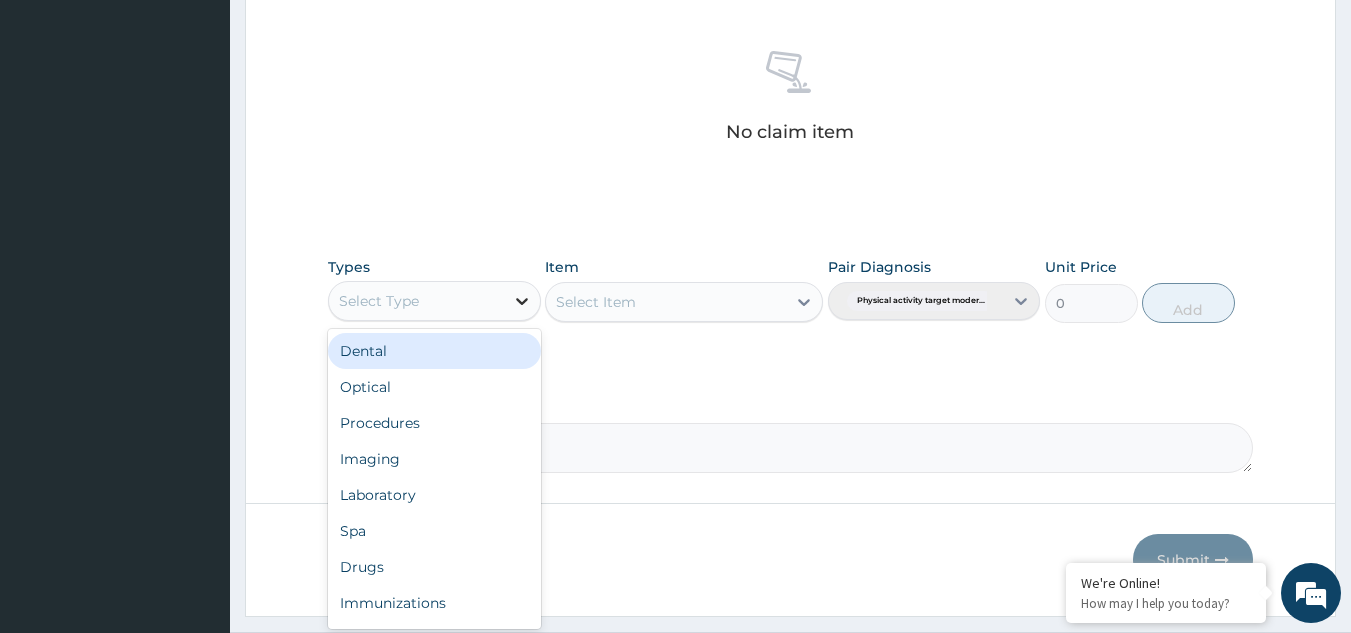 click 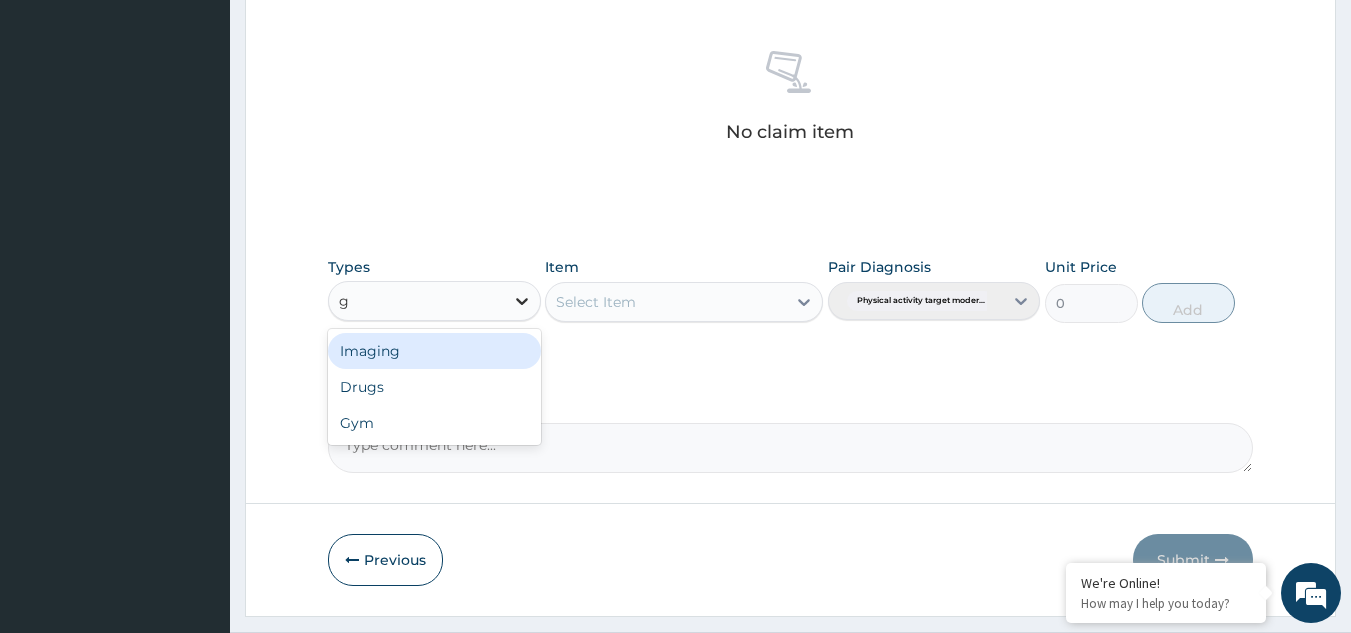 type on "gy" 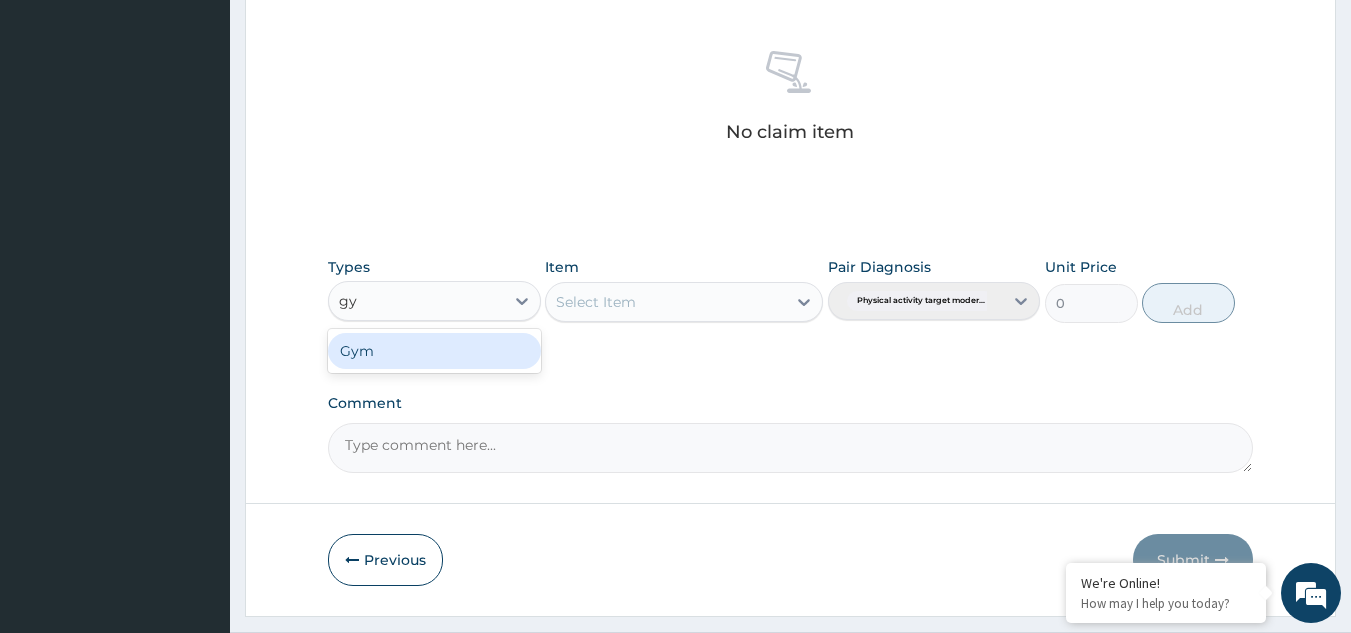 click on "Gym" at bounding box center [434, 351] 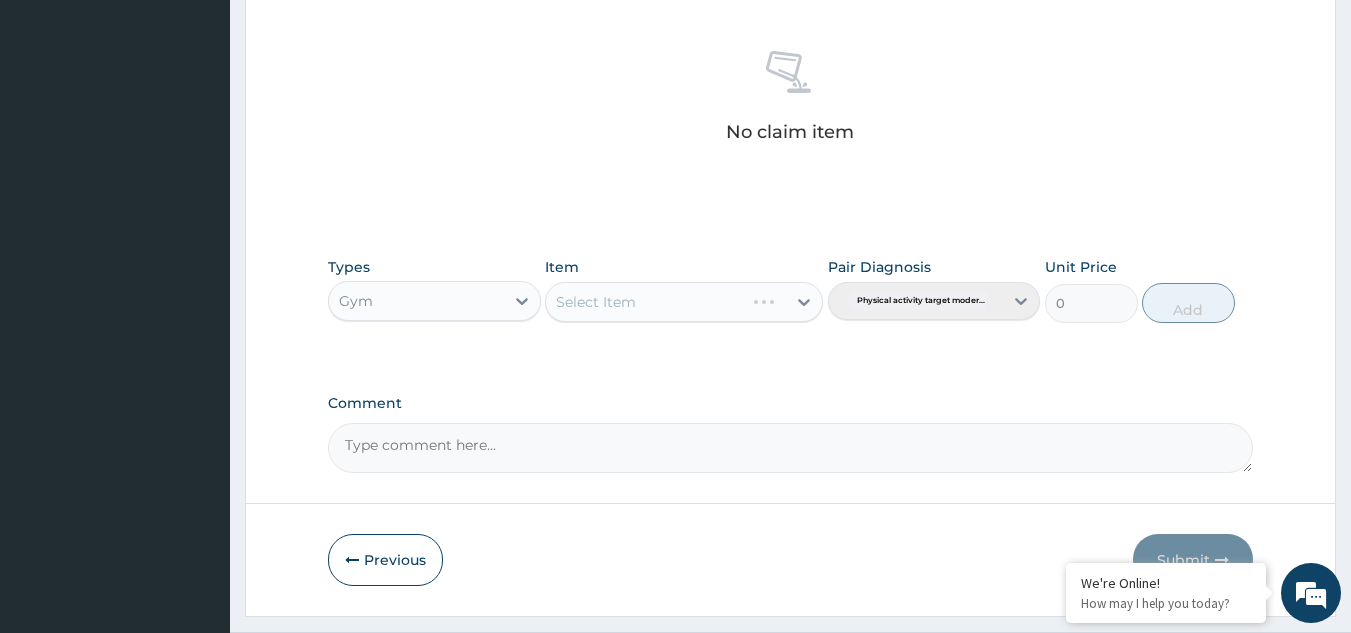 click on "Select Item" at bounding box center [684, 302] 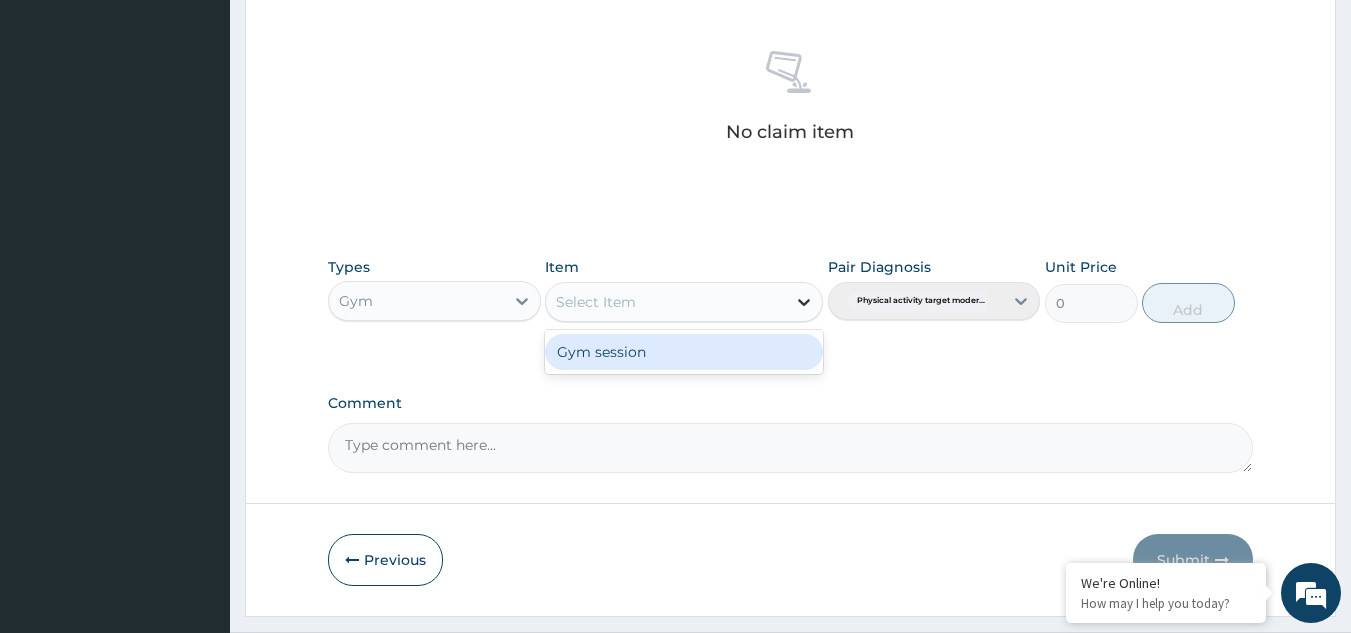 click 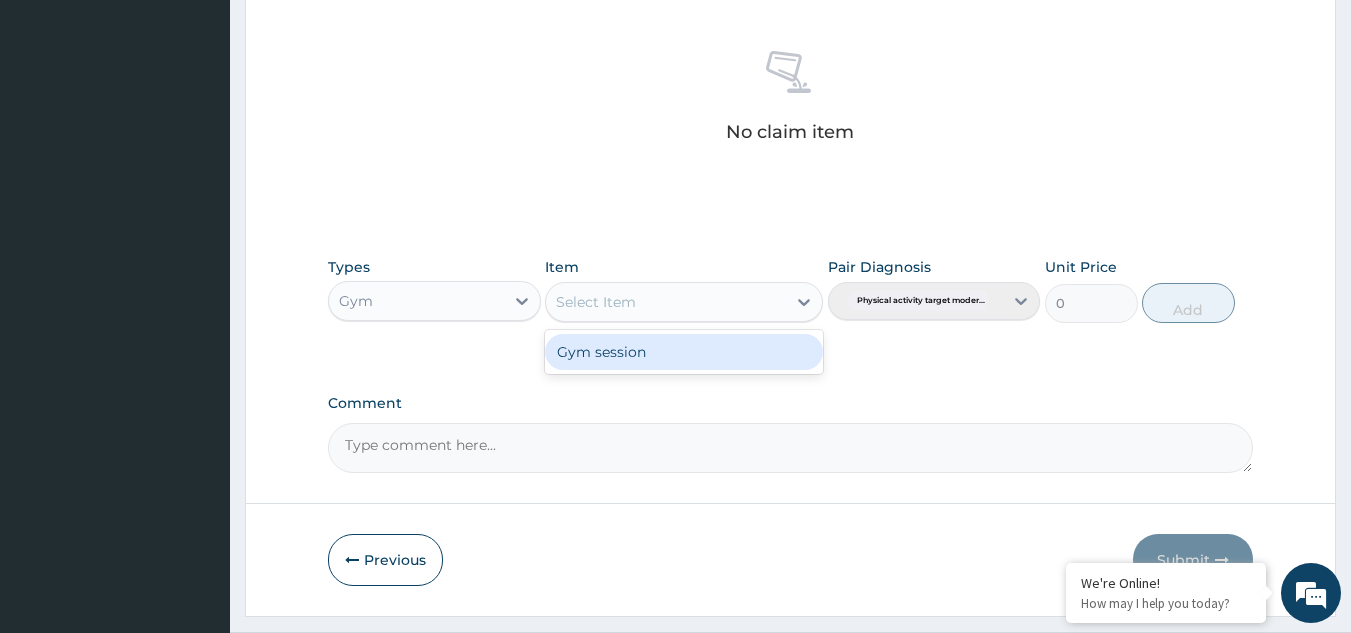 click on "Gym session" at bounding box center (684, 352) 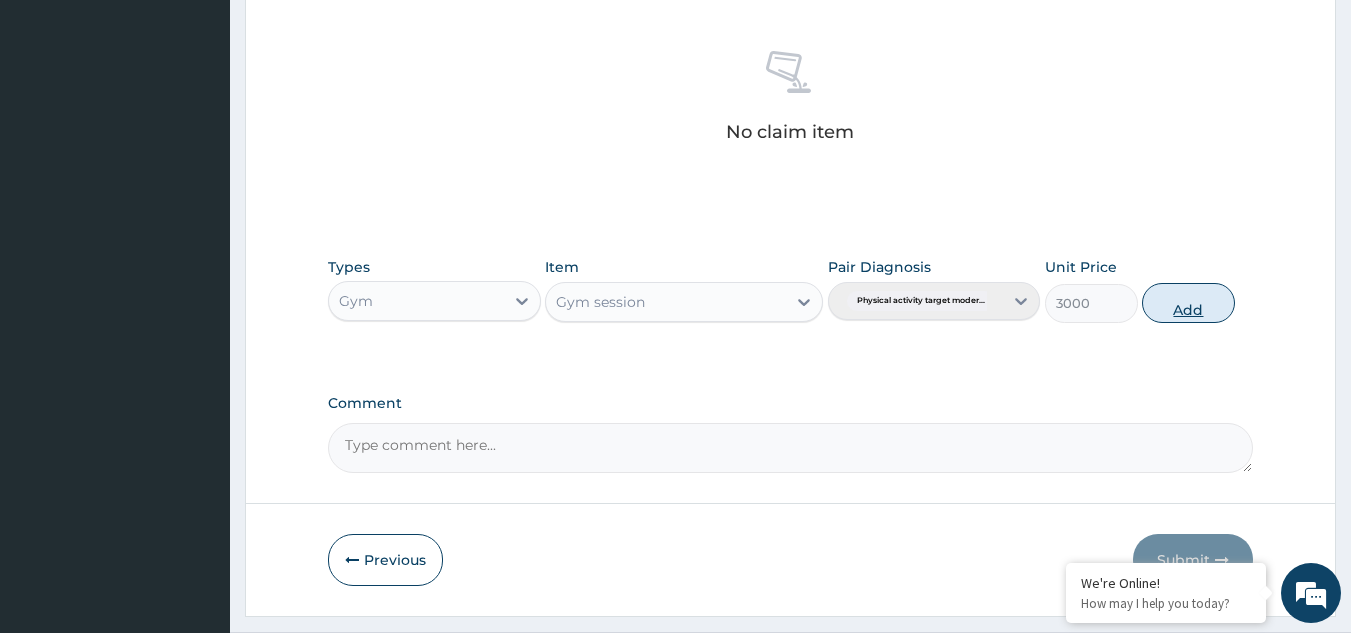 click on "Add" at bounding box center [1188, 303] 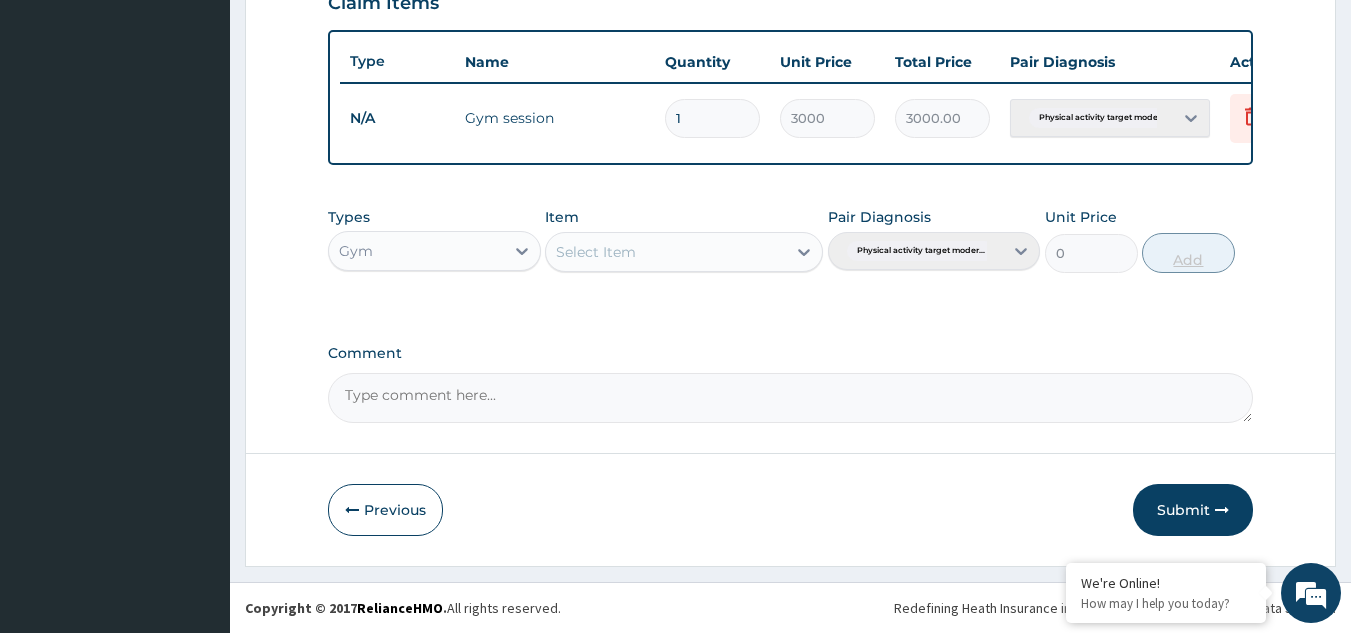 scroll, scrollTop: 729, scrollLeft: 0, axis: vertical 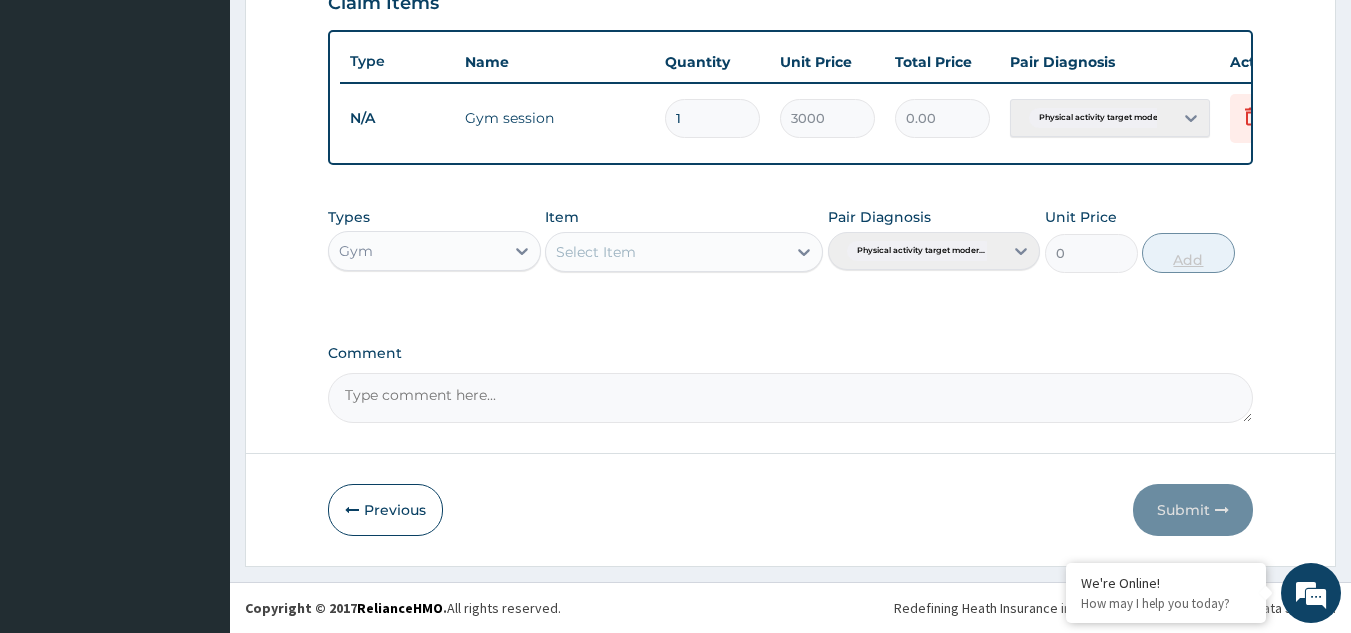 type 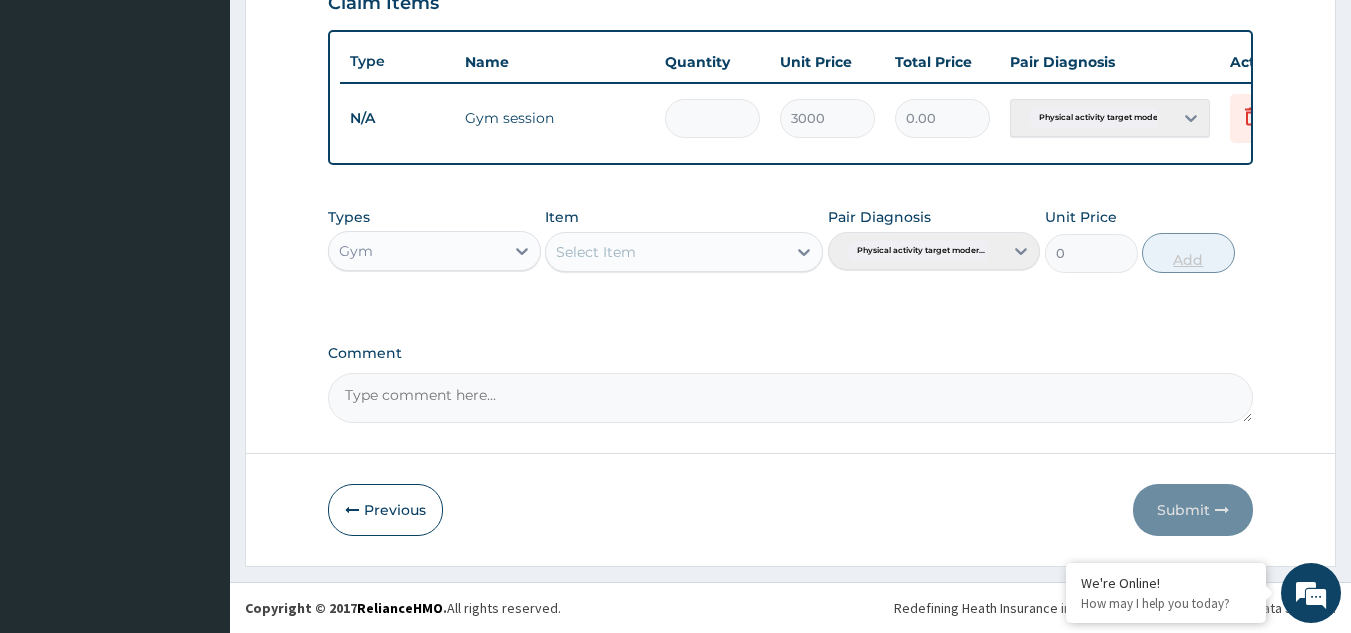 type on "0.00" 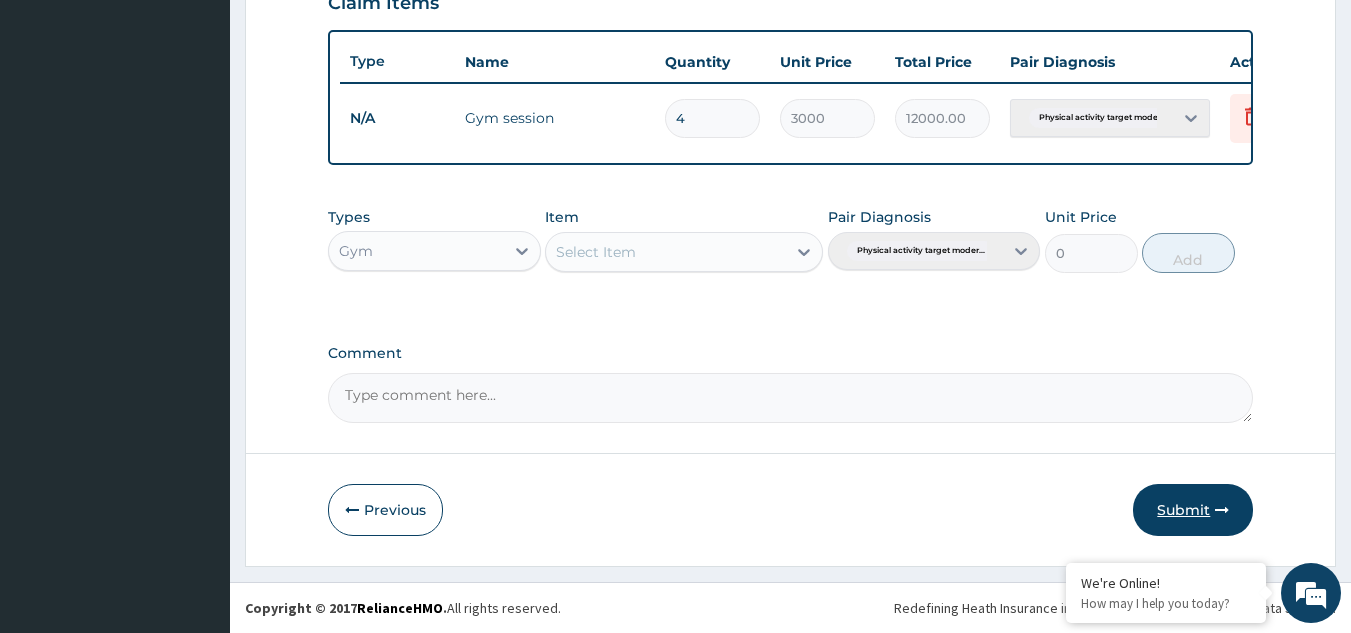 type on "4" 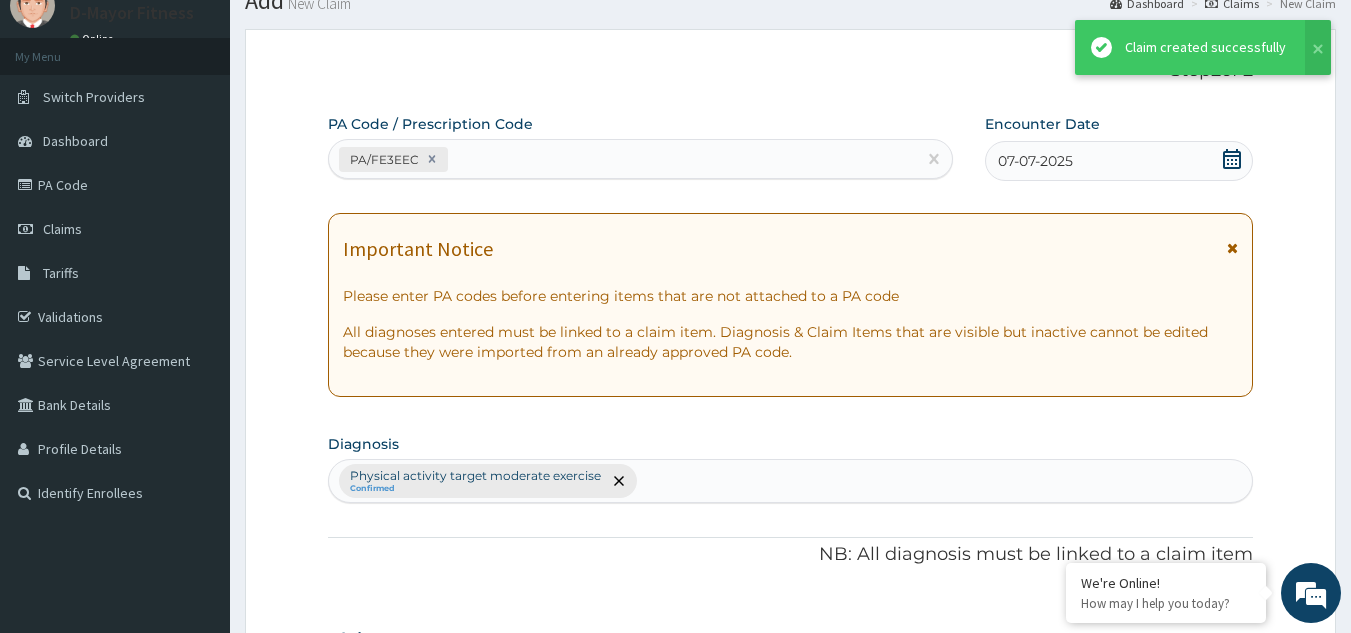 scroll, scrollTop: 729, scrollLeft: 0, axis: vertical 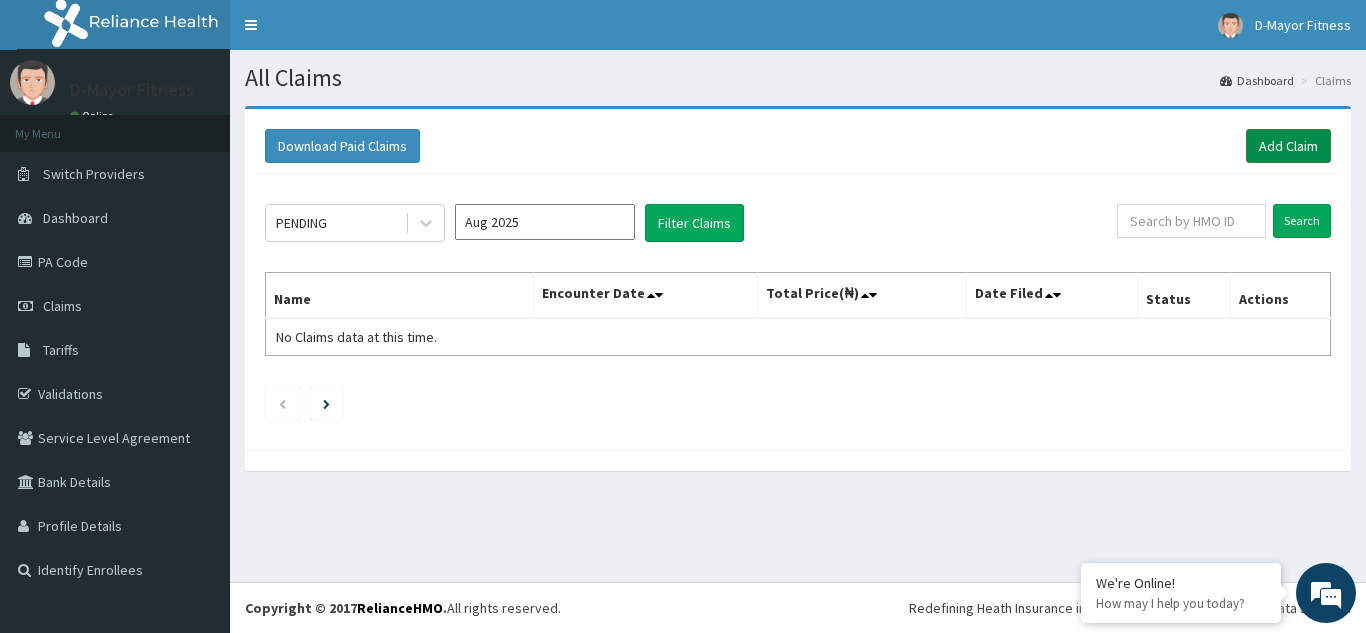 click on "Add Claim" at bounding box center [1288, 146] 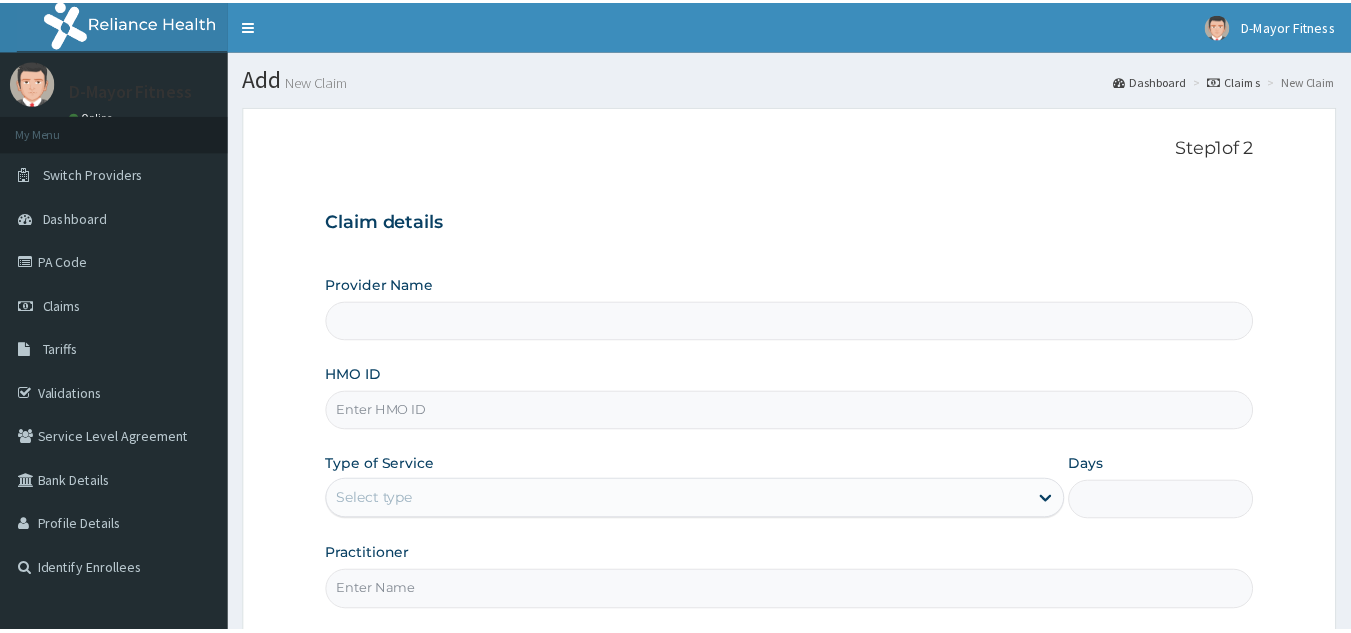 scroll, scrollTop: 0, scrollLeft: 0, axis: both 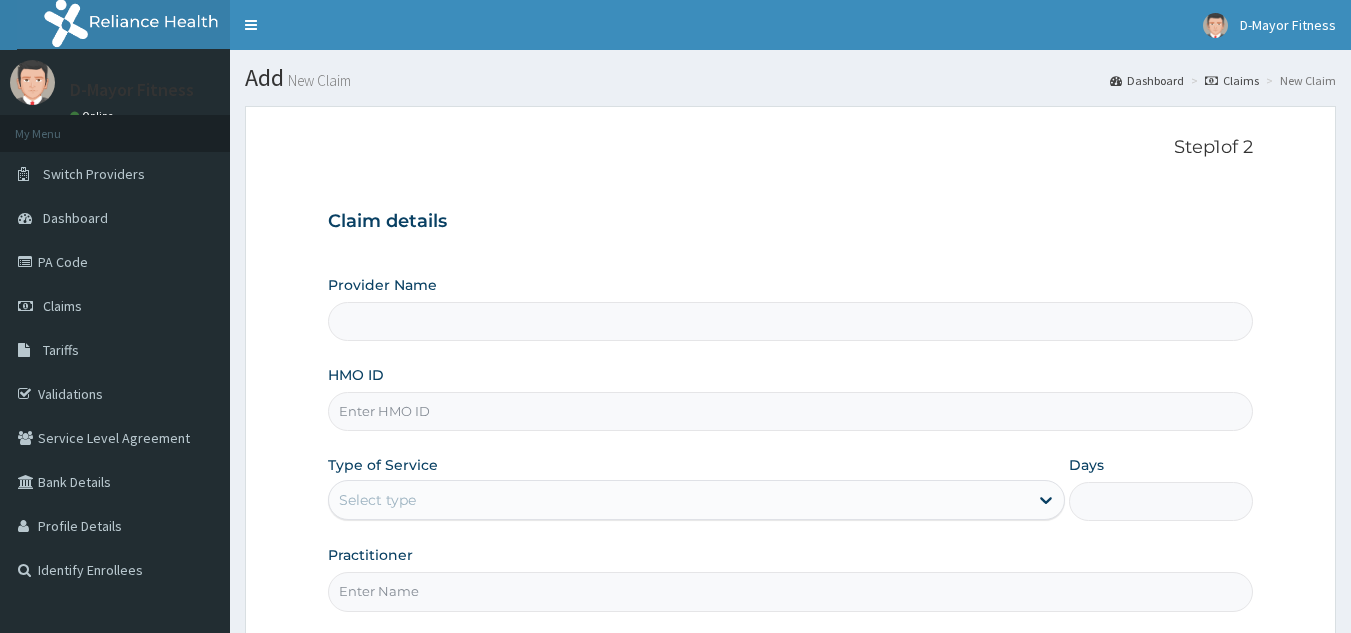 type on "D-Mayor fitness Gym" 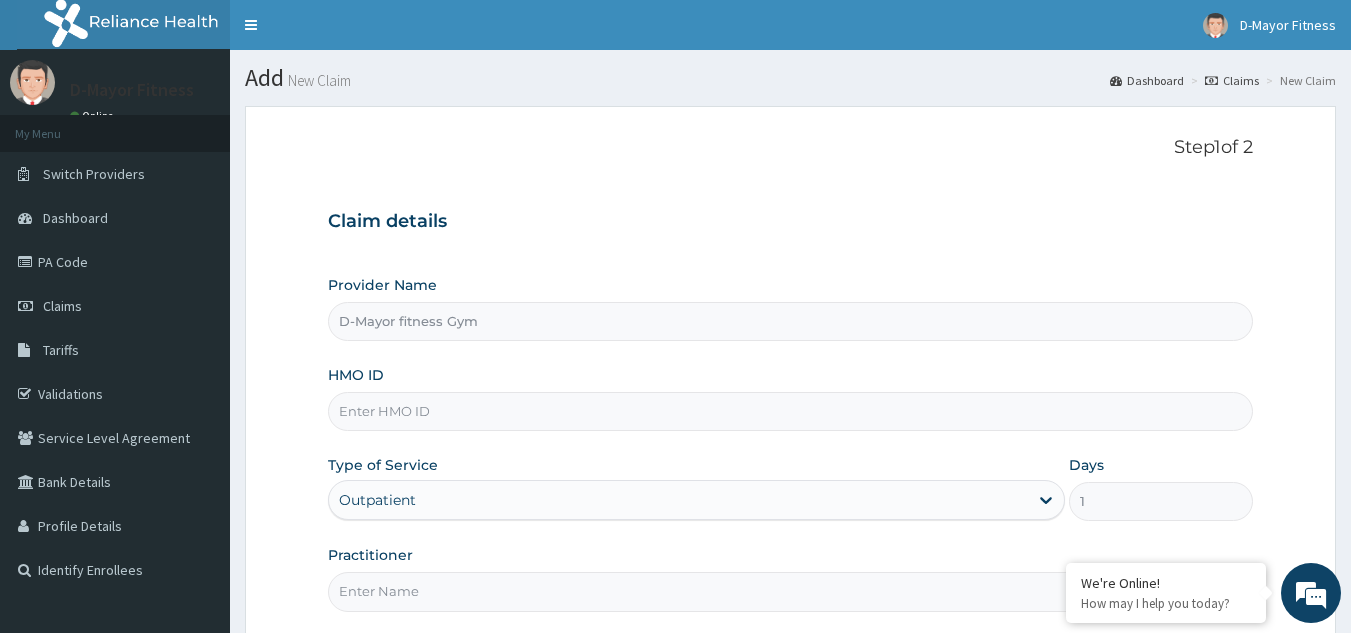 click on "HMO ID" at bounding box center [791, 411] 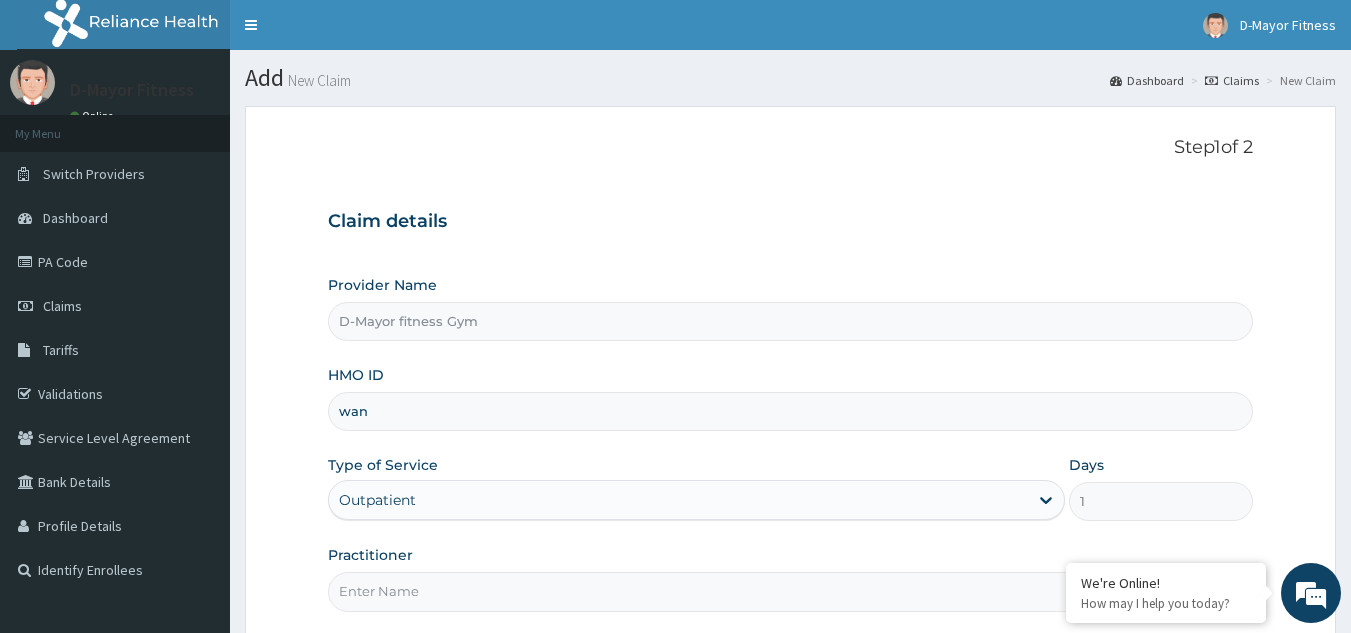type on "WAN/10004/A" 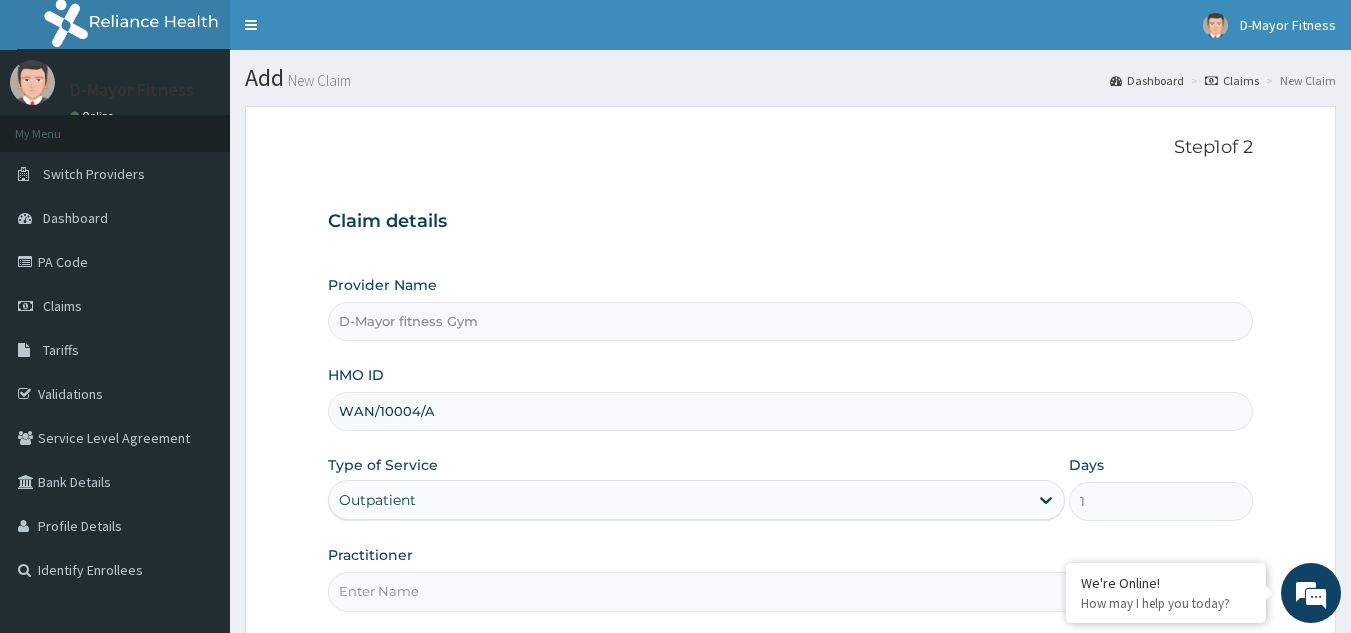 scroll, scrollTop: 0, scrollLeft: 0, axis: both 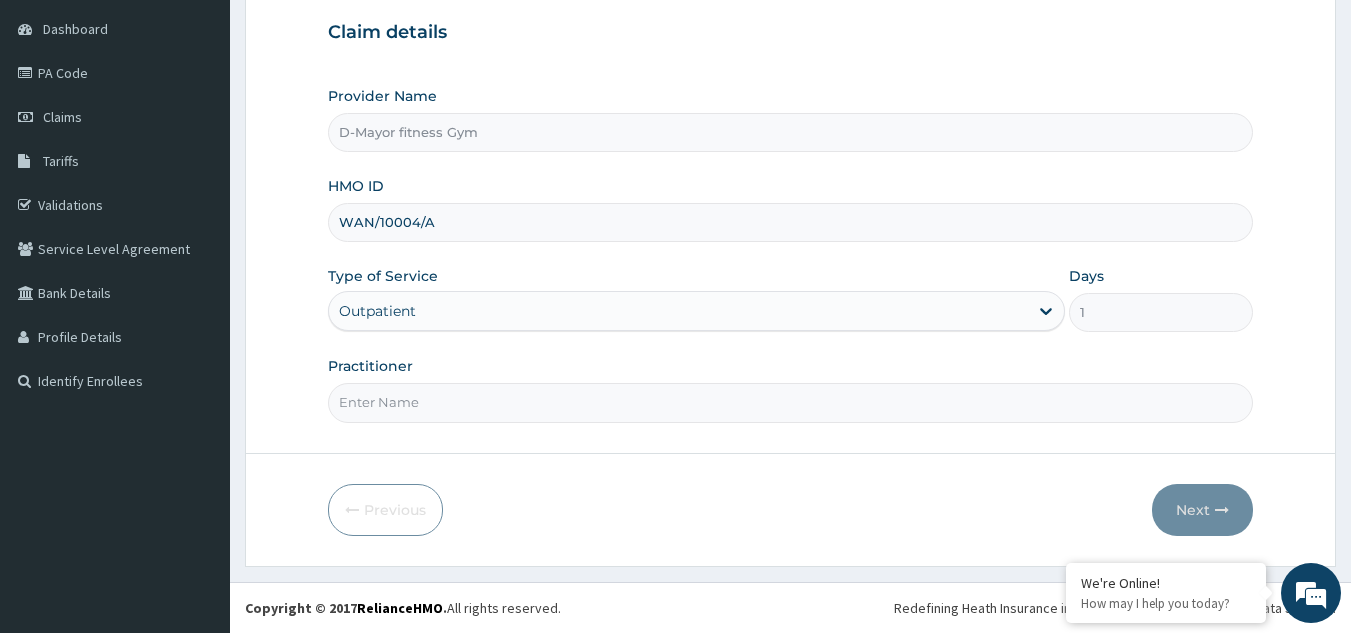 click on "Practitioner" at bounding box center [791, 402] 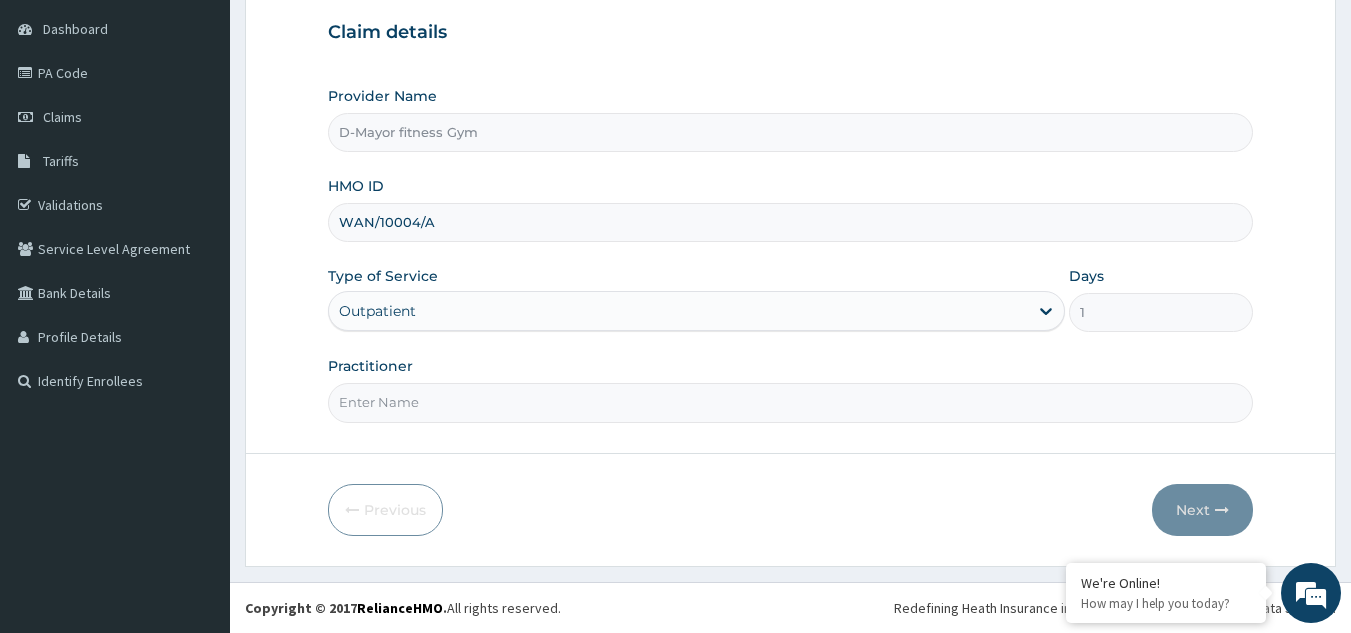 type on "COACH CHRIS" 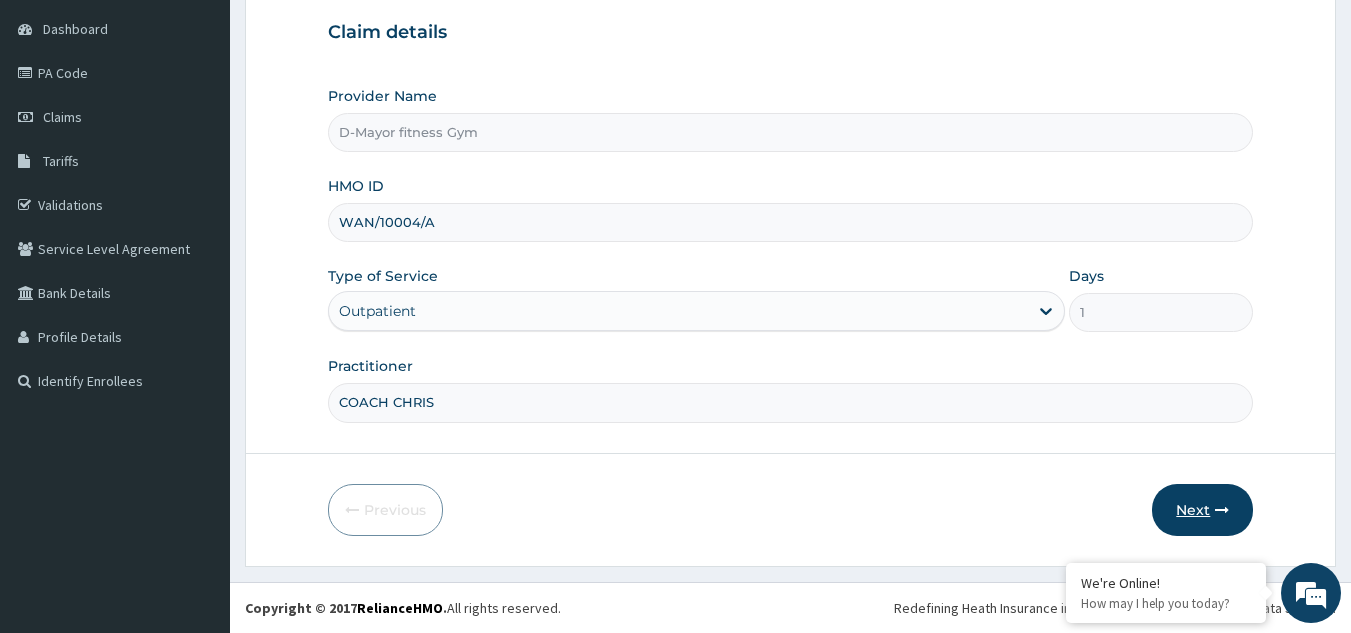 click on "Next" at bounding box center (1202, 510) 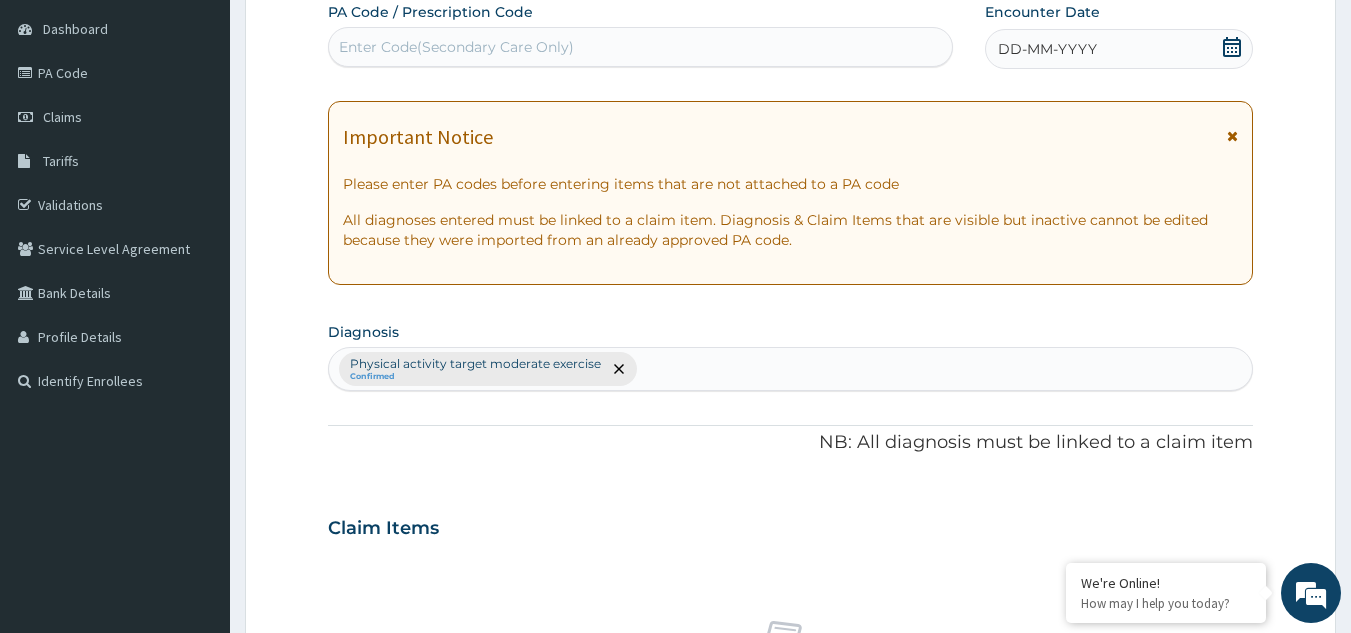 click on "Enter Code(Secondary Care Only)" at bounding box center (456, 47) 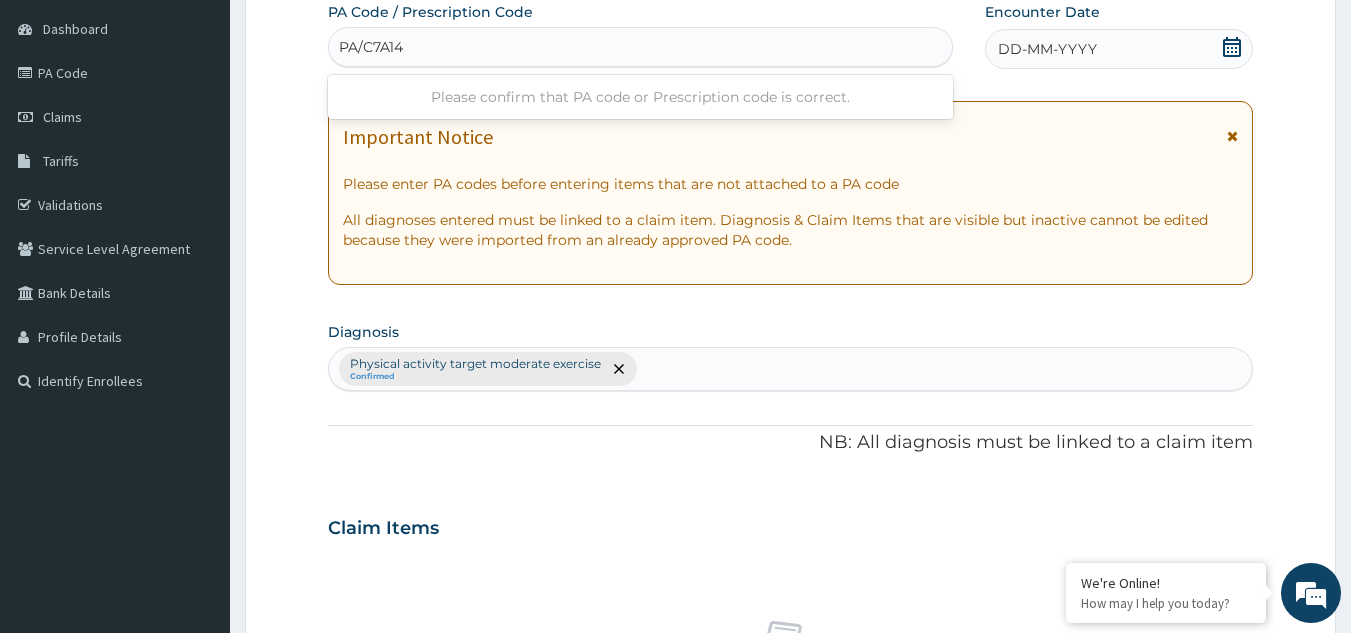 type on "PA/C7A14C" 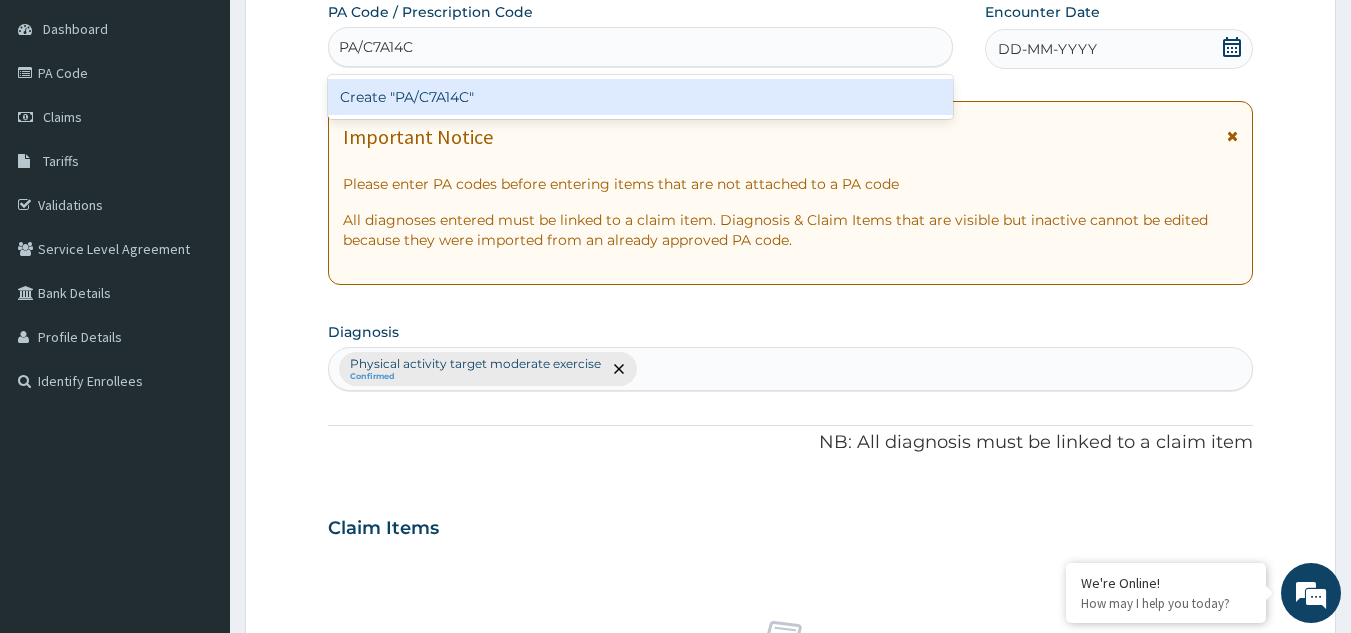 click on "Create "PA/C7A14C"" at bounding box center [641, 97] 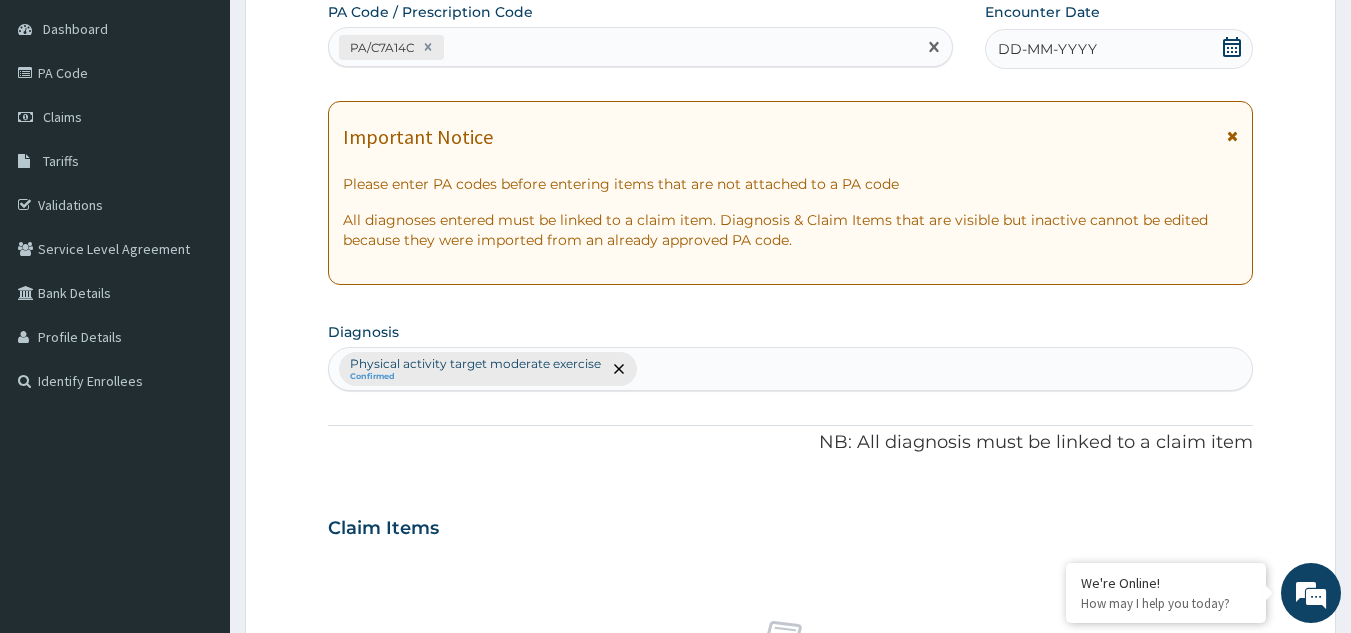 click 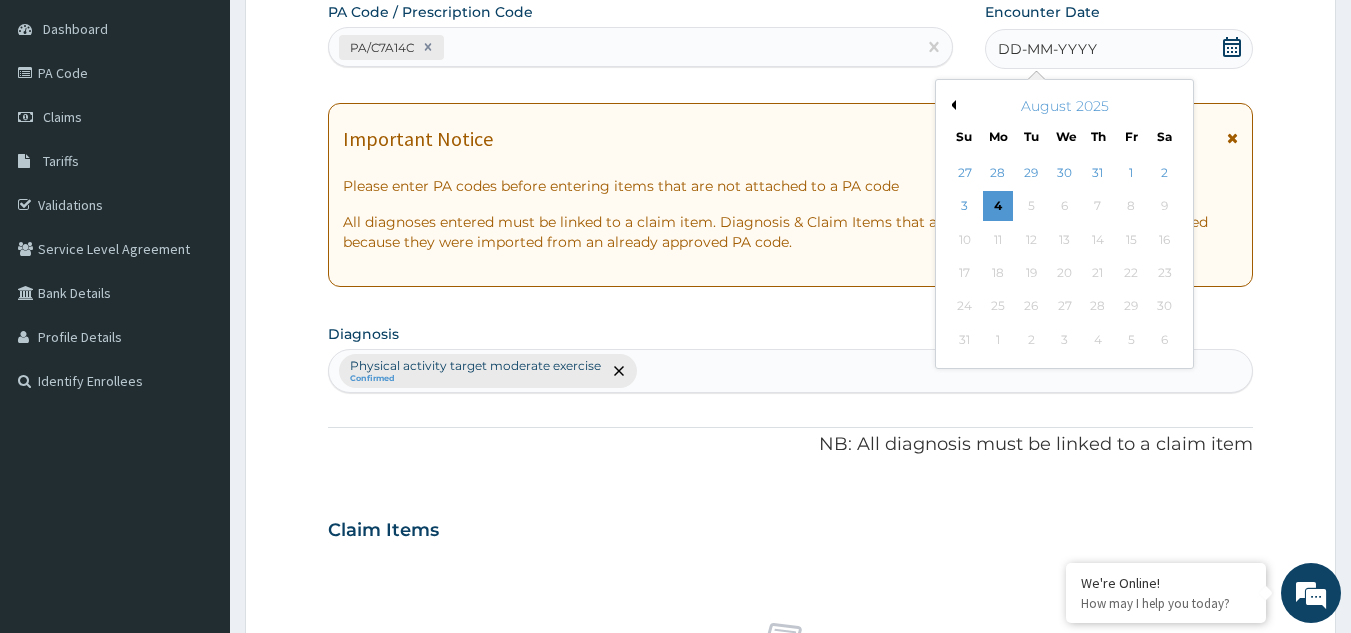 click on "Previous Month" at bounding box center [951, 105] 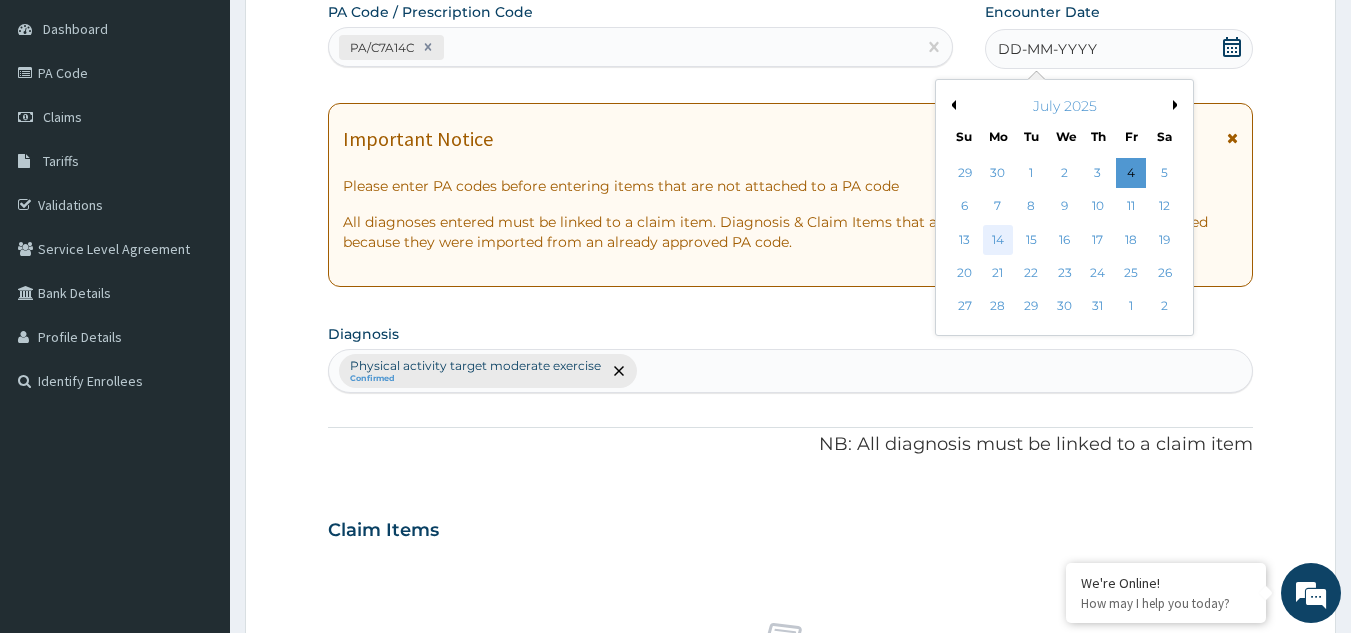 click on "14" at bounding box center (998, 240) 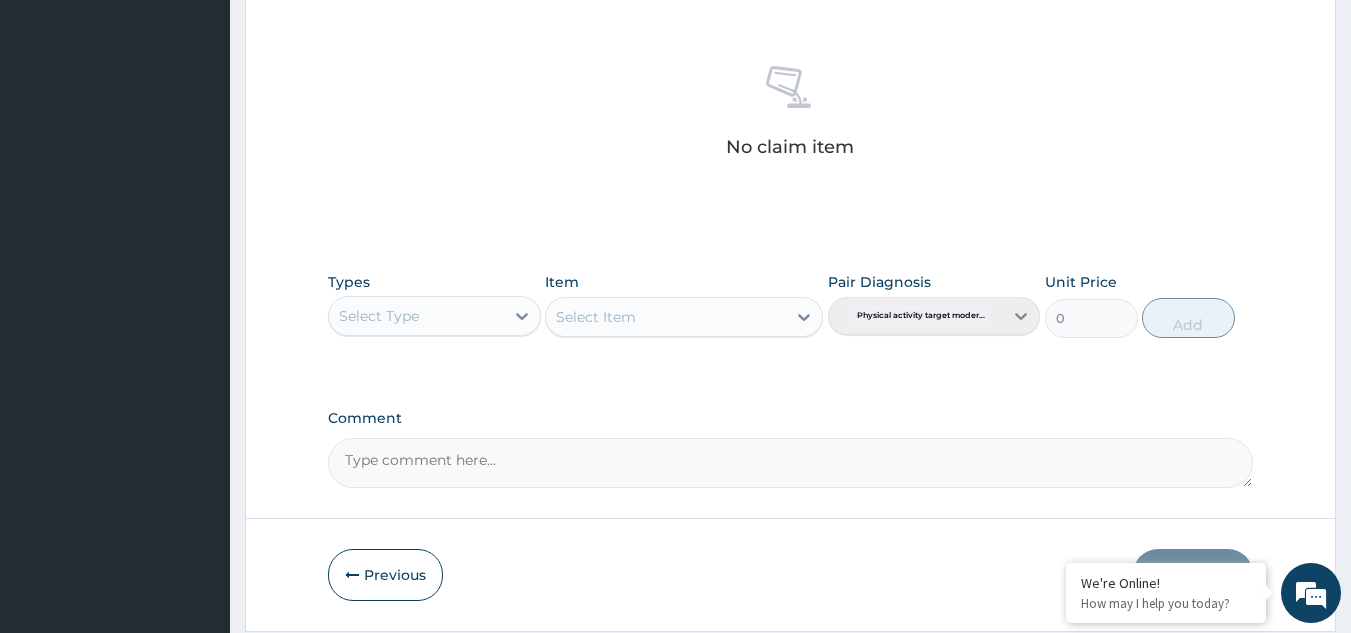 scroll, scrollTop: 773, scrollLeft: 0, axis: vertical 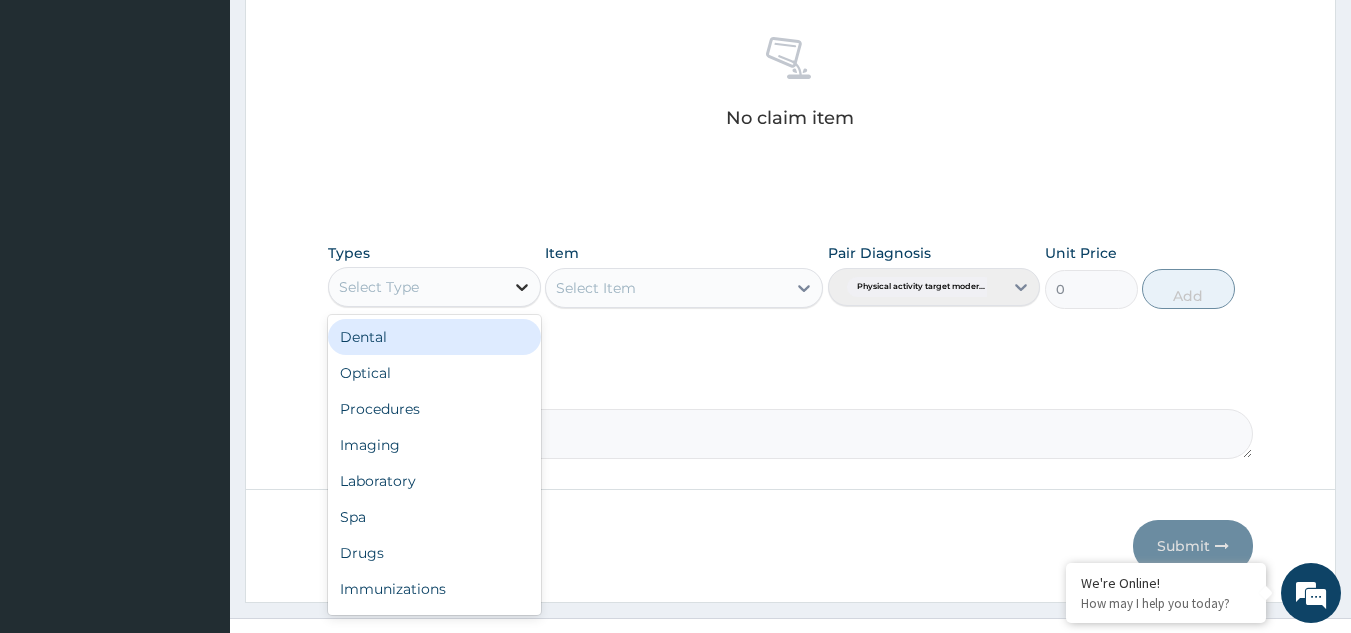 click at bounding box center (522, 287) 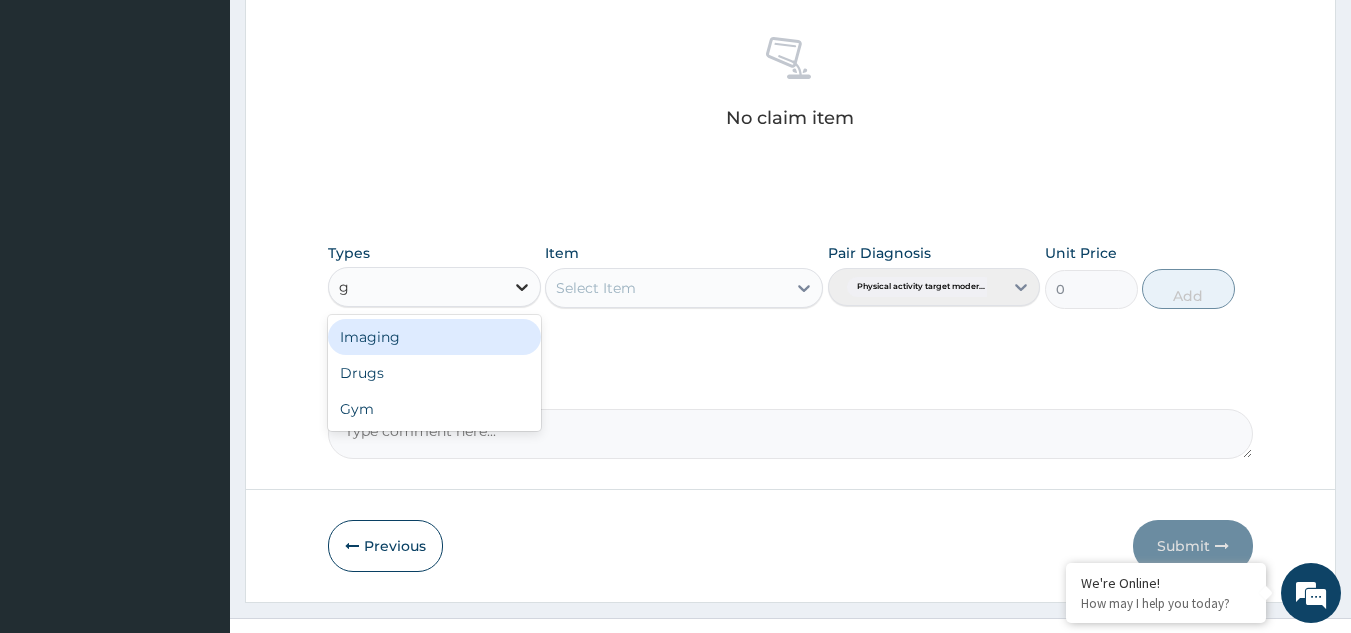type on "gy" 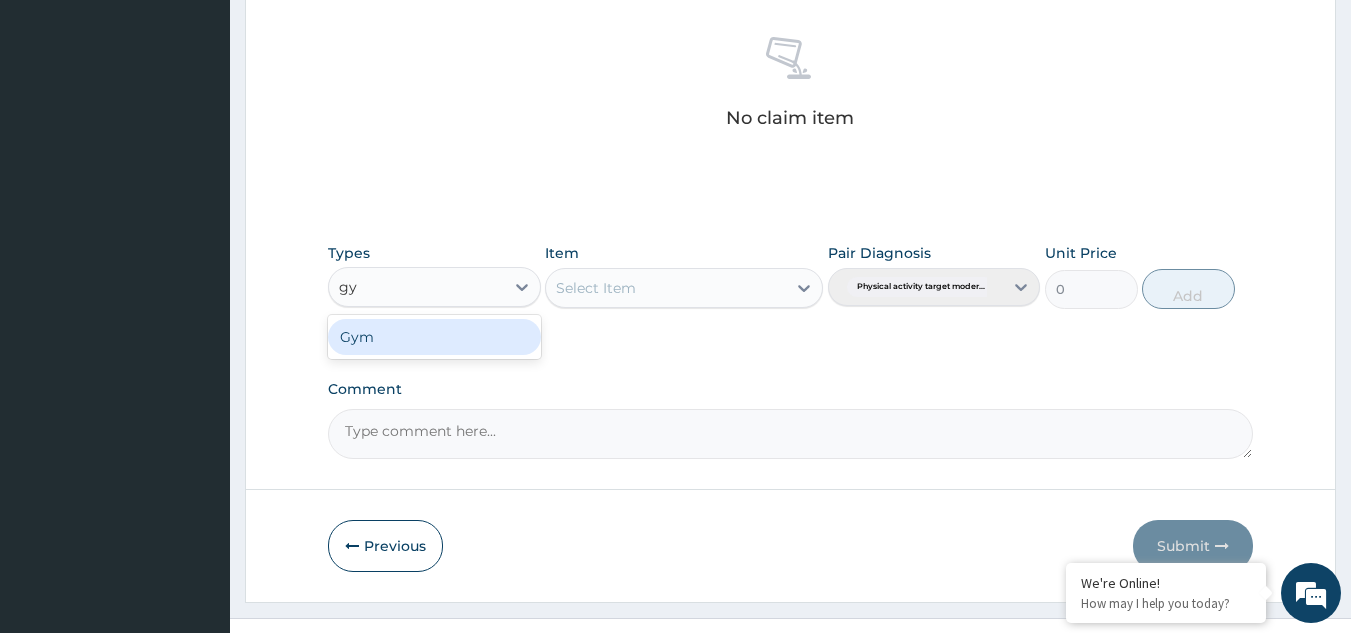 click on "Gym" at bounding box center (434, 337) 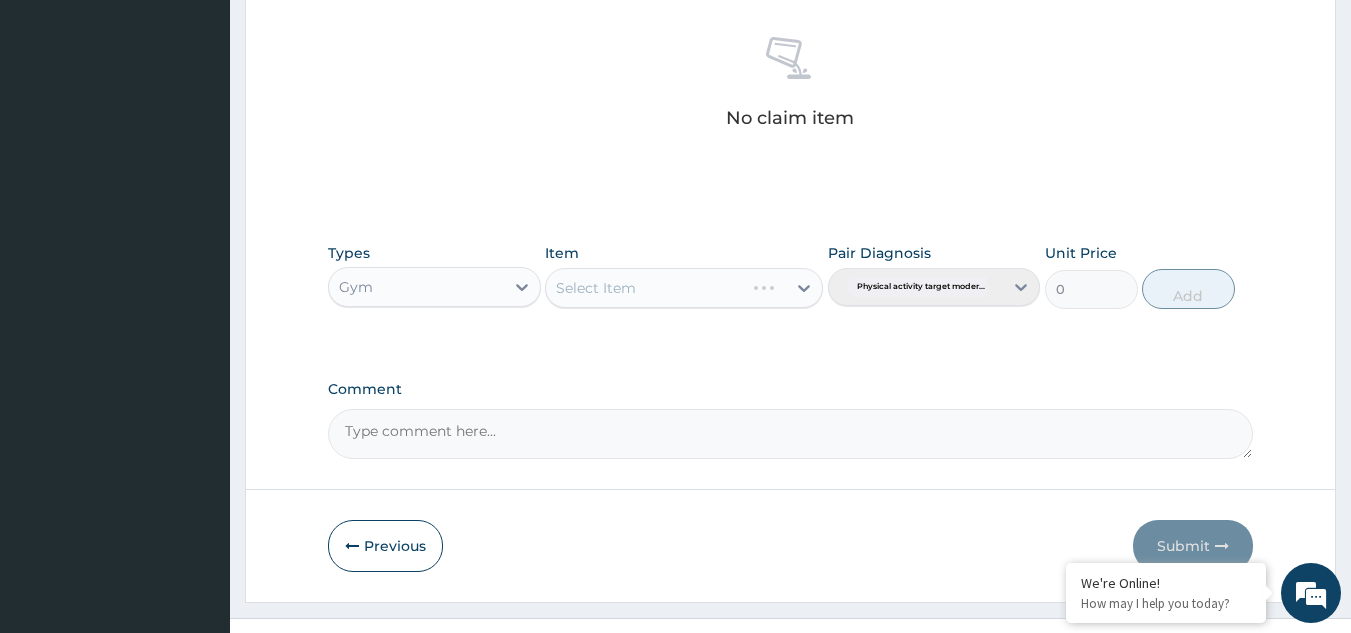 type 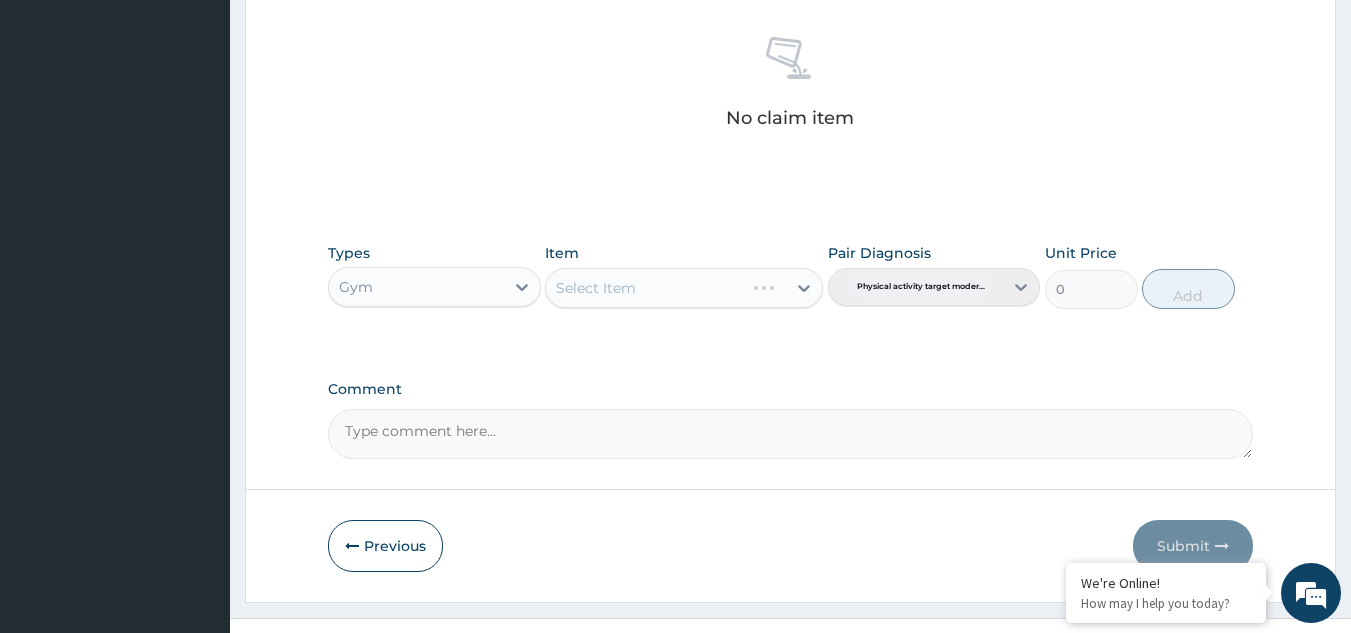click on "Select Item" at bounding box center (684, 288) 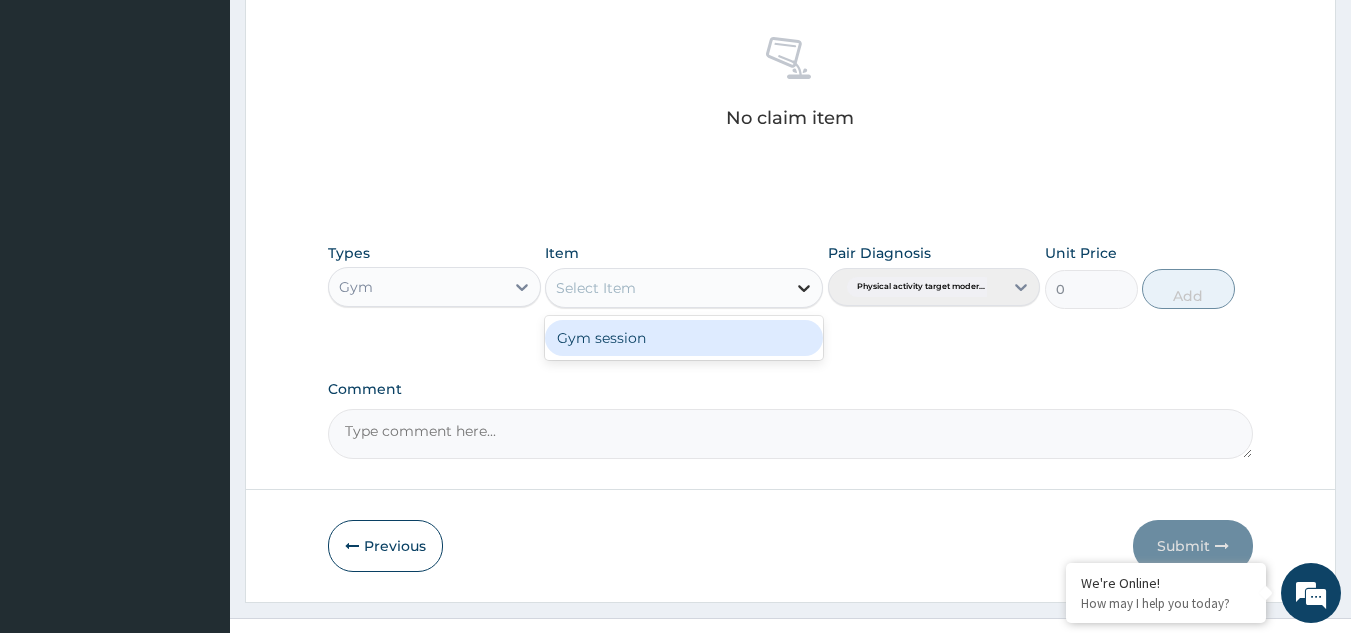 click 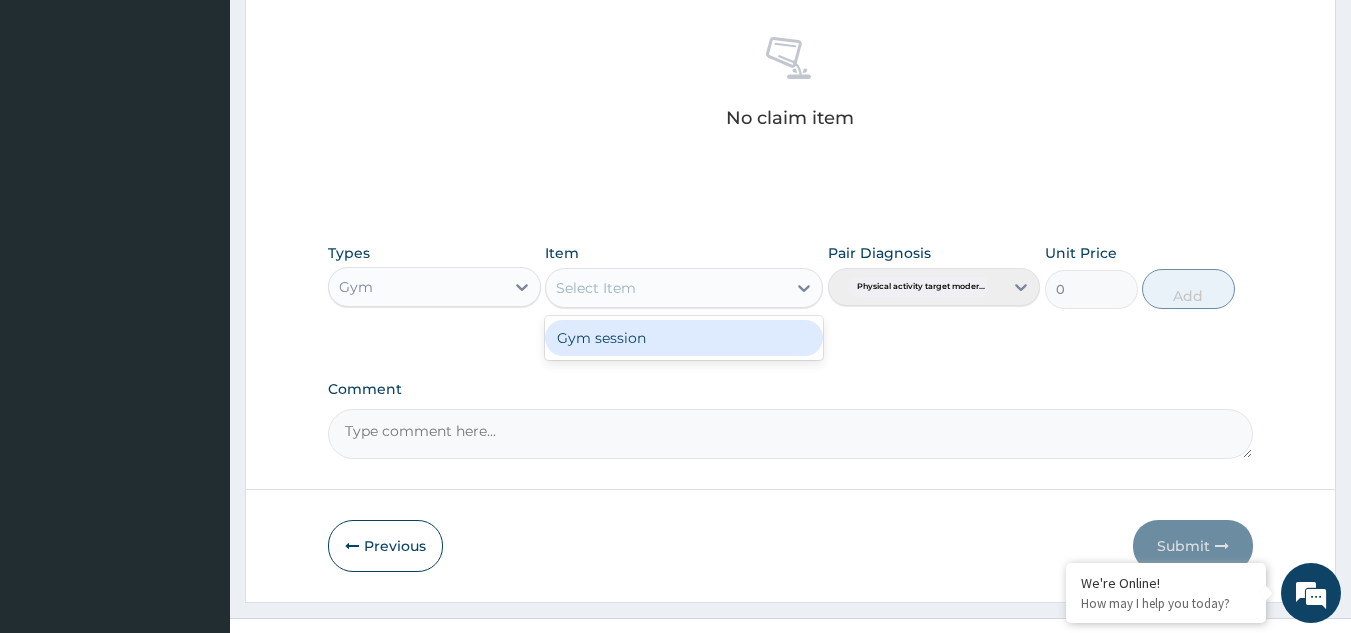 click on "Gym session" at bounding box center [684, 338] 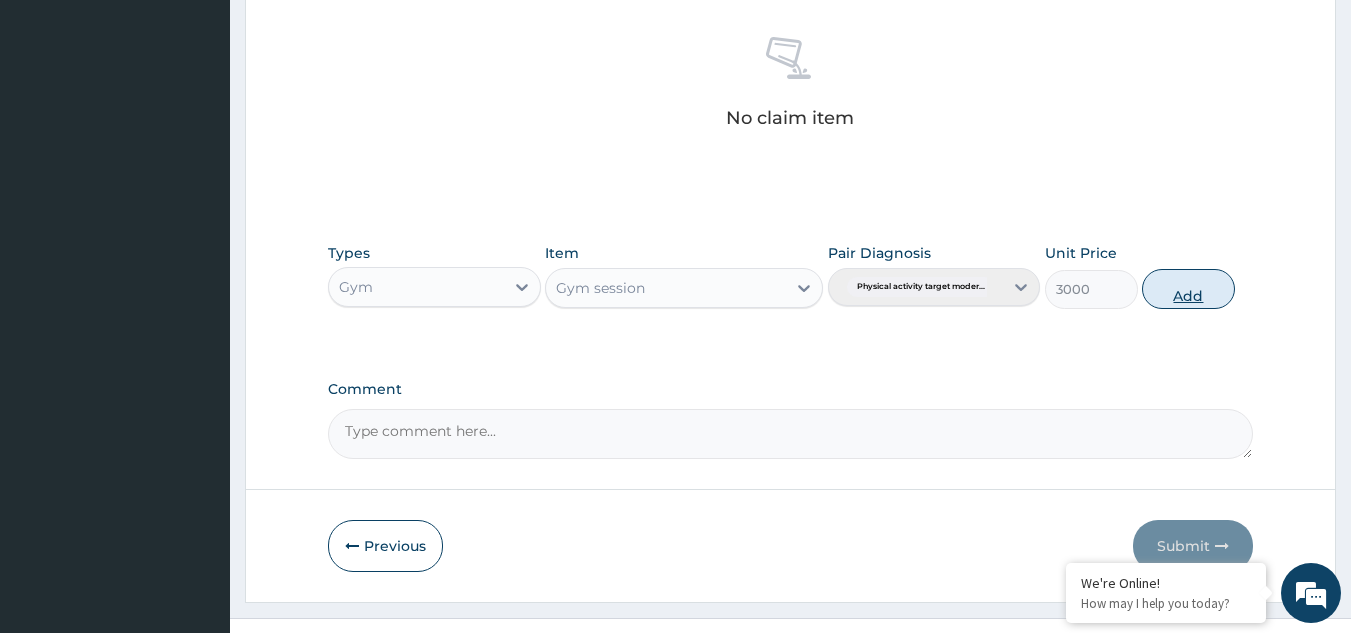 click on "Add" at bounding box center (1188, 289) 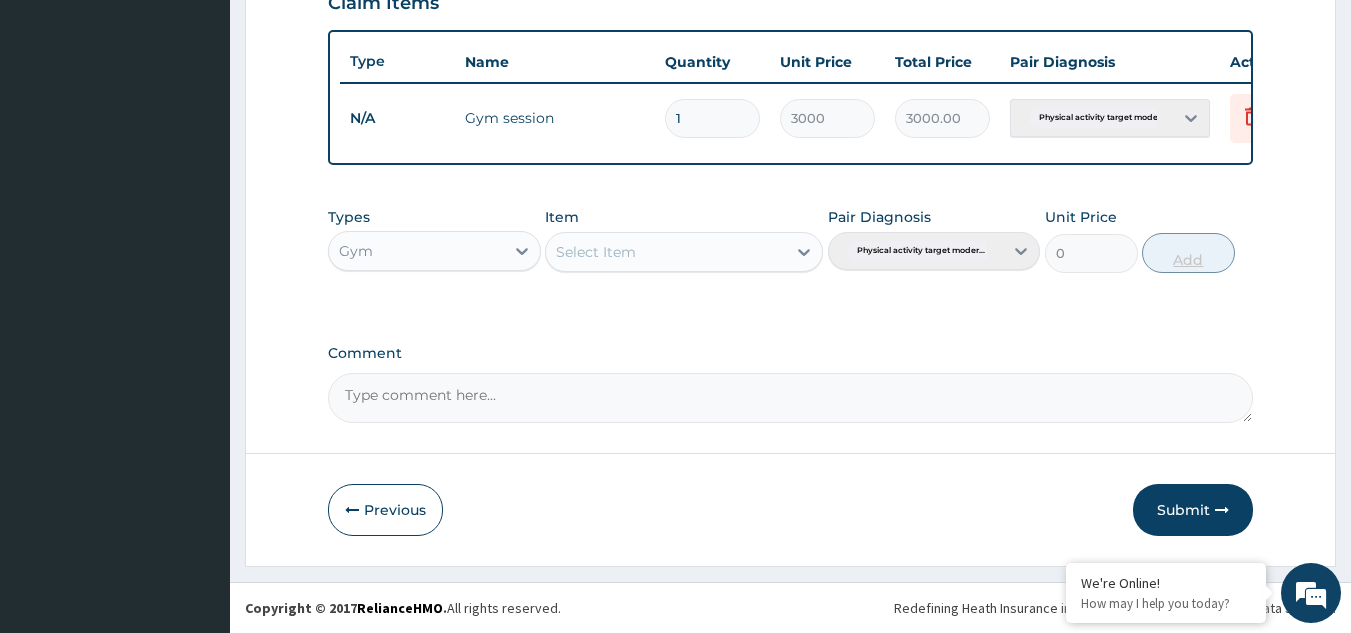 scroll, scrollTop: 729, scrollLeft: 0, axis: vertical 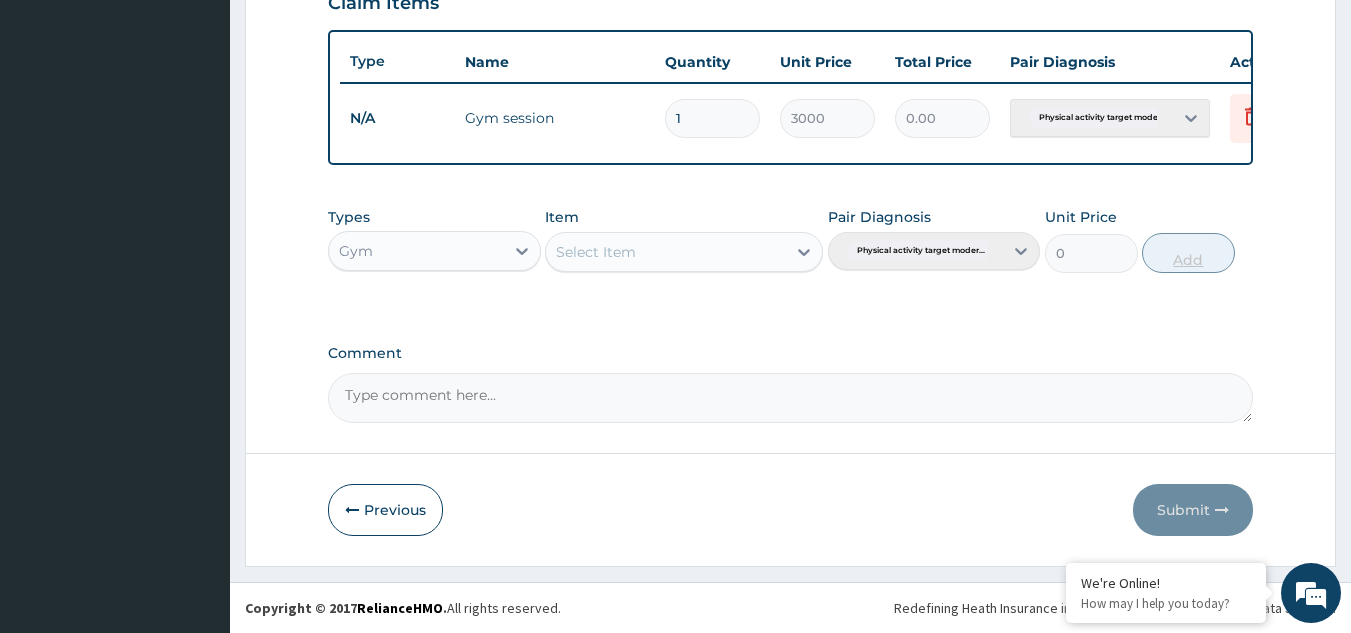 type 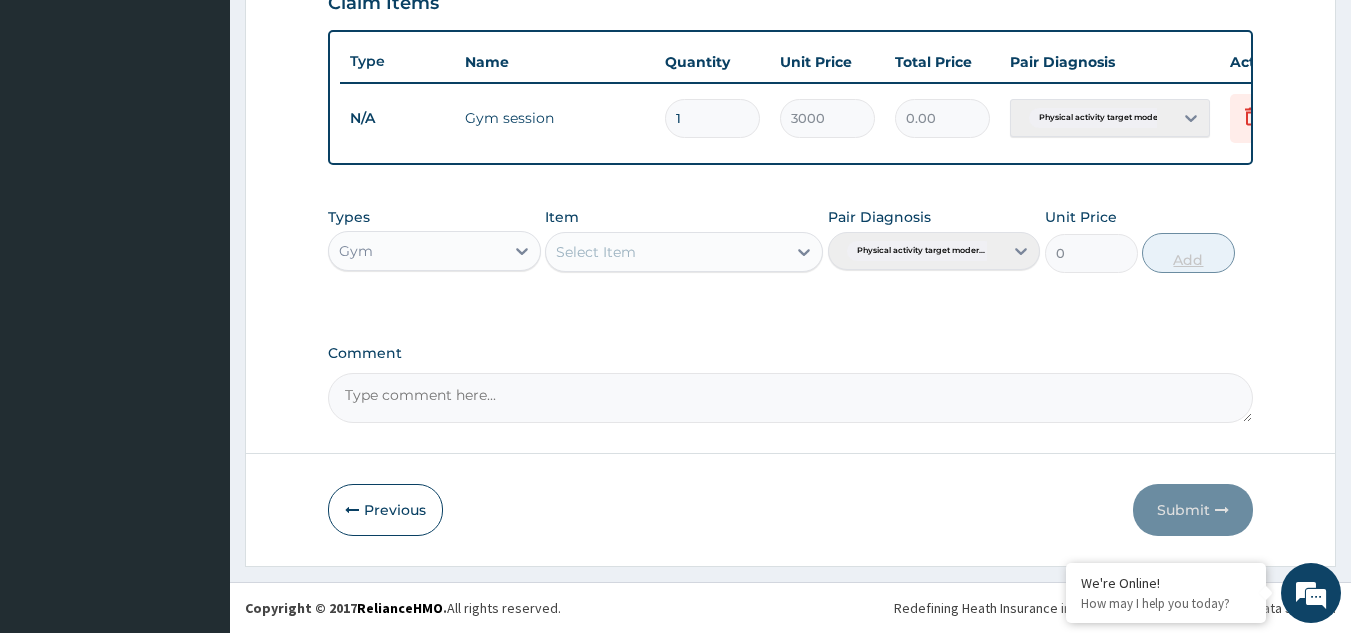 type on "0.00" 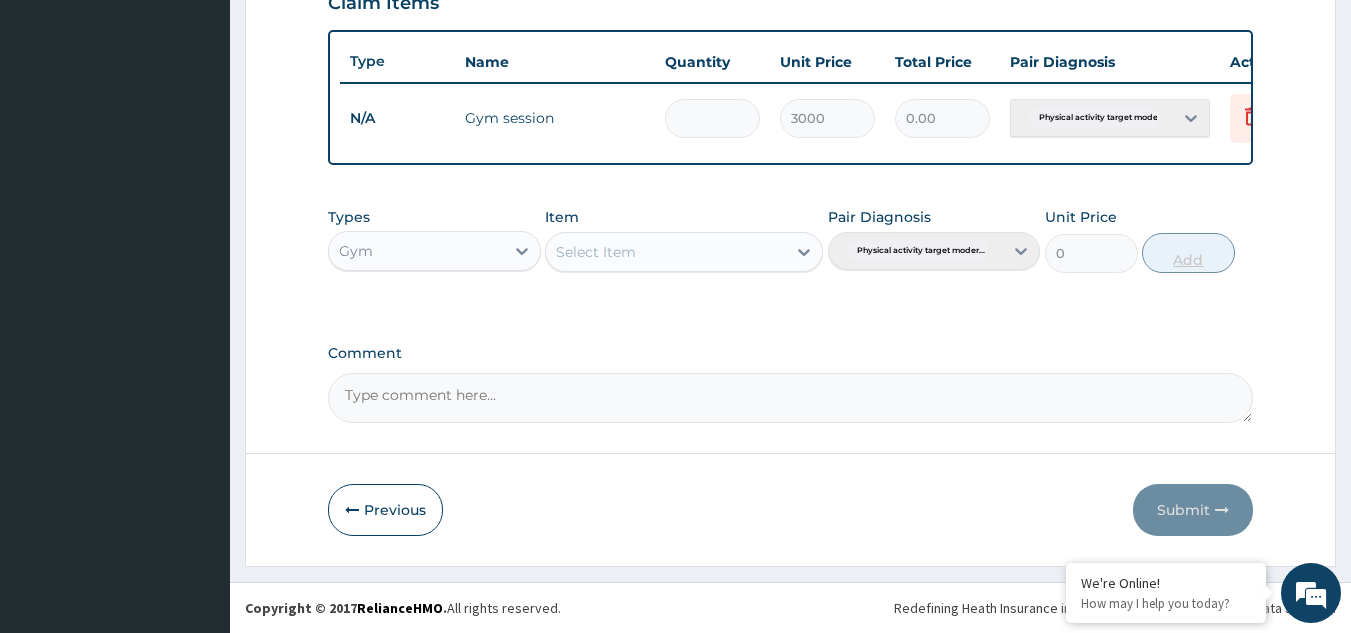 type on "3" 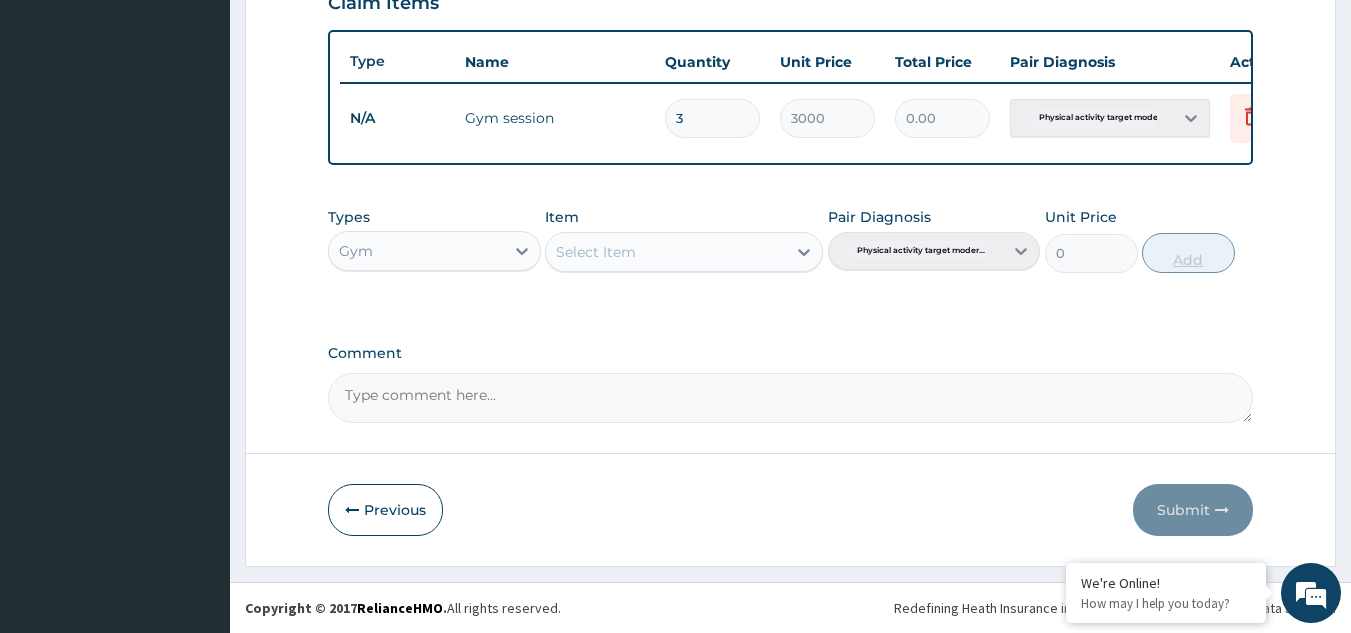 type on "9000.00" 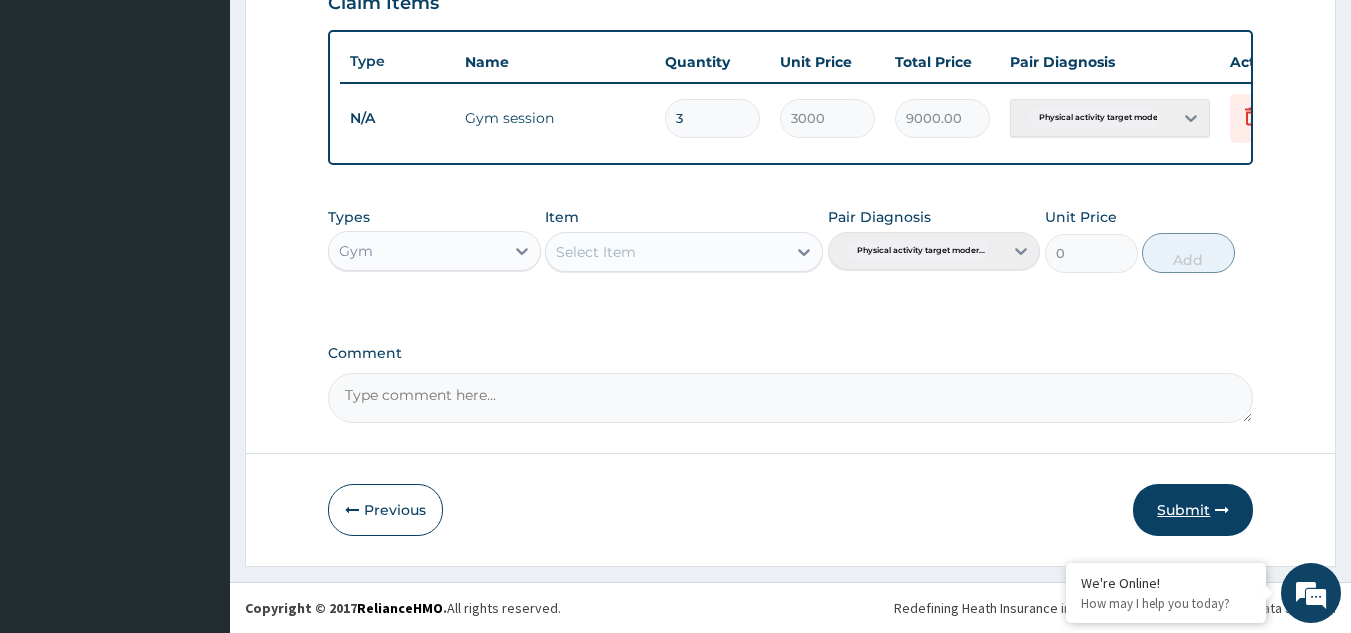 type on "3" 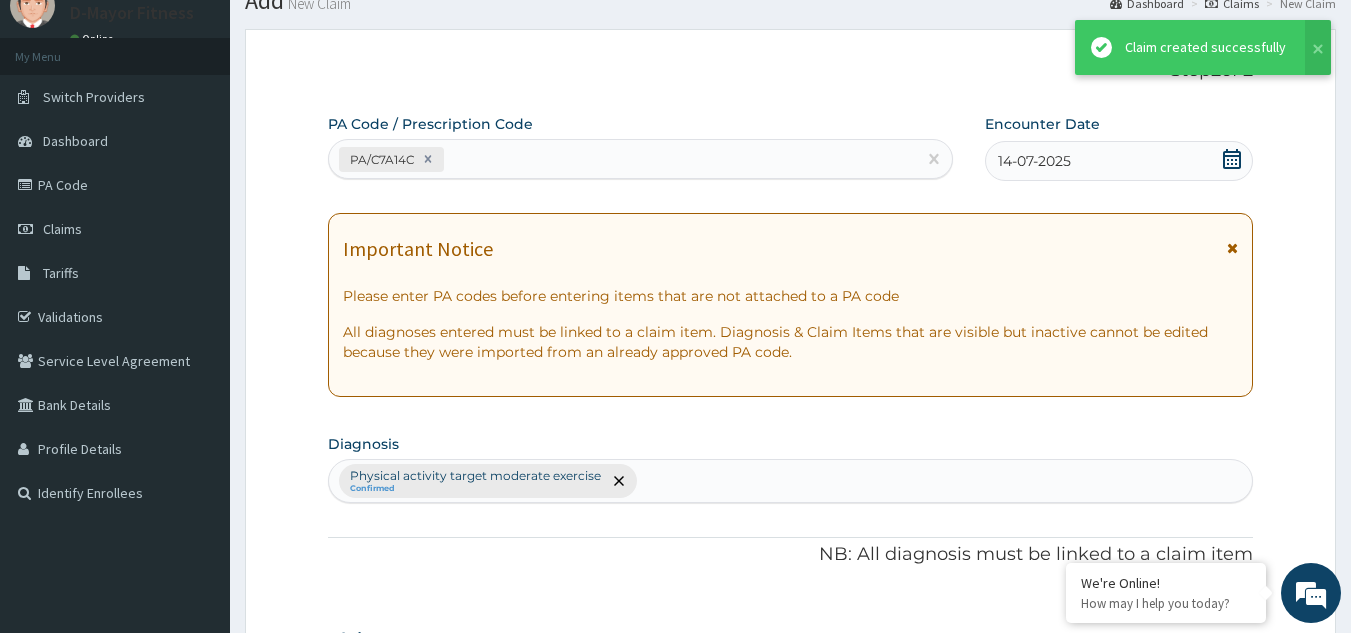 scroll, scrollTop: 729, scrollLeft: 0, axis: vertical 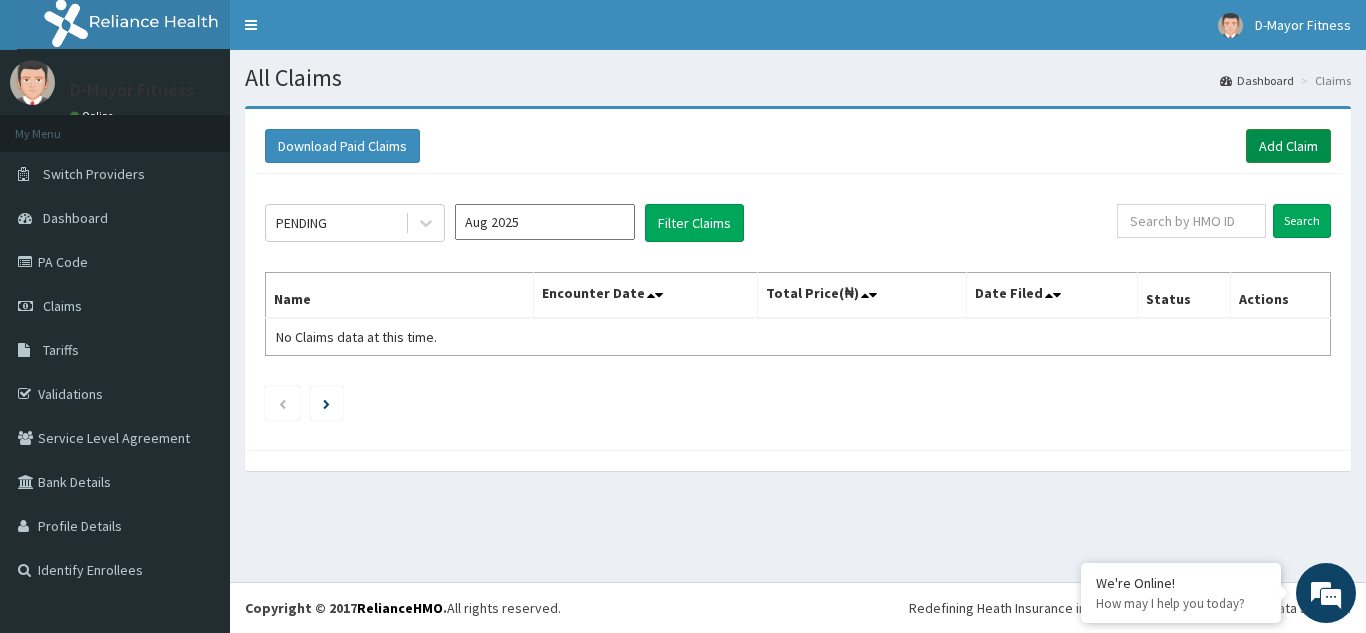 click on "Add Claim" at bounding box center [1288, 146] 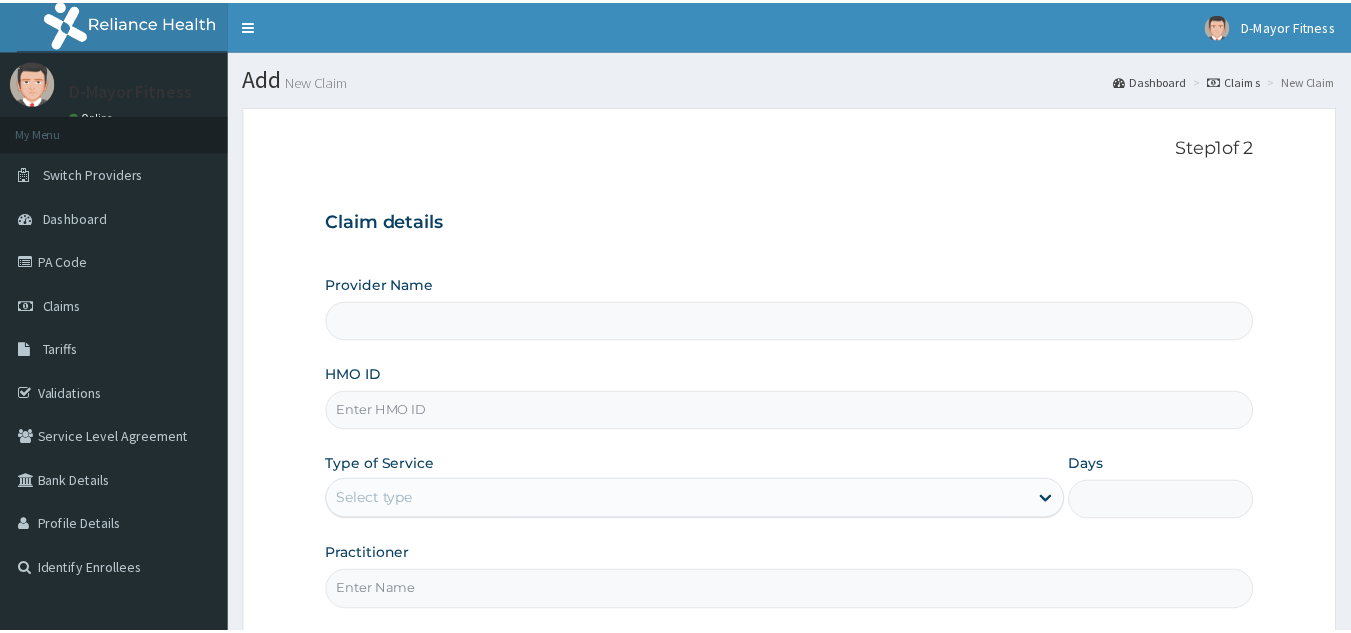 scroll, scrollTop: 0, scrollLeft: 0, axis: both 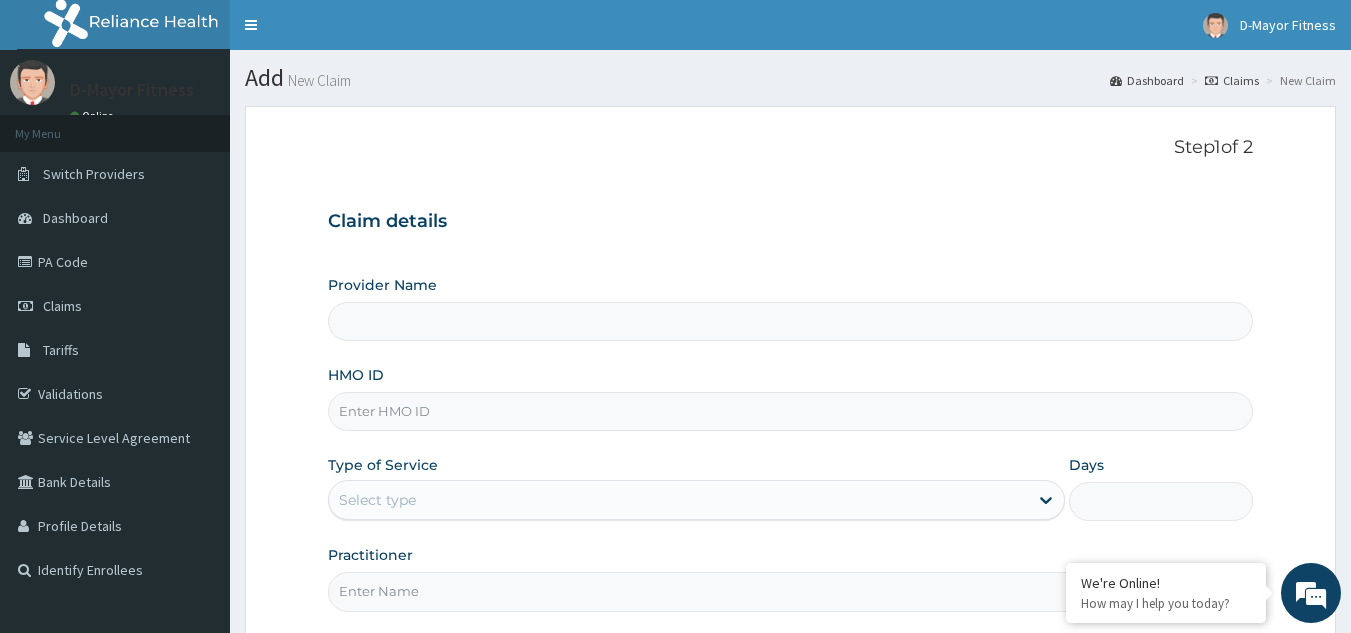 type on "D-Mayor fitness Gym" 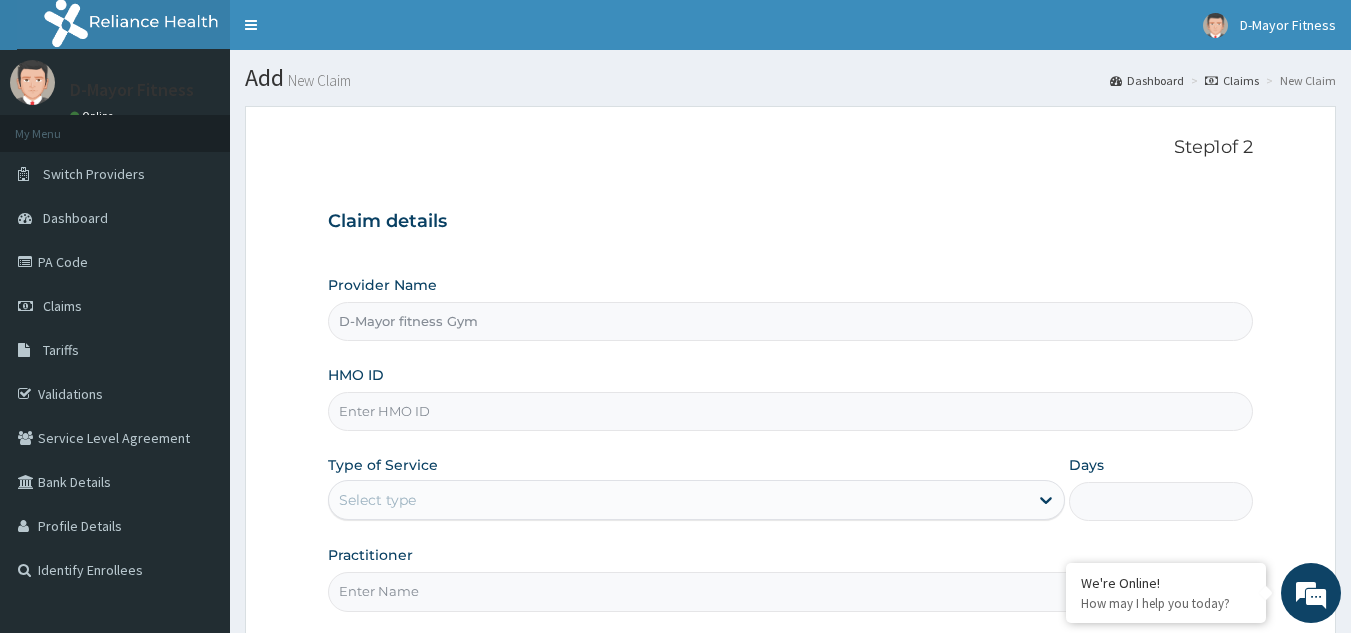 type on "1" 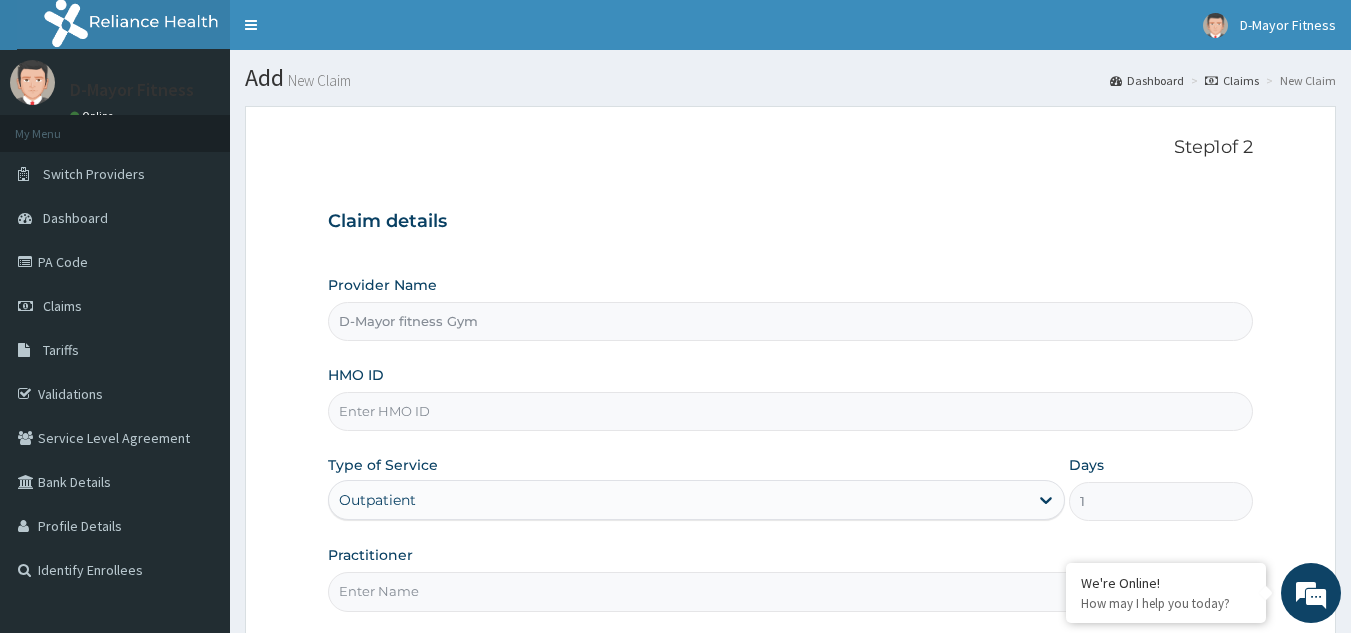 scroll, scrollTop: 0, scrollLeft: 0, axis: both 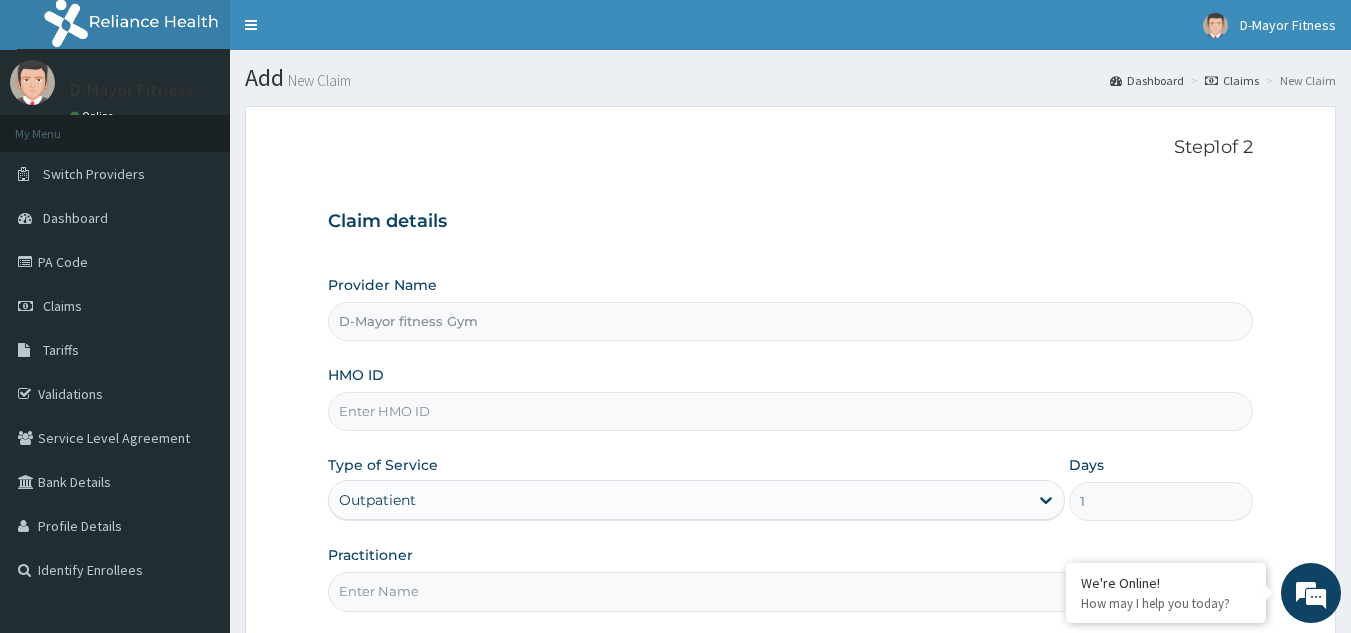 click on "HMO ID" at bounding box center (791, 411) 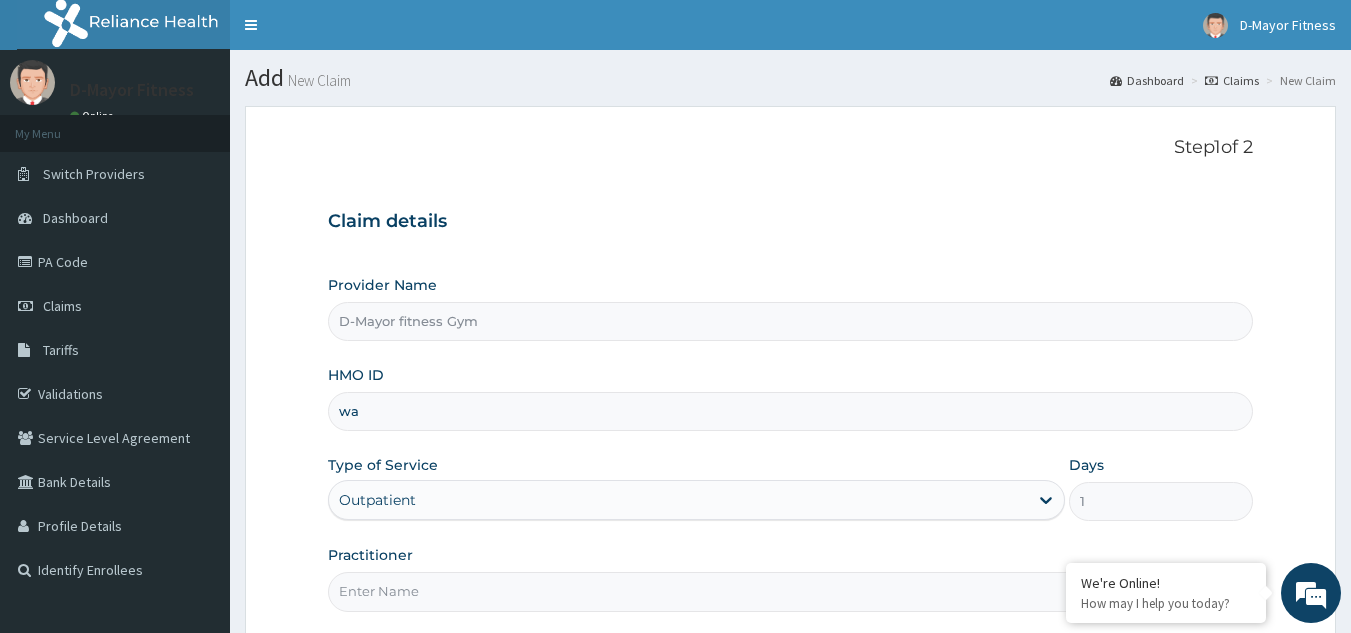 type on "WAN/10004/A" 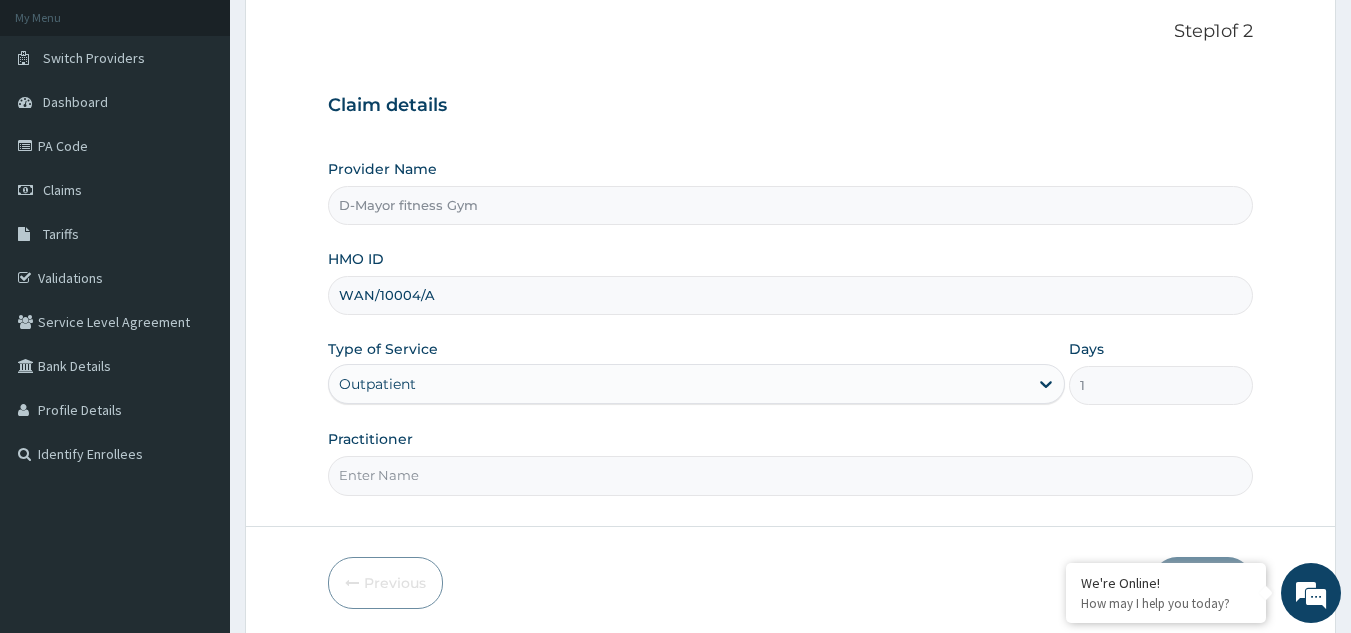 scroll, scrollTop: 189, scrollLeft: 0, axis: vertical 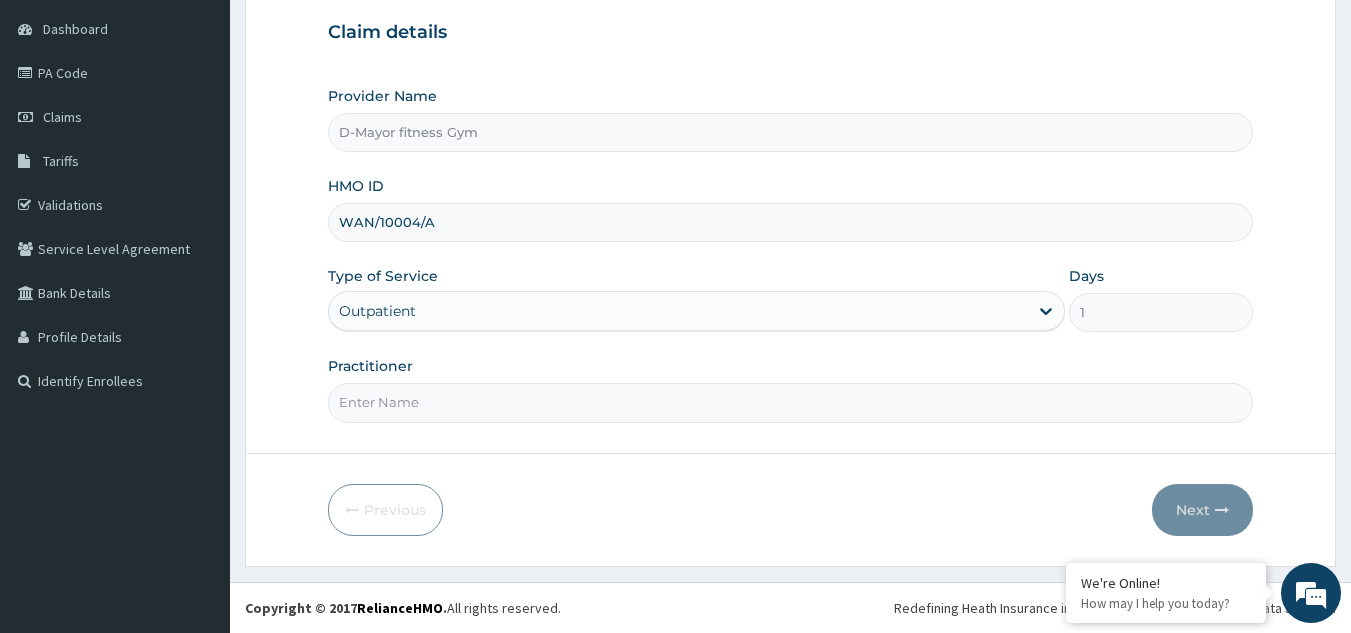 click on "Practitioner" at bounding box center (791, 402) 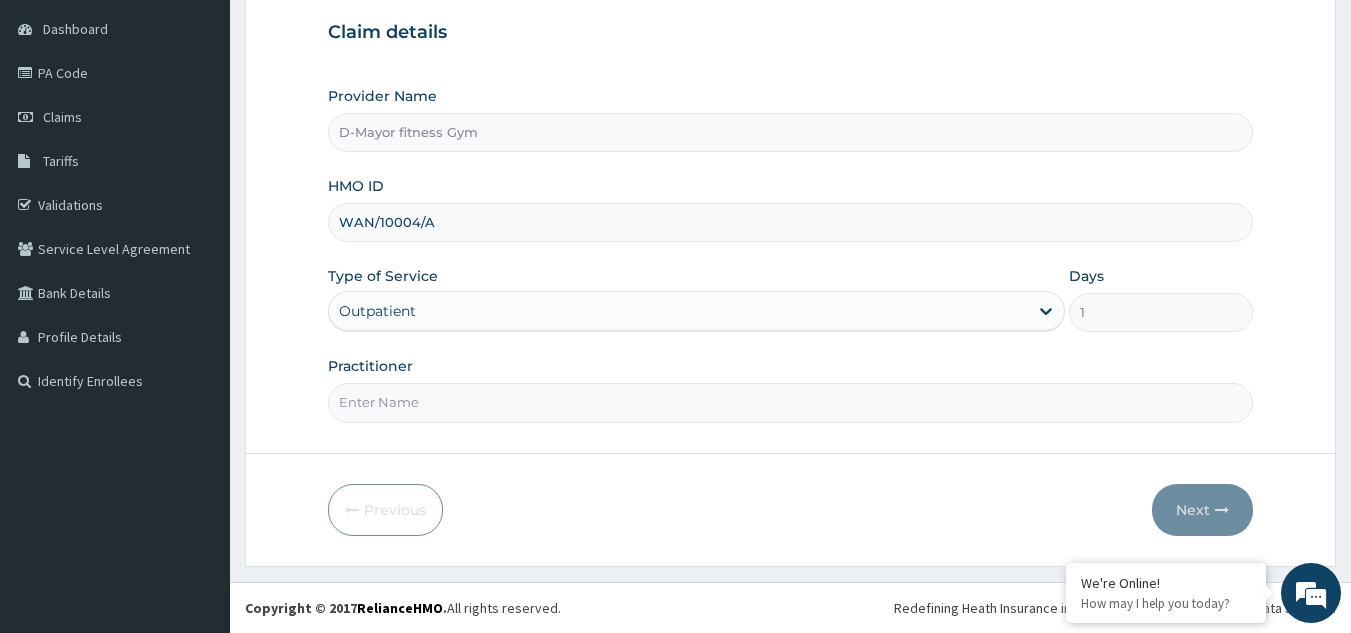 type on "COACH CHRIS" 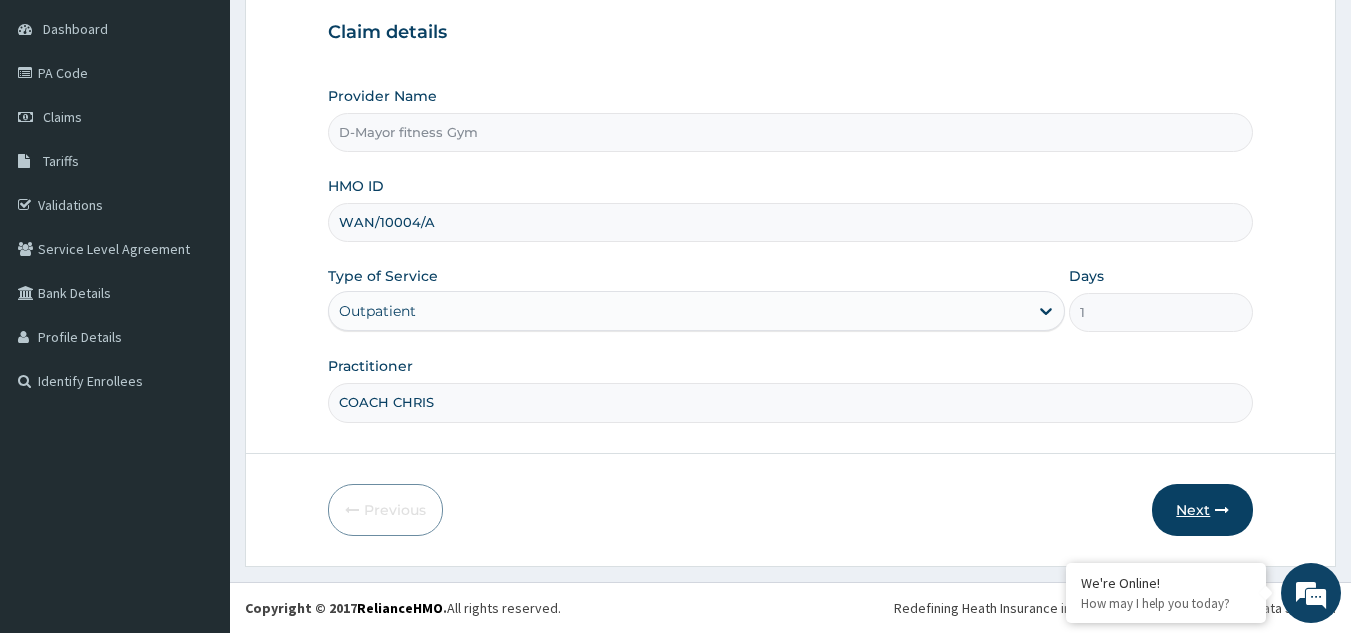 click on "Next" at bounding box center [1202, 510] 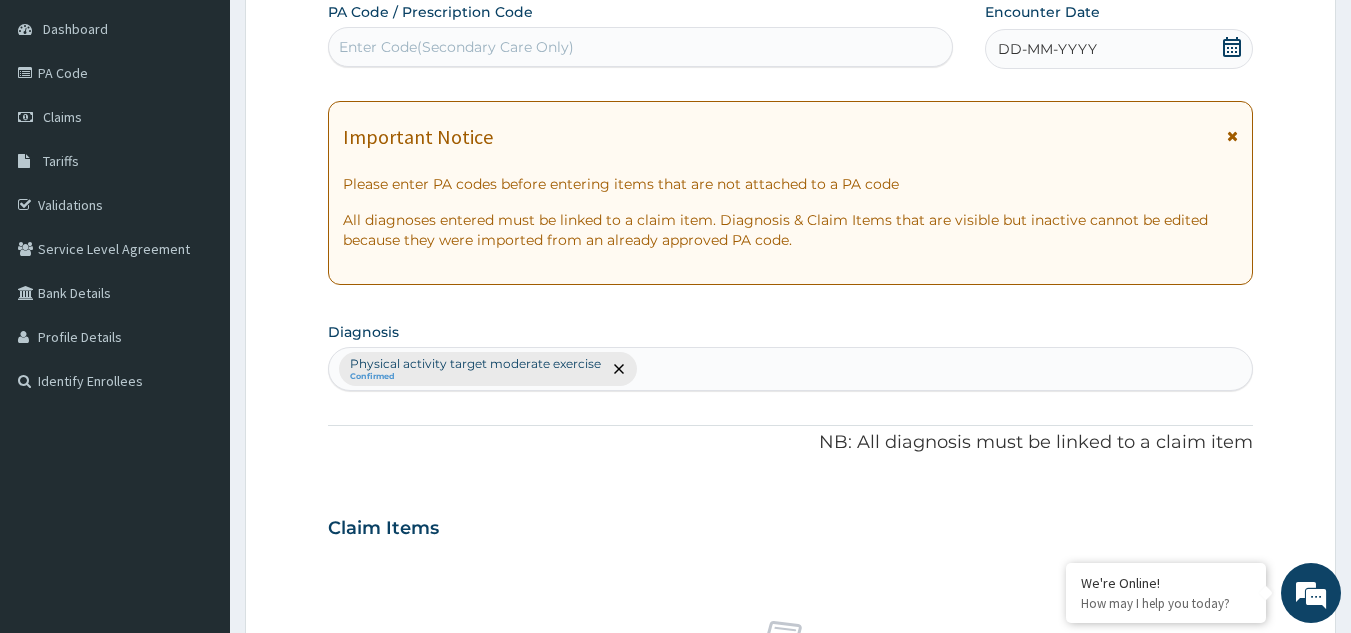 click on "Enter Code(Secondary Care Only)" at bounding box center [641, 47] 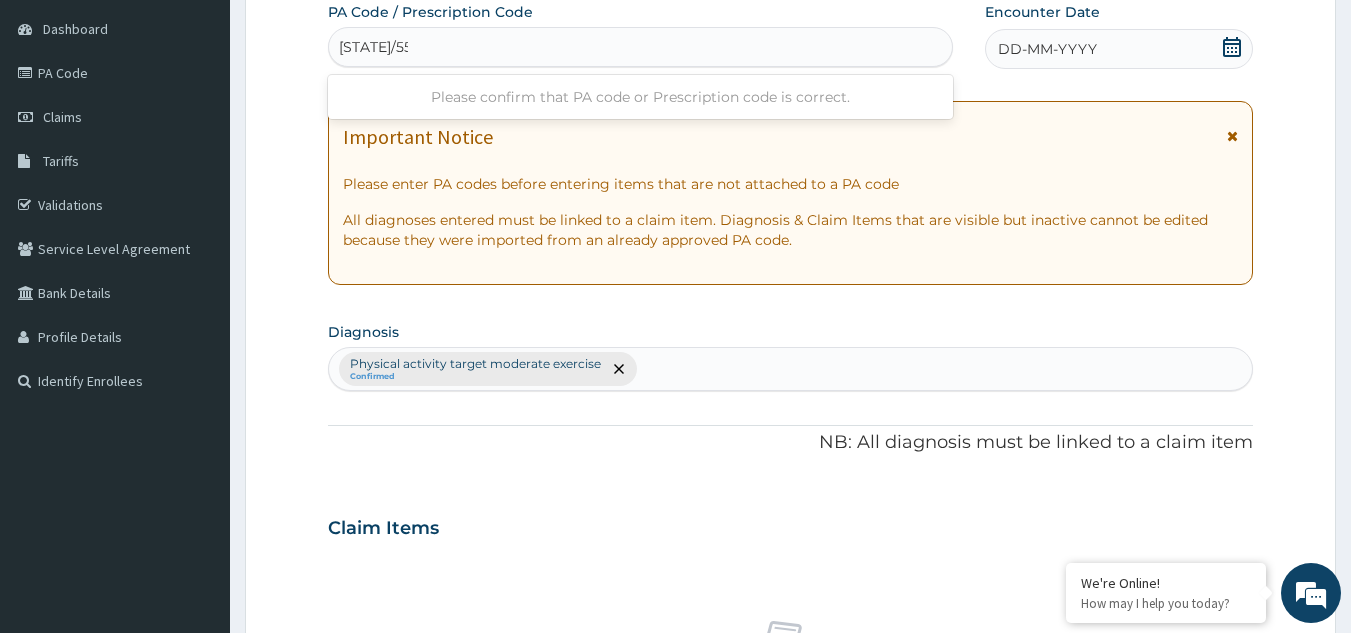 type on "[STATE]/5522B7" 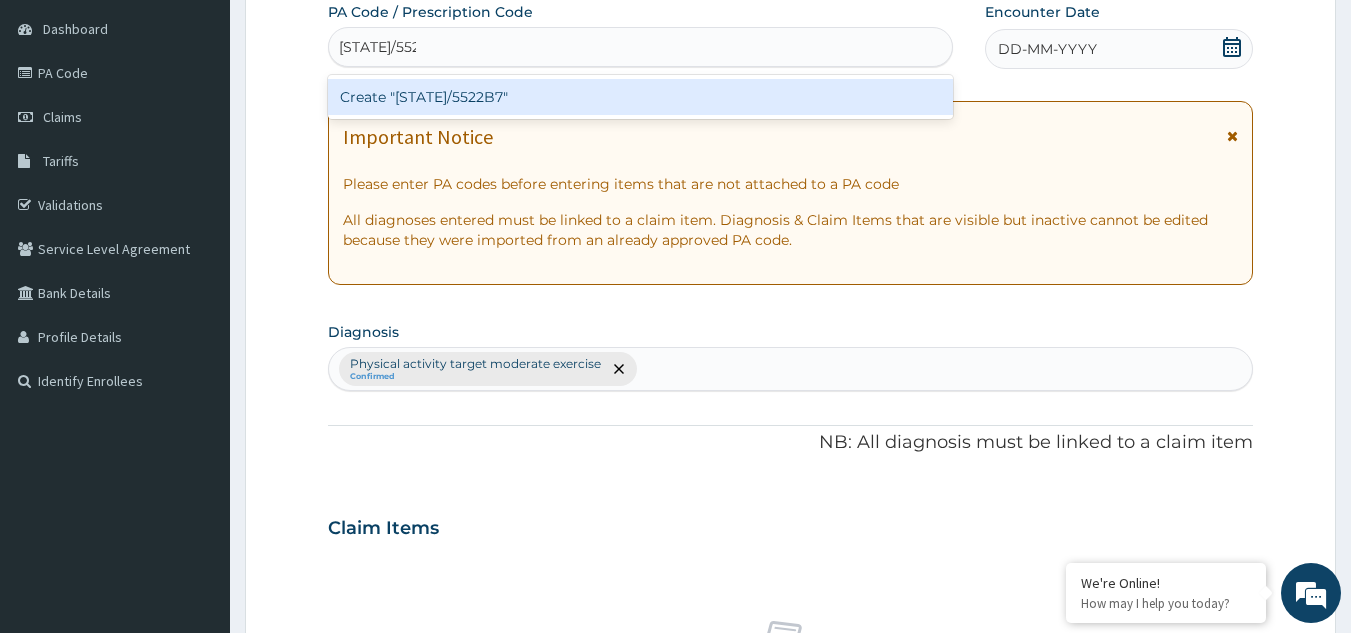 click on "Create "[STATE]/5522B7"" at bounding box center [641, 97] 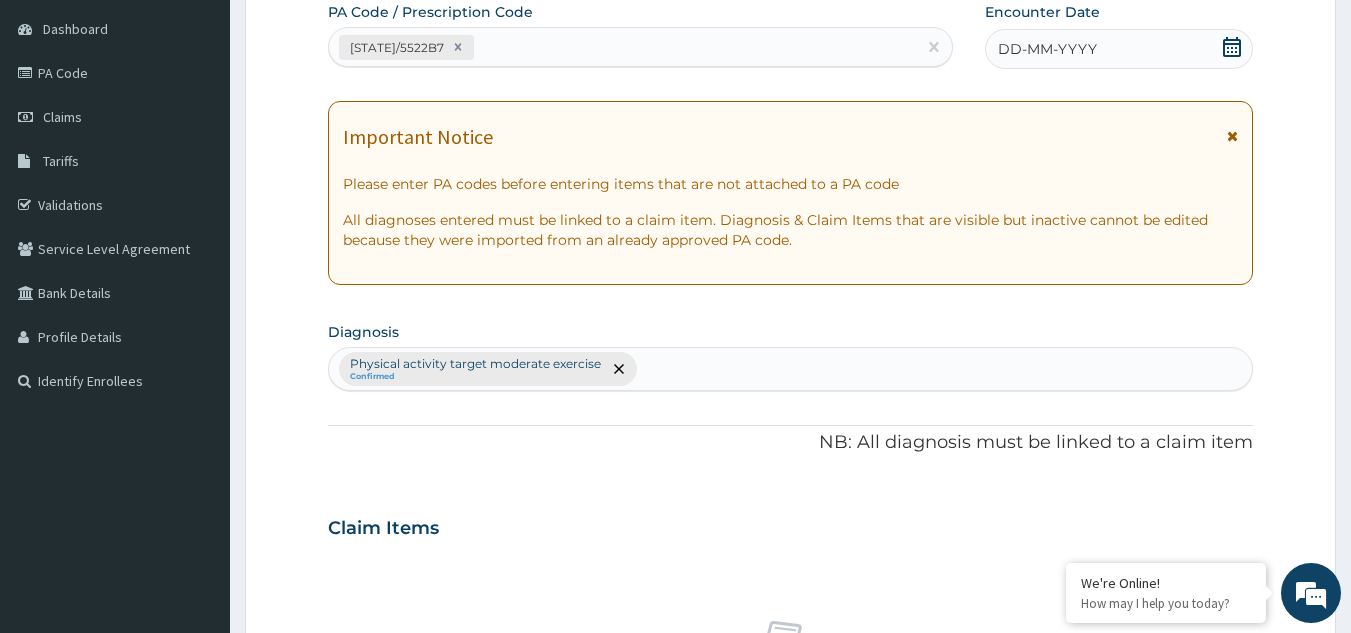 click on "DD-MM-YYYY" at bounding box center [1119, 49] 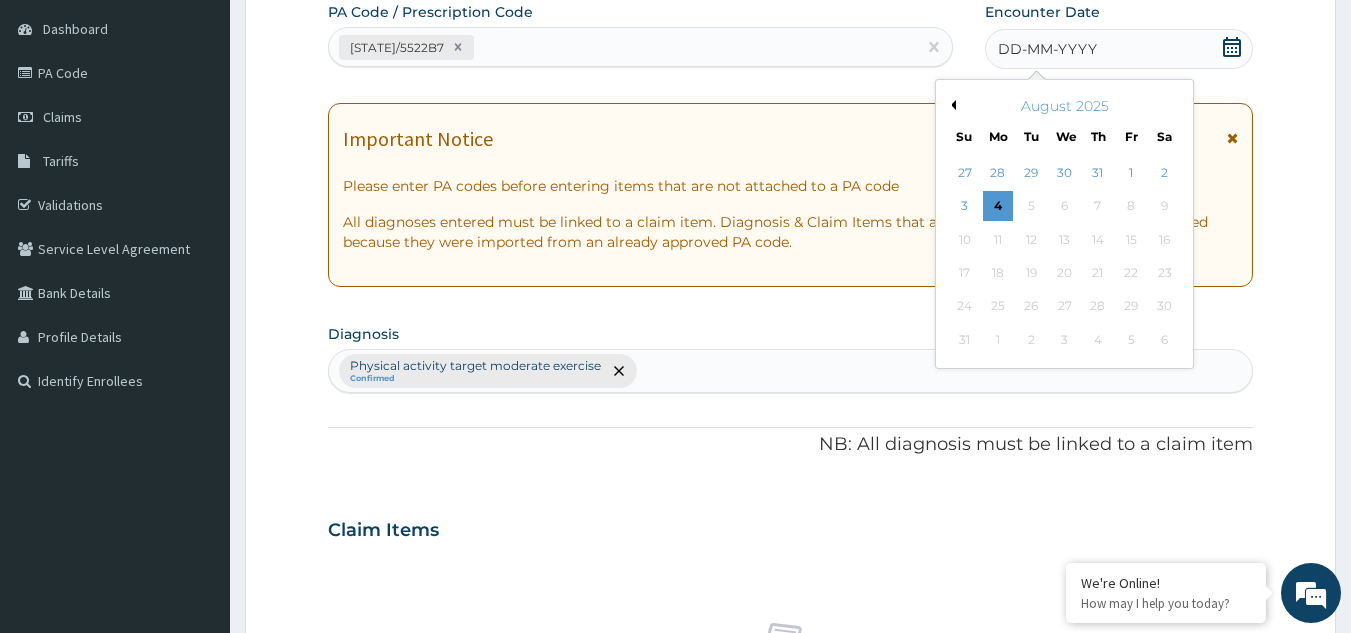 click on "Previous Month" at bounding box center [951, 105] 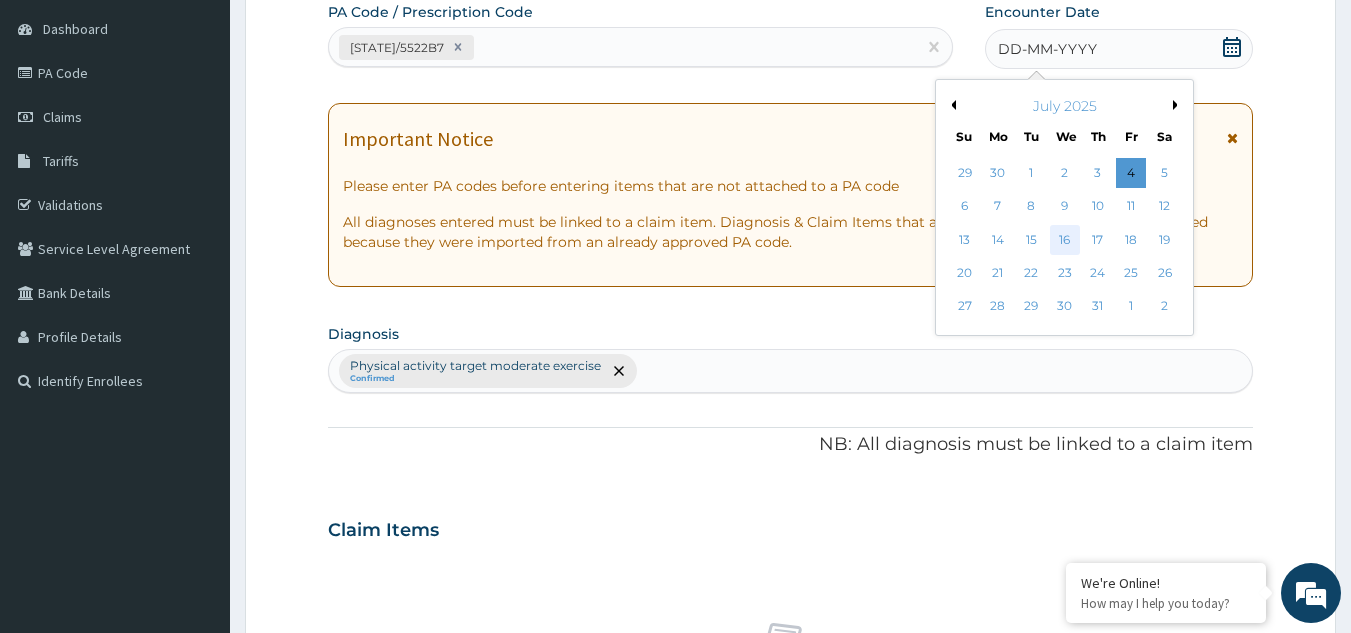 click on "16" at bounding box center [1065, 240] 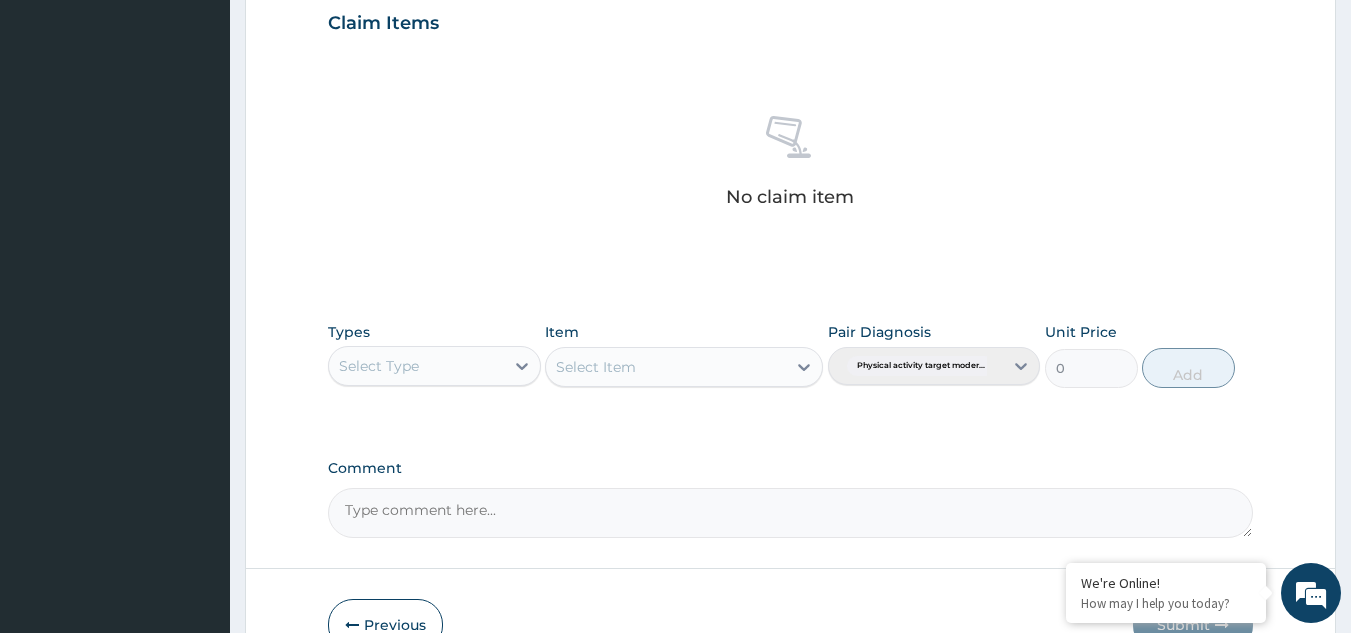 scroll, scrollTop: 793, scrollLeft: 0, axis: vertical 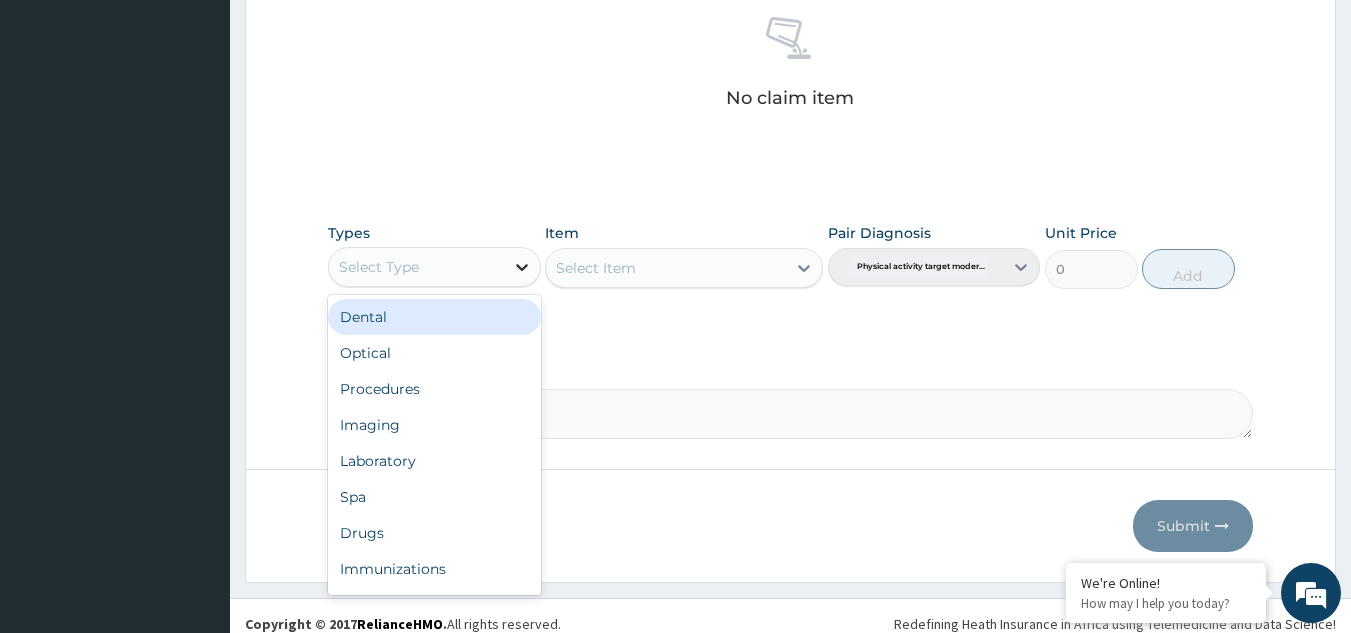 click 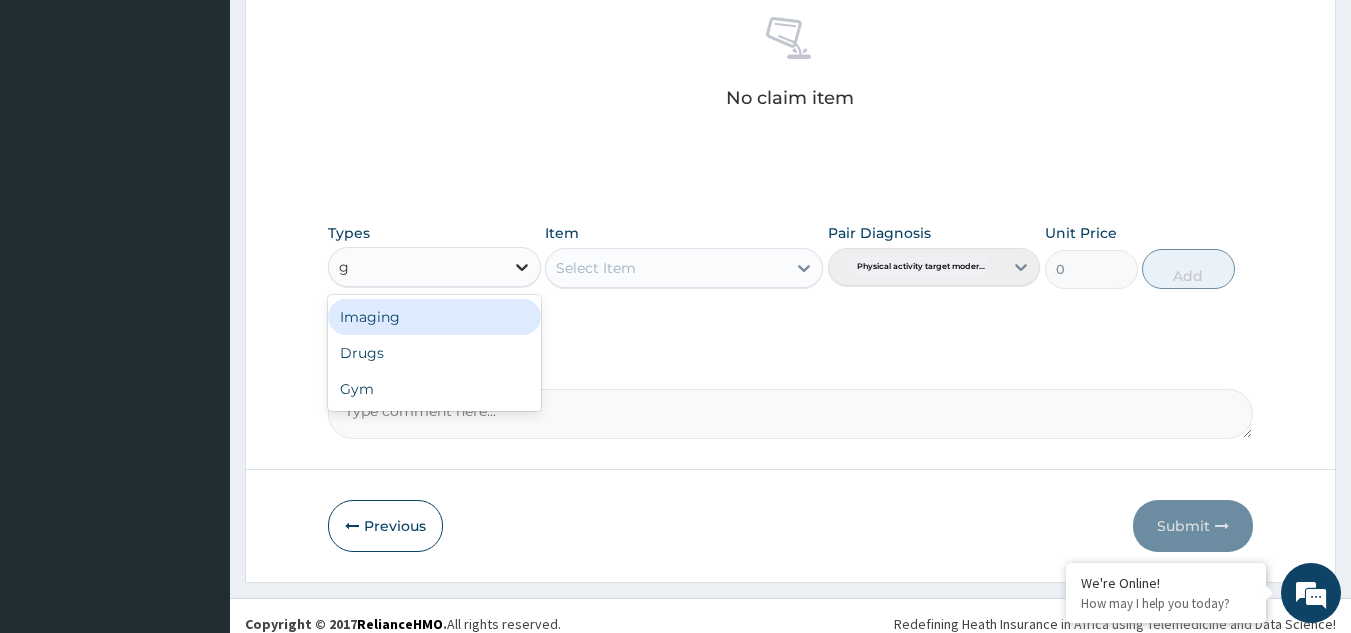 type on "gy" 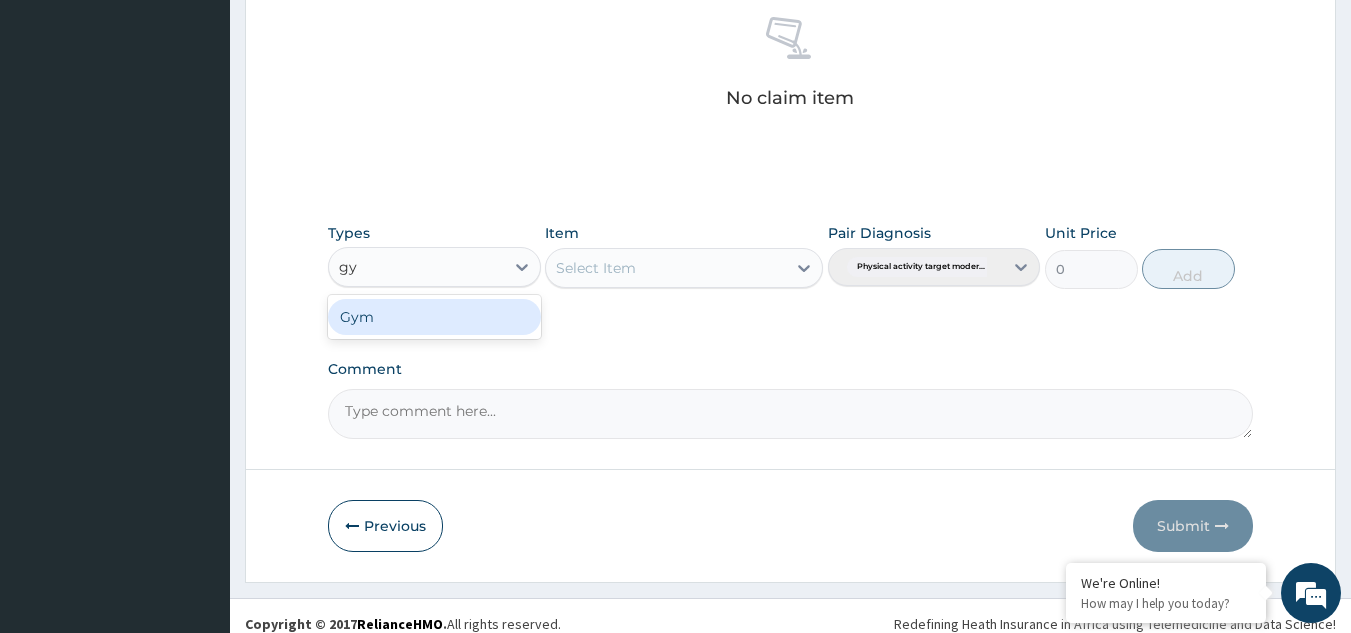 click on "Gym" at bounding box center (434, 317) 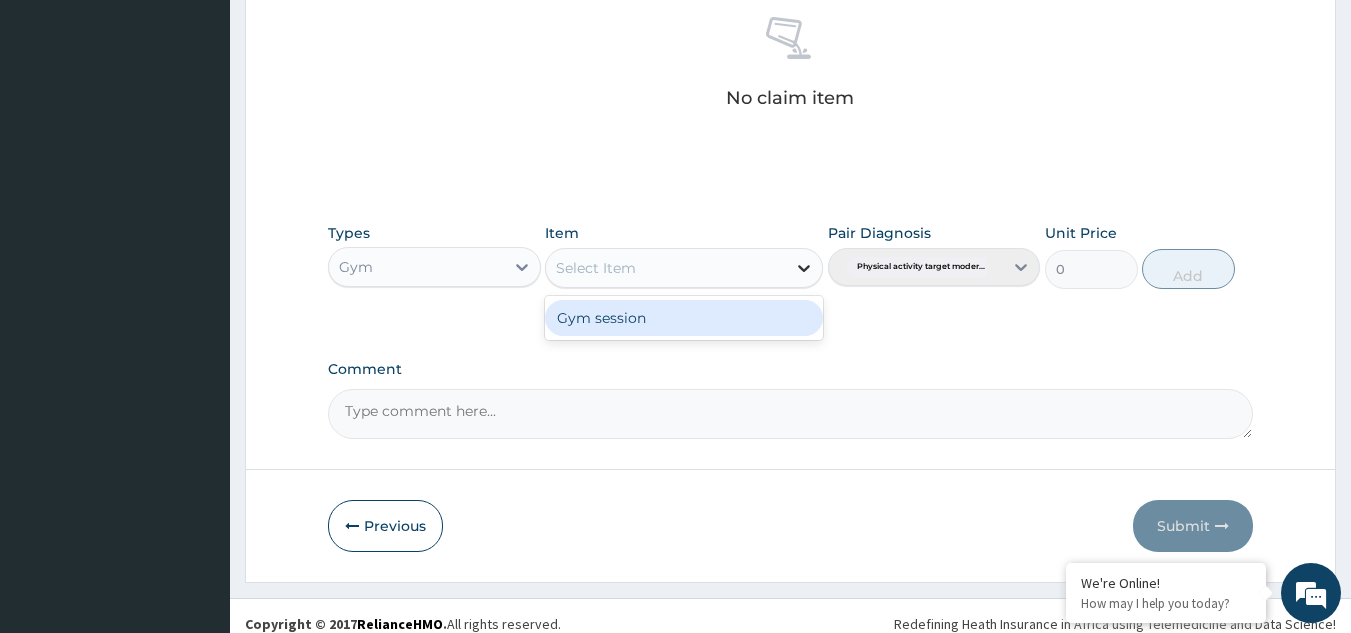 click 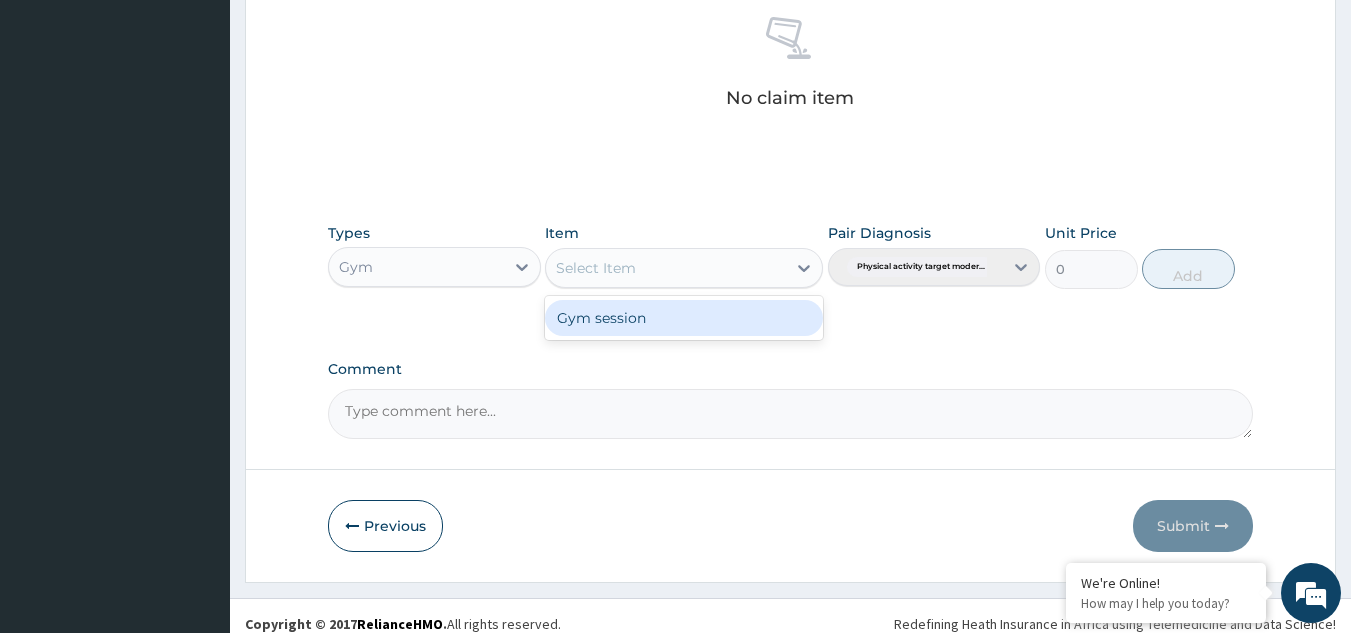 click on "Gym session" at bounding box center (684, 318) 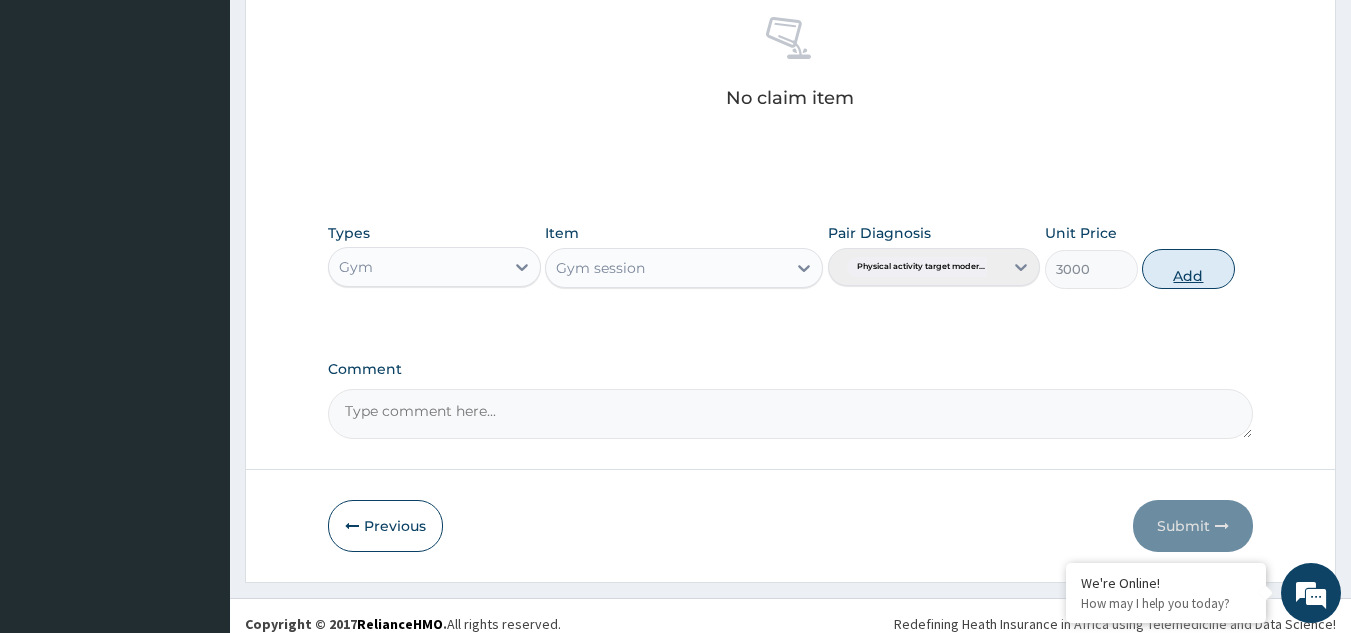 click on "Add" at bounding box center [1188, 269] 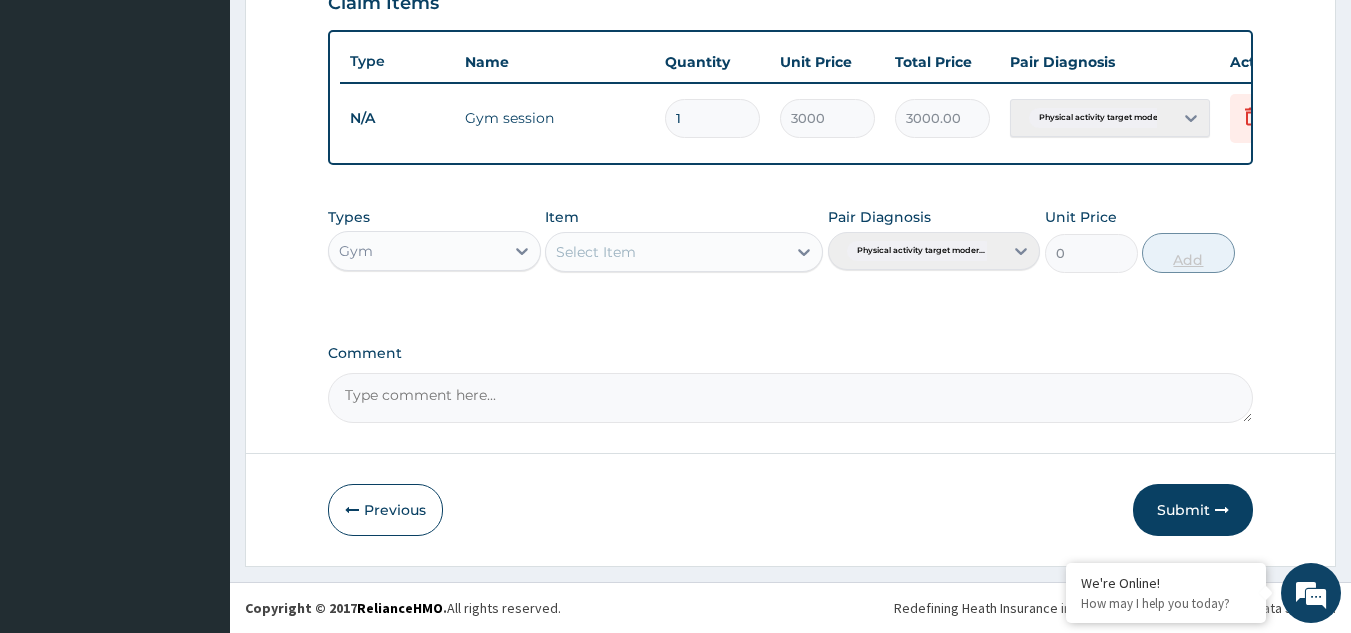 scroll, scrollTop: 729, scrollLeft: 0, axis: vertical 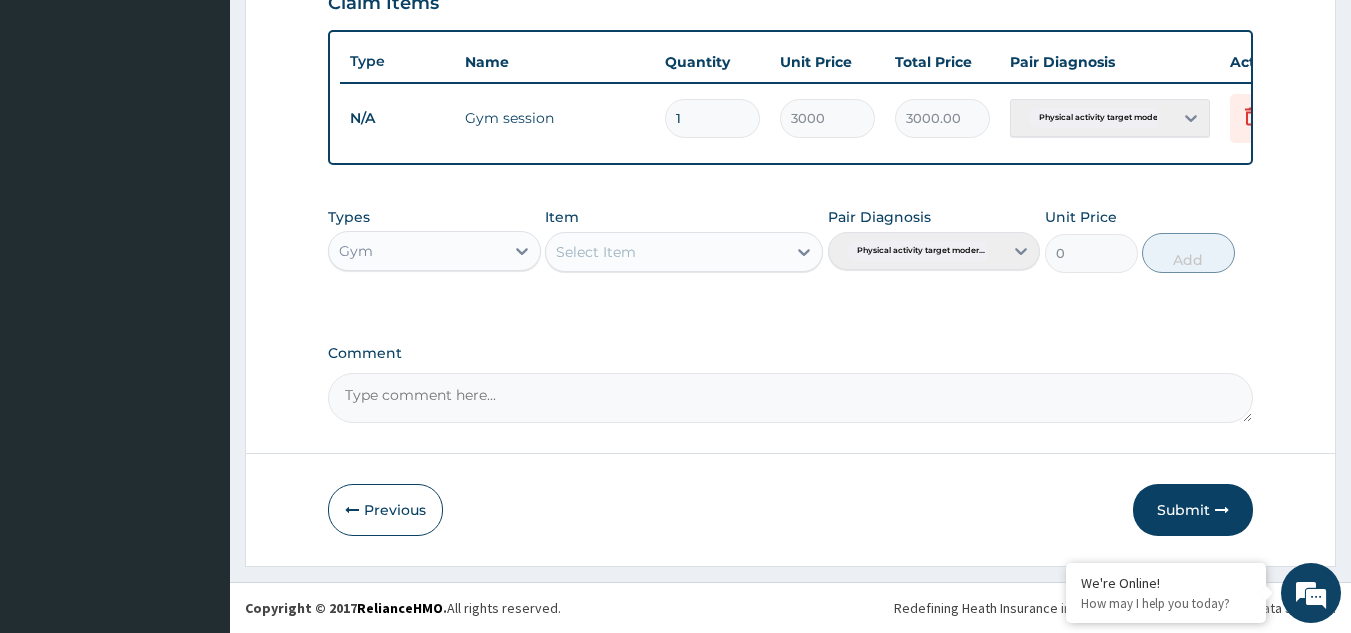 type 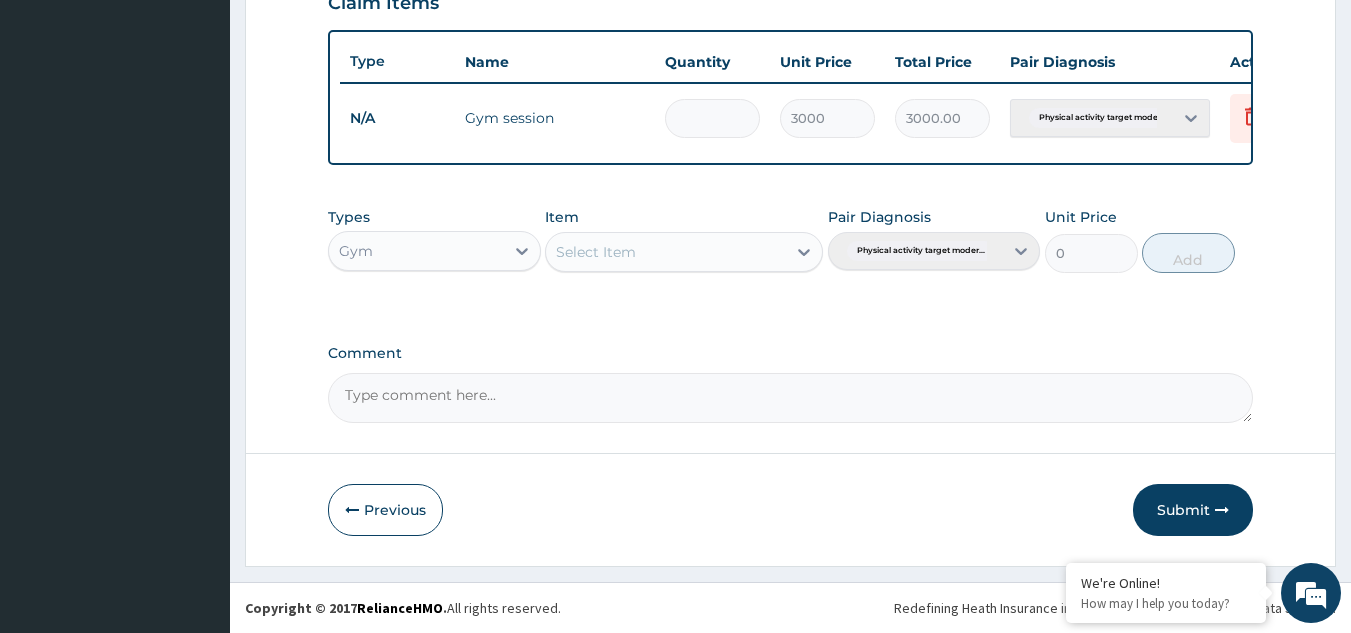 type on "0.00" 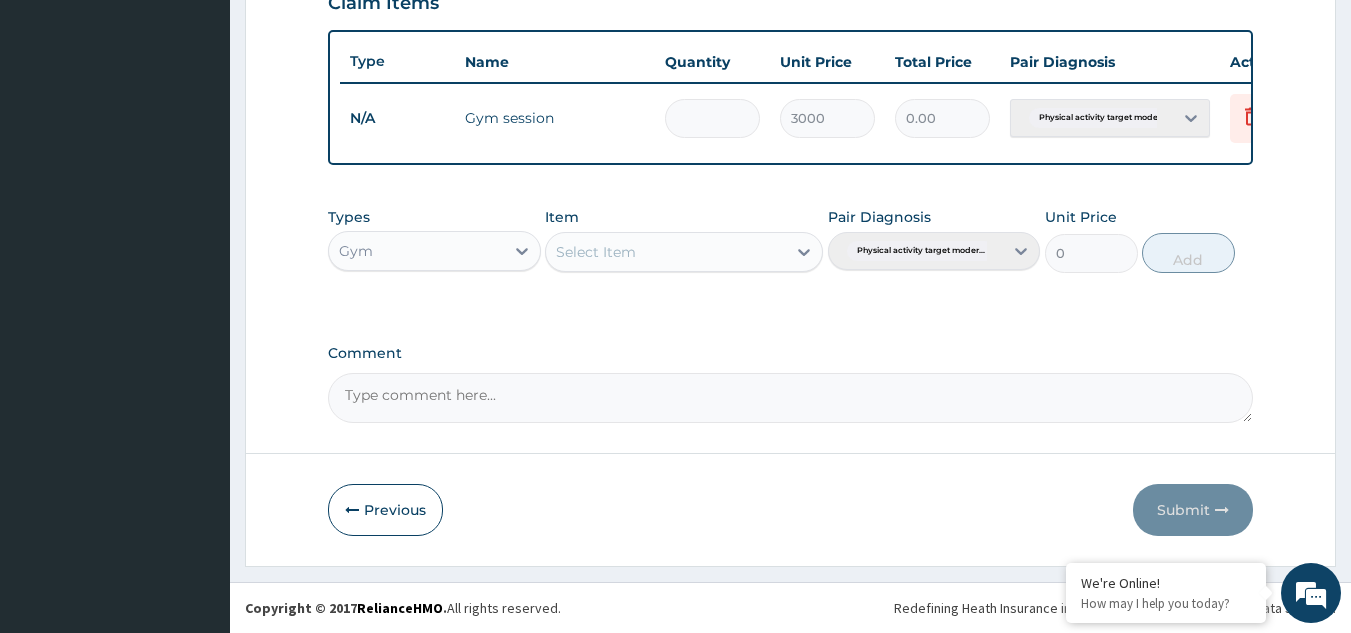 type on "3" 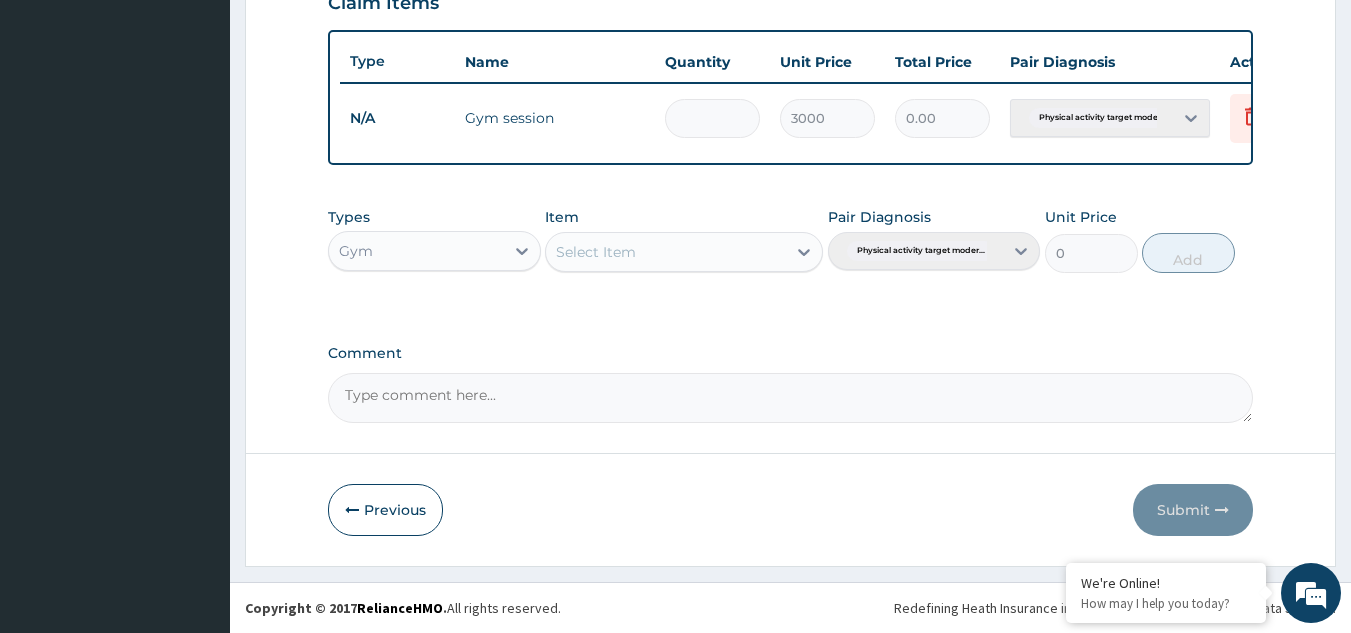 type on "9000.00" 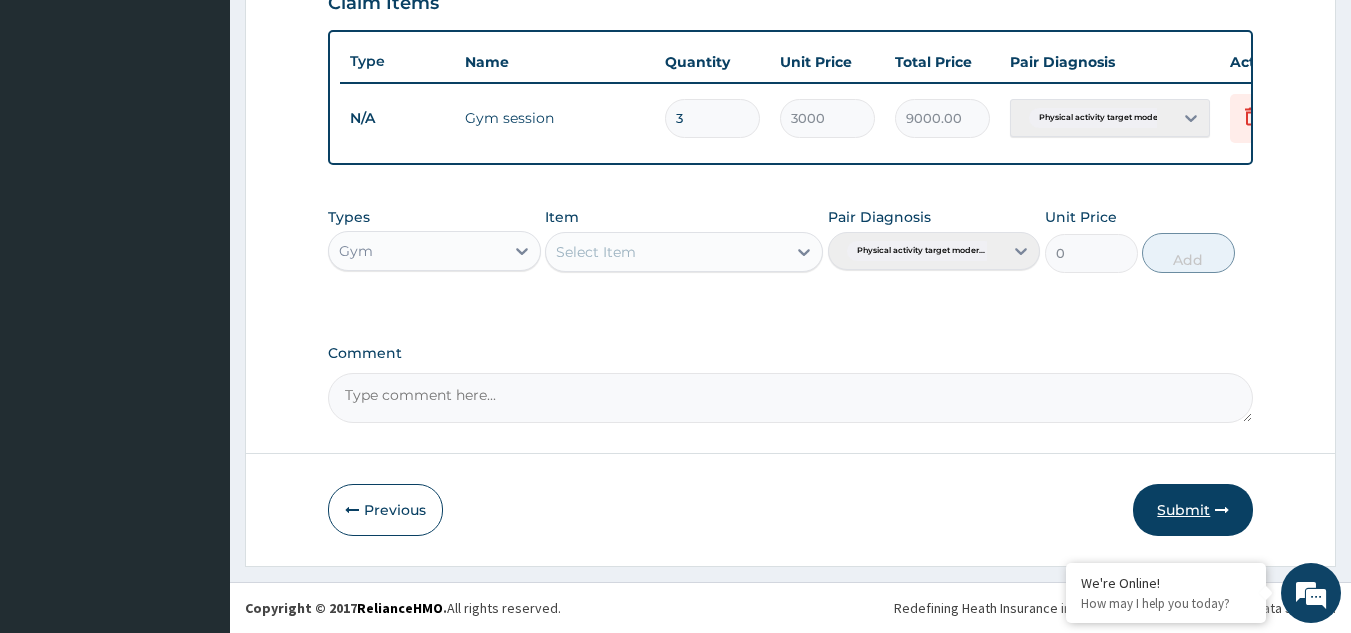 type on "3" 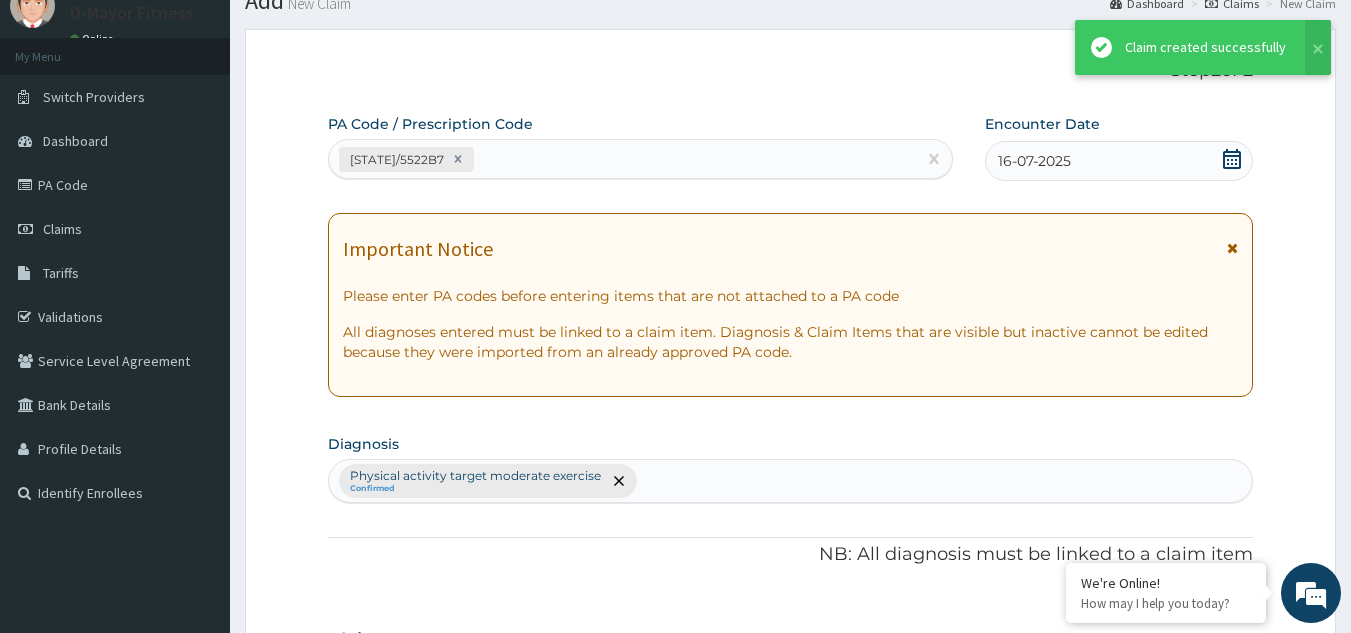 scroll, scrollTop: 729, scrollLeft: 0, axis: vertical 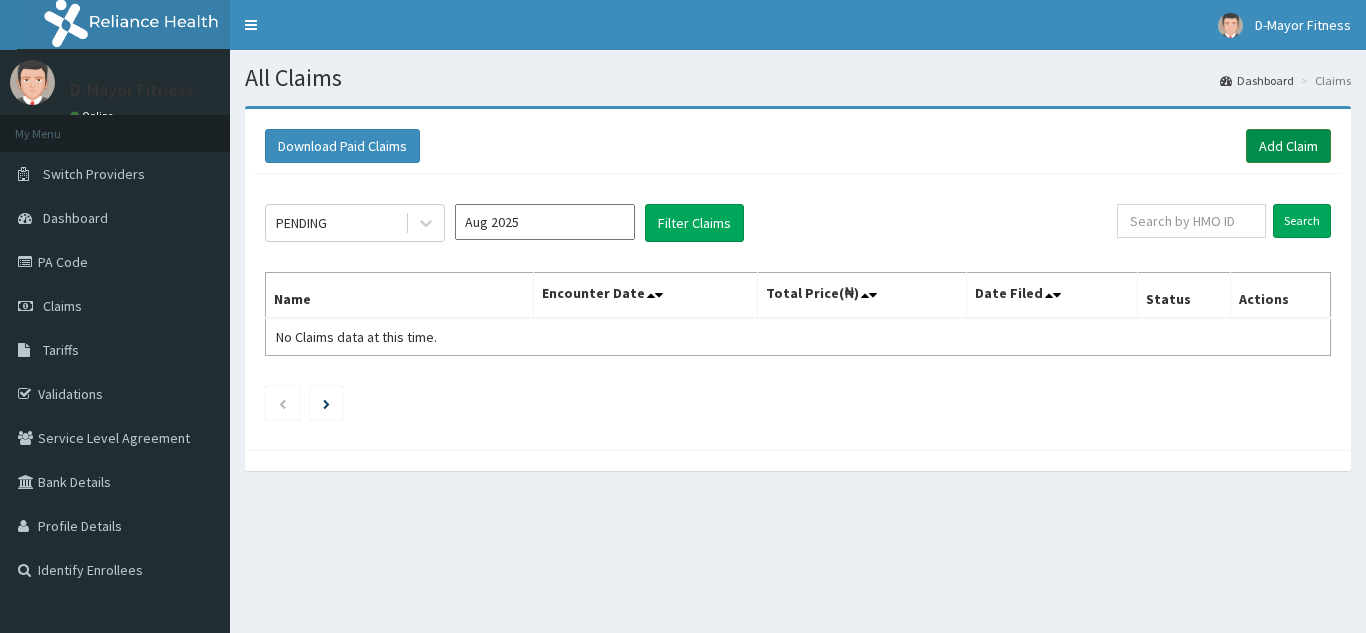 click on "Add Claim" at bounding box center (1288, 146) 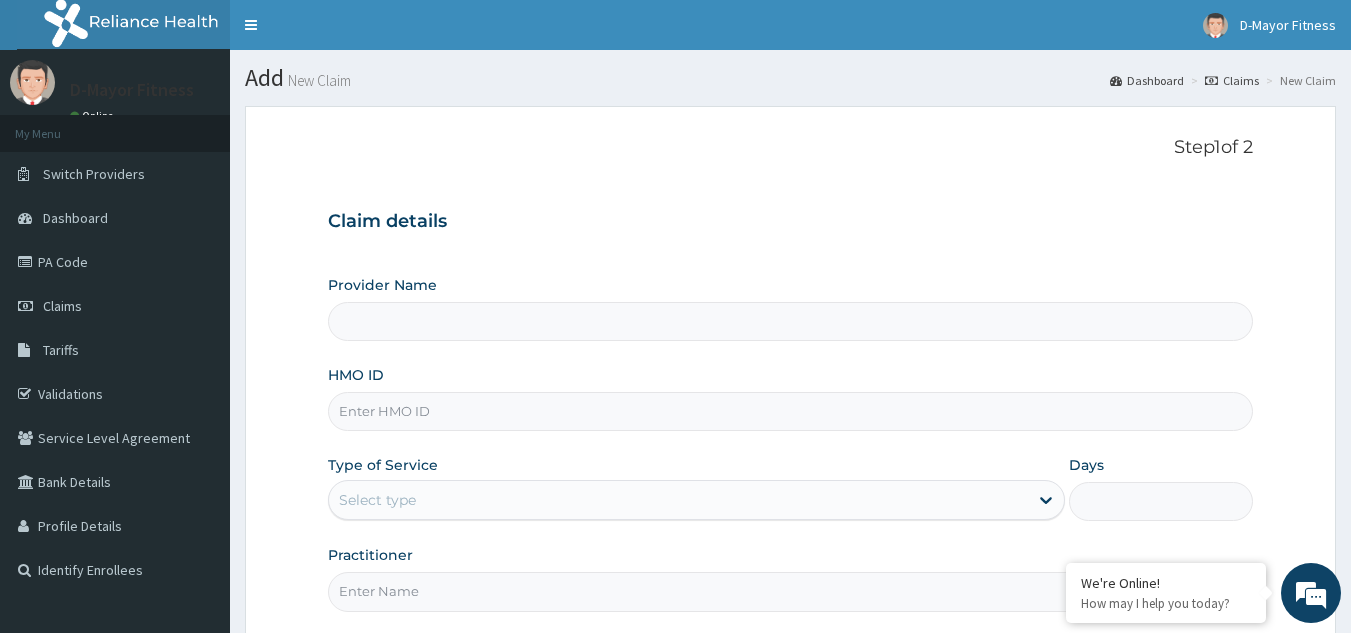 scroll, scrollTop: 0, scrollLeft: 0, axis: both 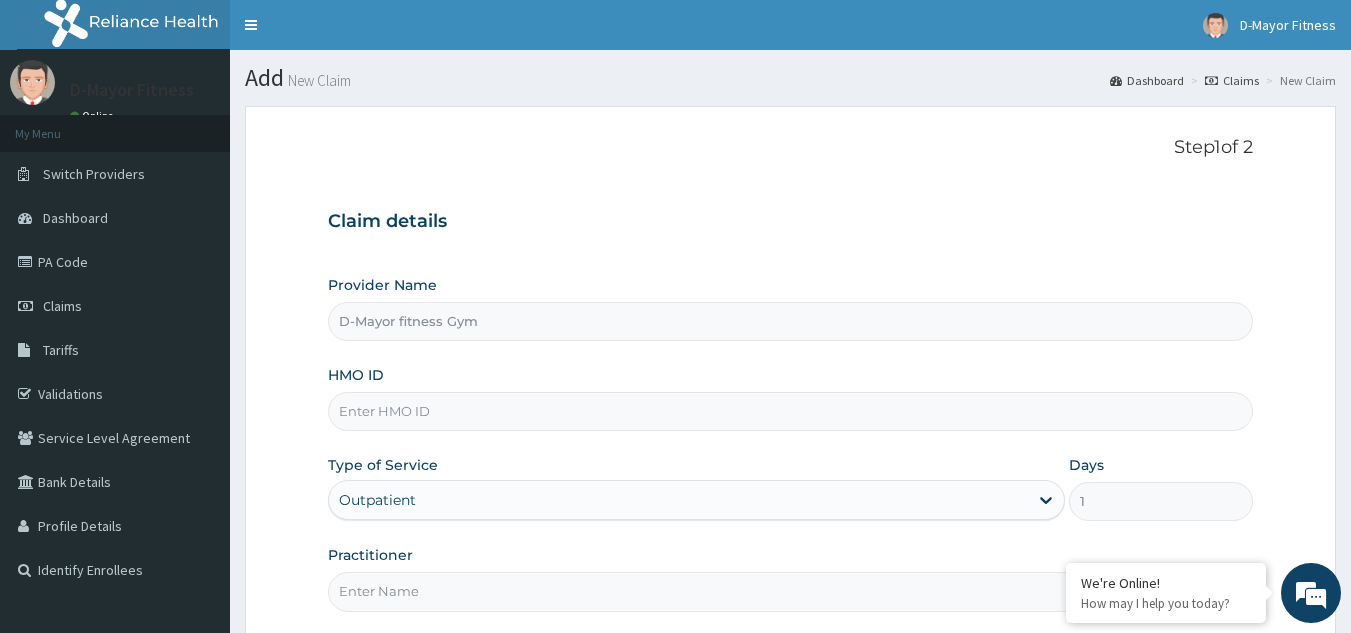click on "HMO ID" at bounding box center [791, 411] 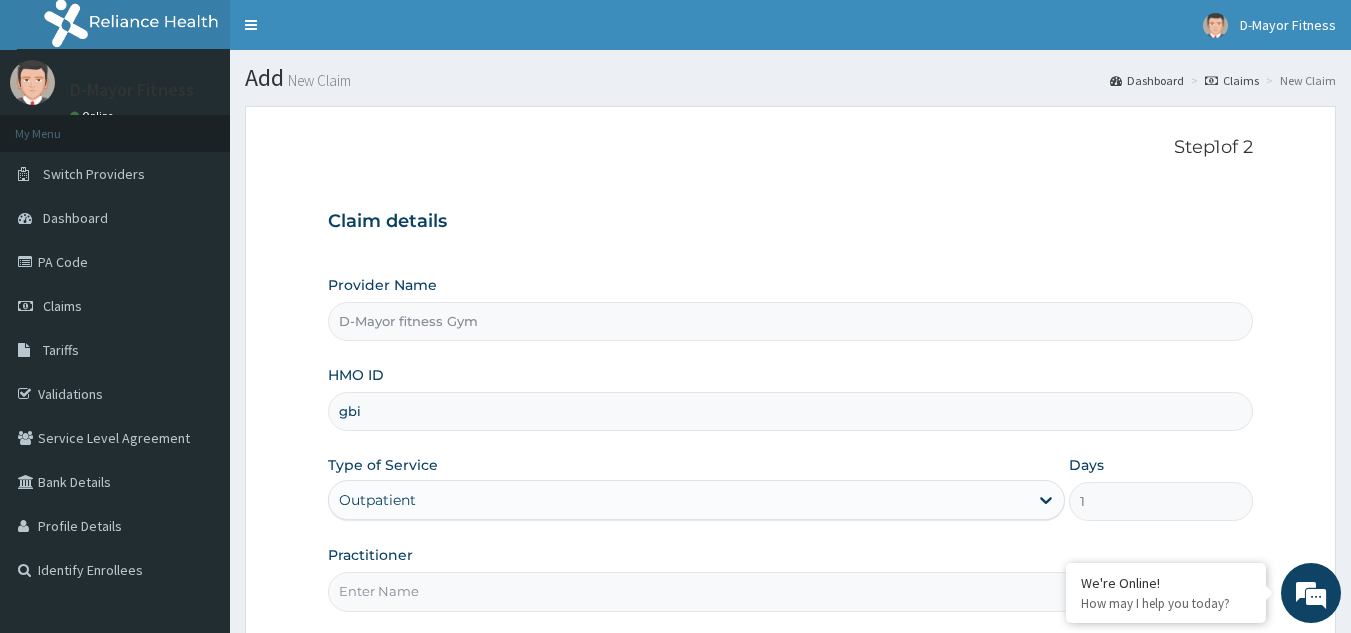 type on "GBI/10158/B" 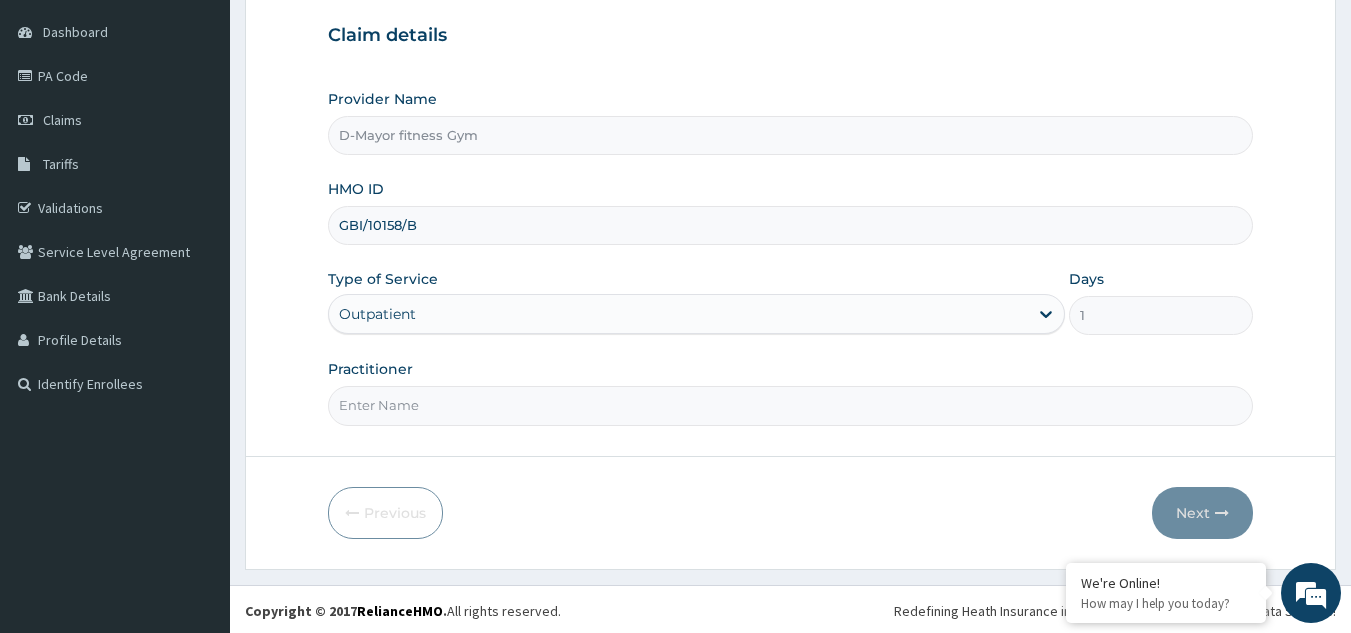 scroll, scrollTop: 189, scrollLeft: 0, axis: vertical 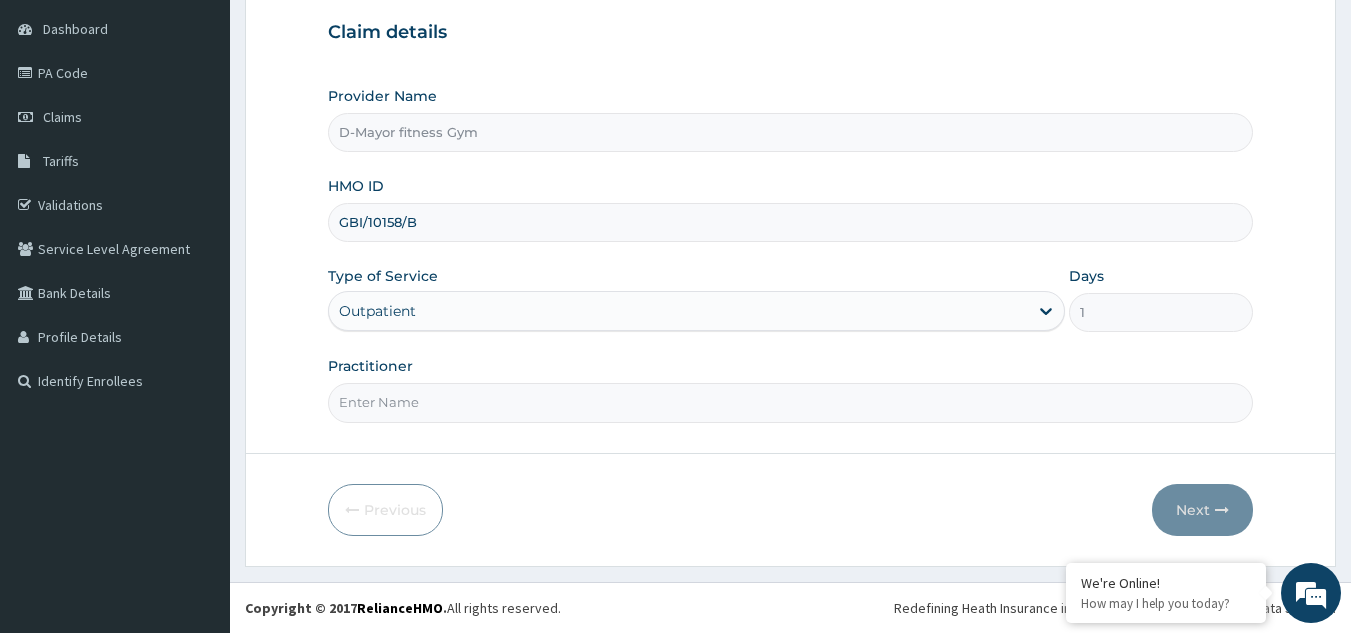 click on "Practitioner" at bounding box center [791, 402] 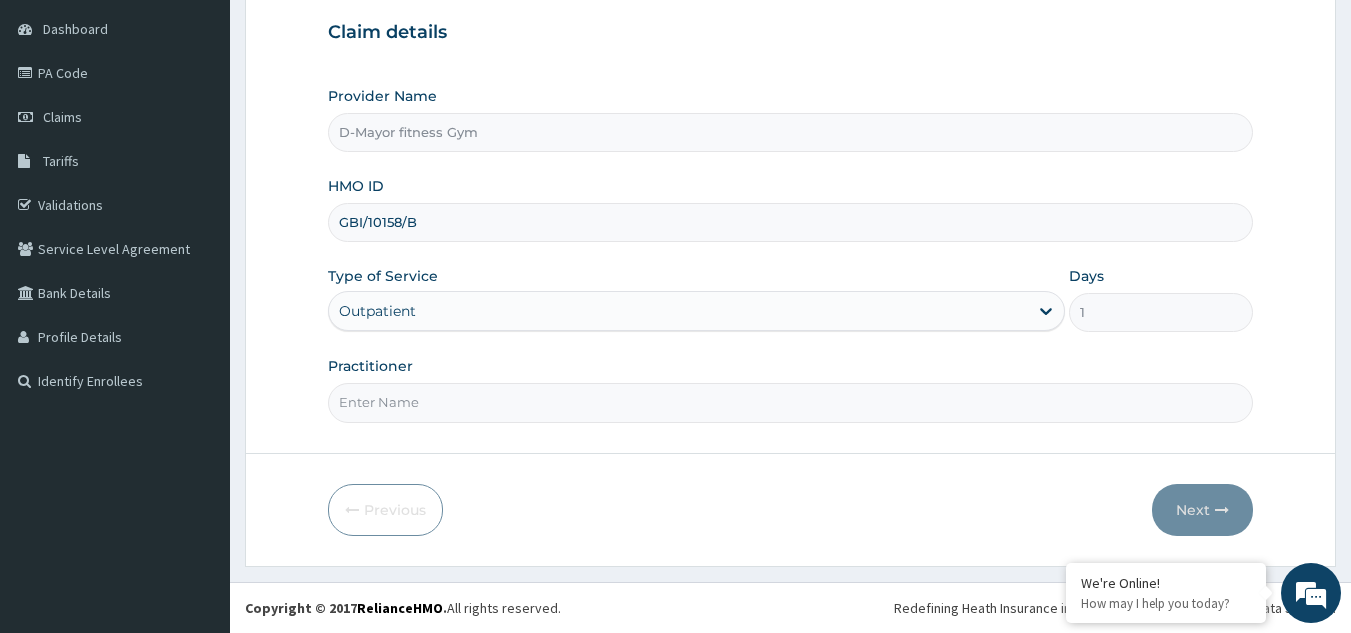 type on "COACH CHRIS" 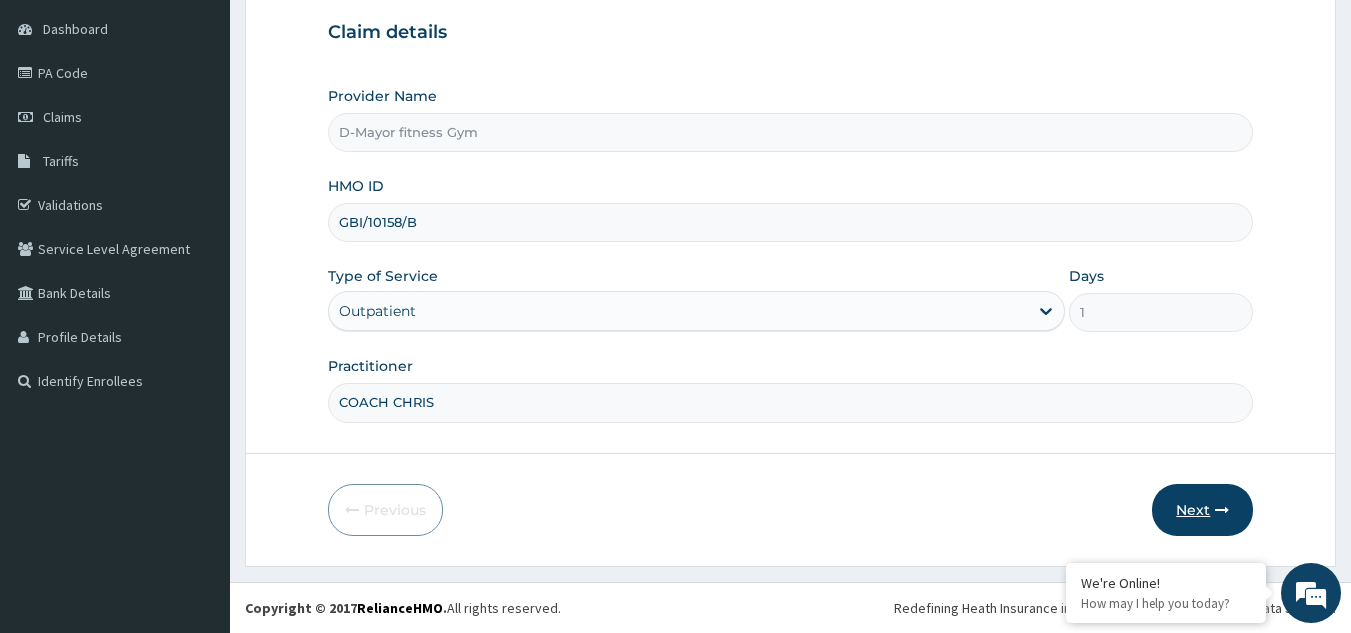 click on "Next" at bounding box center [1202, 510] 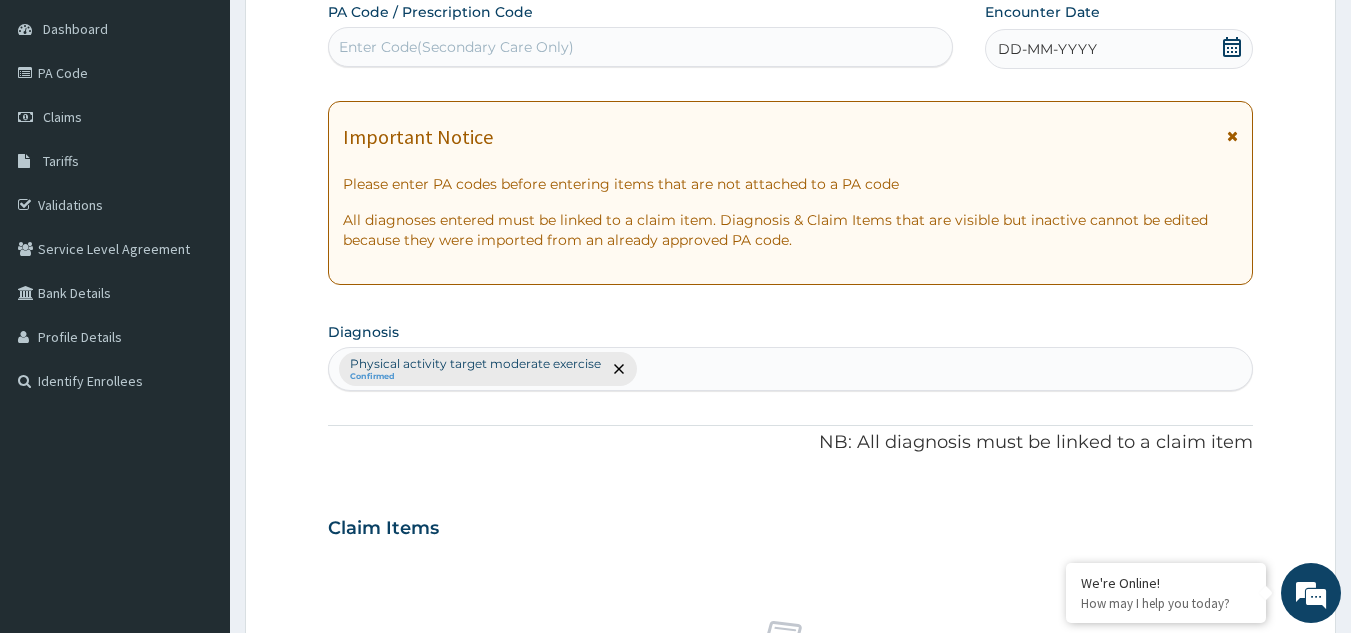 click on "Enter Code(Secondary Care Only)" at bounding box center [456, 47] 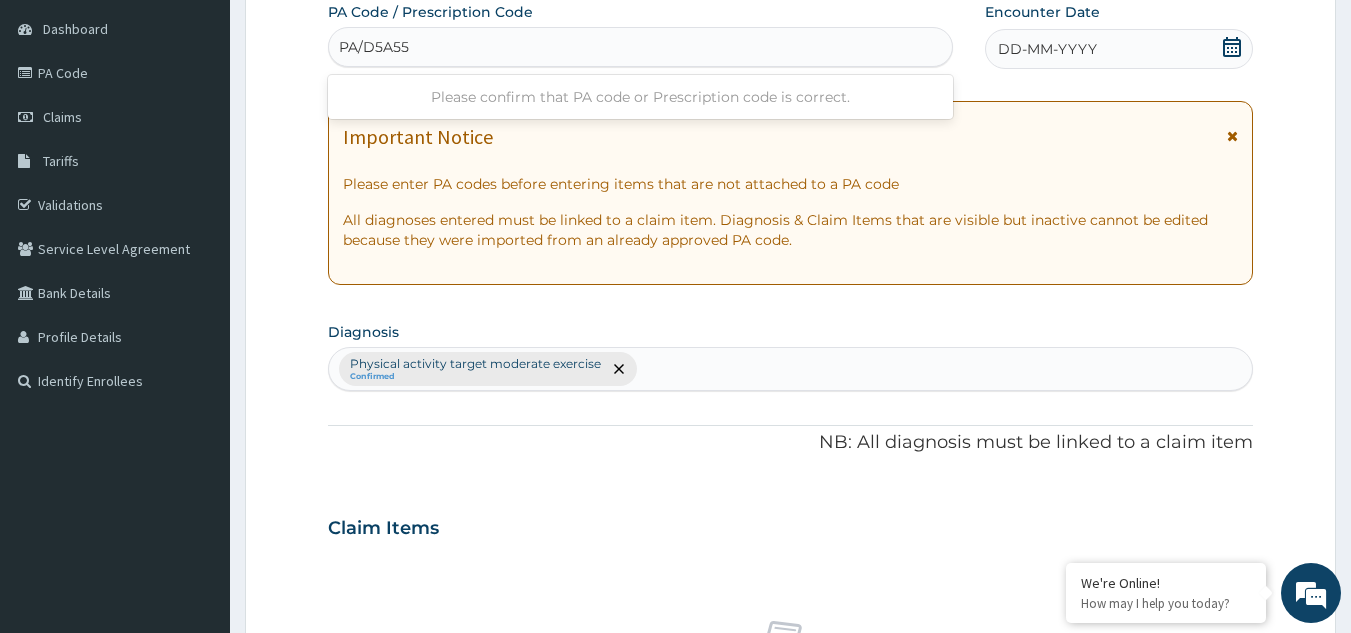 type on "PA/D5A55E" 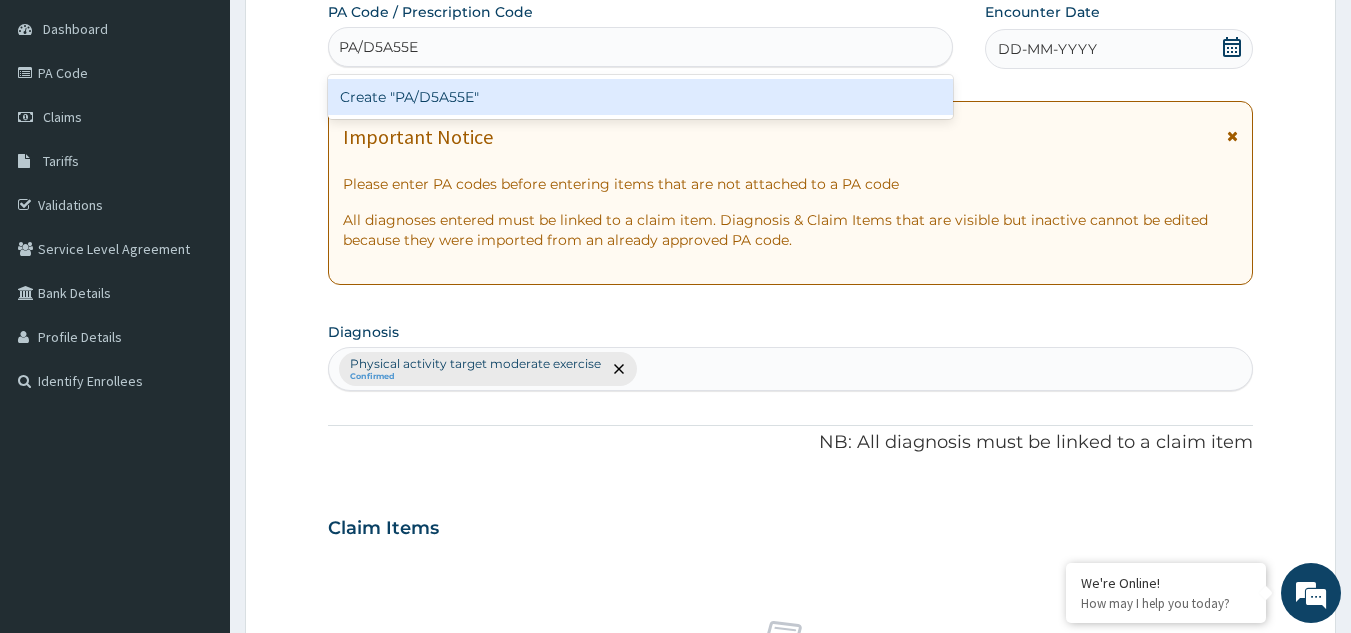click on "Create "PA/D5A55E"" at bounding box center [641, 97] 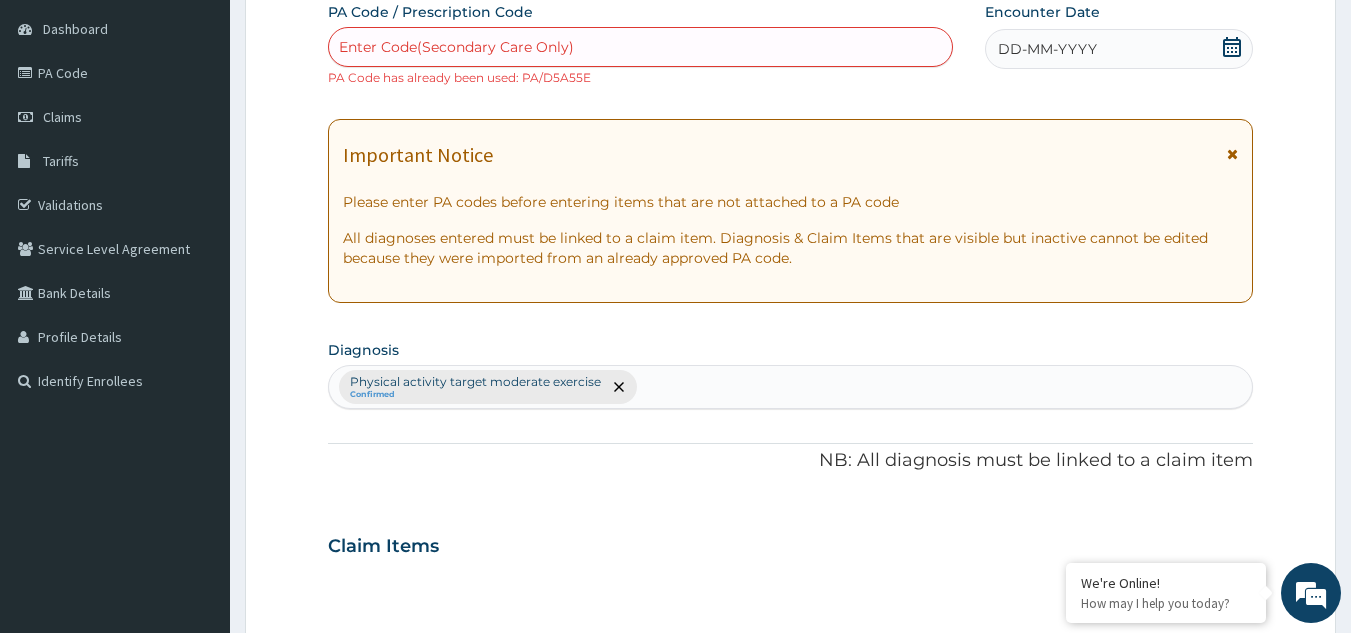 click on "Enter Code(Secondary Care Only)" at bounding box center [641, 47] 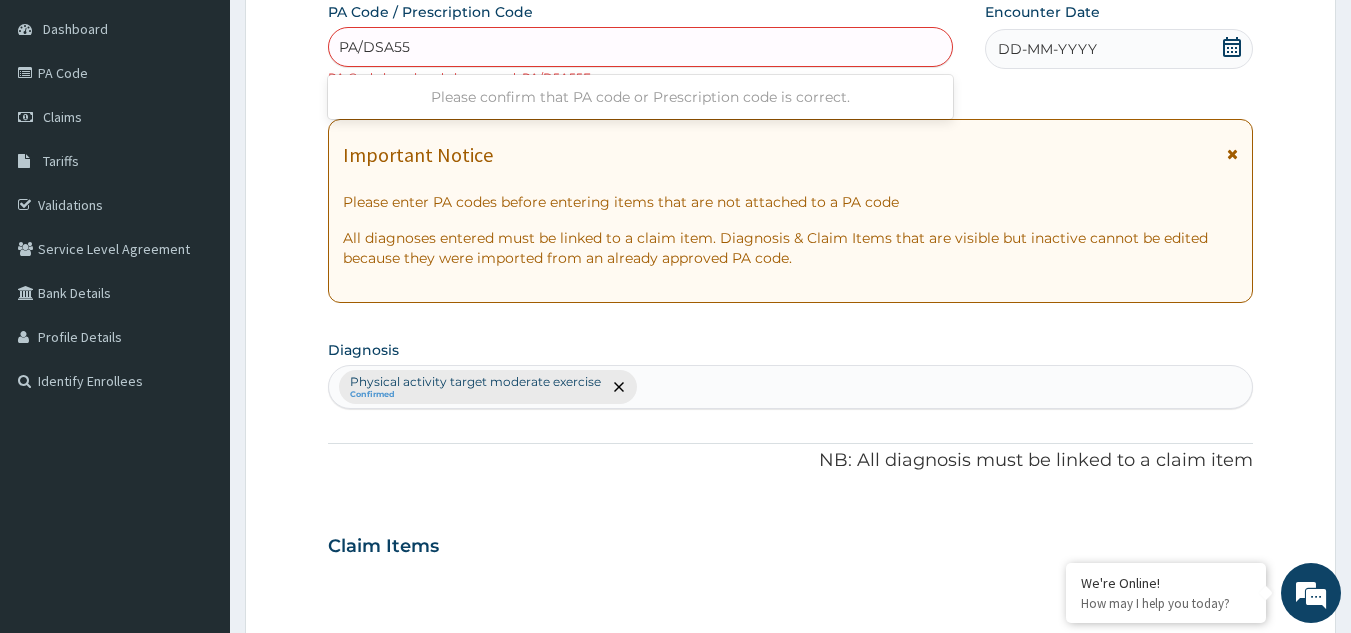 type on "PA/DSA55E" 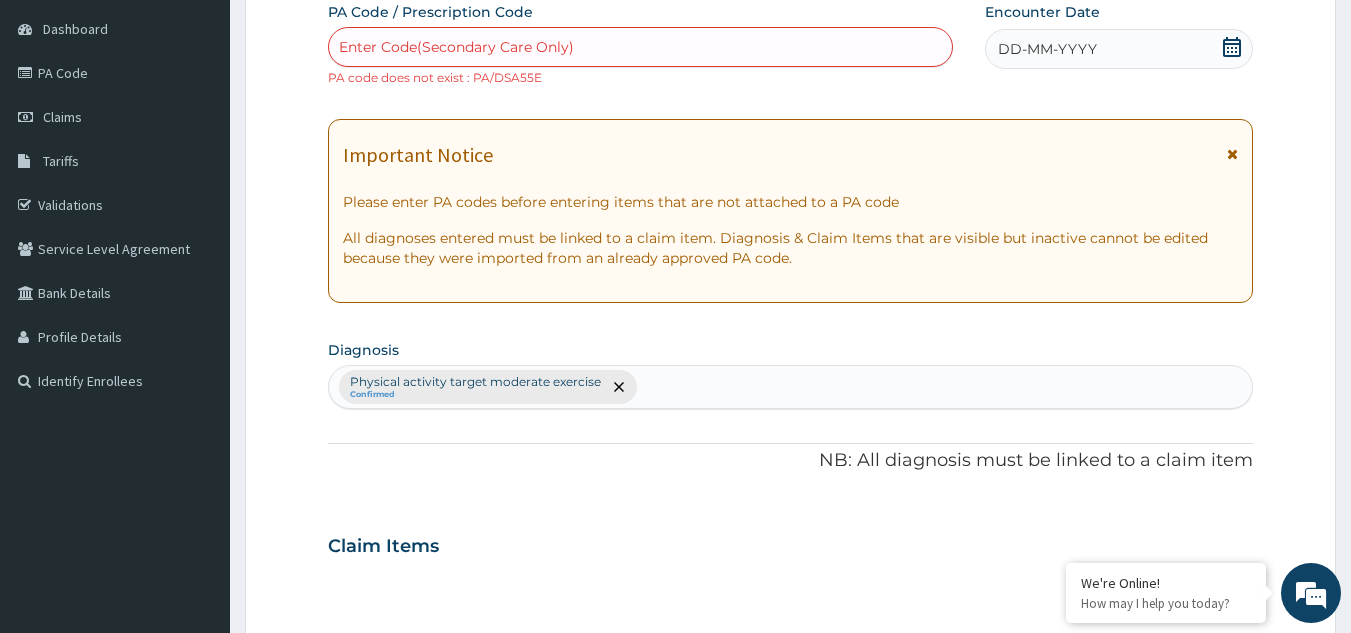 click on "Enter Code(Secondary Care Only)" at bounding box center (641, 47) 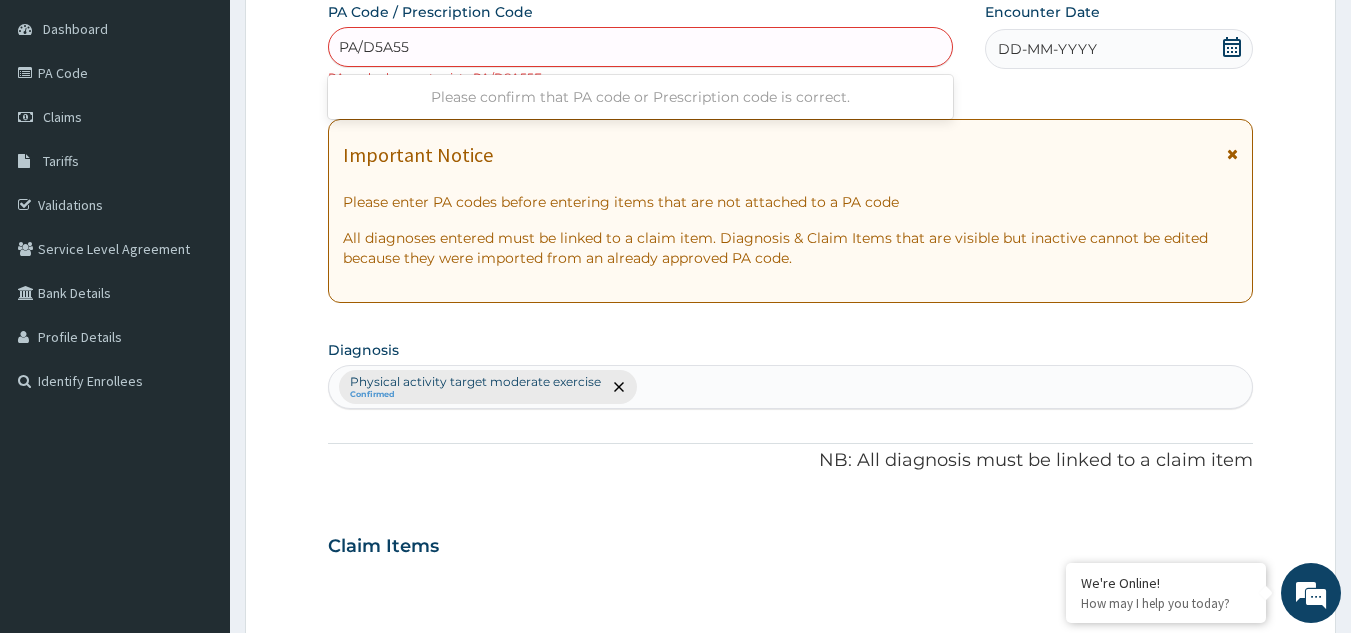 type on "PA/D5A55E" 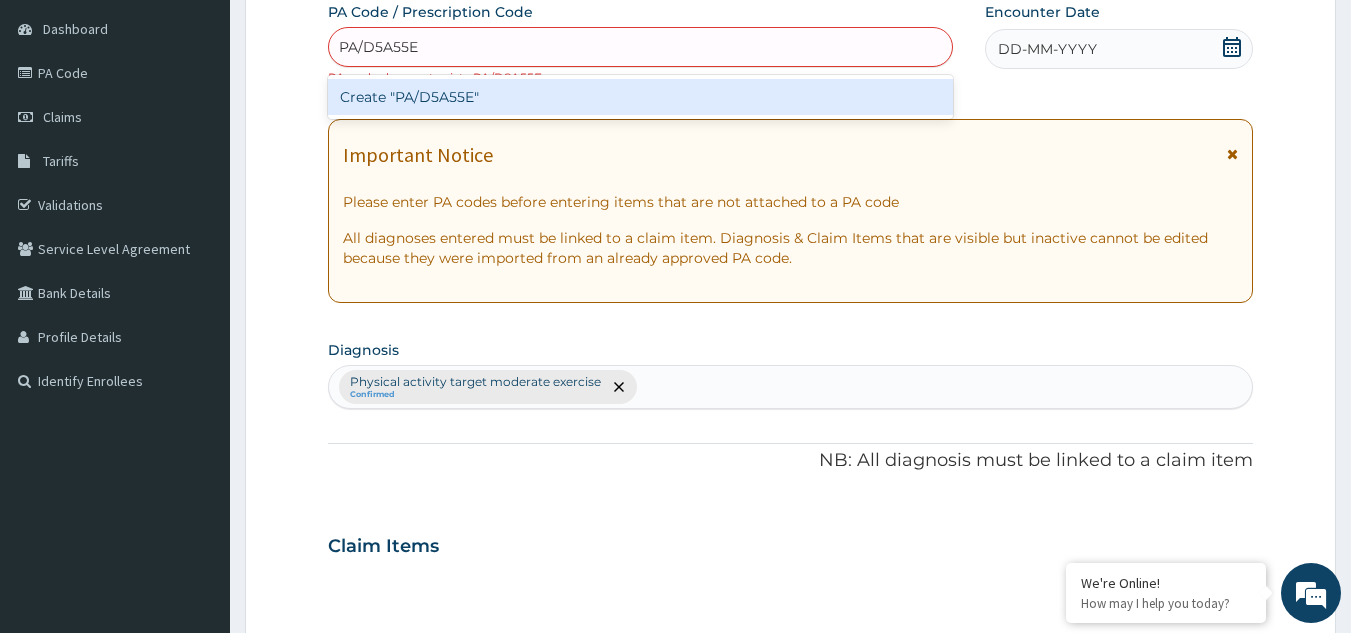 click on "Create "PA/D5A55E"" at bounding box center [641, 97] 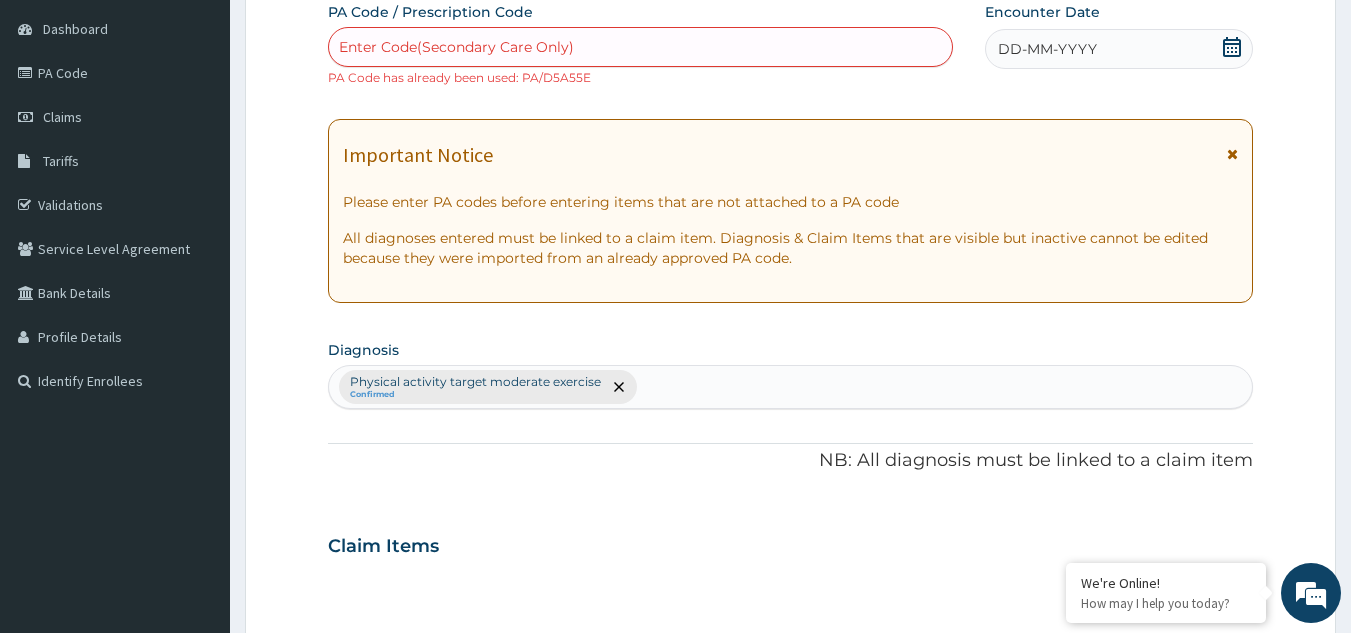 scroll, scrollTop: 0, scrollLeft: 0, axis: both 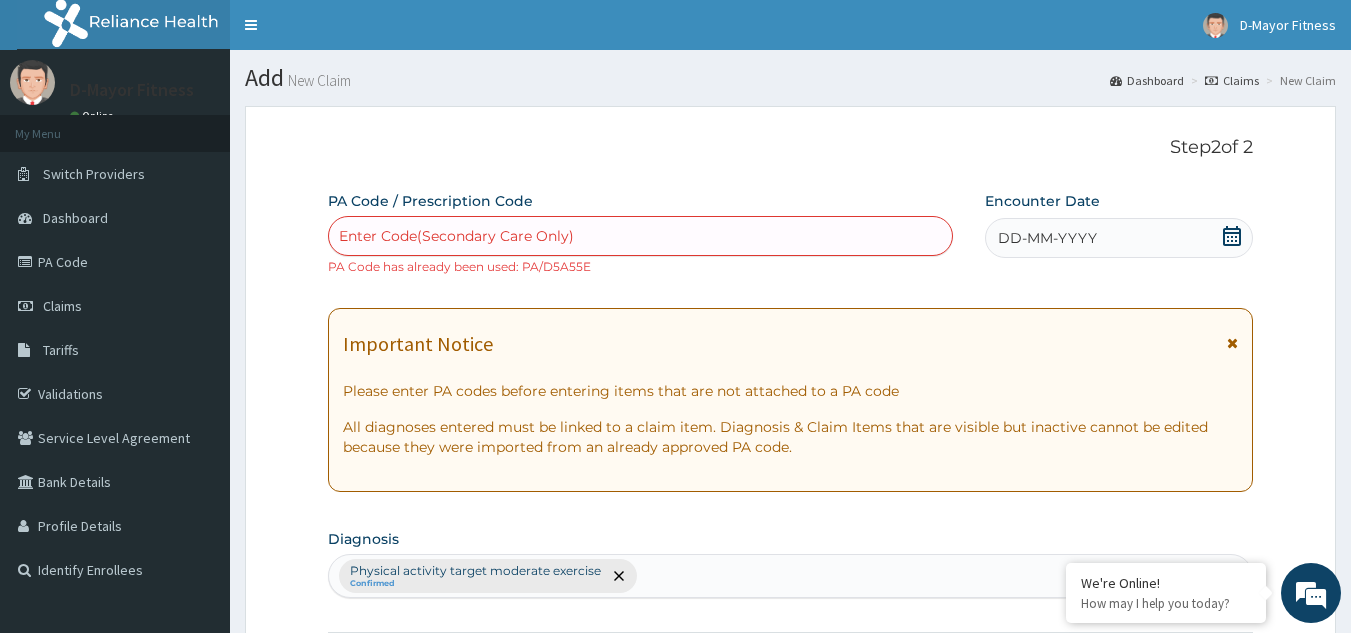 click on "Claims" at bounding box center (1232, 80) 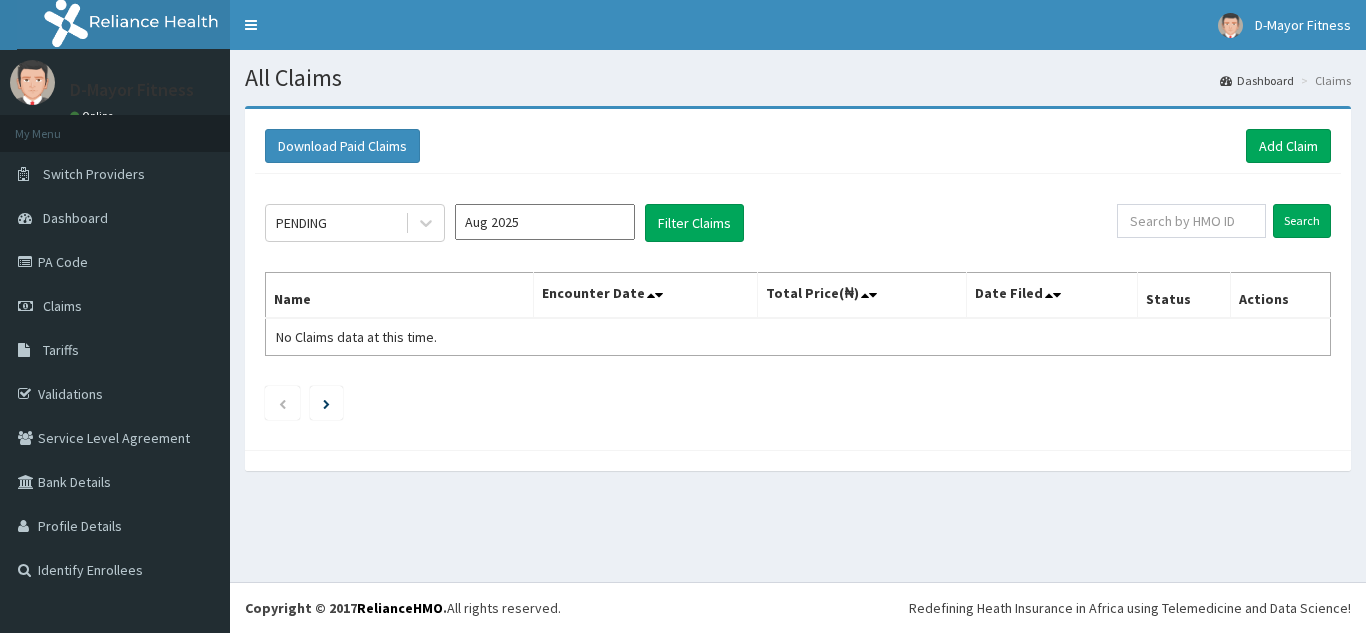 scroll, scrollTop: 0, scrollLeft: 0, axis: both 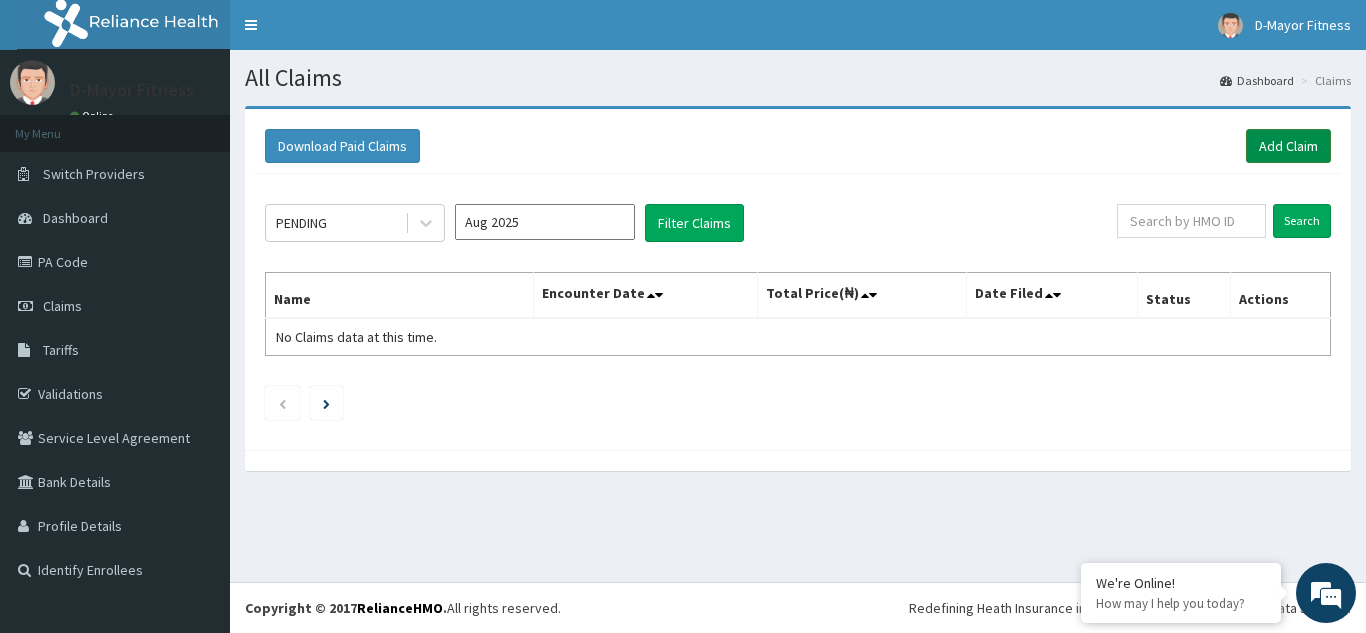 click on "Add Claim" at bounding box center [1288, 146] 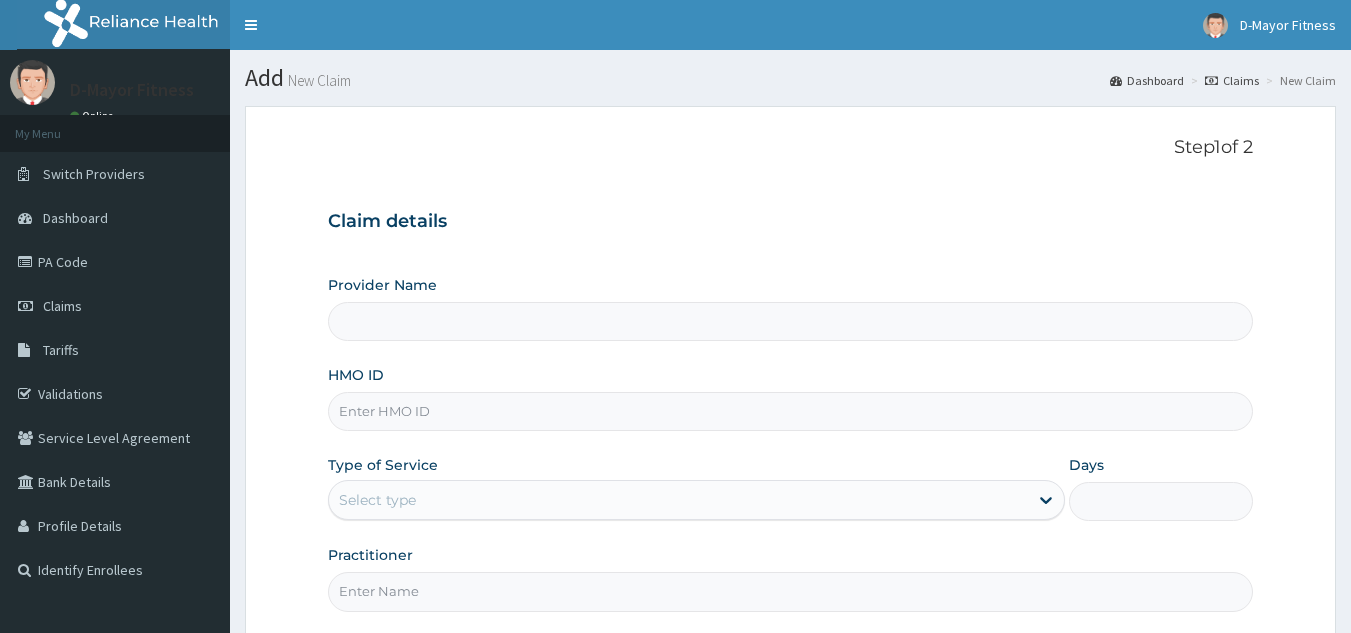 scroll, scrollTop: 0, scrollLeft: 0, axis: both 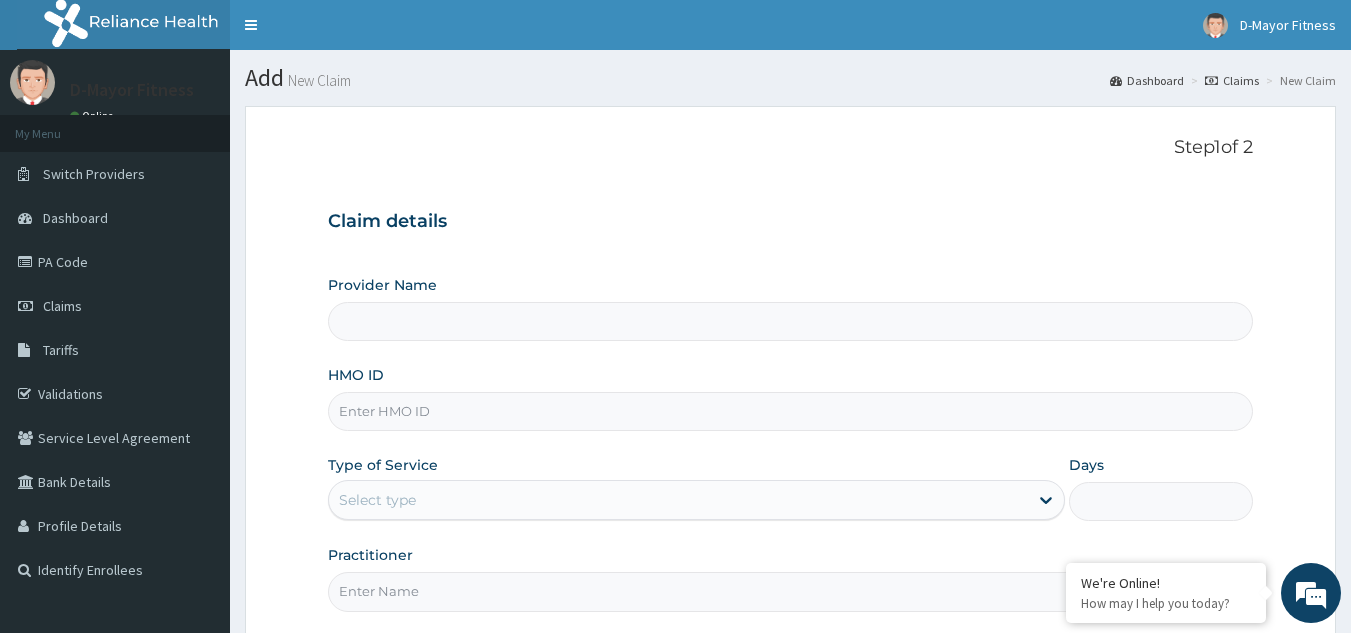 type on "D-Mayor fitness Gym" 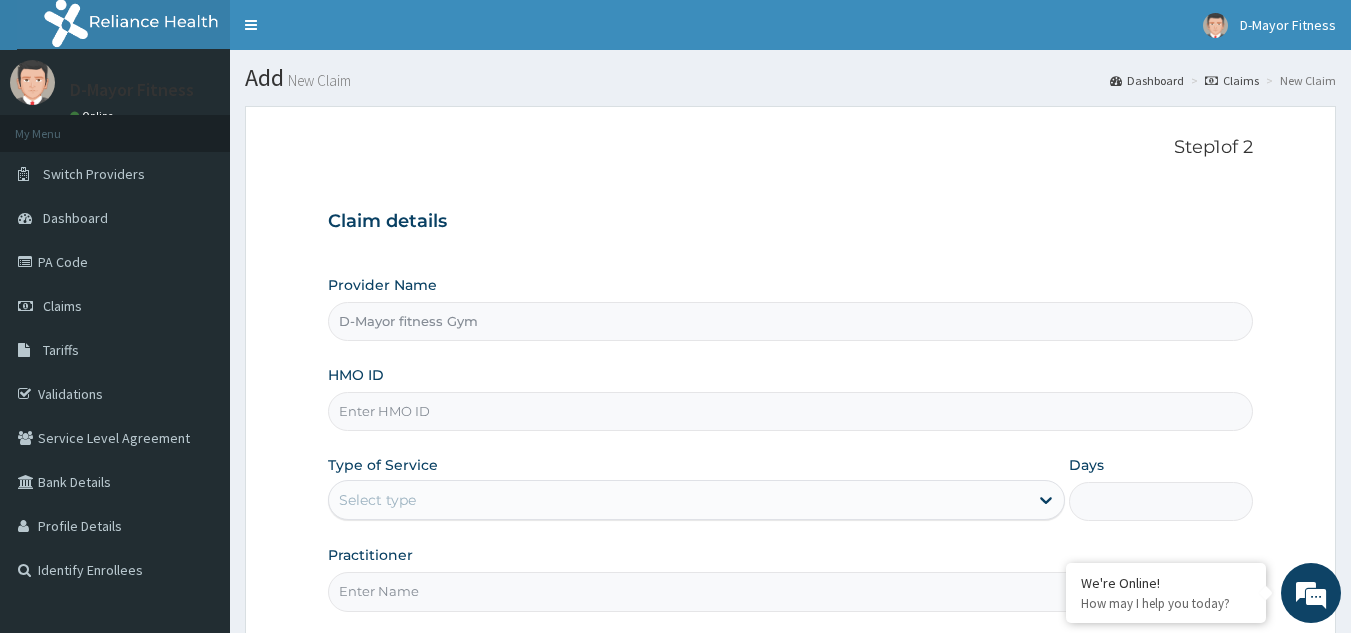 type on "1" 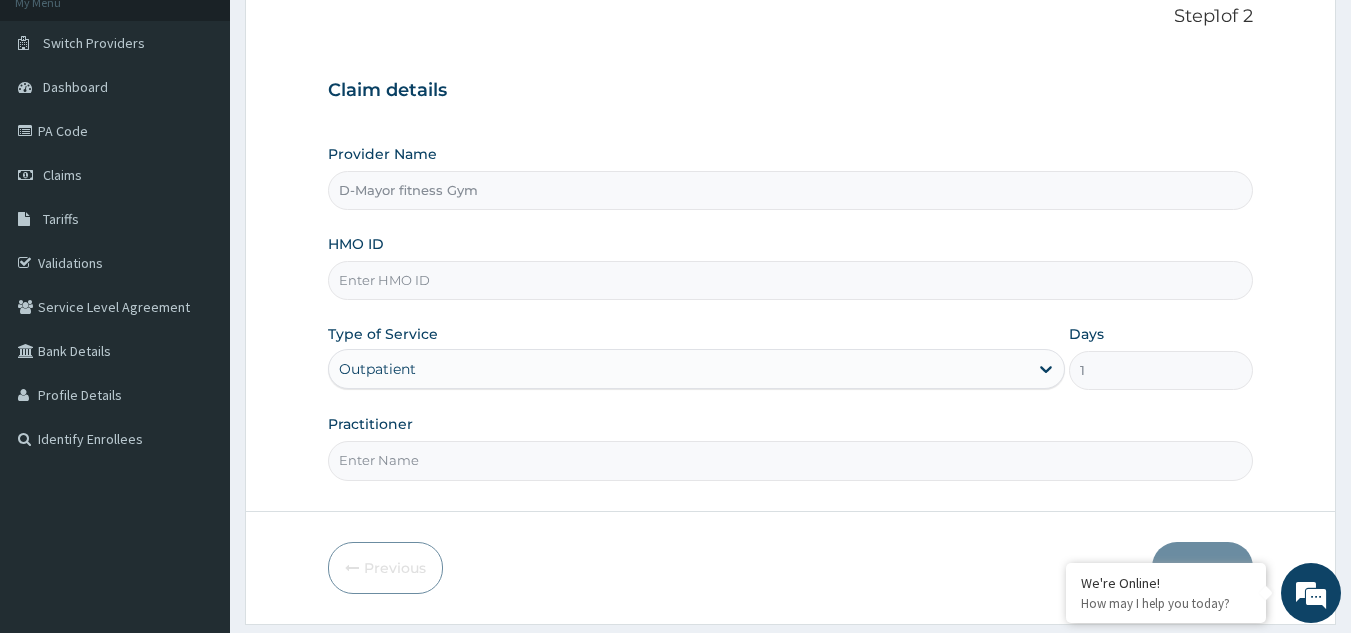 scroll, scrollTop: 189, scrollLeft: 0, axis: vertical 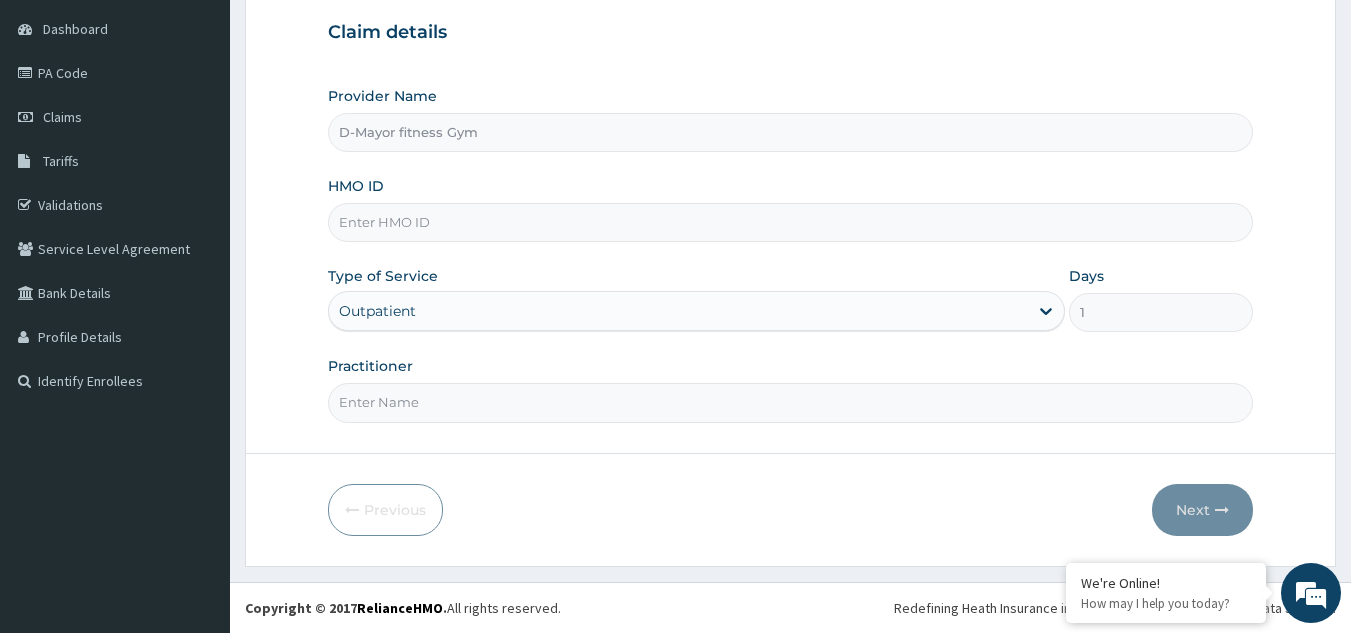 click on "HMO ID" at bounding box center (791, 222) 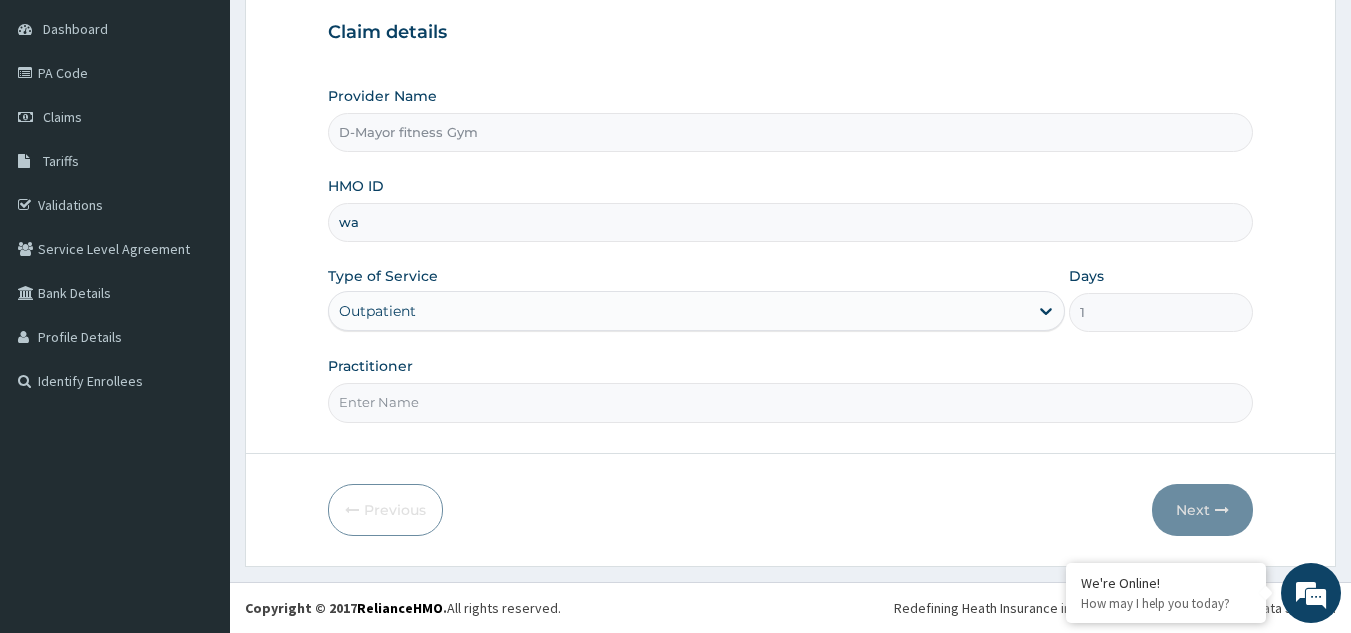 type on "w" 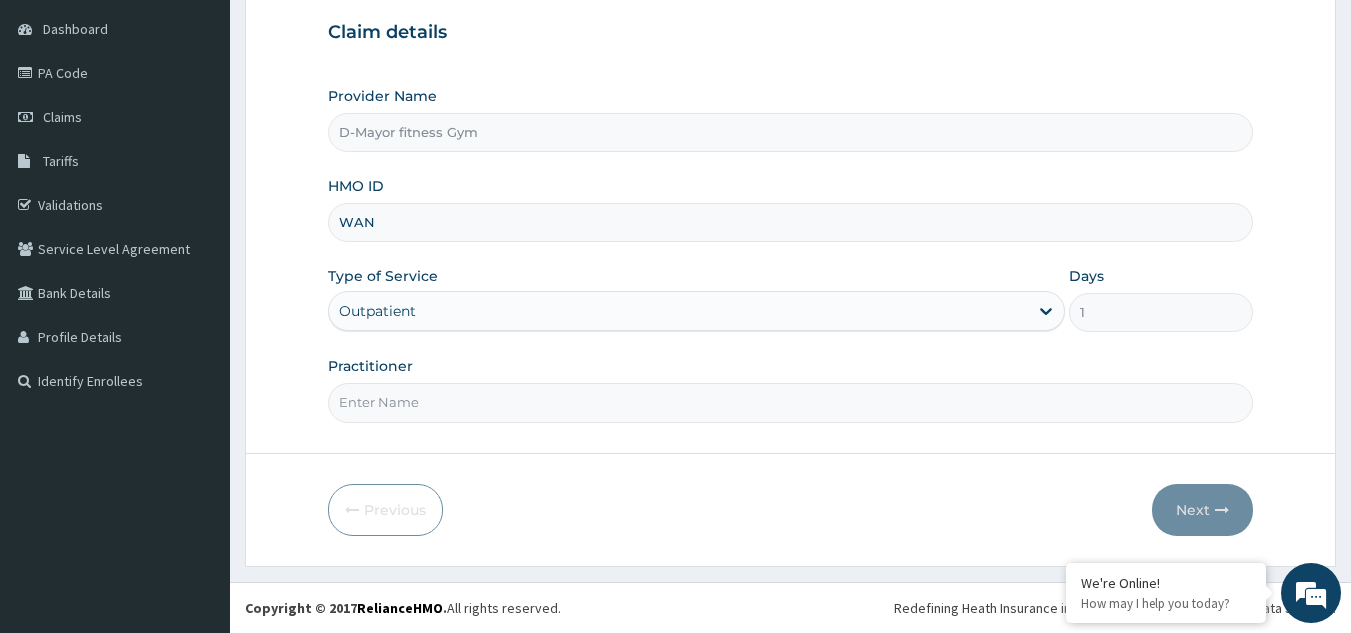 scroll, scrollTop: 0, scrollLeft: 0, axis: both 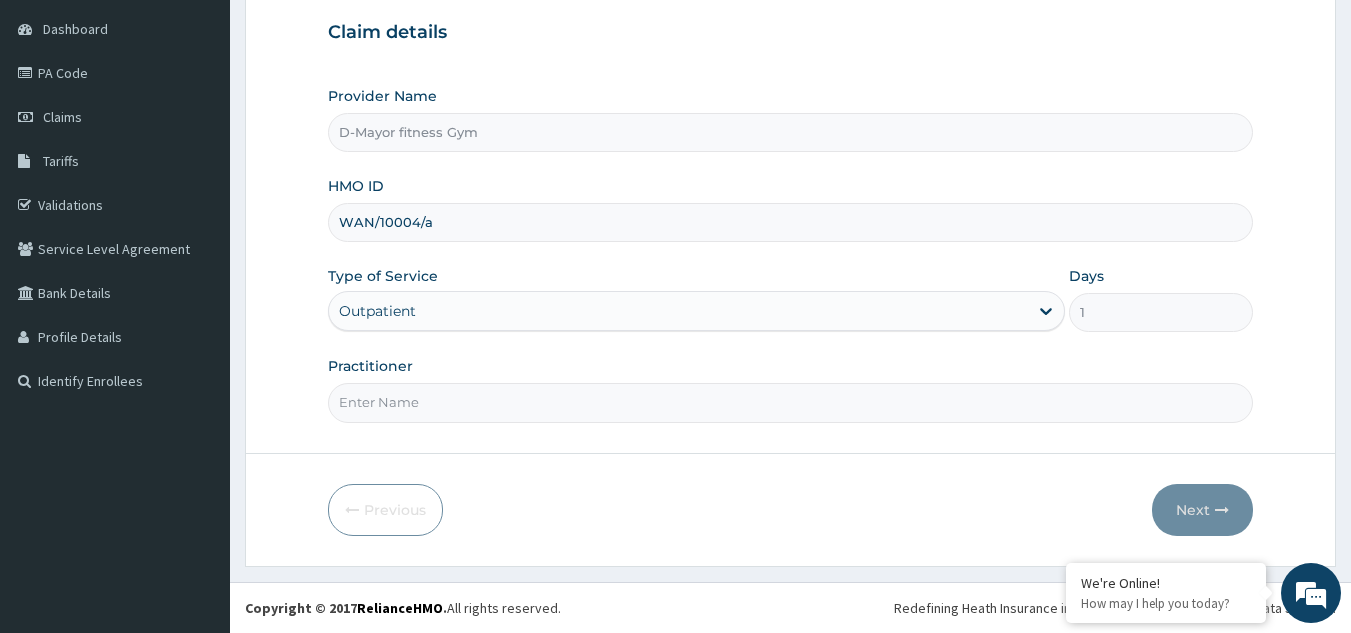 type on "WAN/10004/a" 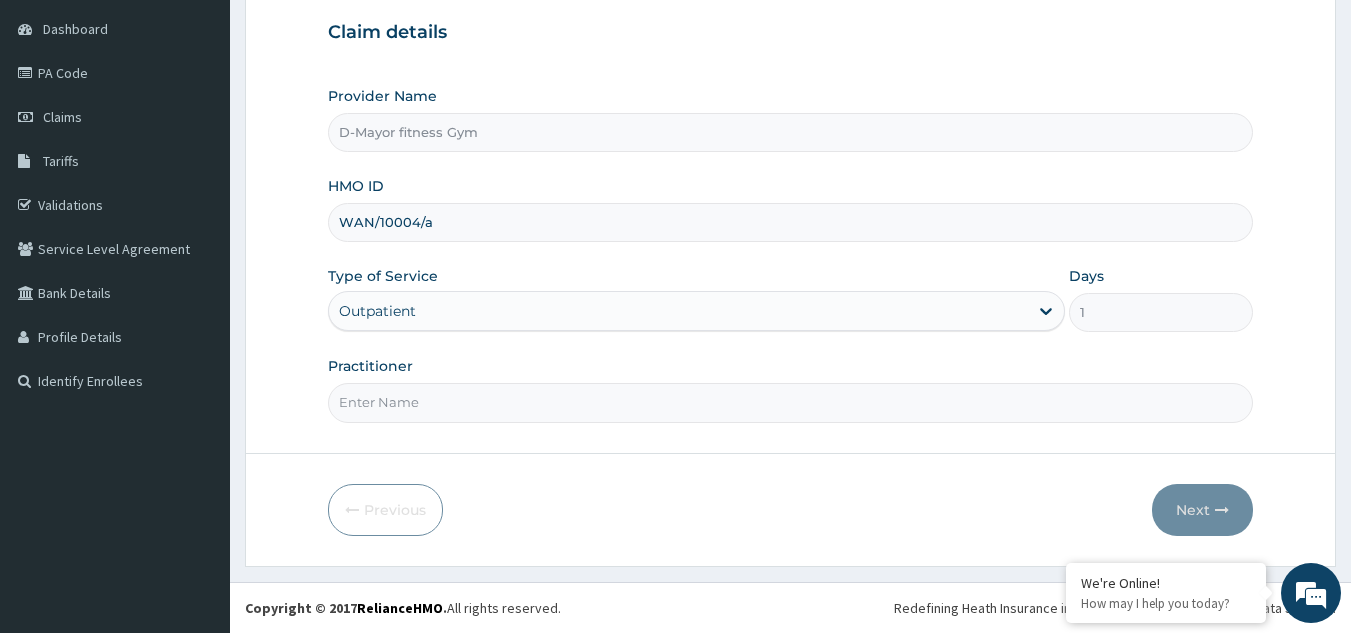 type on "COACH CHRIS" 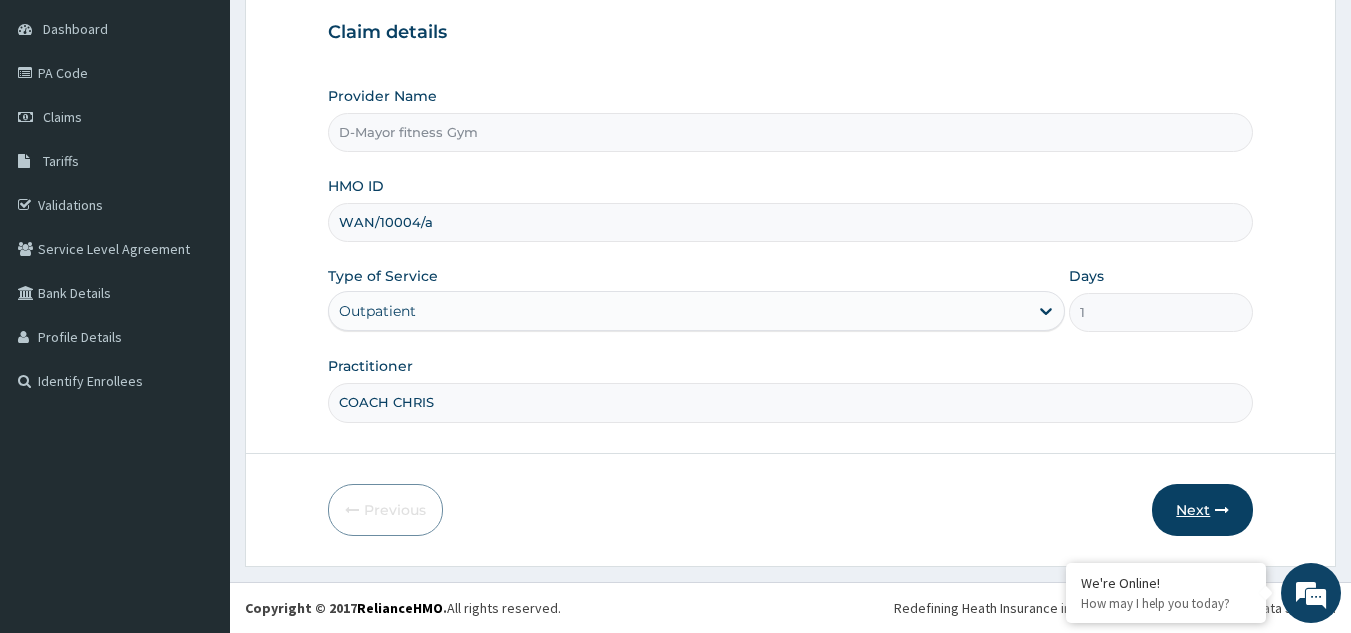 click on "Next" at bounding box center (1202, 510) 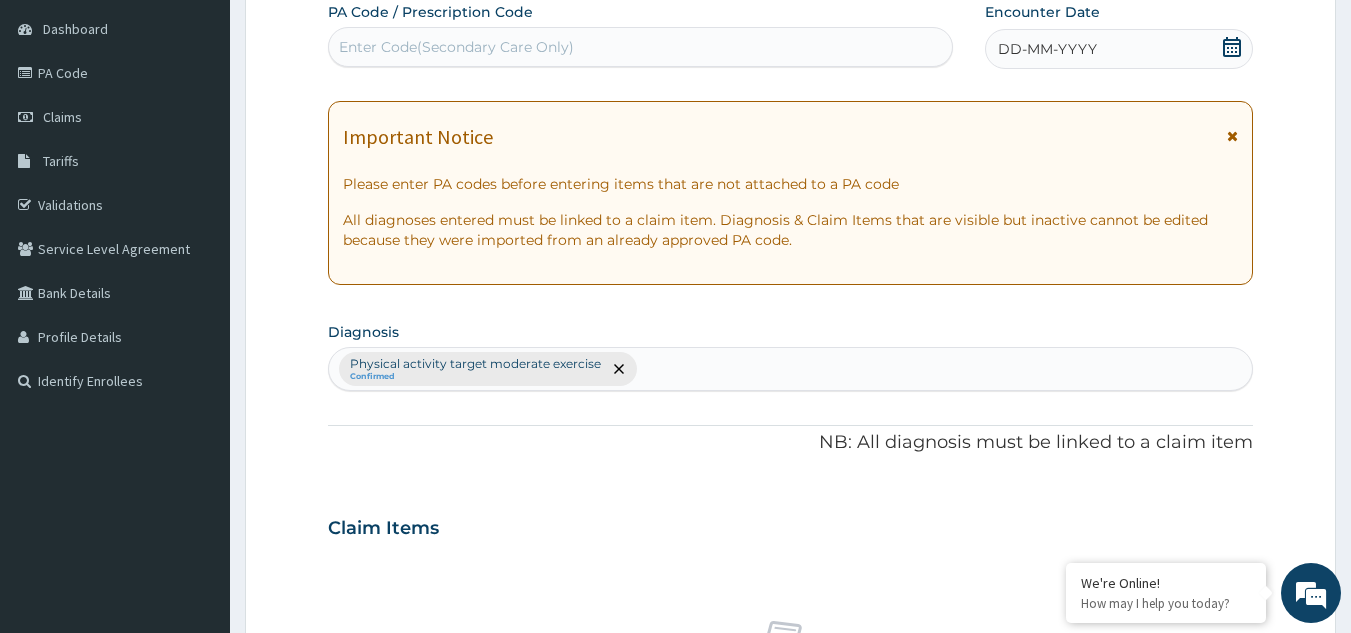 click on "Enter Code(Secondary Care Only)" at bounding box center (641, 47) 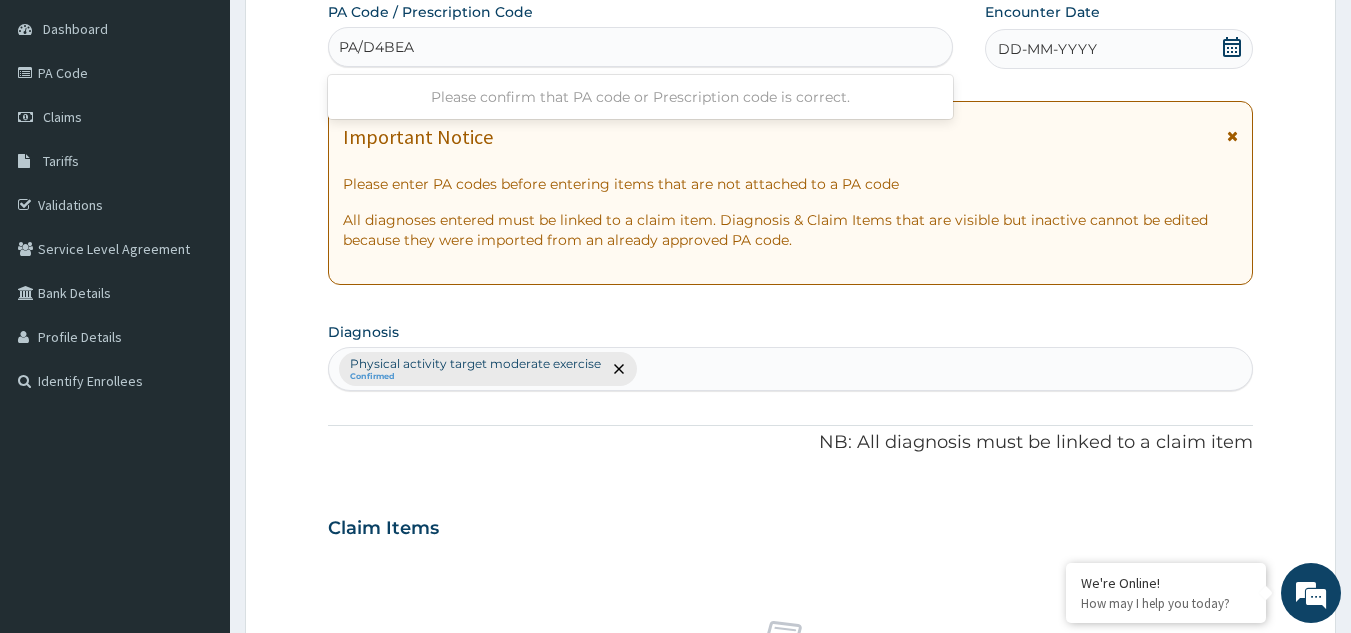 type on "PA/D4BEA7" 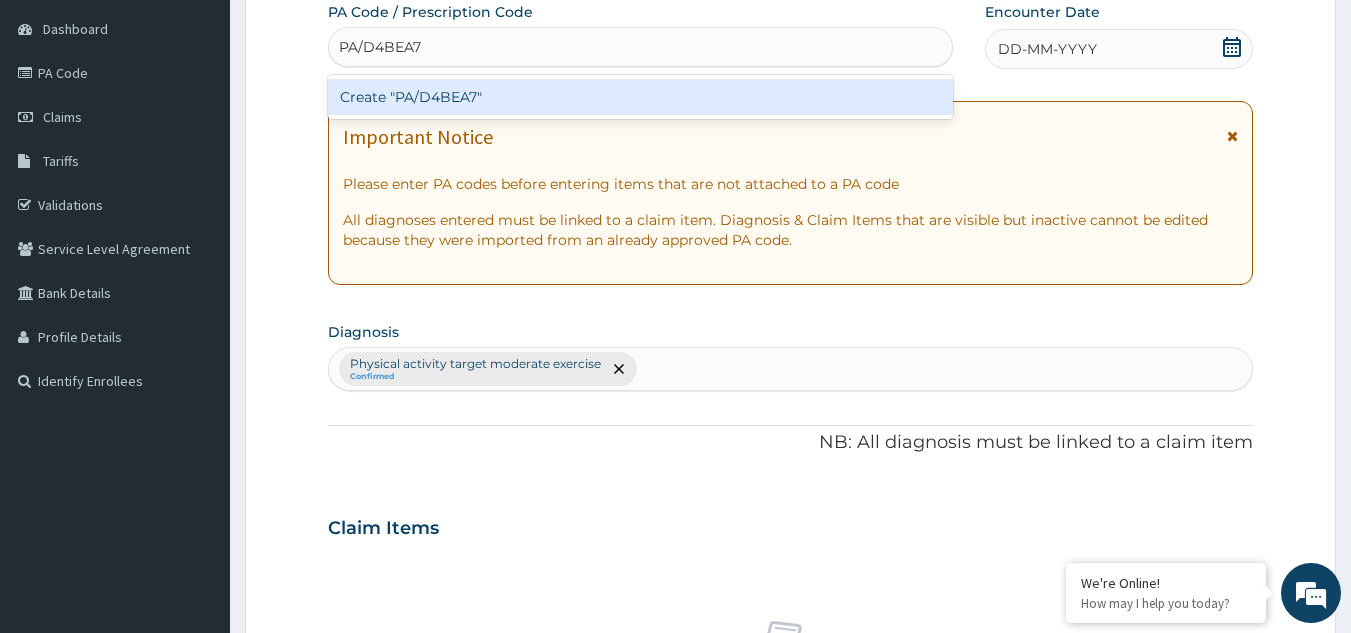 click on "Create "PA/D4BEA7"" at bounding box center (641, 97) 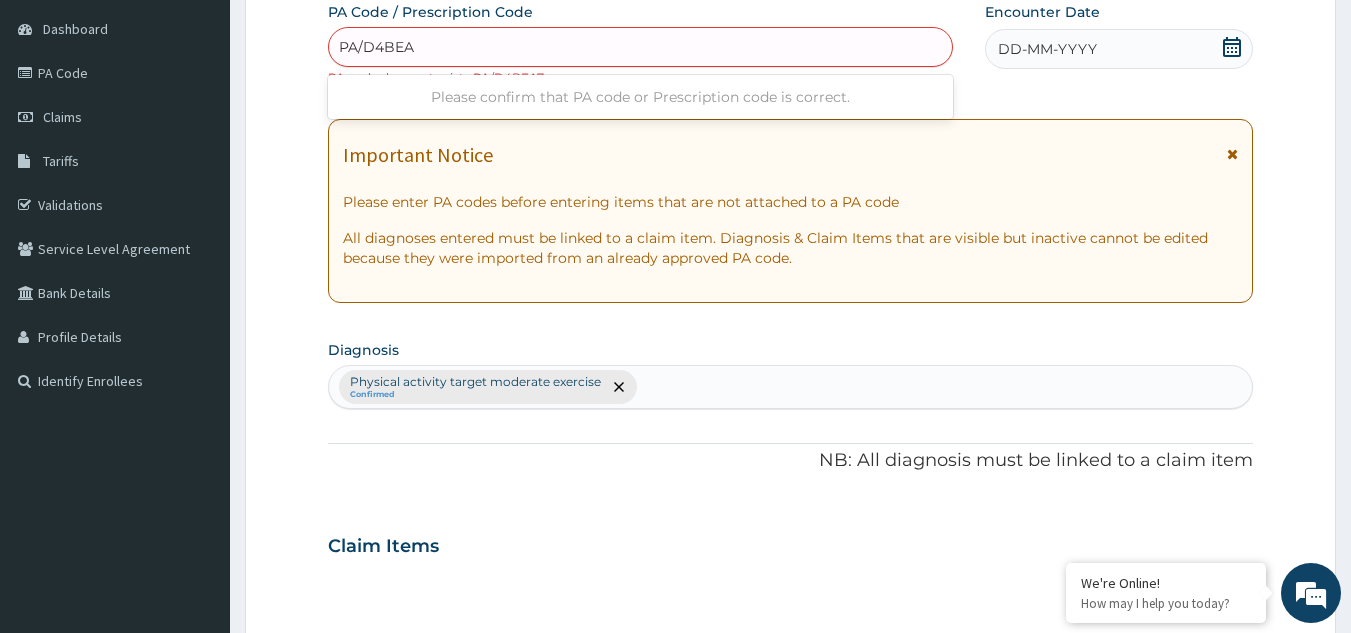 type on "PA/D4BEA7" 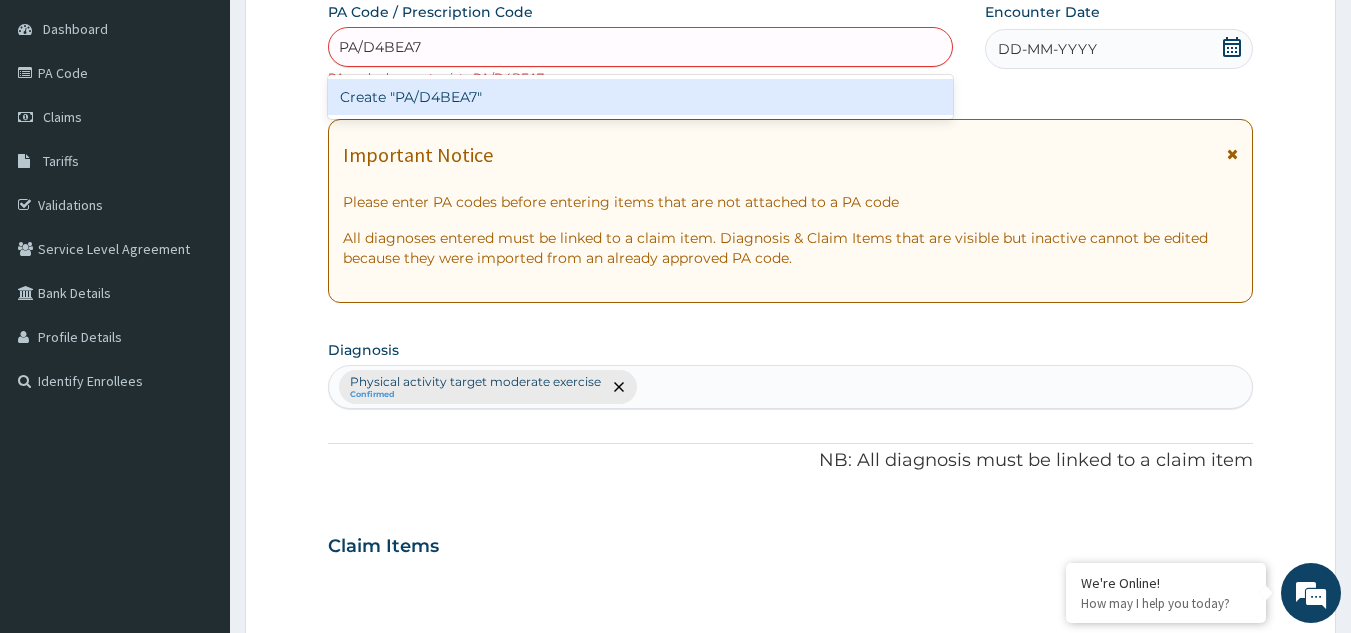 click on "Create "PA/D4BEA7"" at bounding box center (641, 97) 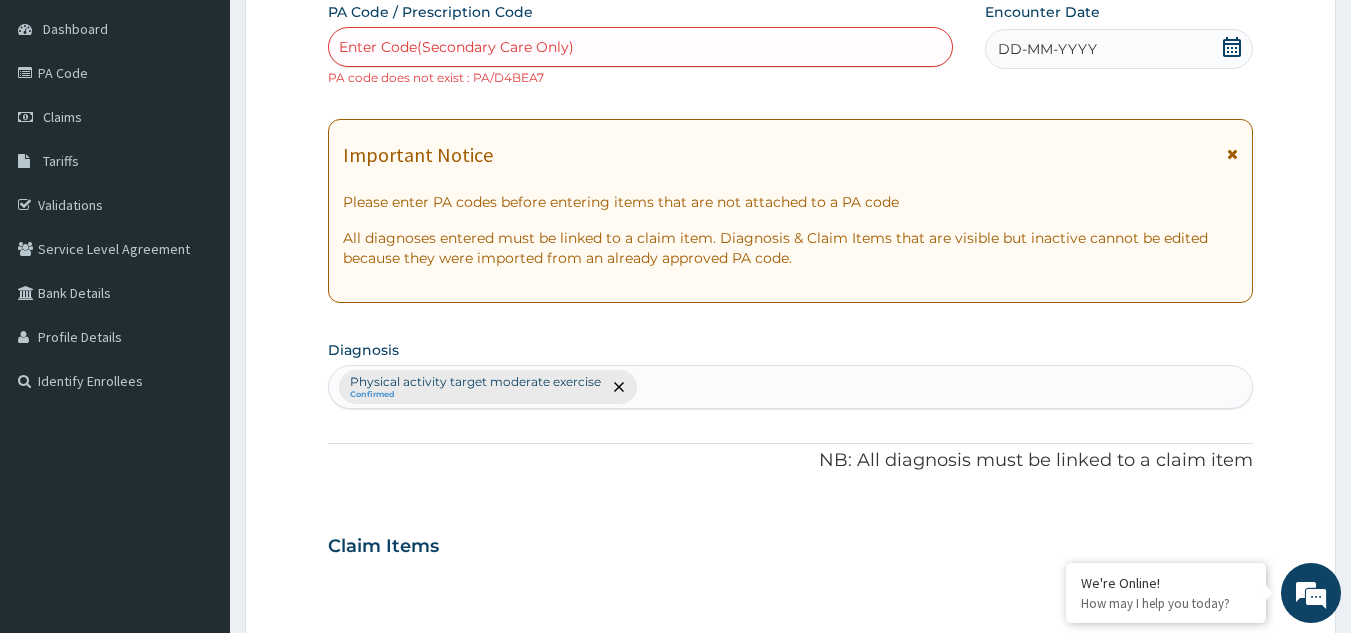 click on "Enter Code(Secondary Care Only)" at bounding box center [641, 47] 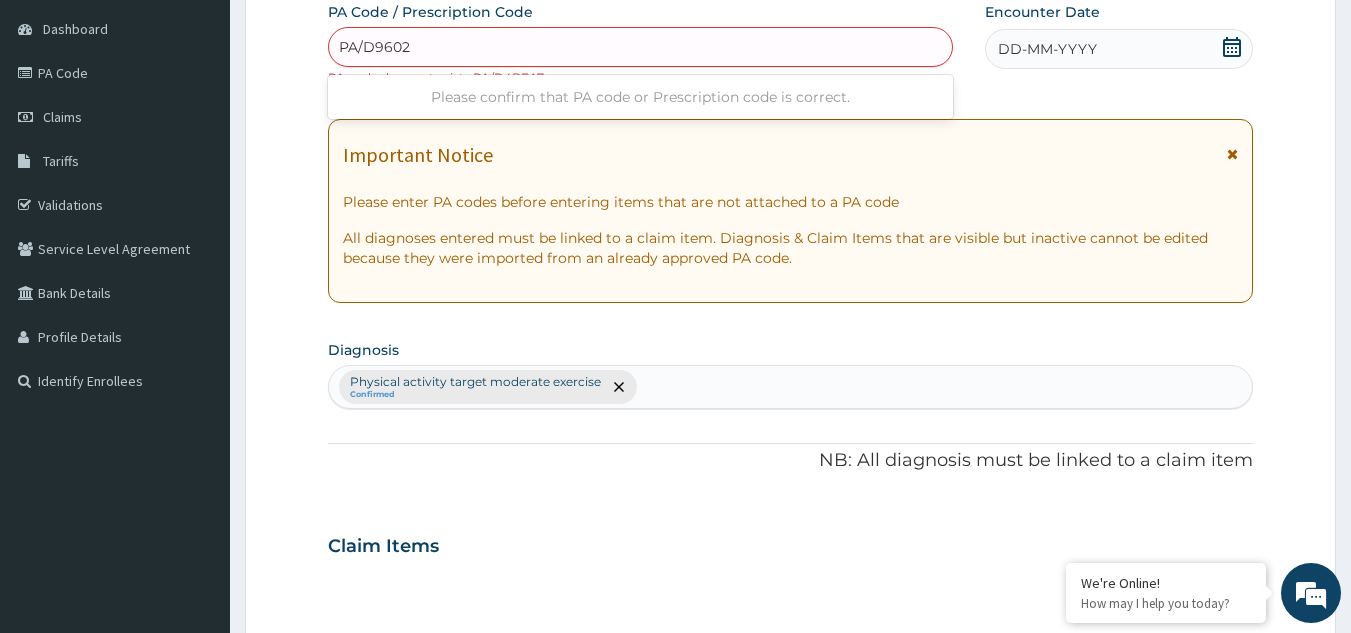 type on "PA/D96028" 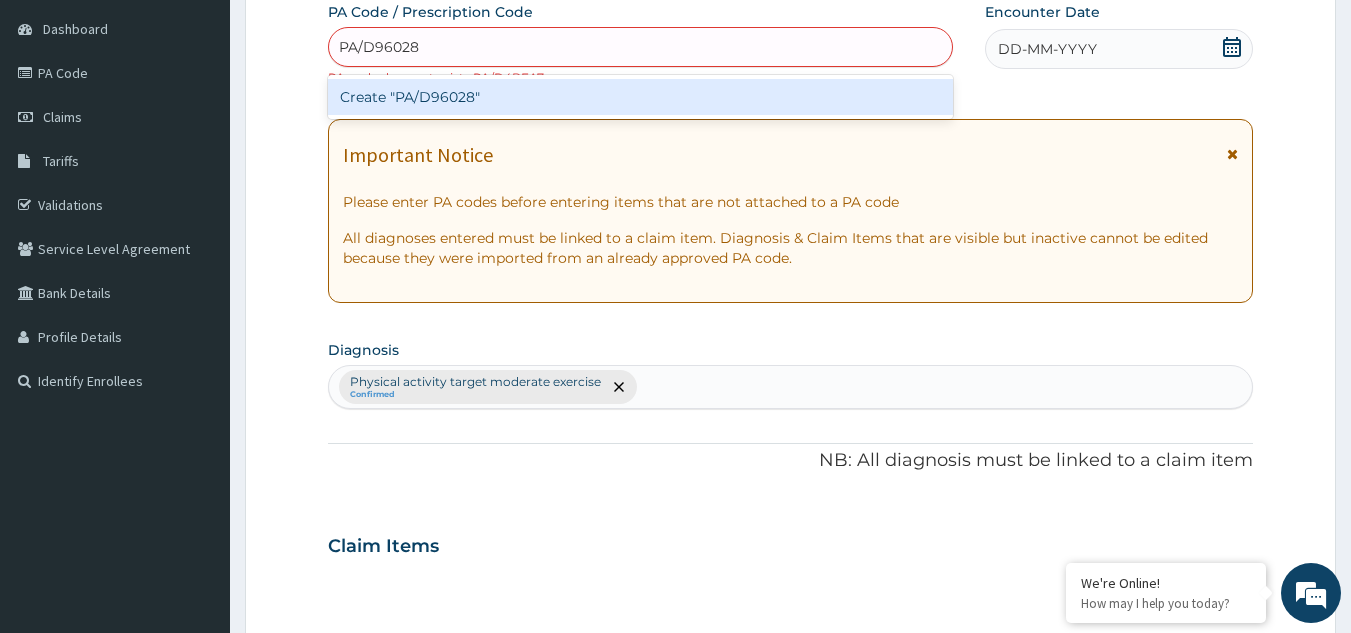 click on "Create "PA/D96028"" at bounding box center [641, 97] 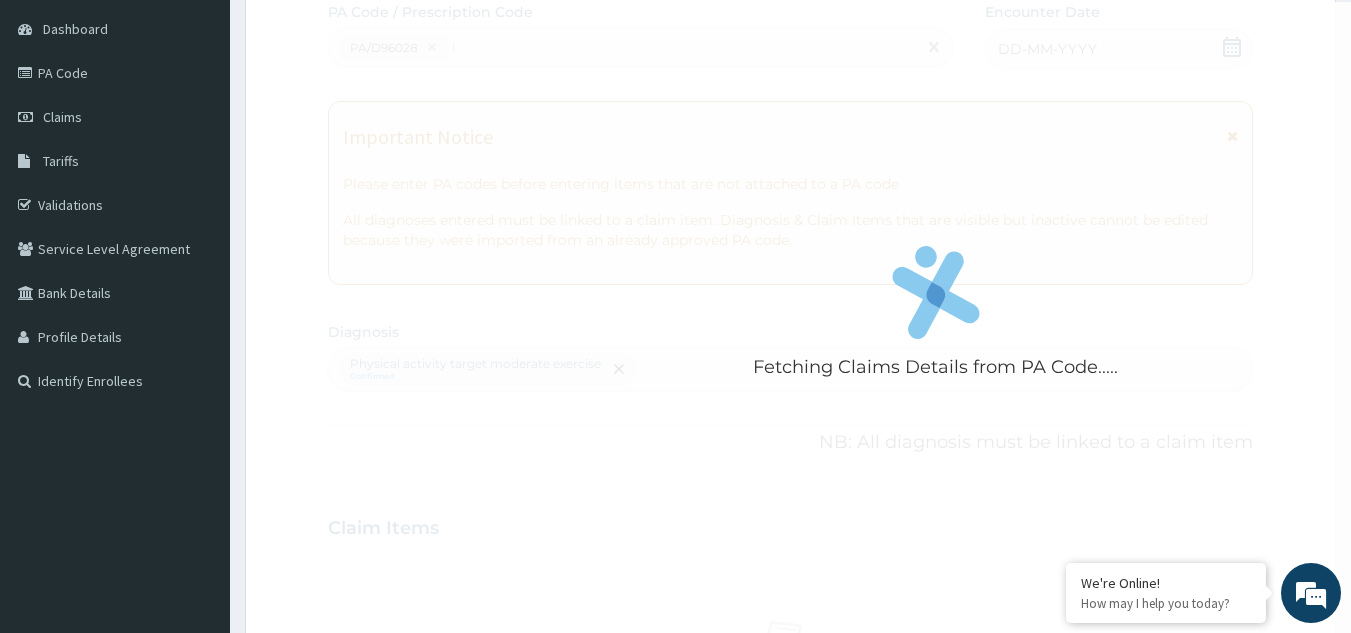 type 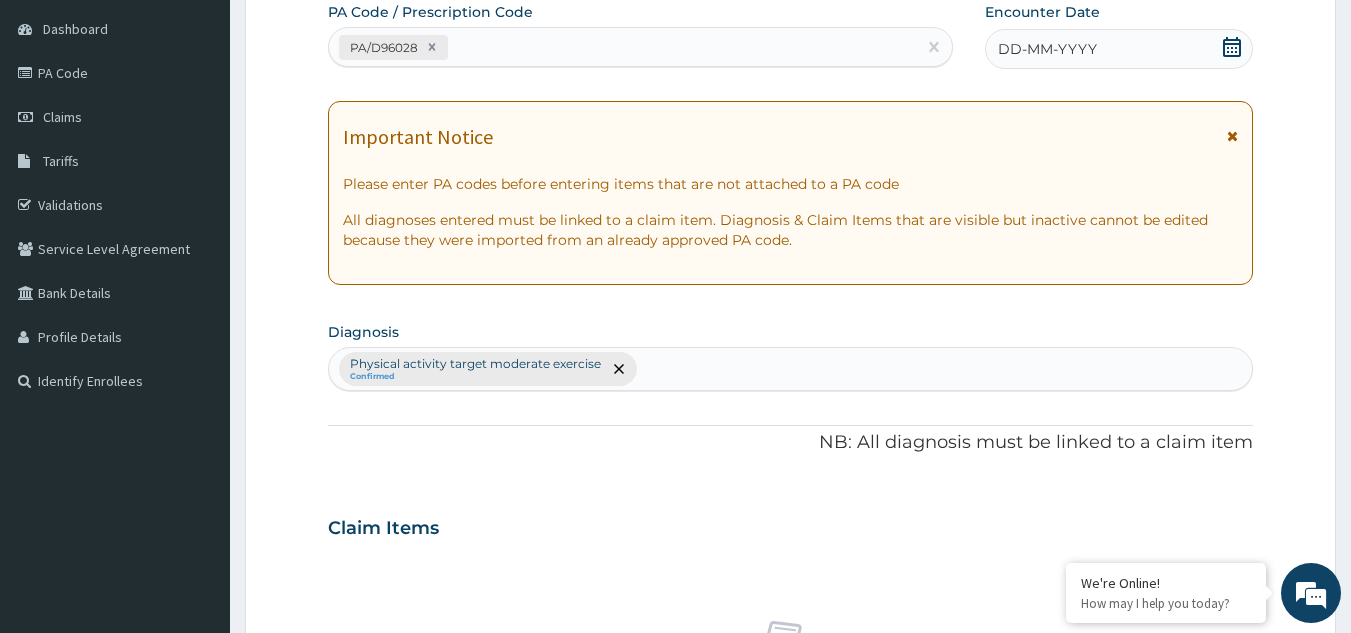 click on "DD-MM-YYYY" at bounding box center (1047, 49) 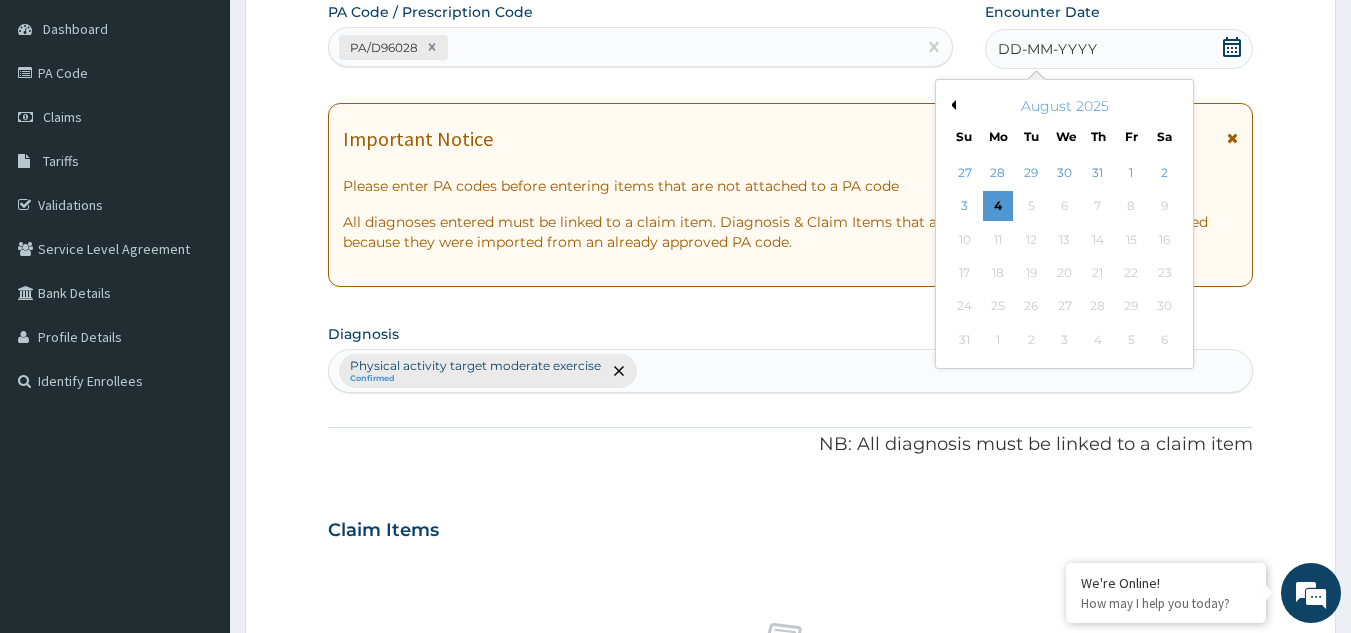 click on "Previous Month" at bounding box center [951, 105] 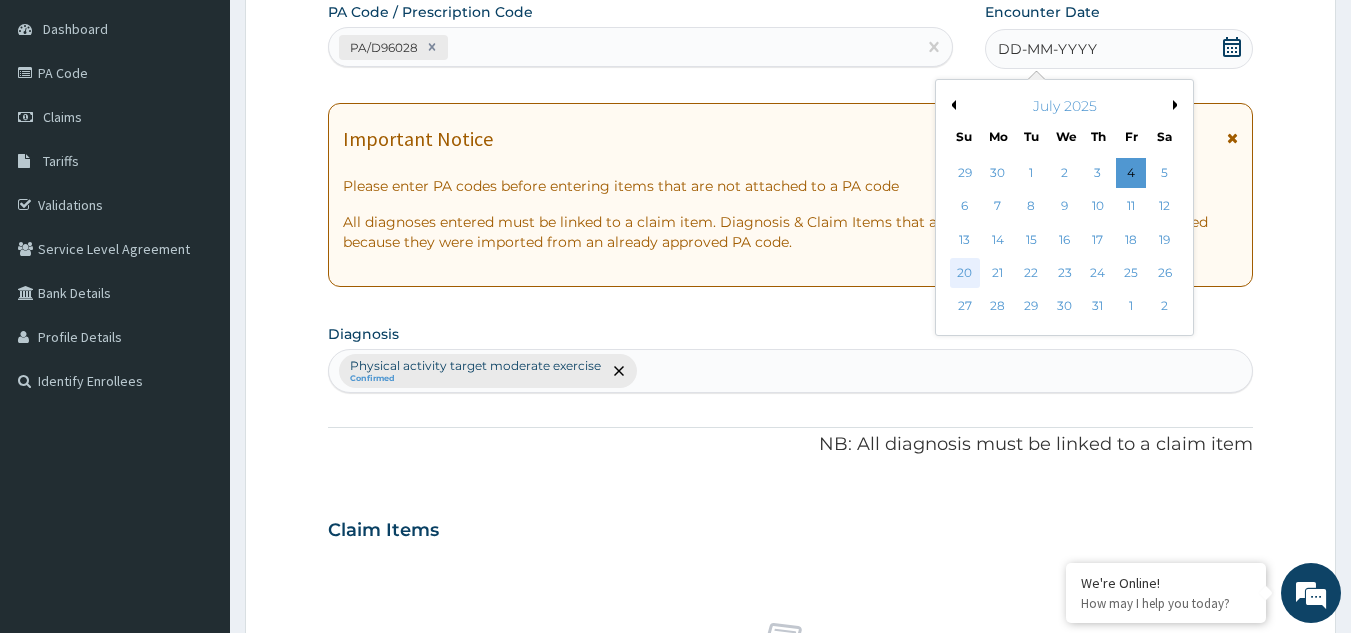 click on "20" at bounding box center (965, 273) 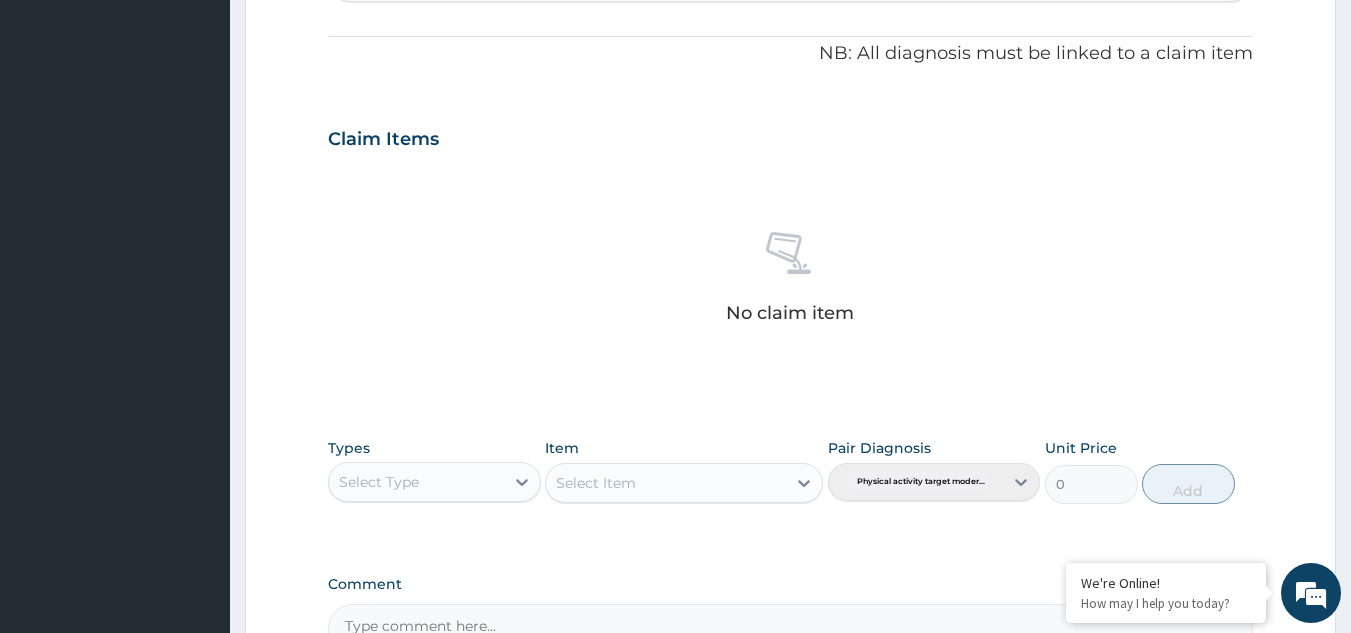 scroll, scrollTop: 631, scrollLeft: 0, axis: vertical 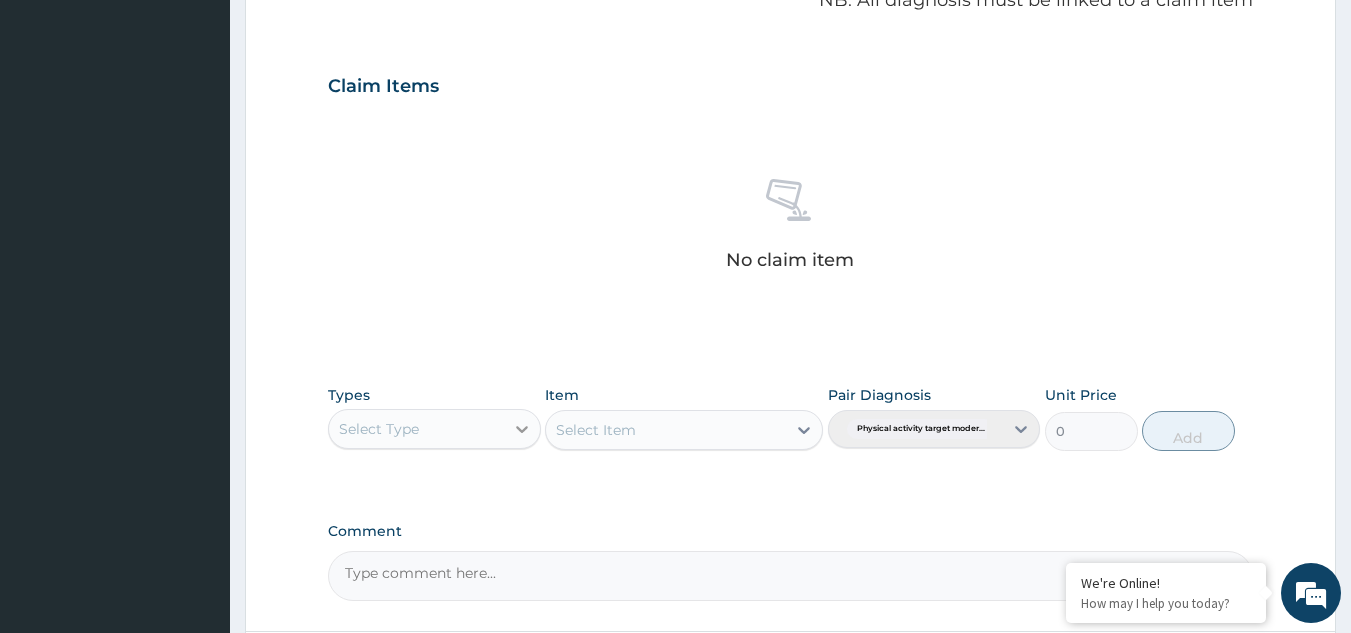 click 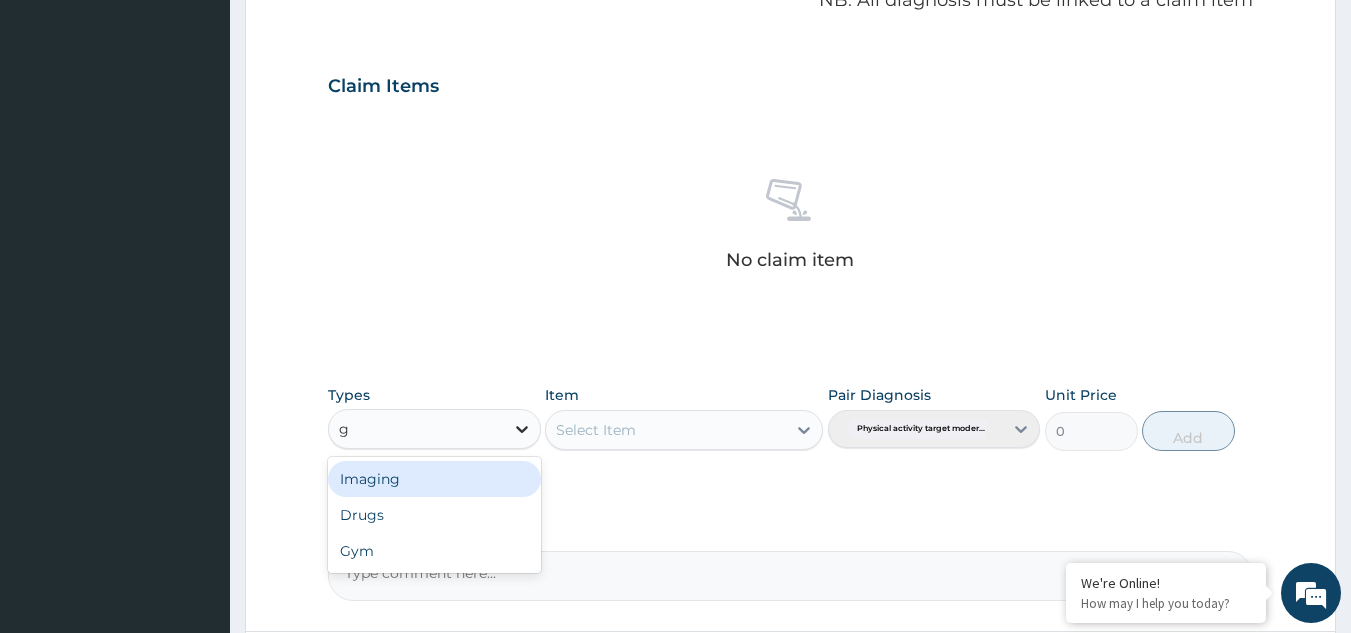 type on "gy" 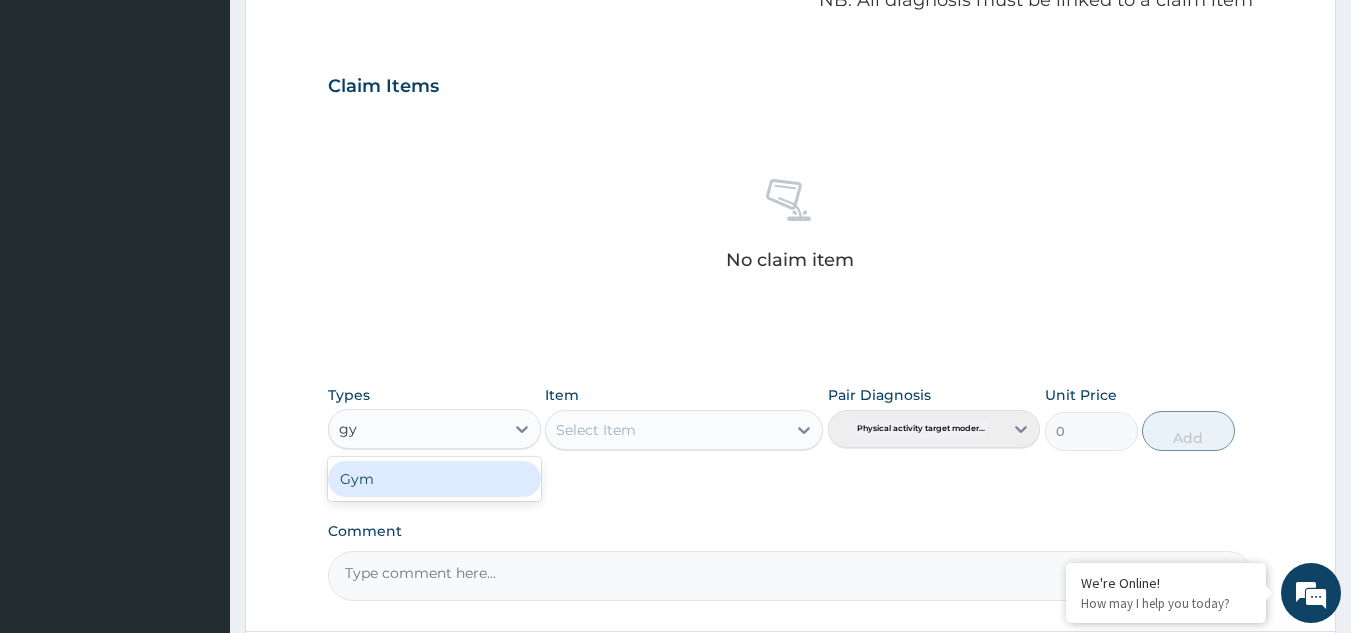 click on "Gym" at bounding box center (434, 479) 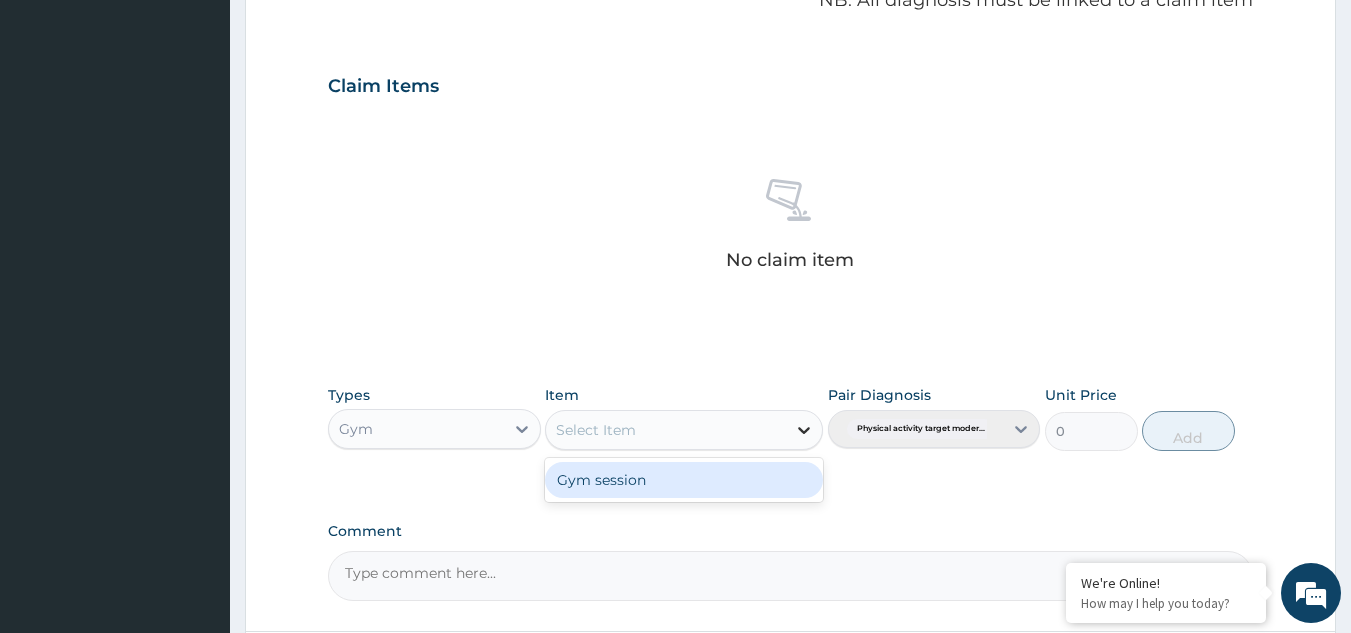 click 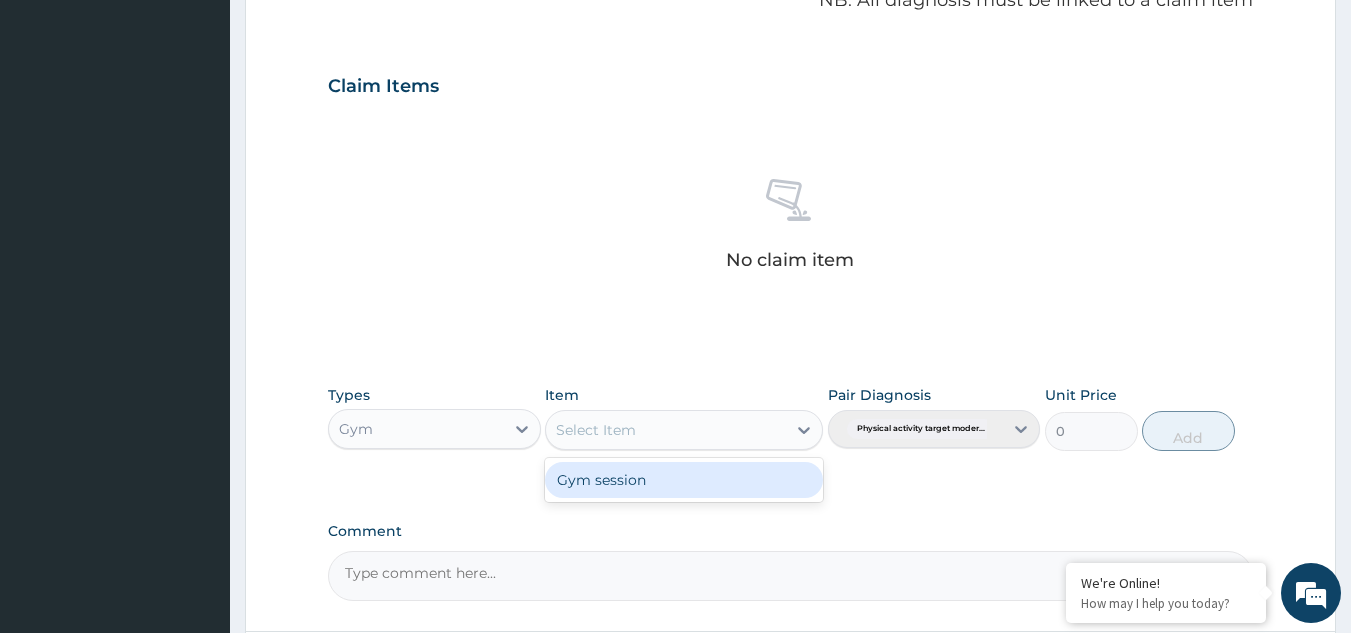 click on "Gym session" at bounding box center [684, 480] 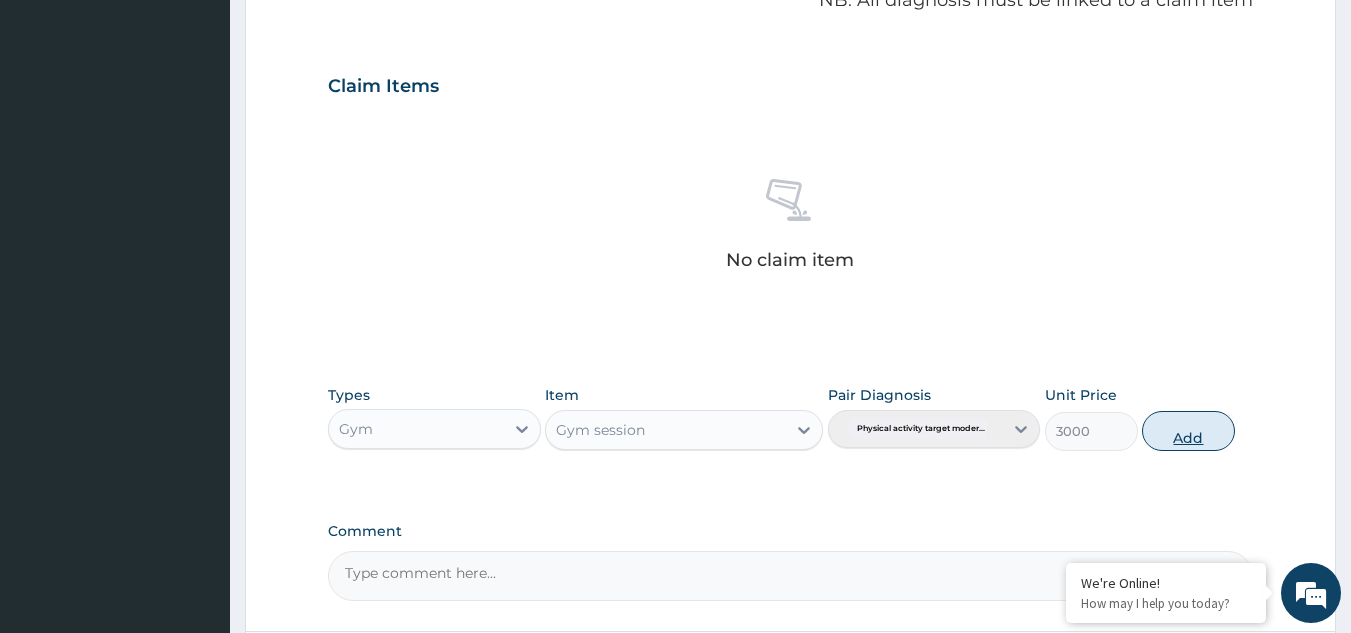 click on "Add" at bounding box center [1188, 431] 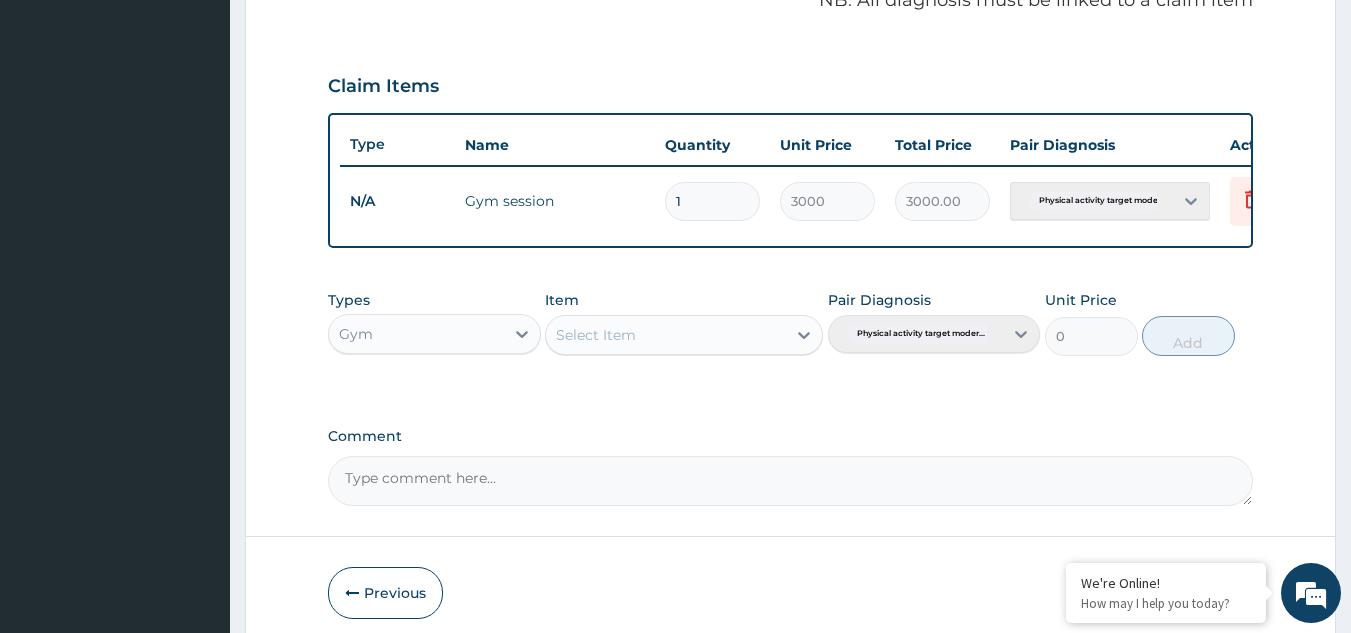 type 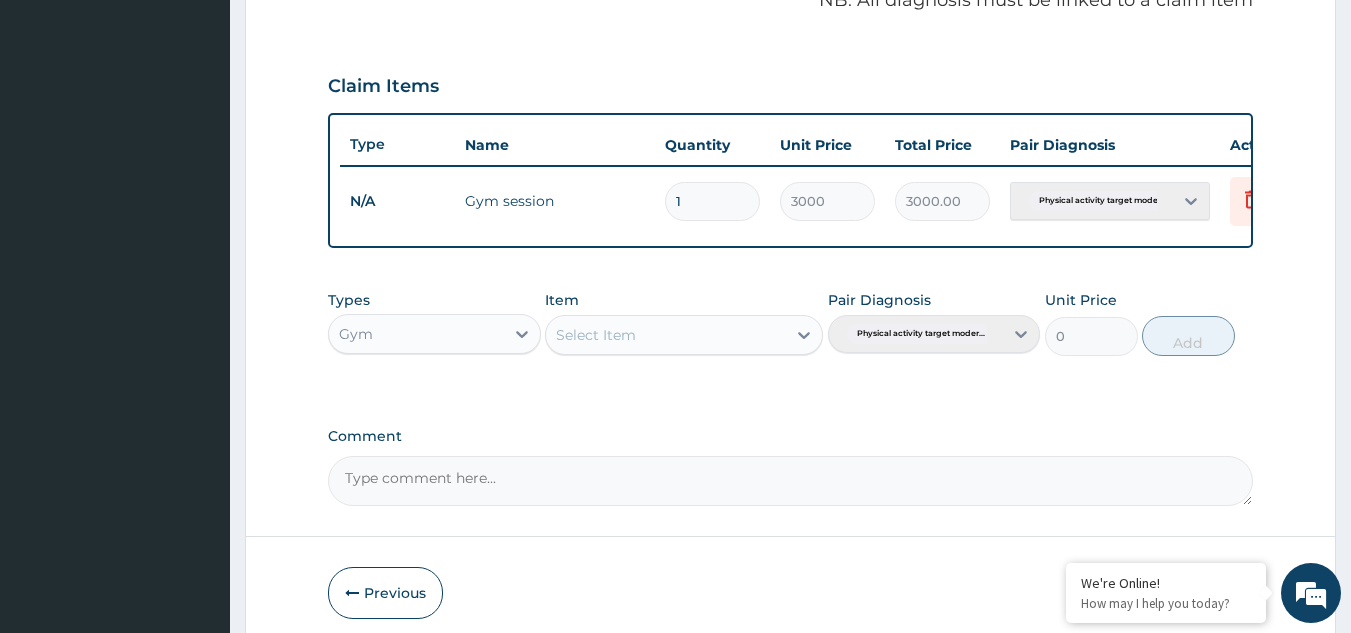 type on "0.00" 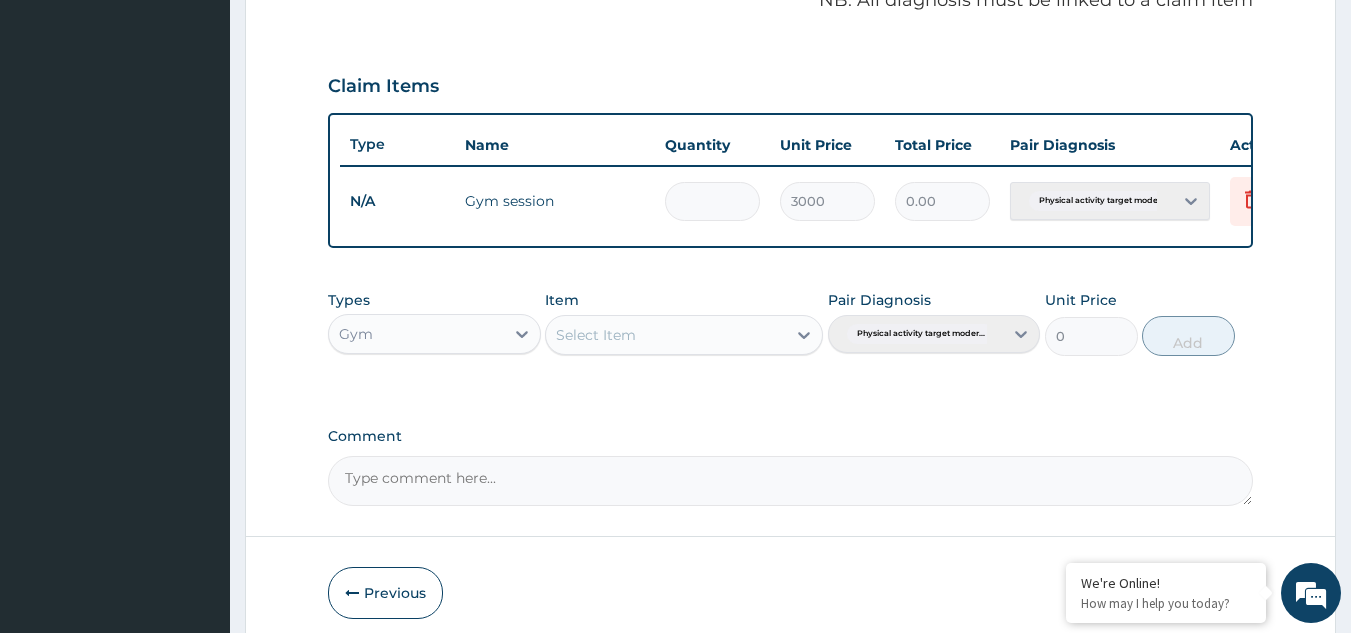type on "4" 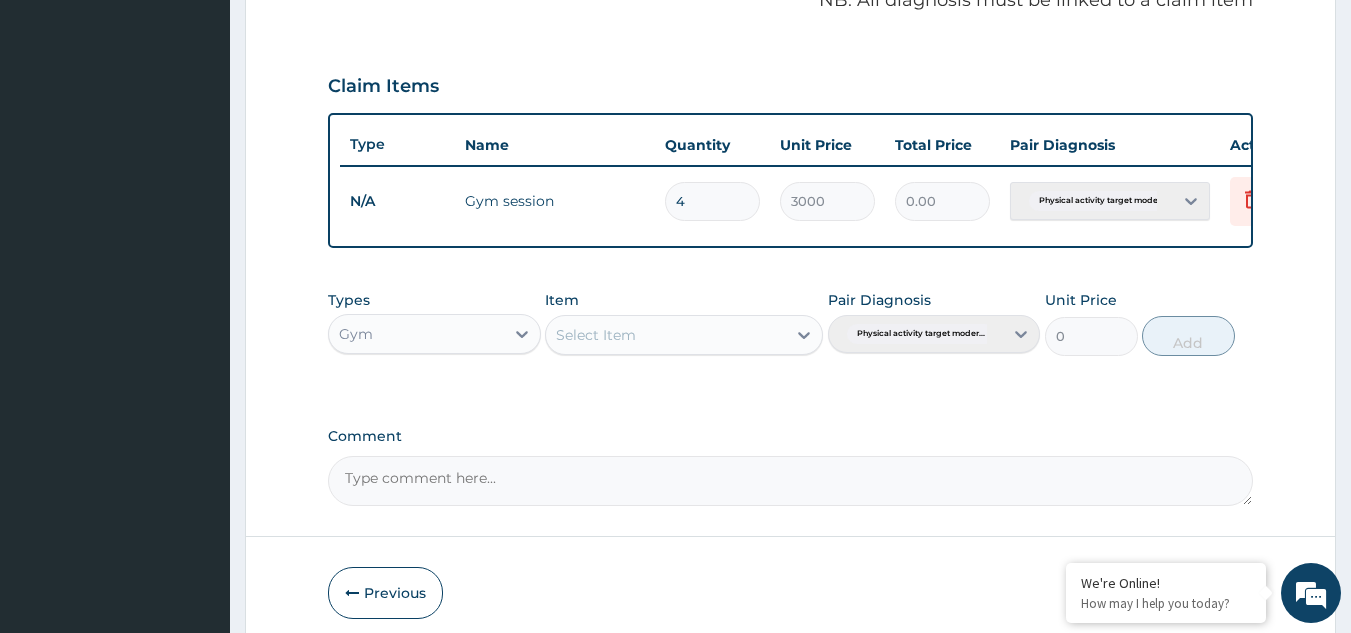 type on "12000.00" 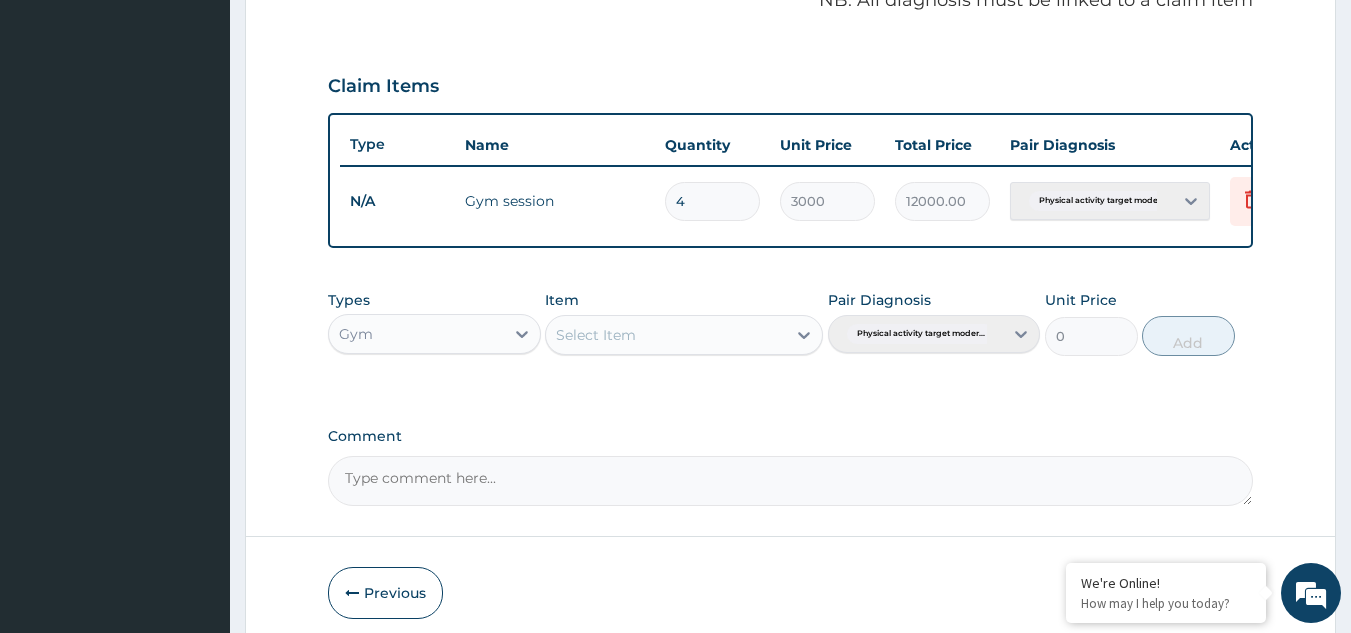 scroll, scrollTop: 729, scrollLeft: 0, axis: vertical 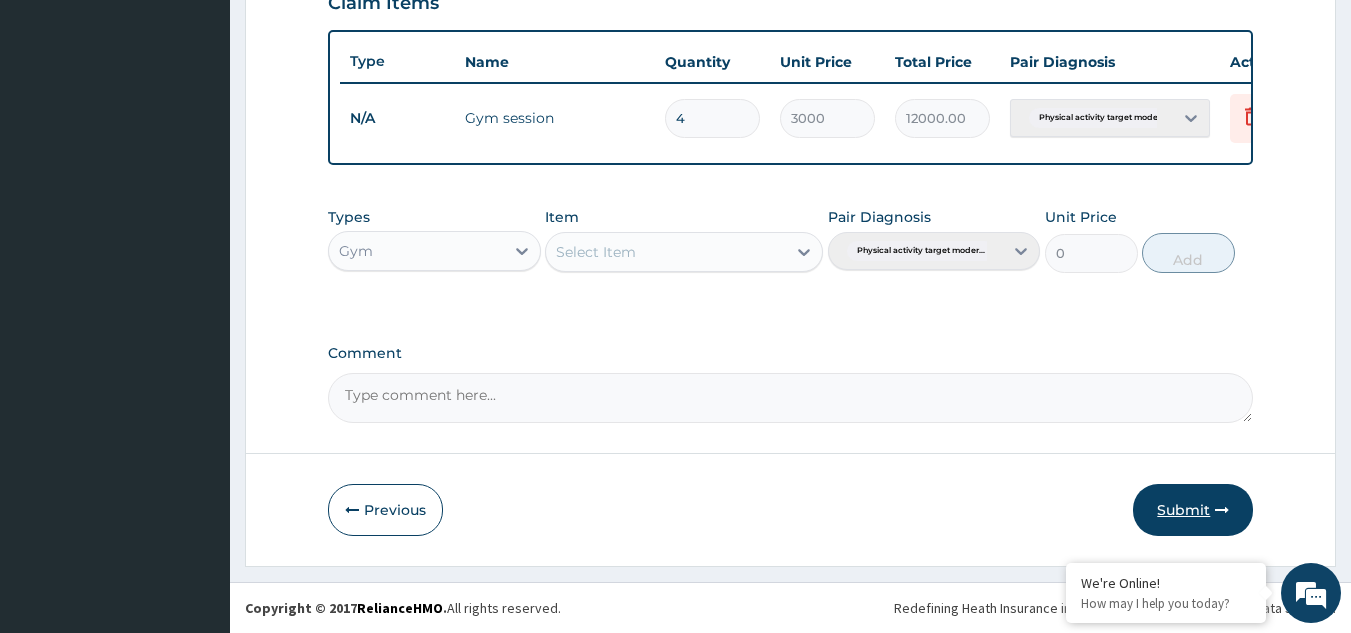 type on "4" 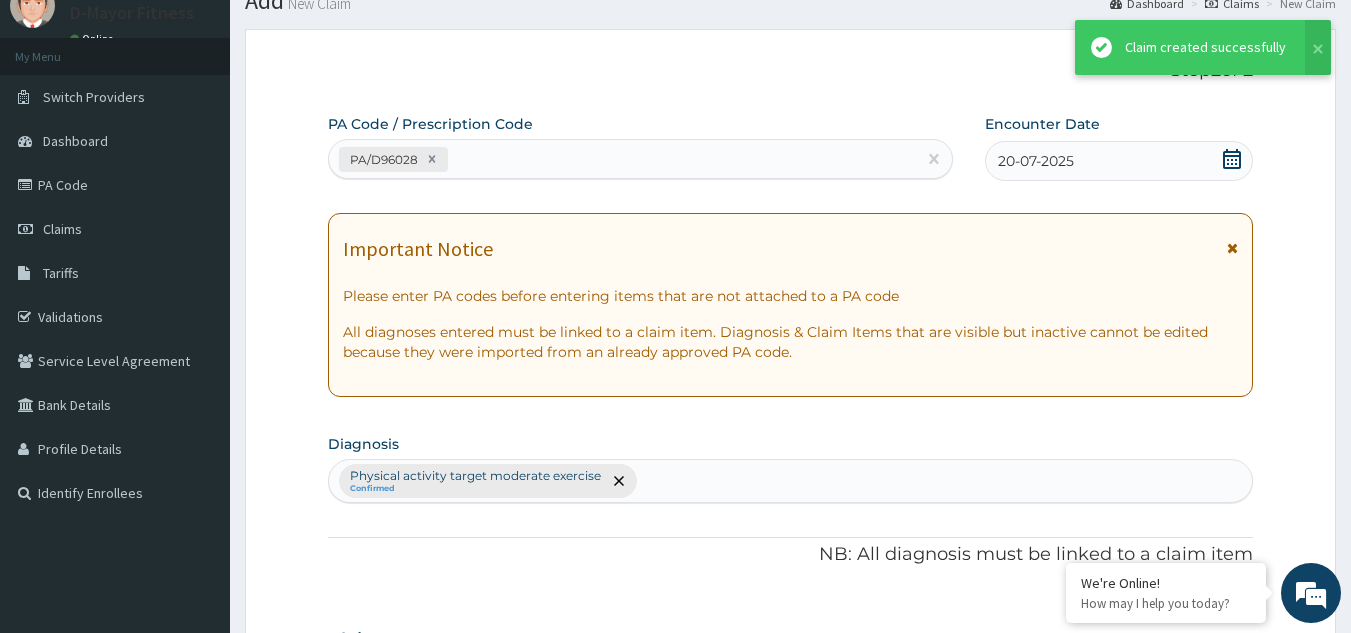 scroll, scrollTop: 729, scrollLeft: 0, axis: vertical 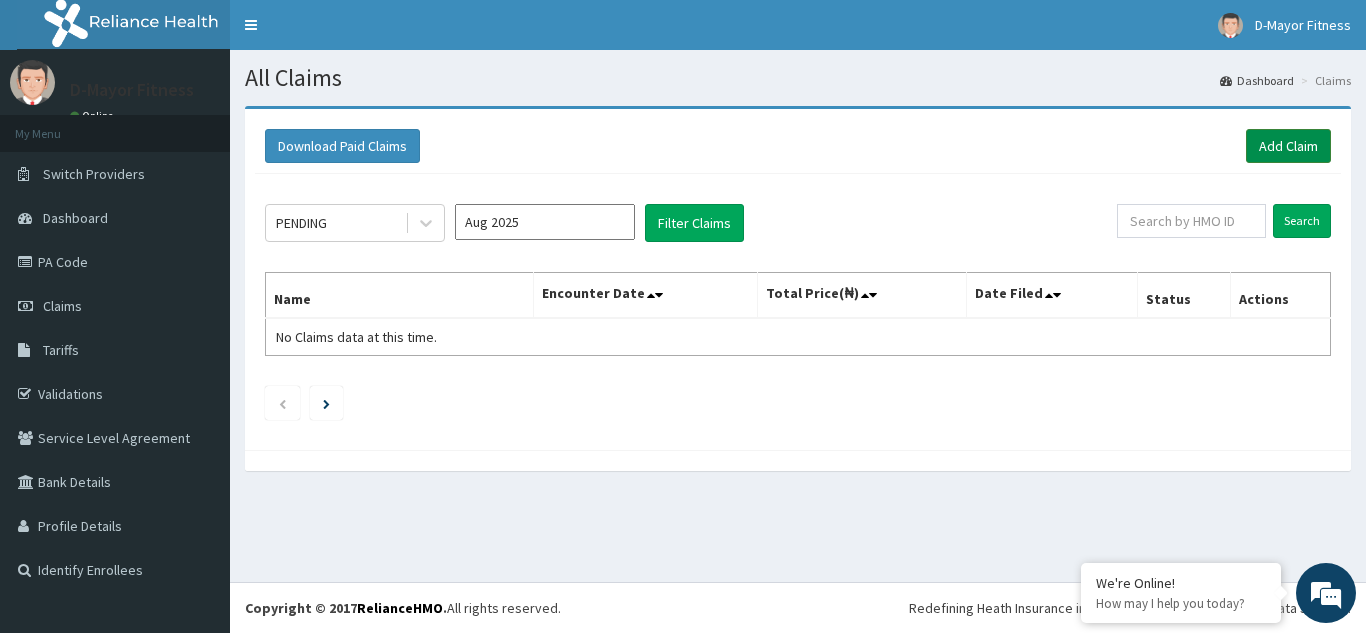 click on "Add Claim" at bounding box center (1288, 146) 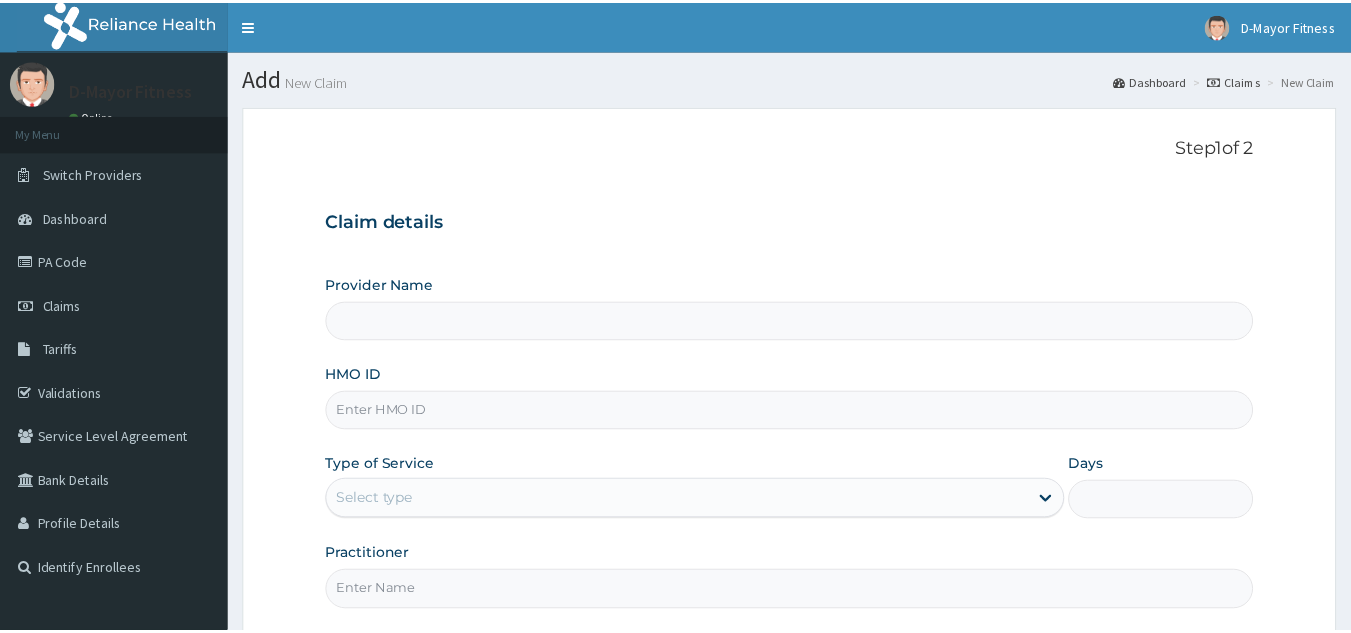 scroll, scrollTop: 0, scrollLeft: 0, axis: both 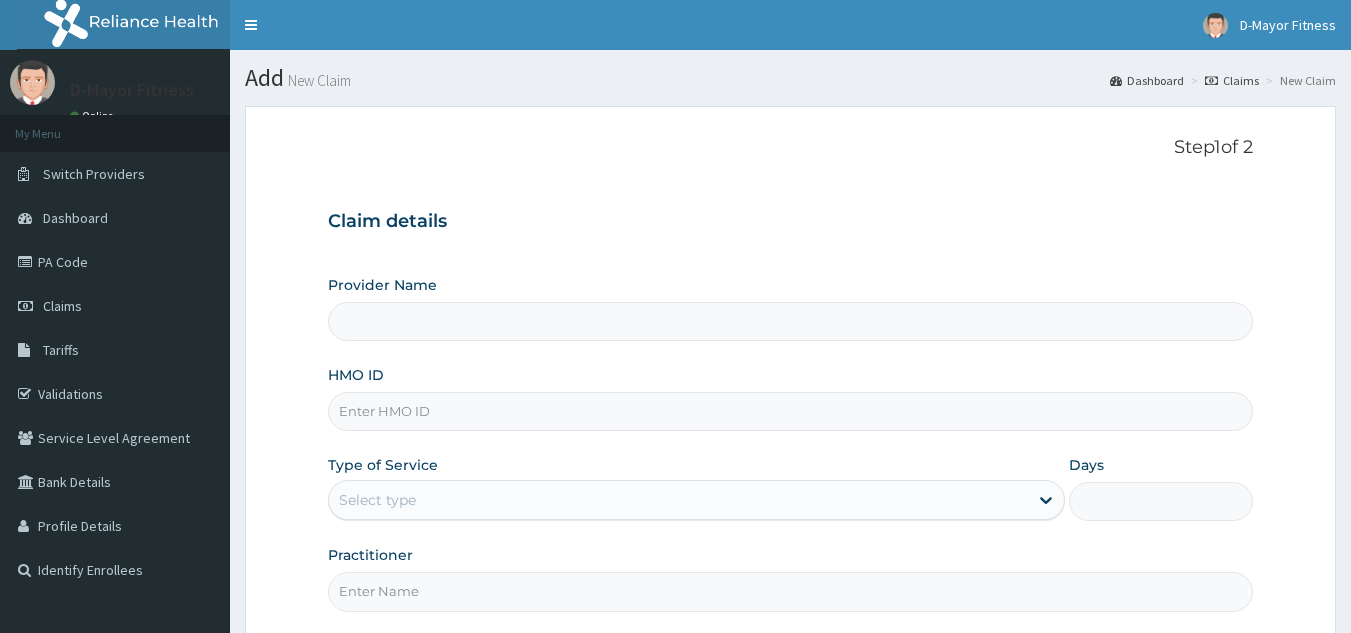 type on "D-Mayor fitness Gym" 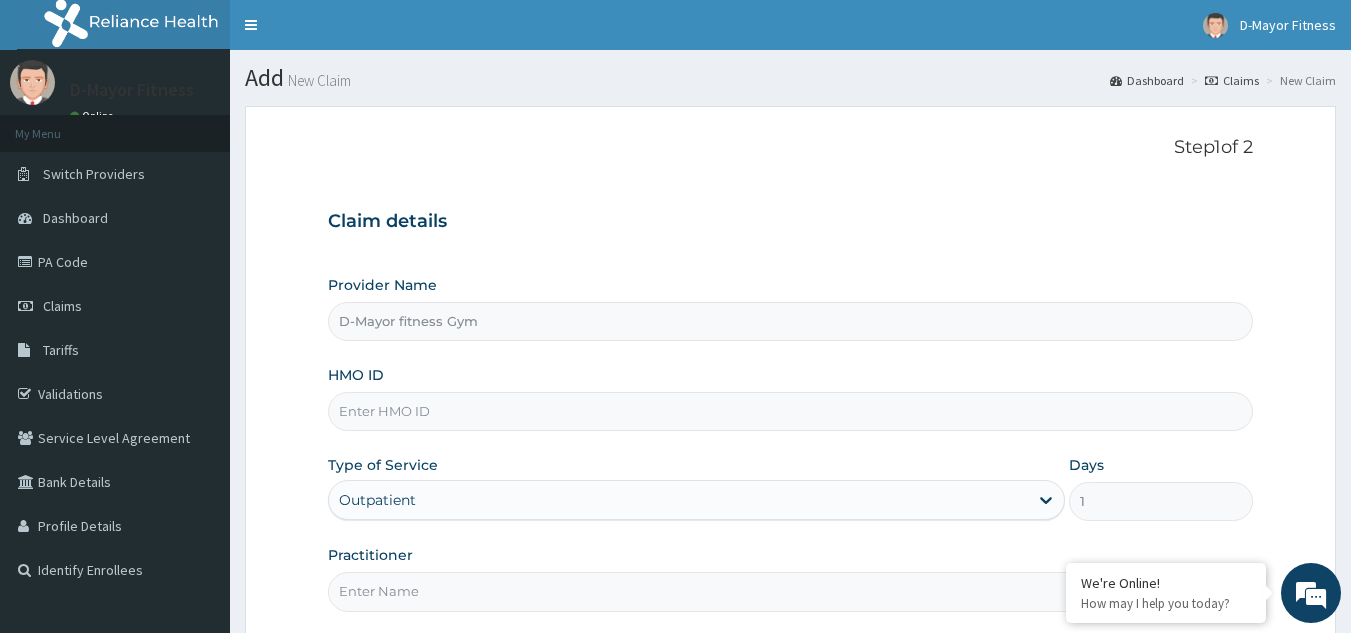 scroll, scrollTop: 0, scrollLeft: 0, axis: both 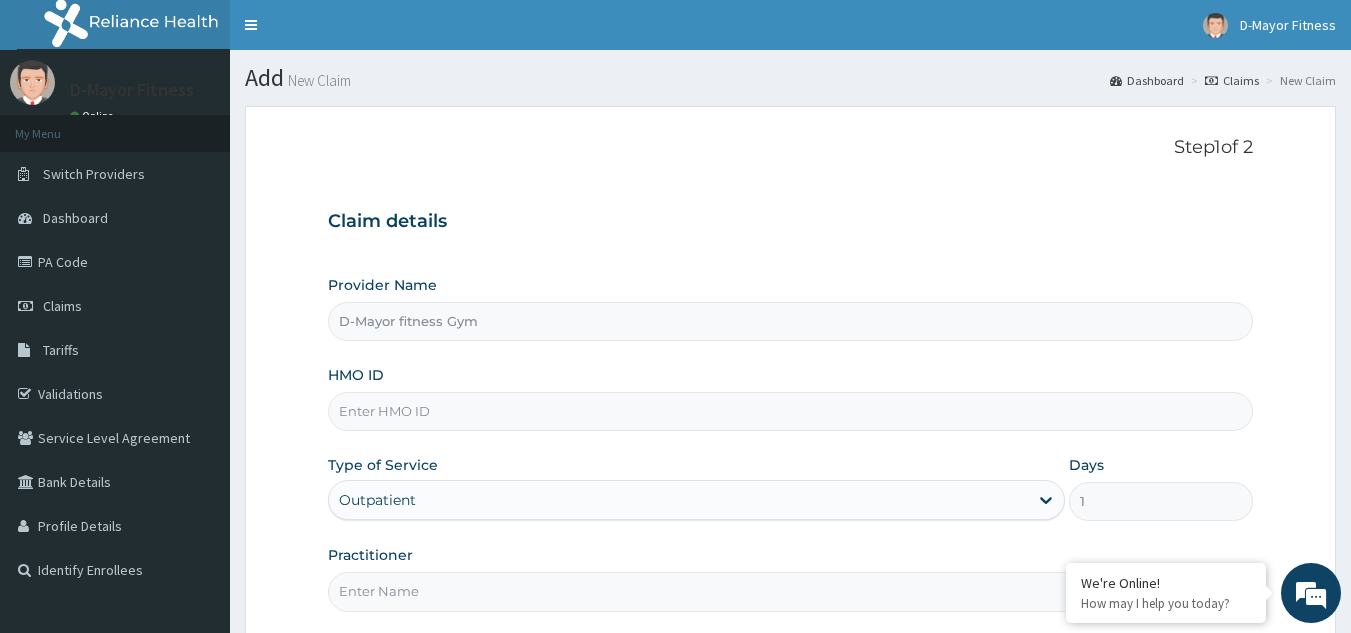 click on "HMO ID" at bounding box center (791, 411) 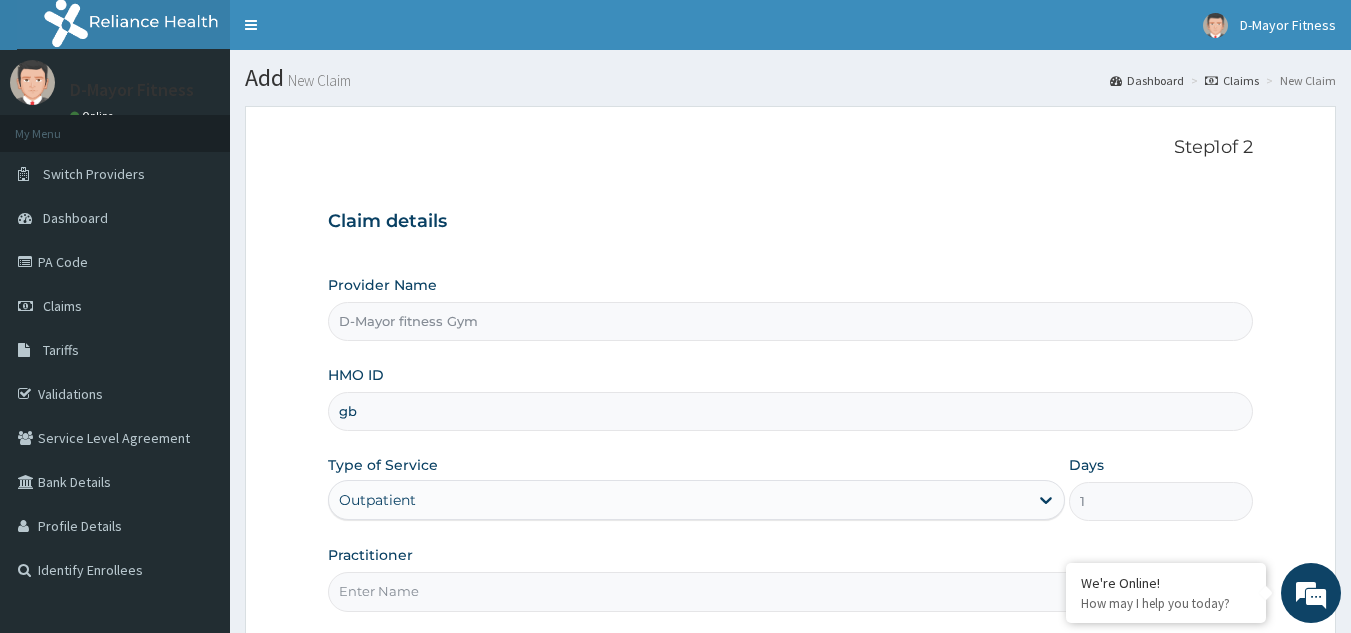 type on "GBI/10158/B" 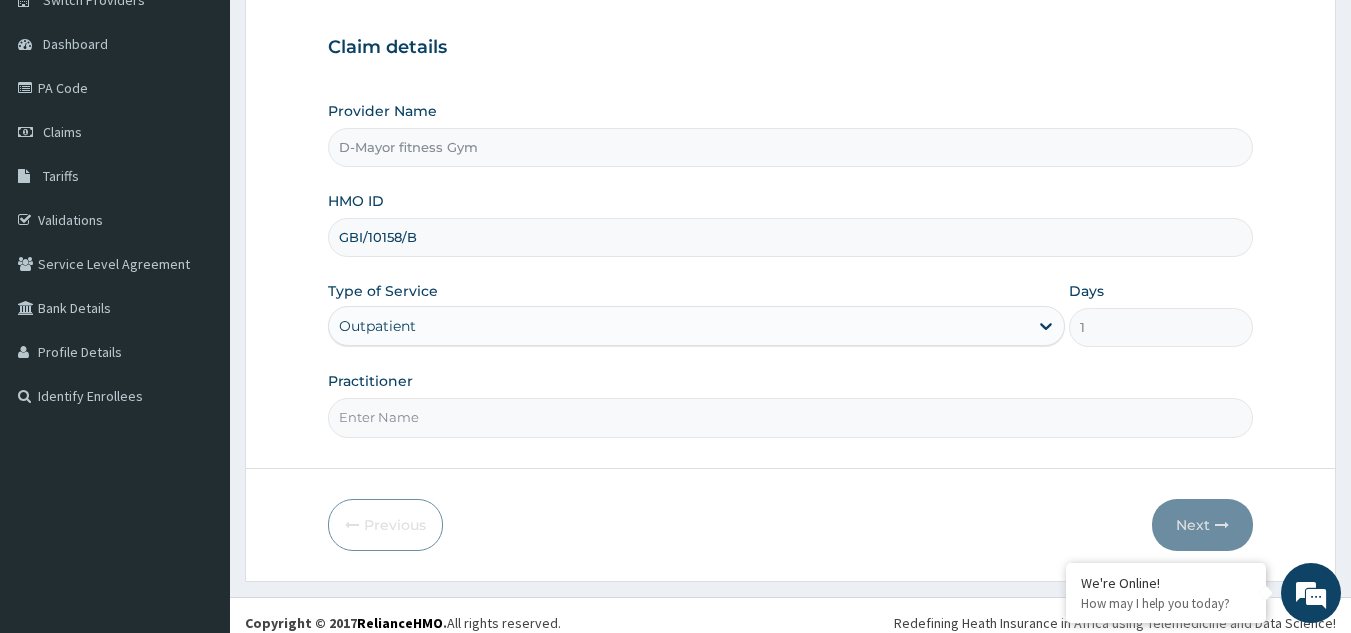 scroll, scrollTop: 189, scrollLeft: 0, axis: vertical 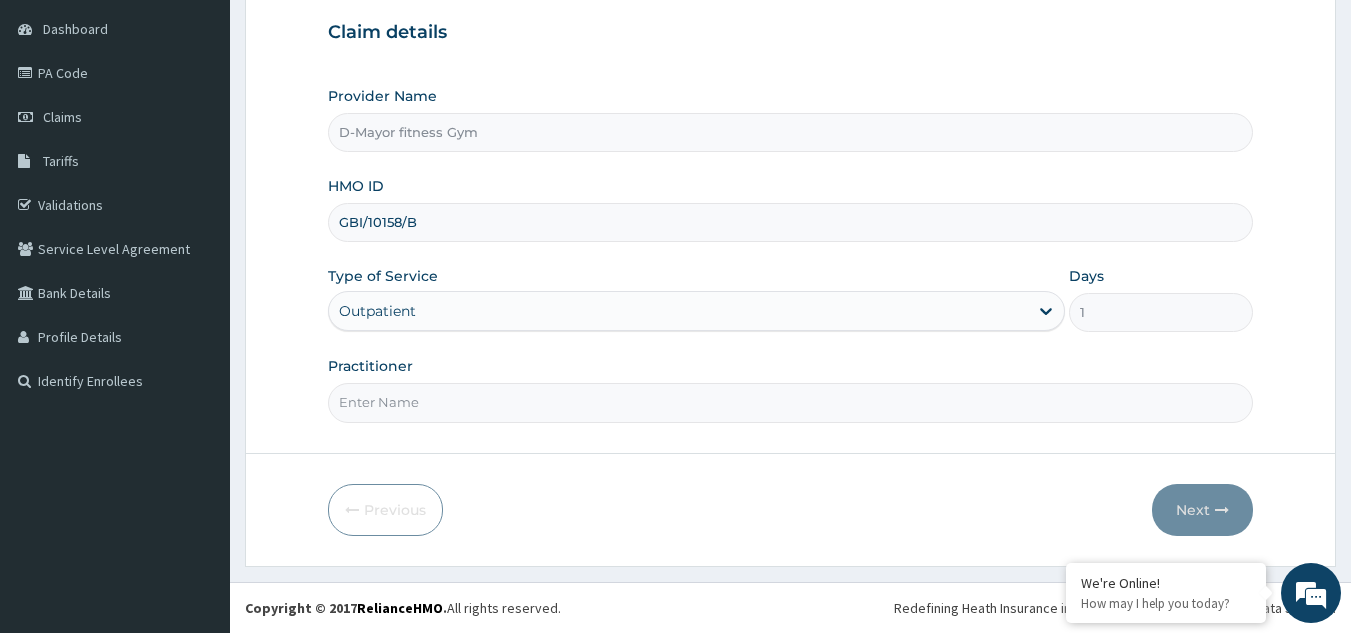 click on "Practitioner" at bounding box center (791, 402) 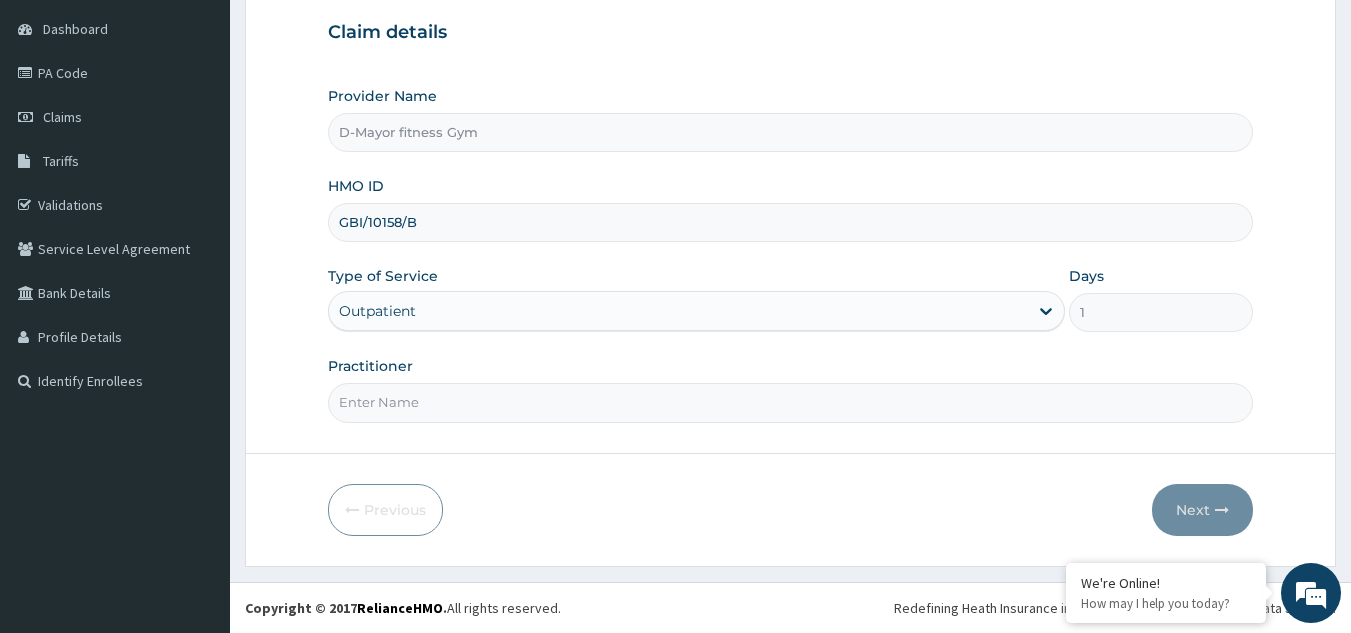 type on "COACH CHRIS" 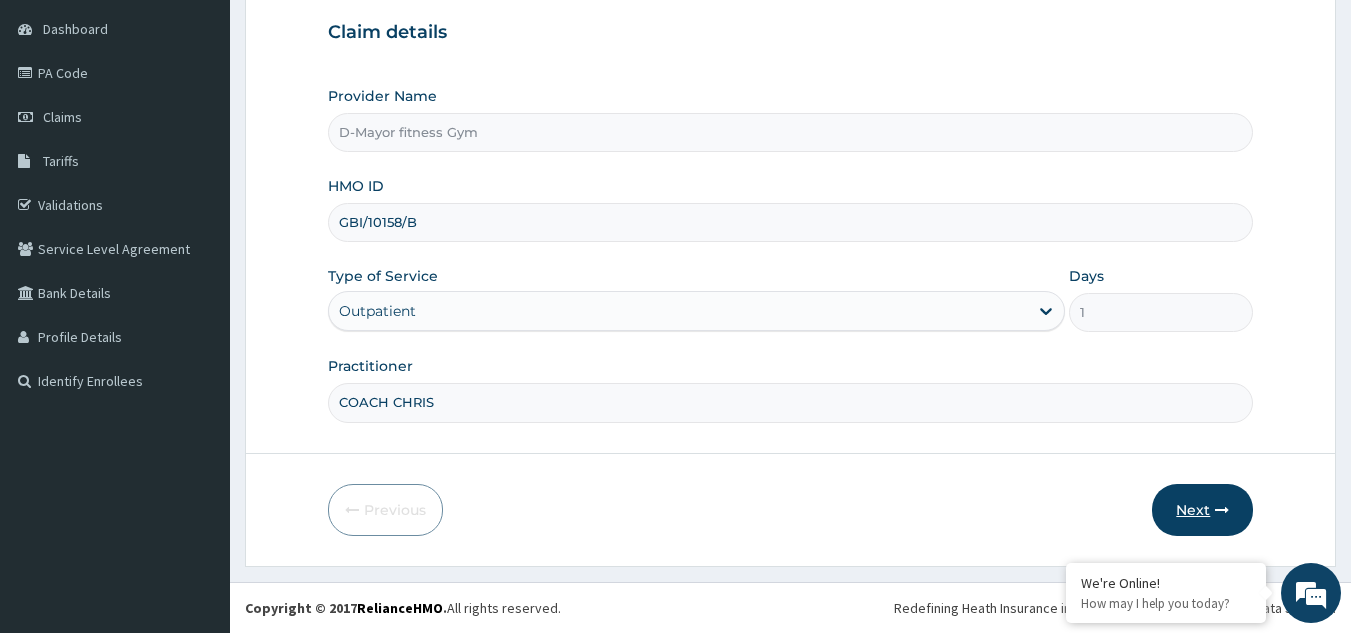 click on "Next" at bounding box center [1202, 510] 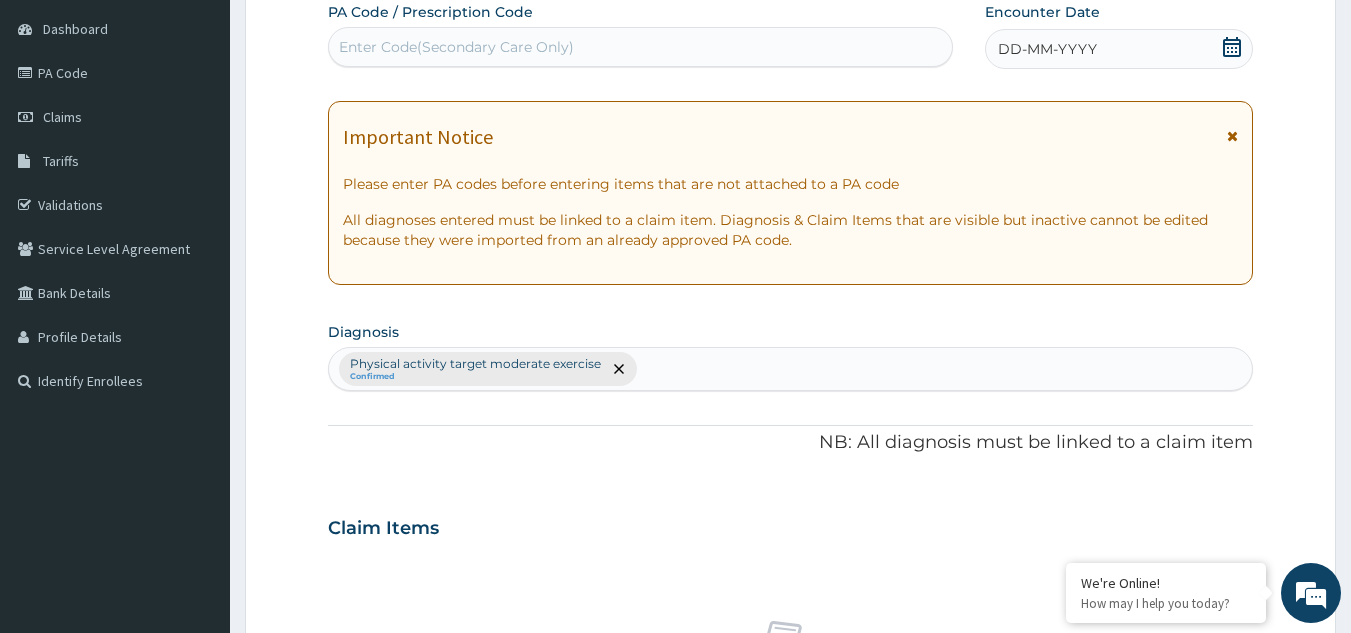 click on "Enter Code(Secondary Care Only)" at bounding box center (641, 47) 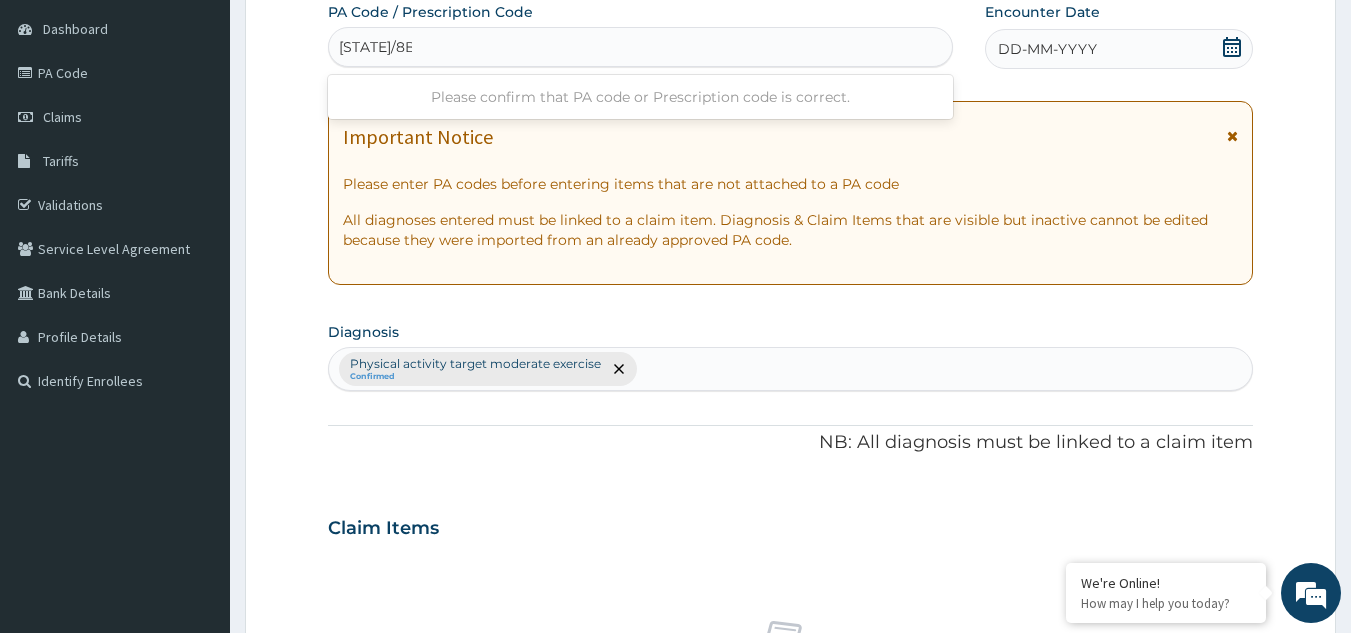 type on "PA/8B3D2A" 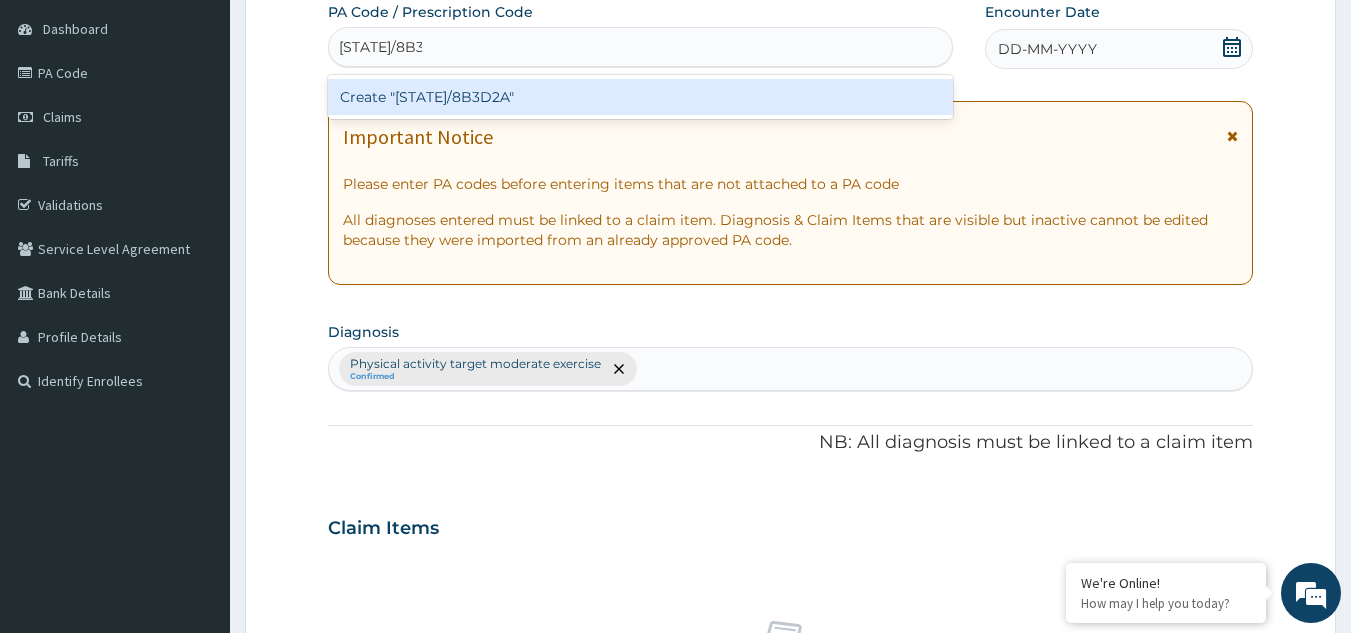 click on "Create "PA/8B3D2A"" at bounding box center [641, 97] 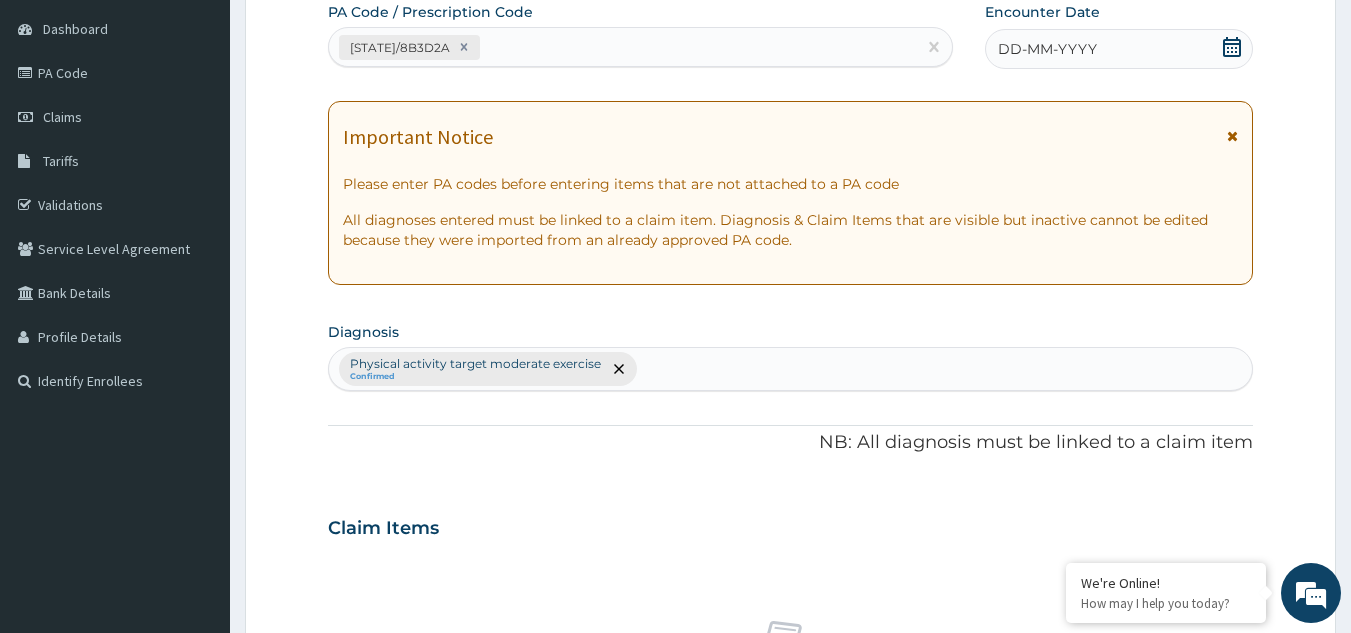 click on "DD-MM-YYYY" at bounding box center (1119, 49) 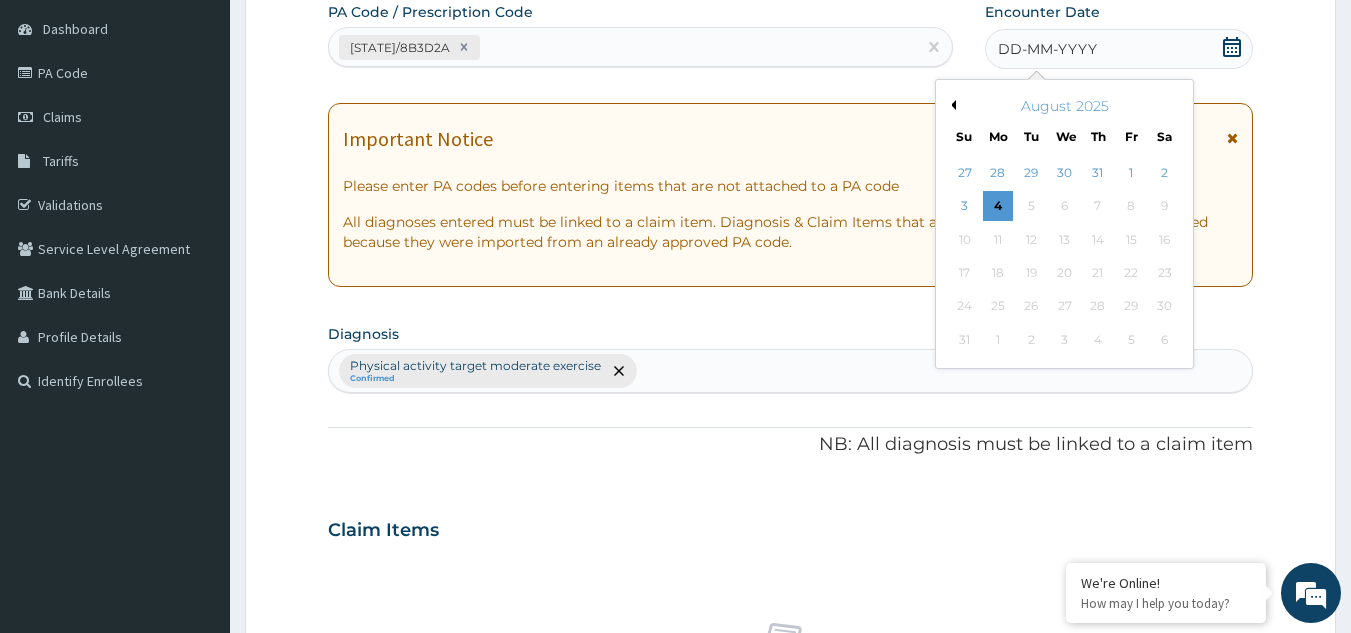 click on "Previous Month" at bounding box center [951, 105] 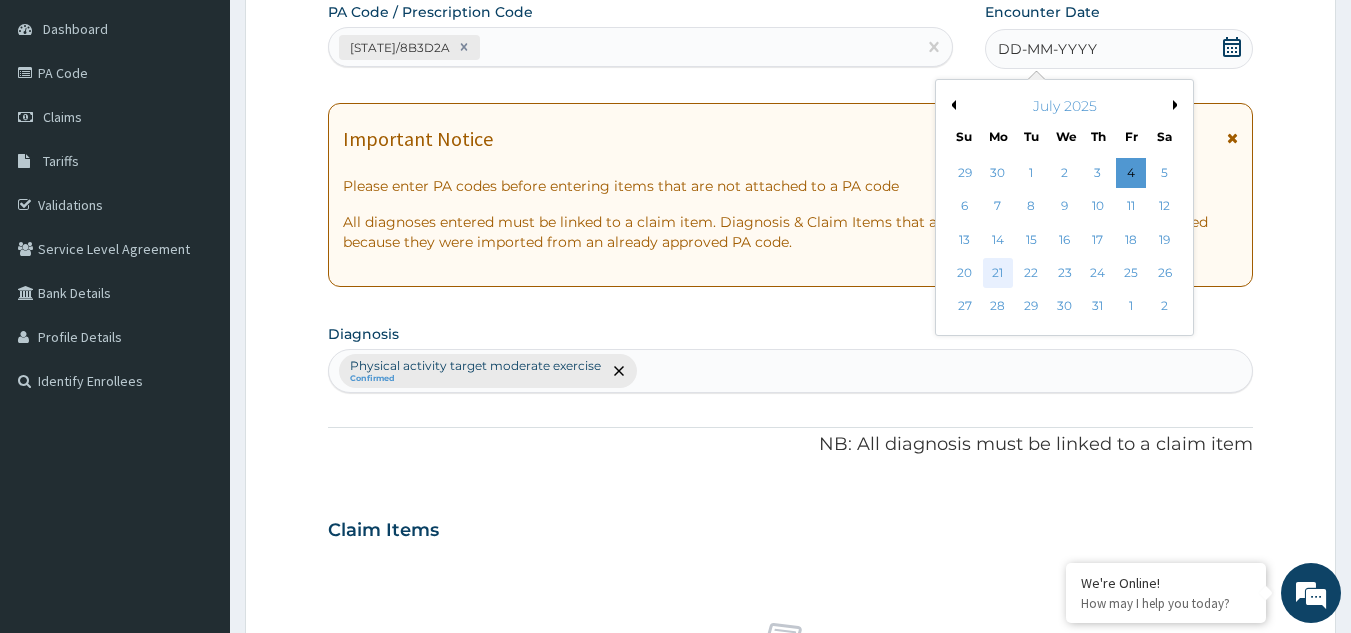 click on "21" at bounding box center [998, 273] 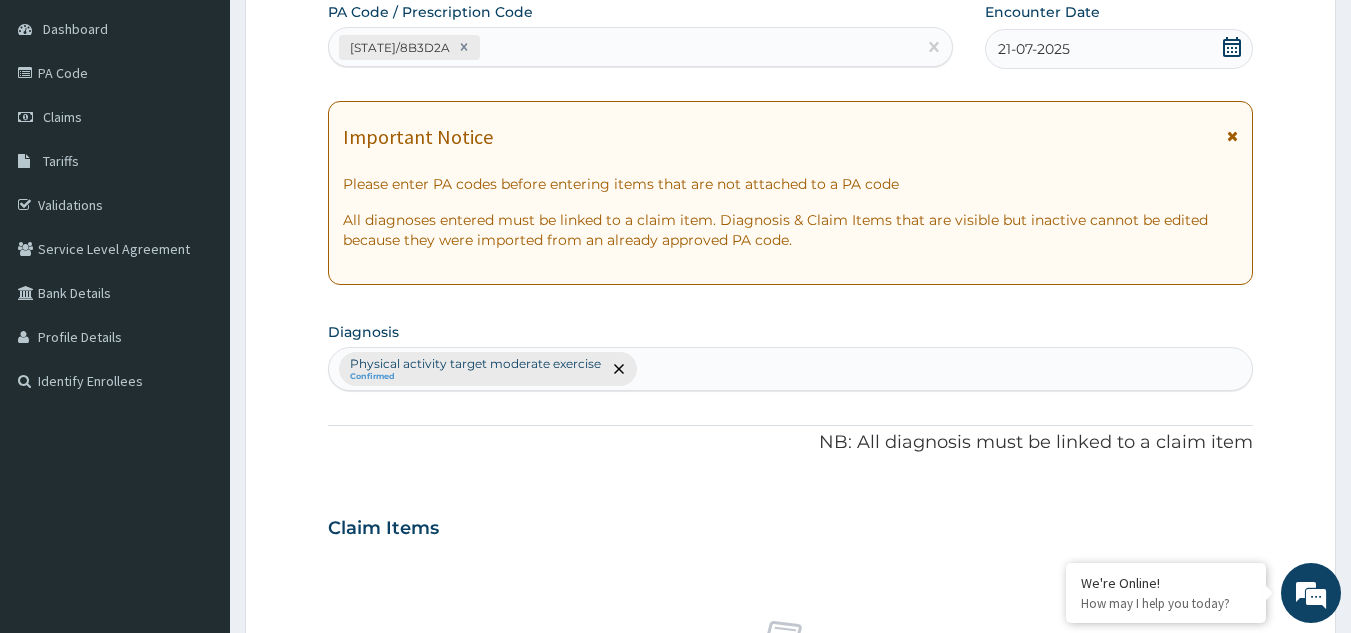 scroll, scrollTop: 742, scrollLeft: 0, axis: vertical 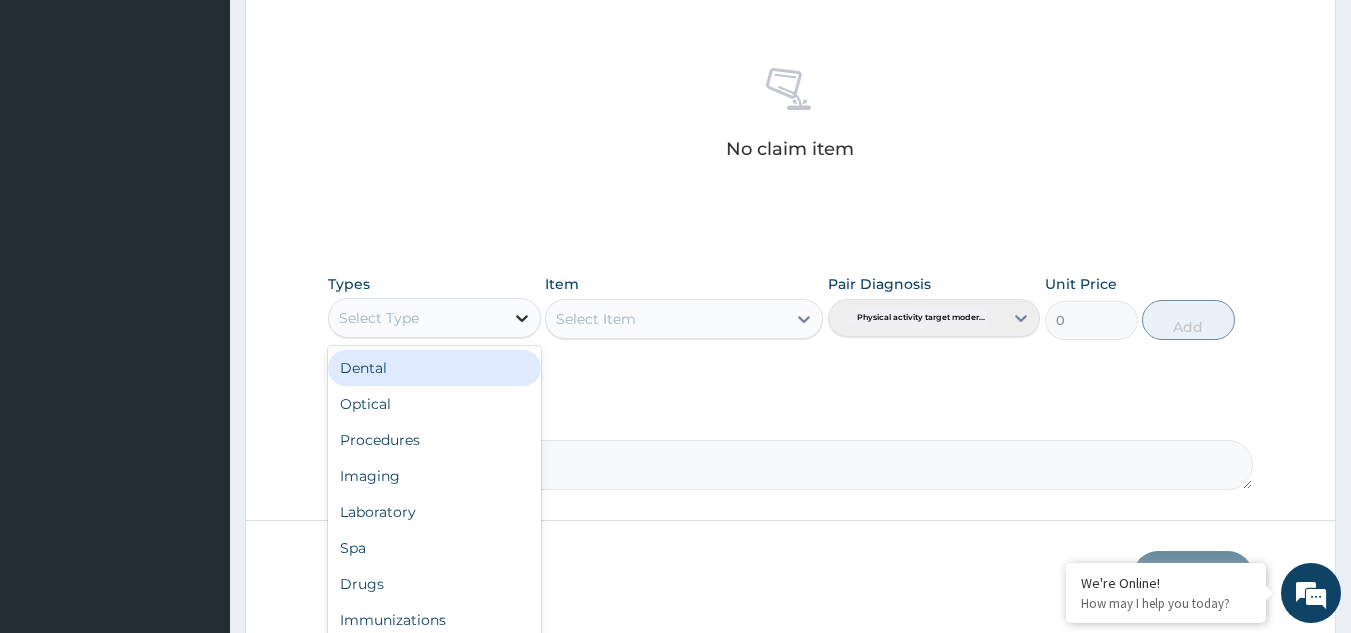 click 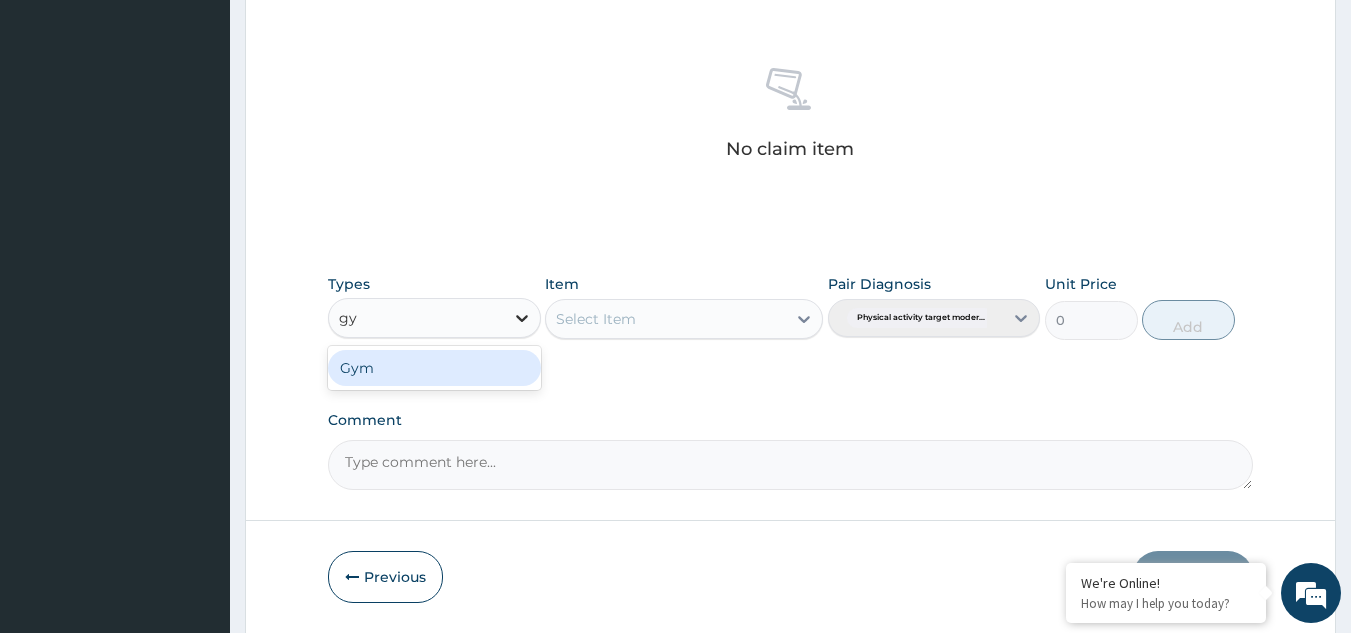 type on "gym" 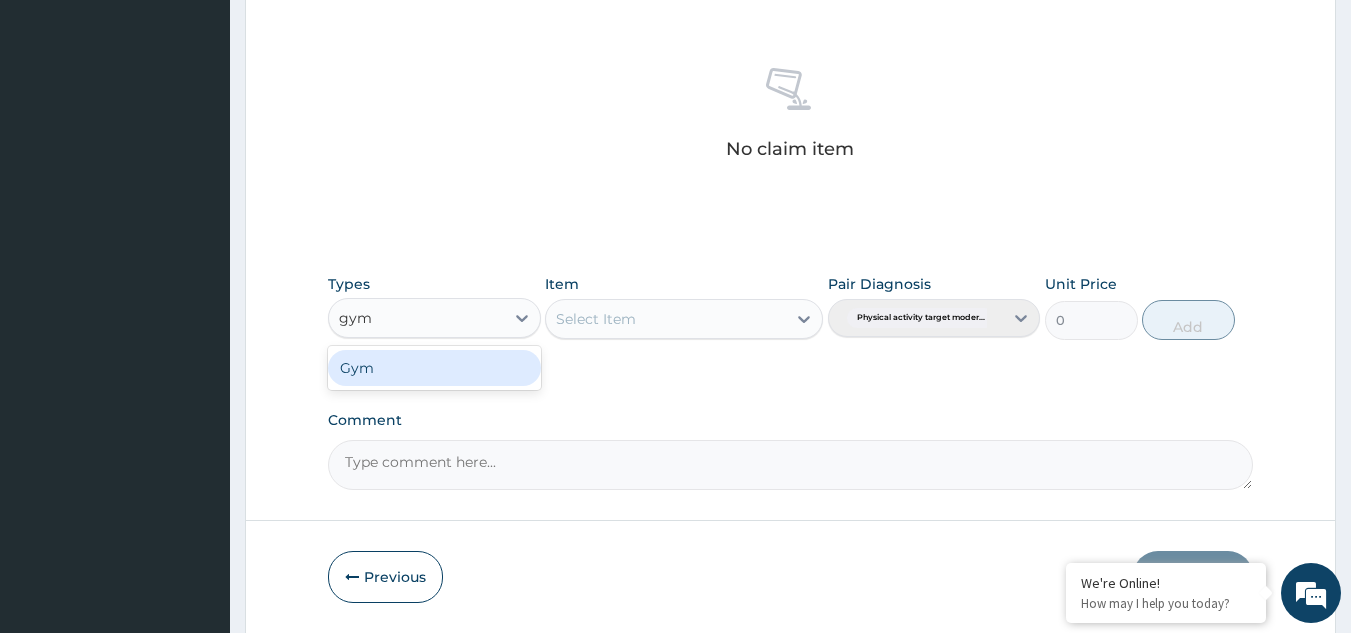 click on "Gym" at bounding box center (434, 368) 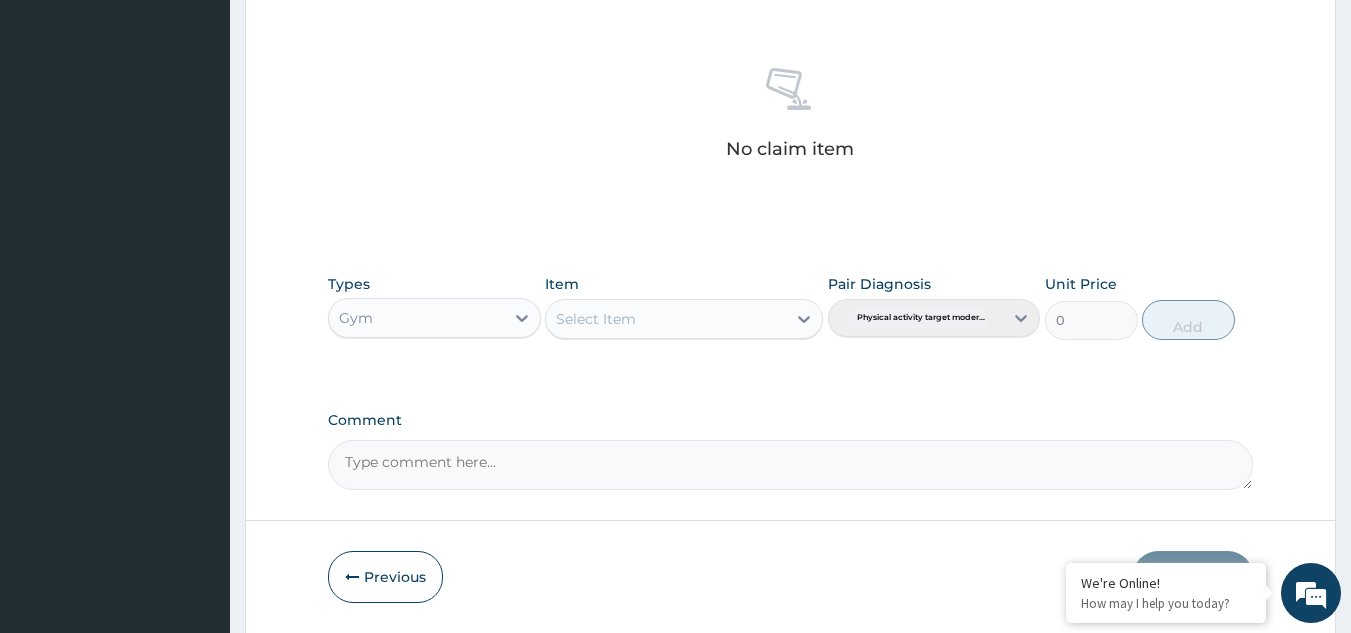 click on "Select Item" at bounding box center (684, 319) 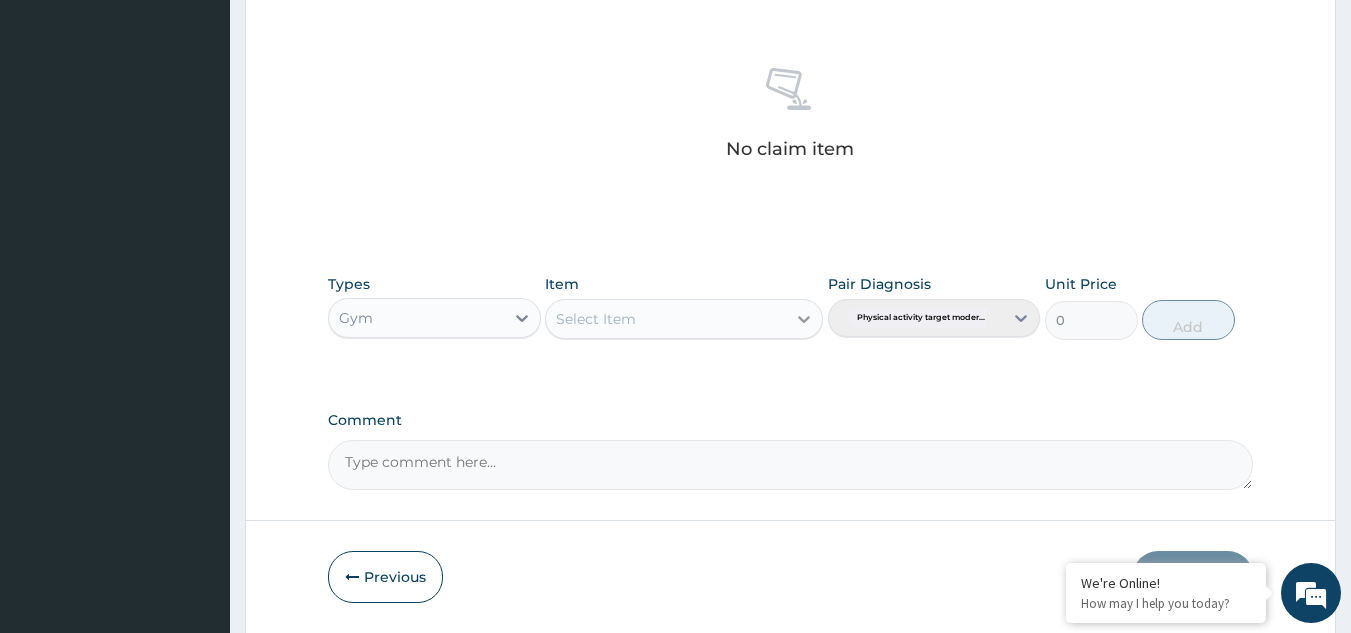 click 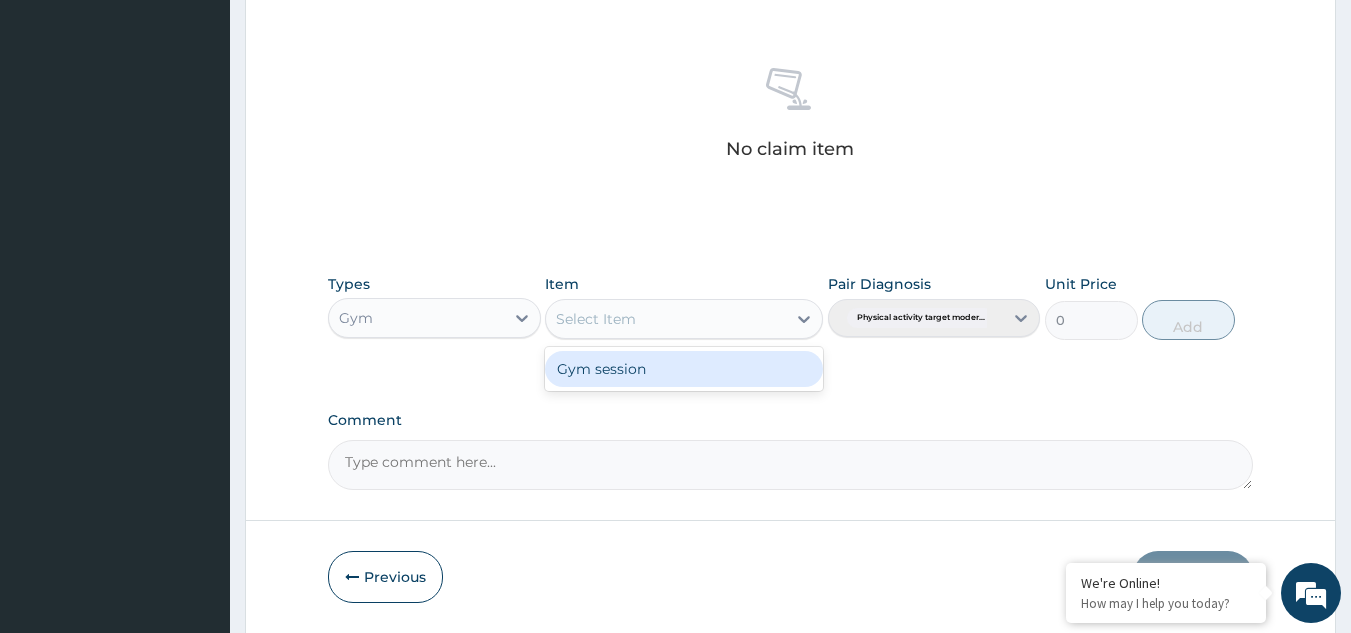 click on "Gym session" at bounding box center (684, 369) 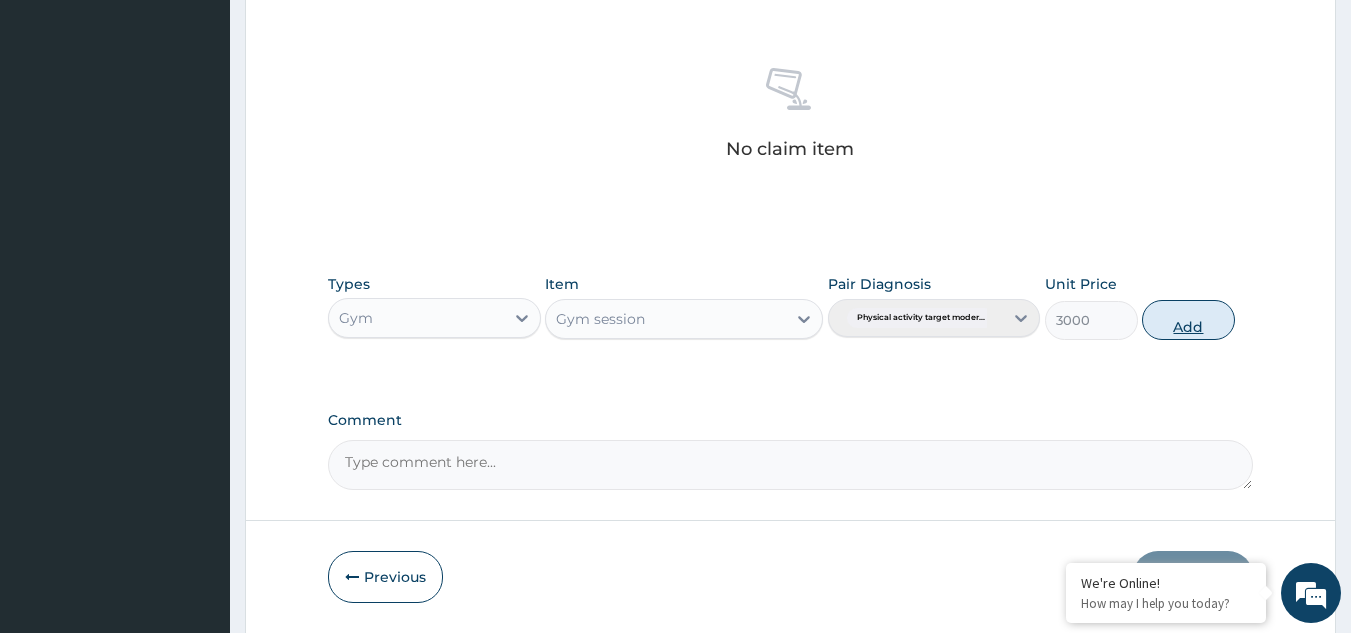 click on "Add" at bounding box center [1188, 320] 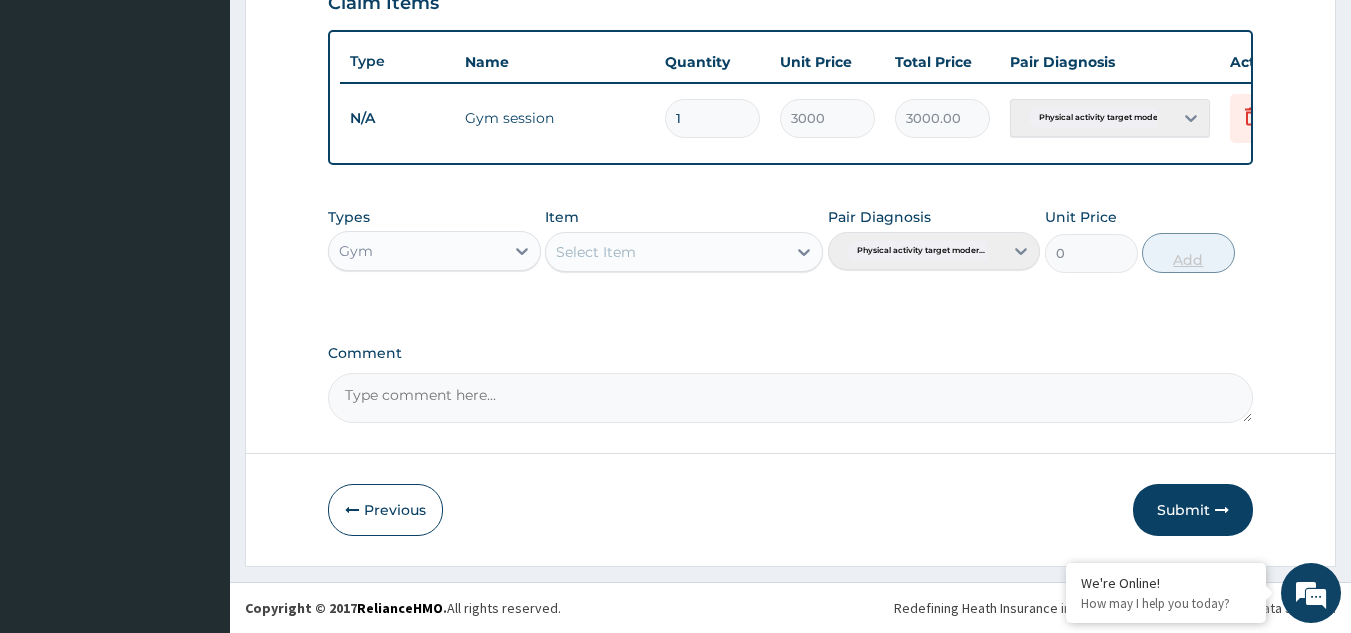 scroll, scrollTop: 729, scrollLeft: 0, axis: vertical 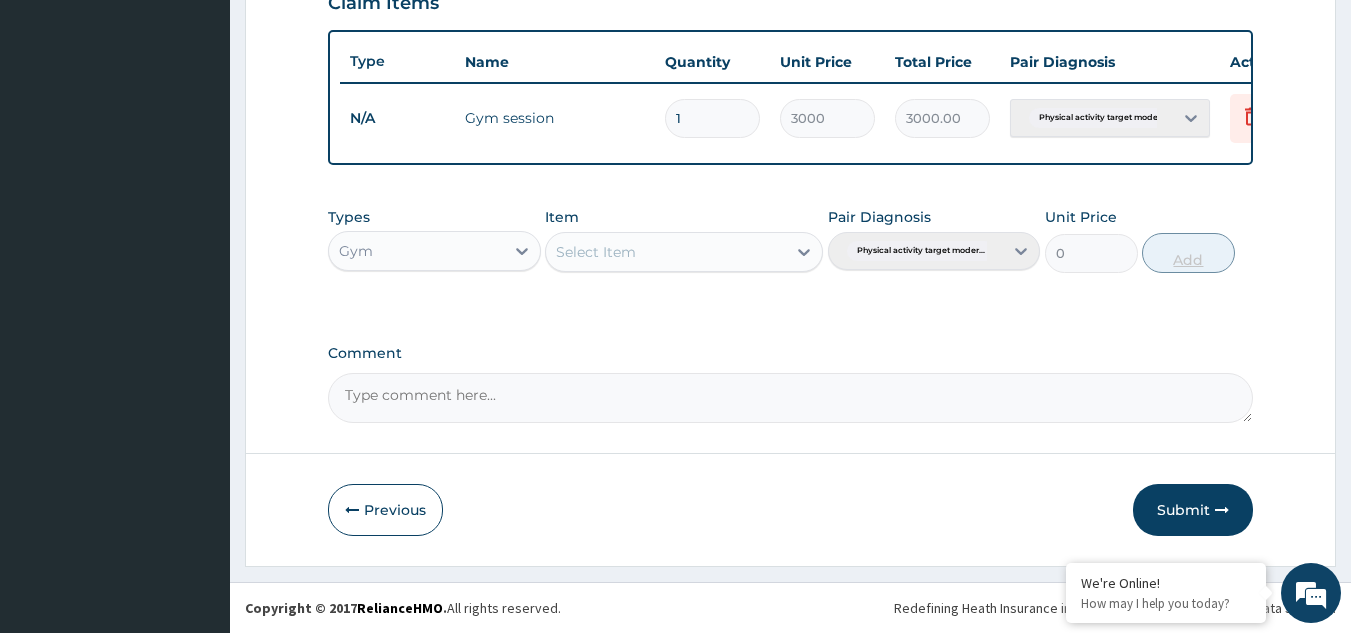 type on "0.00" 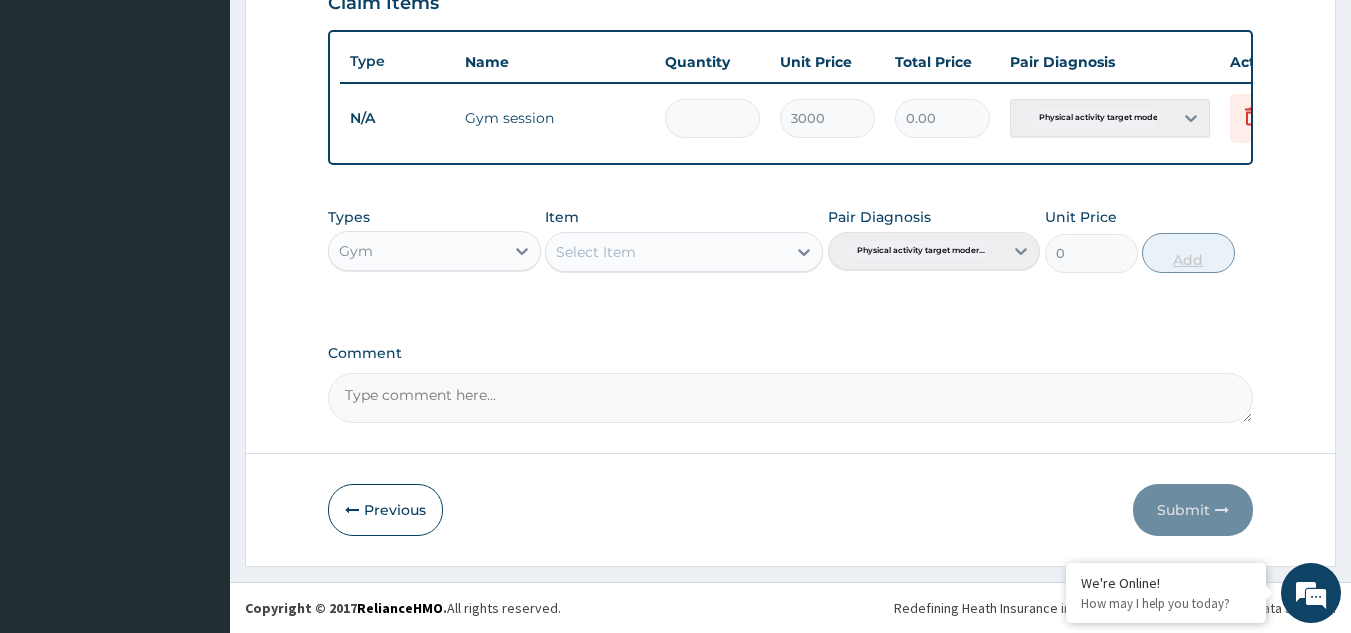 type on "4" 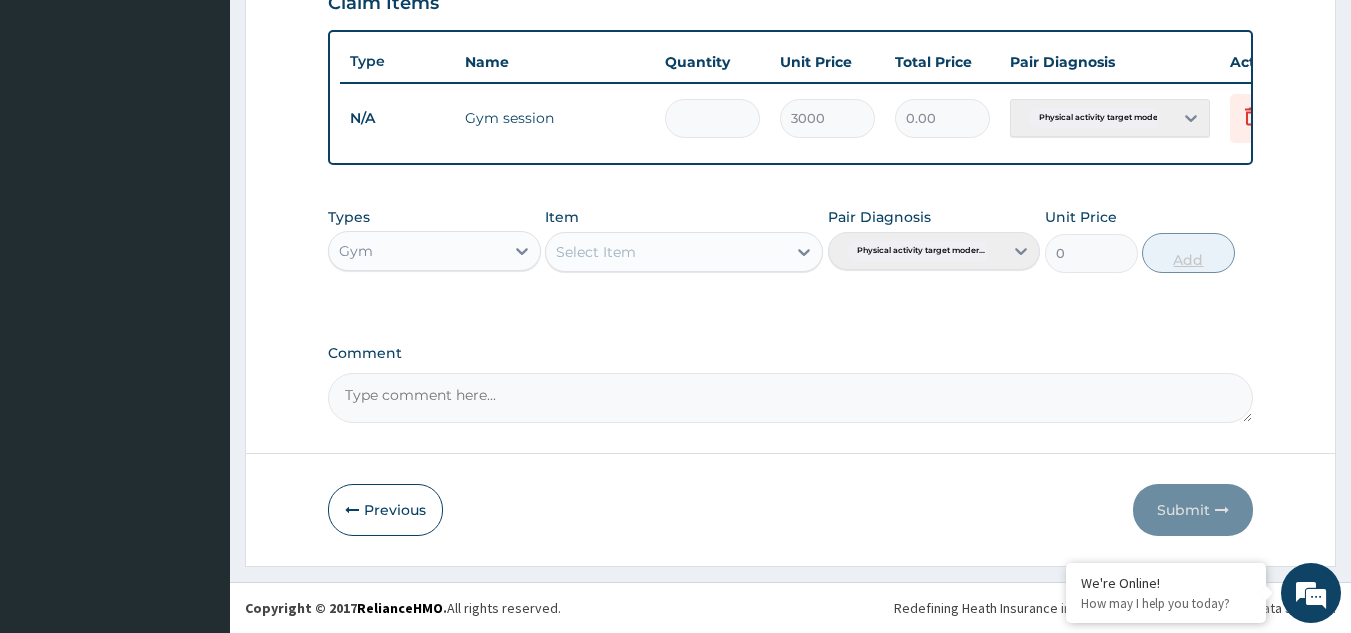 type on "12000.00" 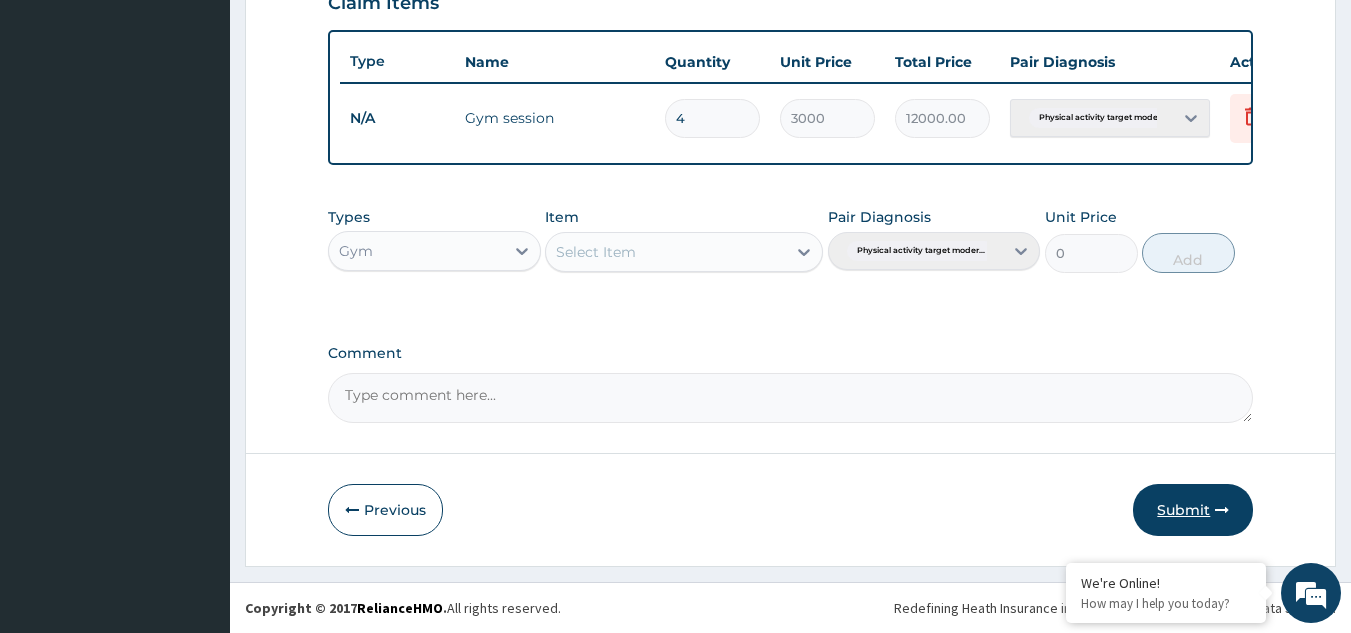 type on "4" 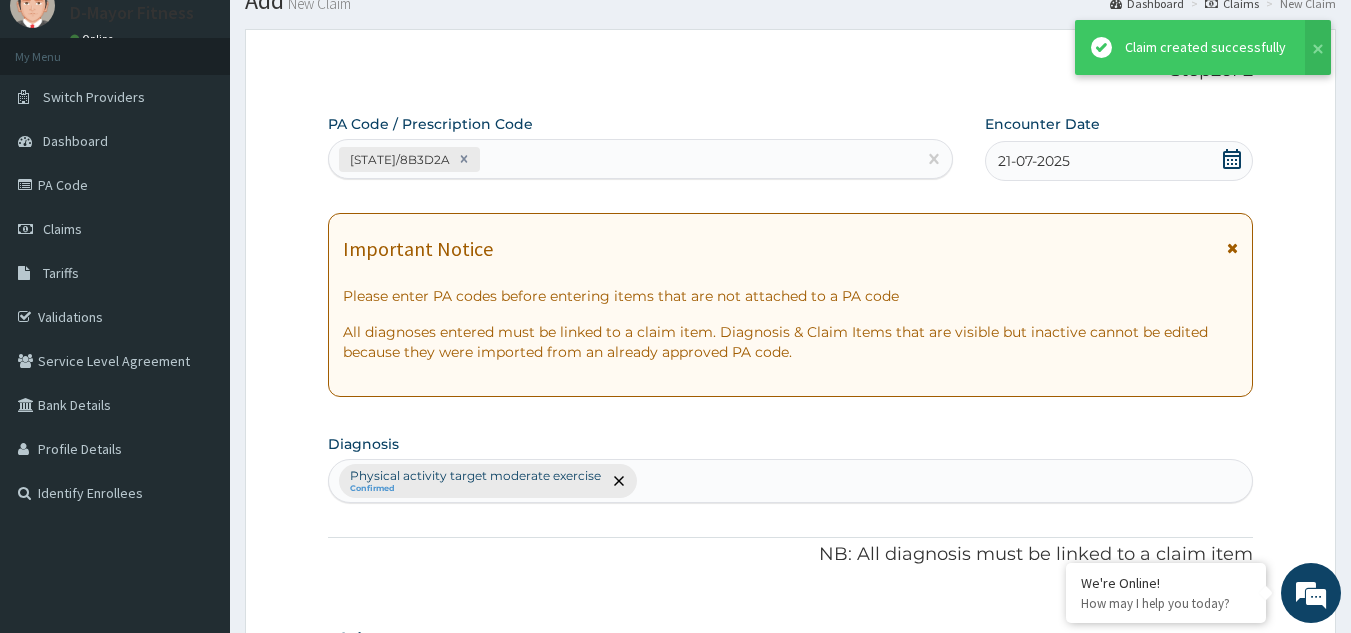 scroll, scrollTop: 729, scrollLeft: 0, axis: vertical 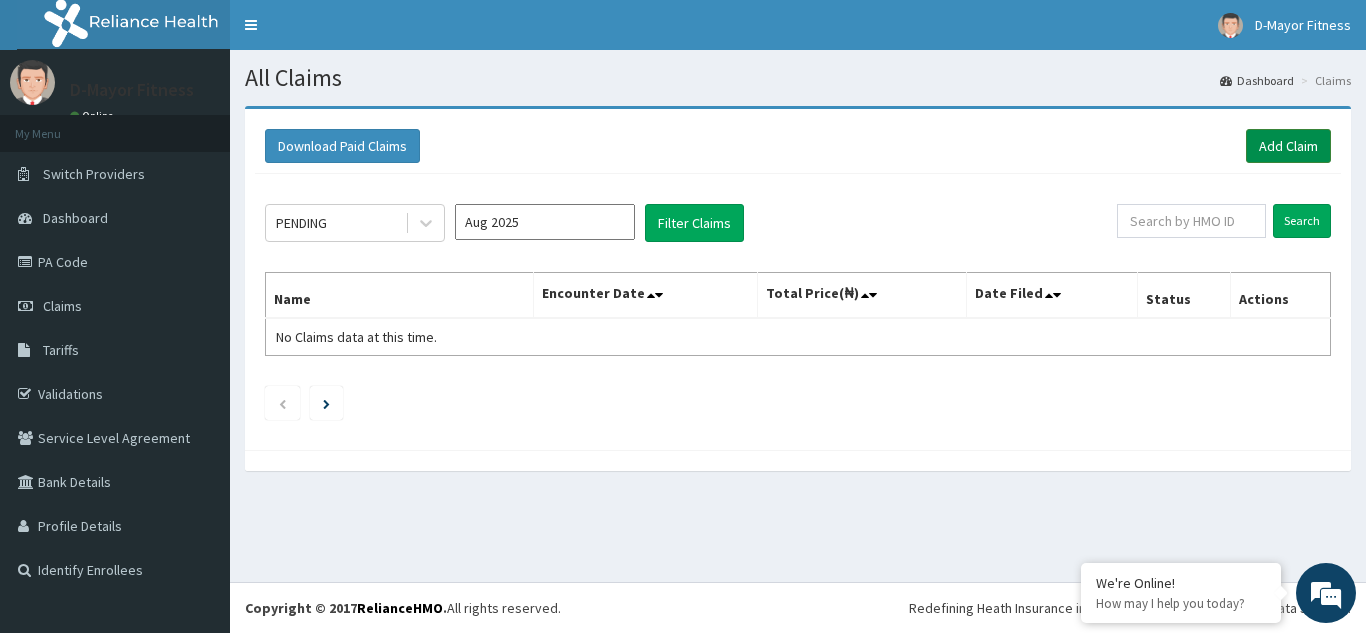 click on "Add Claim" at bounding box center [1288, 146] 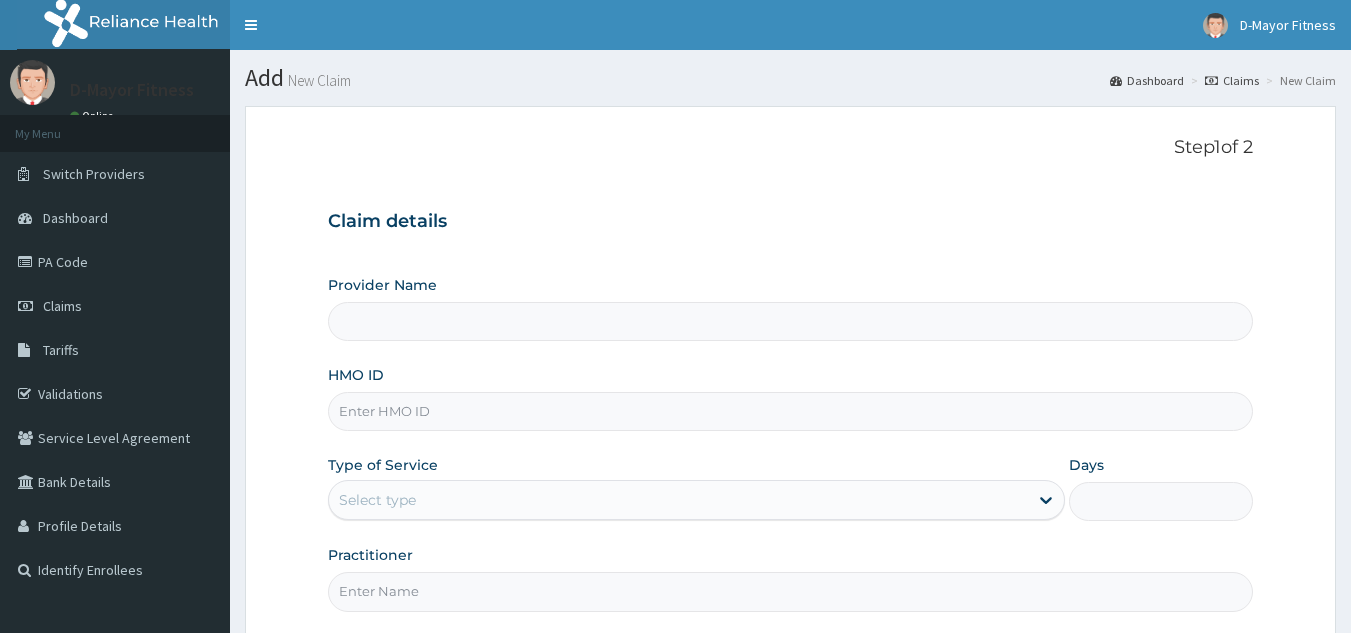 scroll, scrollTop: 143, scrollLeft: 0, axis: vertical 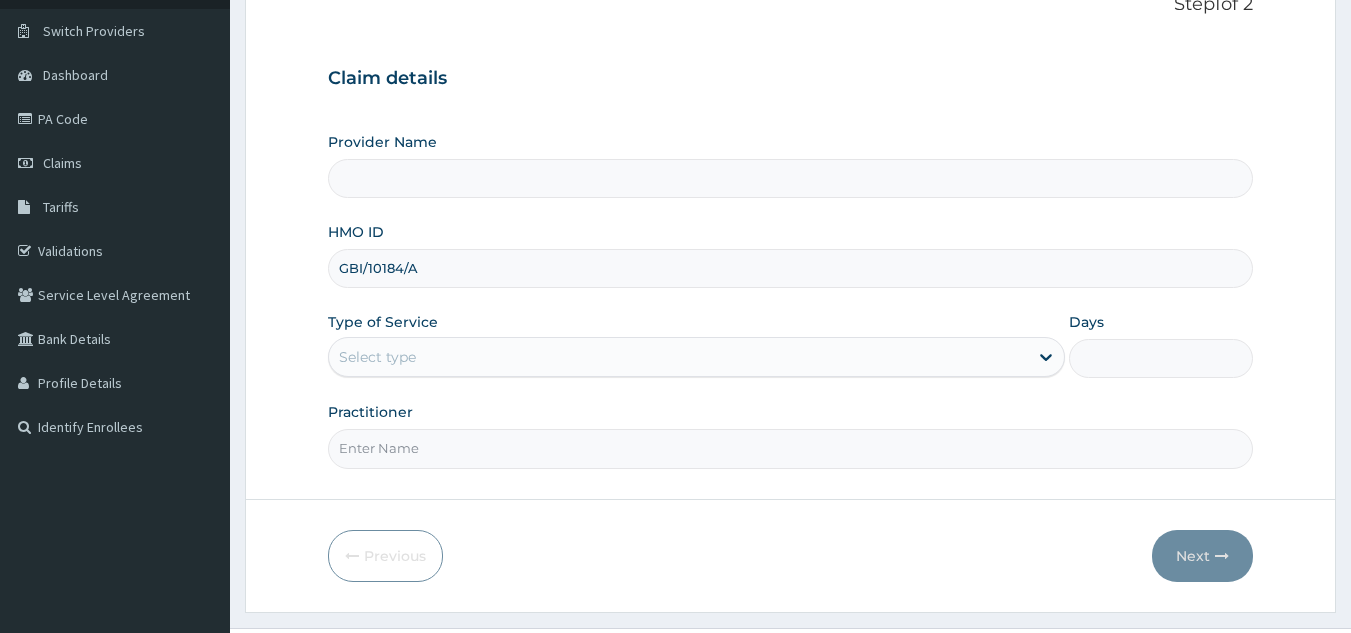 click on "GBI/10184/A" at bounding box center [791, 268] 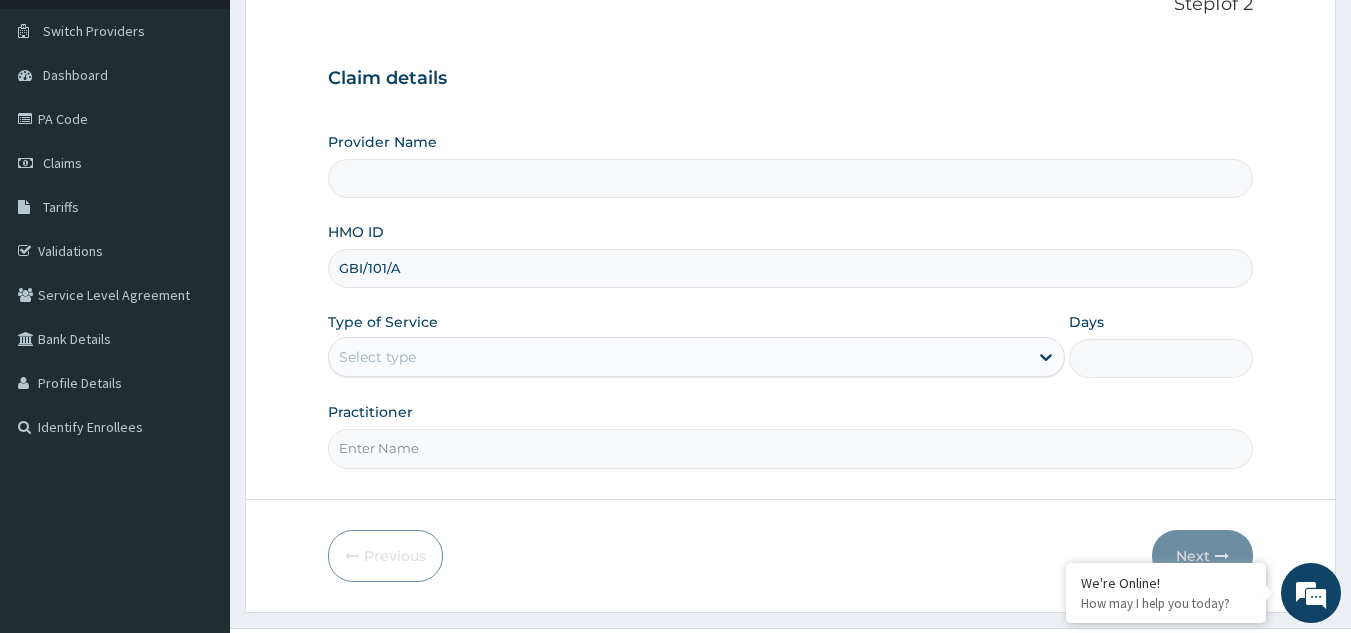 type on "GBI/10/A" 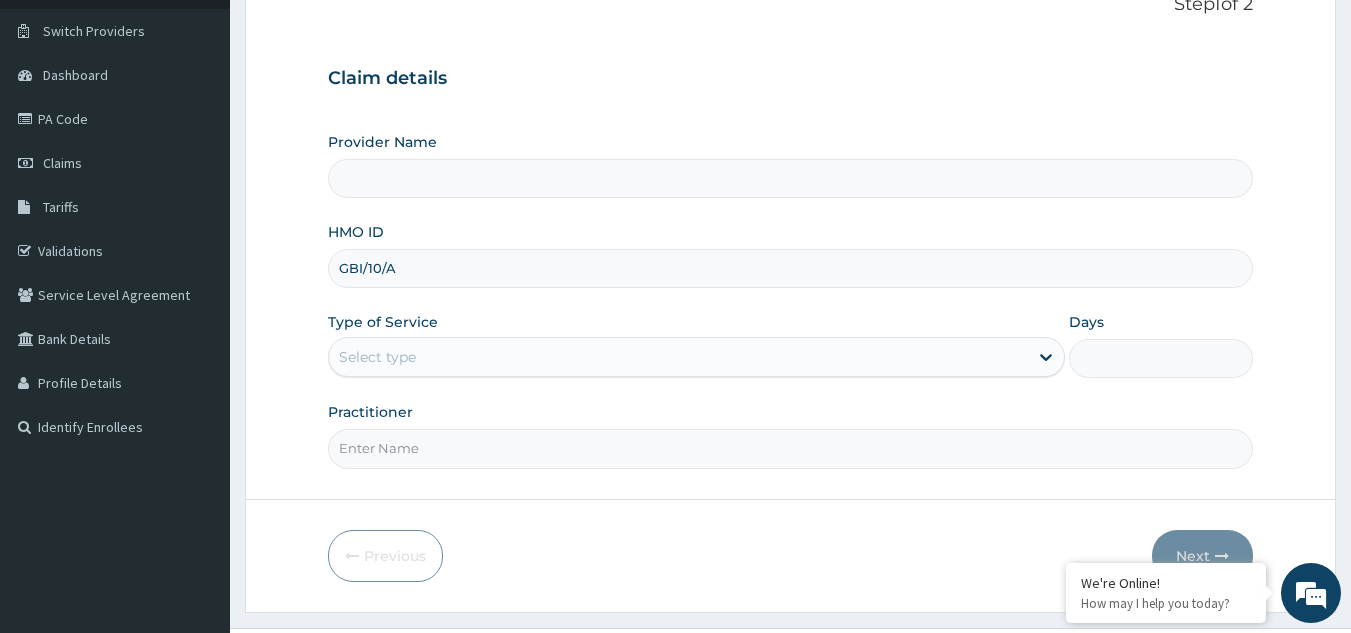 type on "D-Mayor fitness Gym" 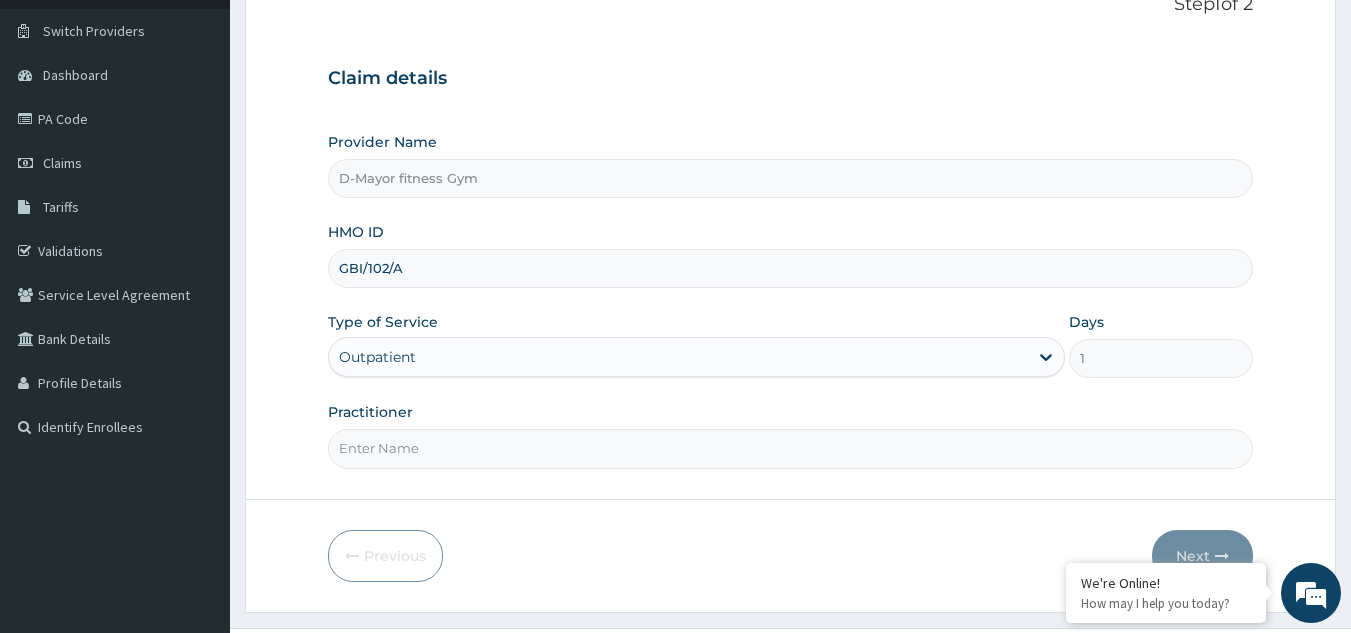 scroll, scrollTop: 0, scrollLeft: 0, axis: both 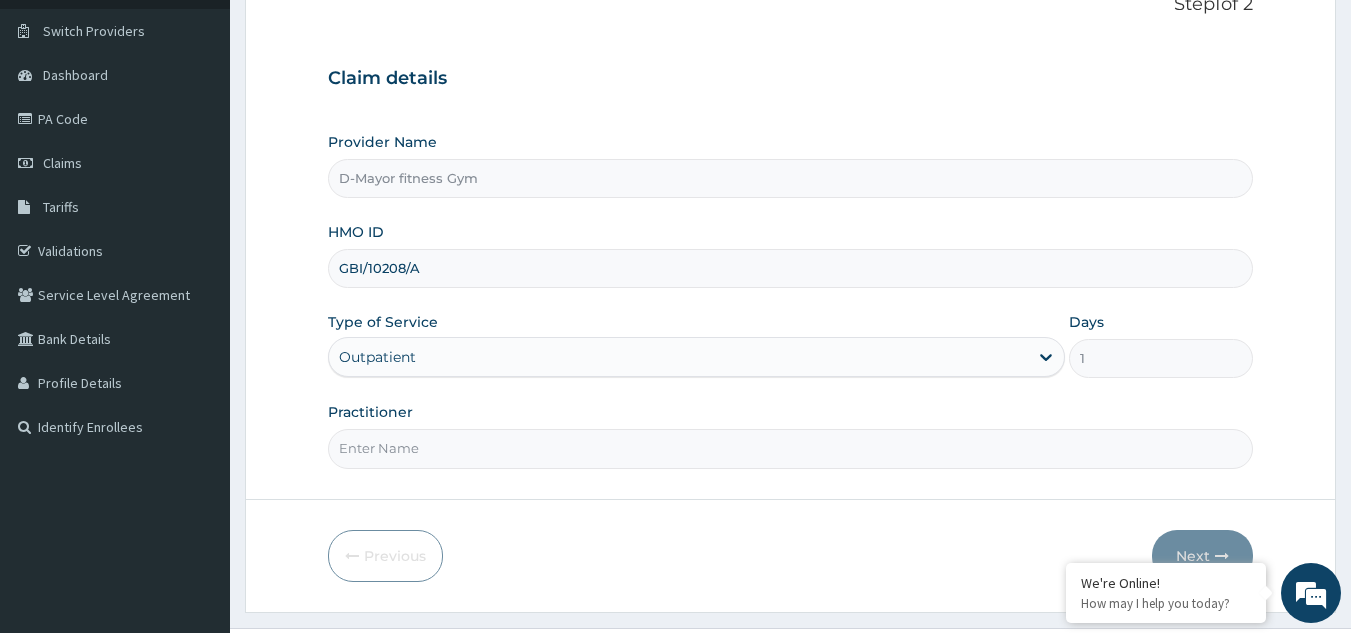 type on "GBI/10208/A" 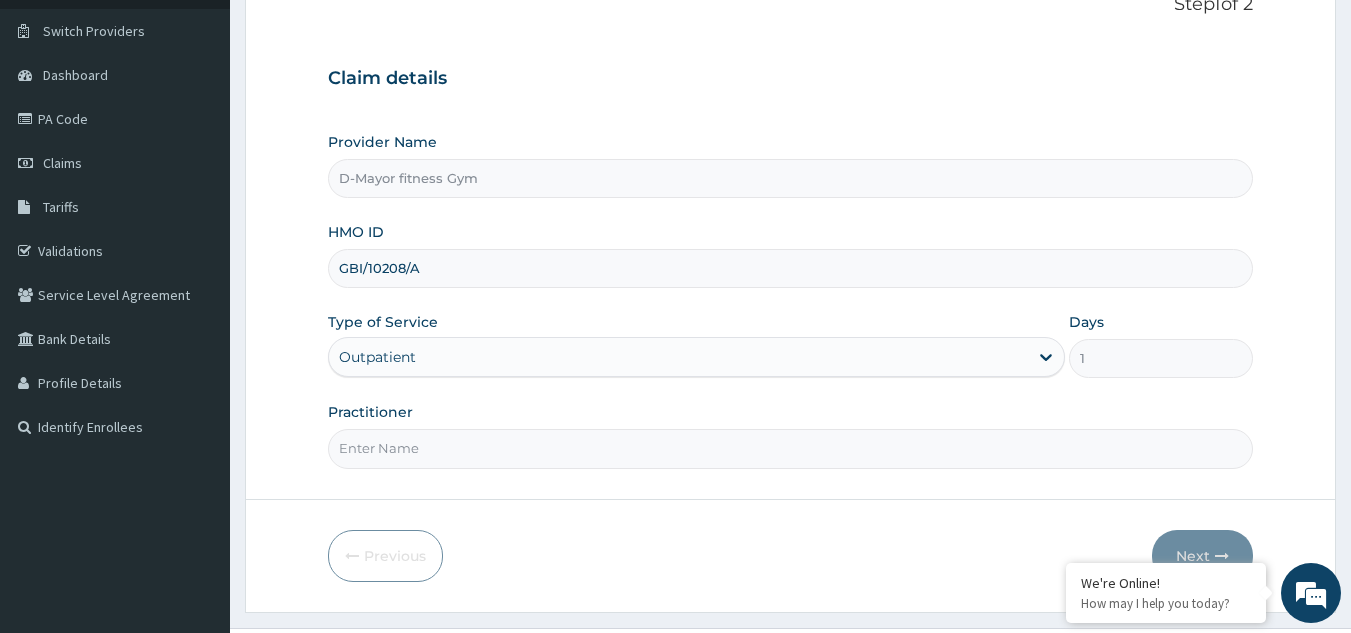 type on "COACH CHRIS" 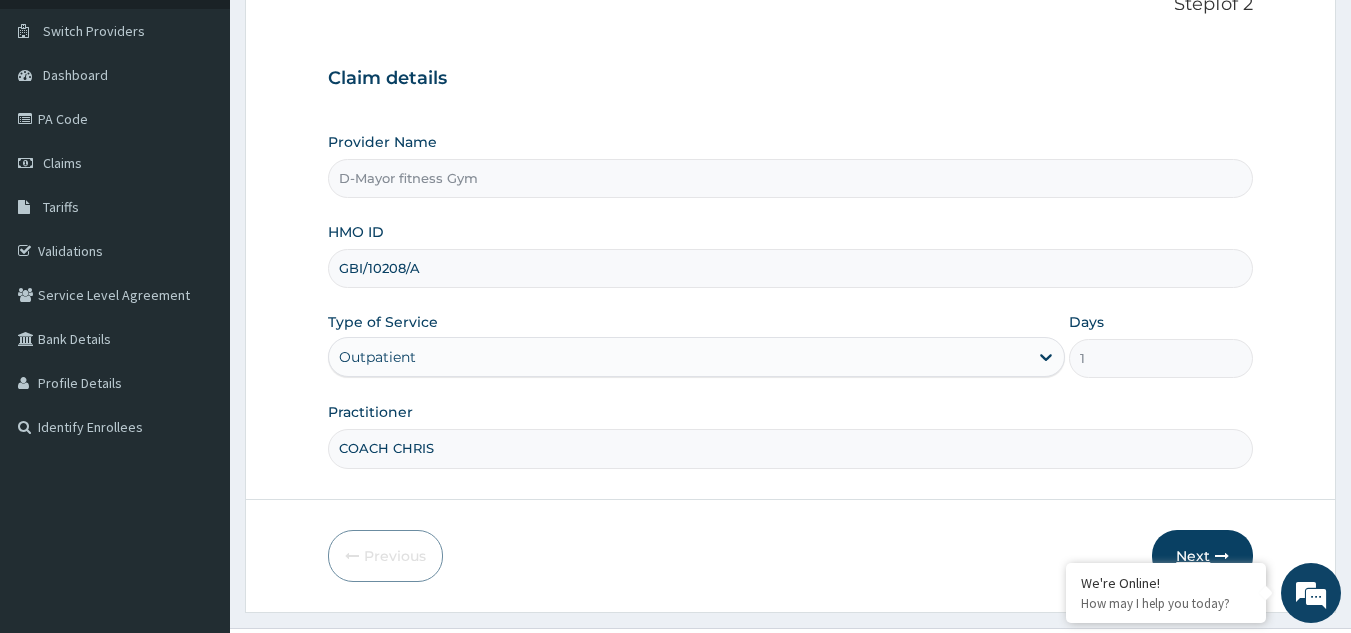 click on "Next" at bounding box center (1202, 556) 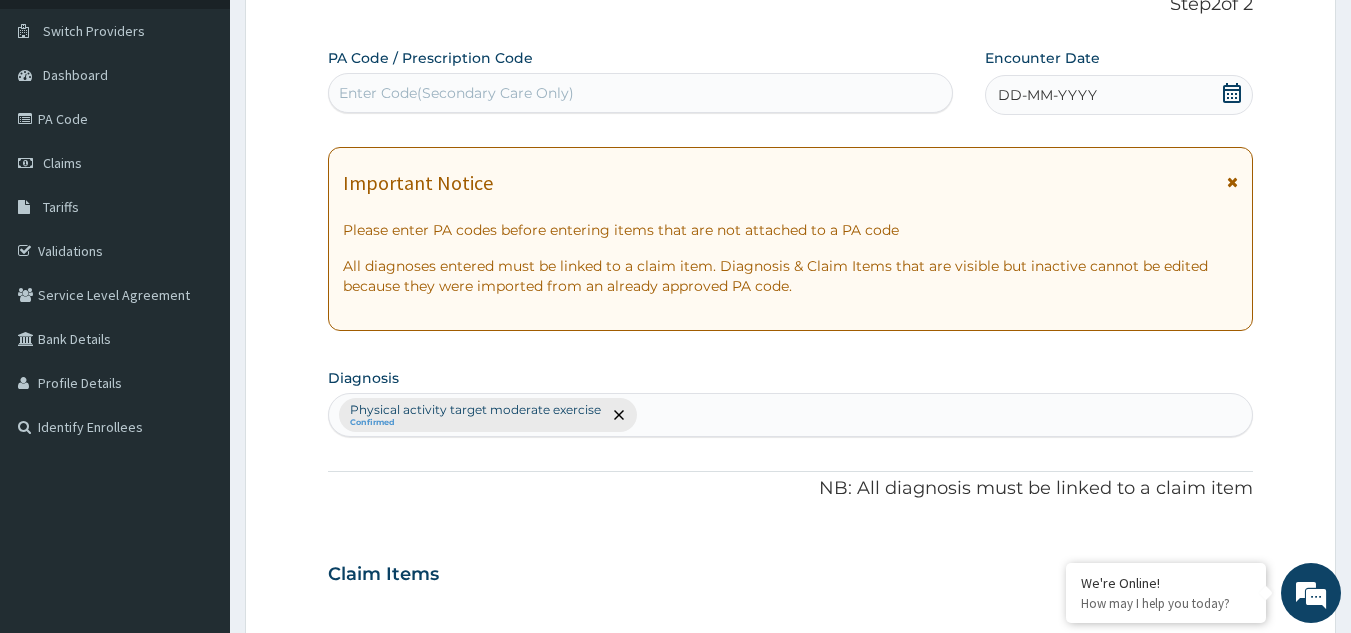 click on "Enter Code(Secondary Care Only)" at bounding box center [641, 93] 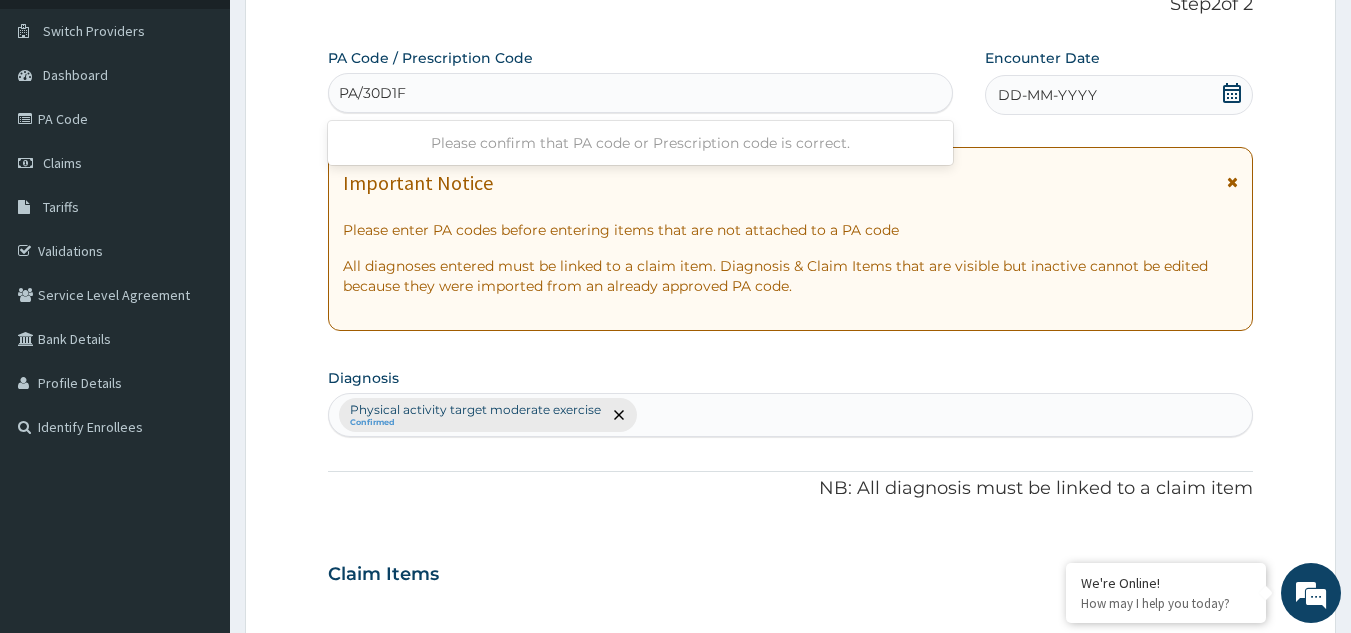 type on "PA/30D1FB" 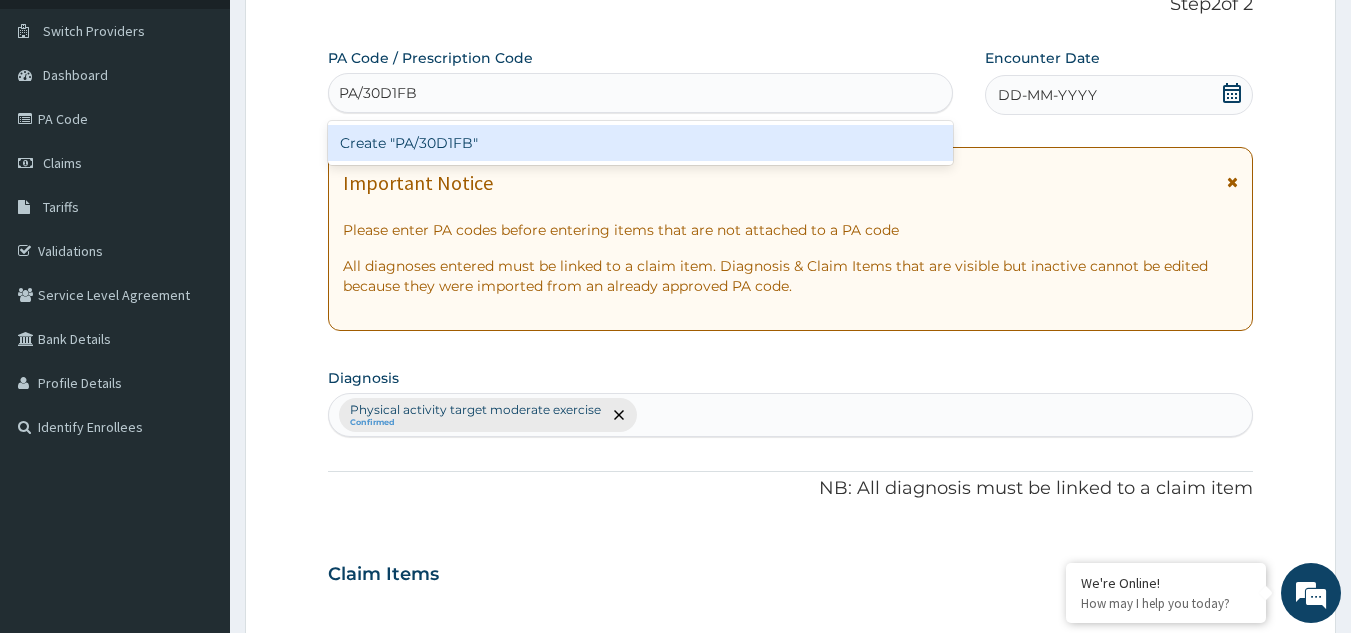 click on "Create "PA/30D1FB"" at bounding box center (641, 143) 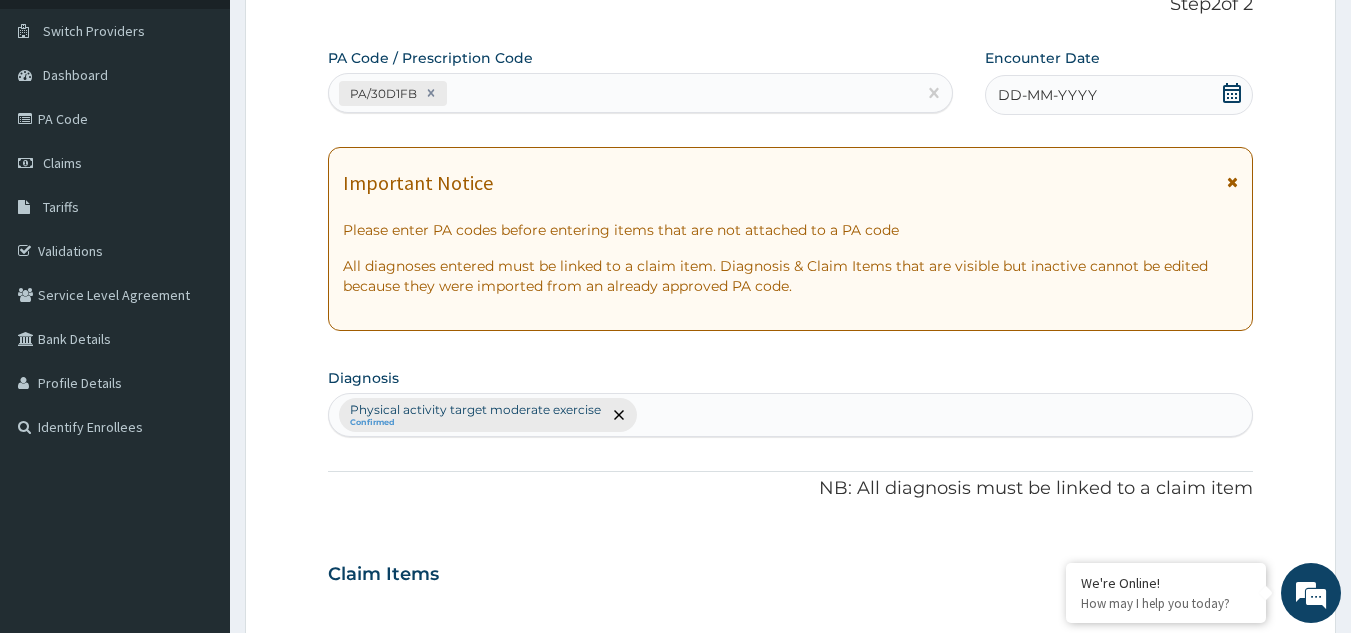 click 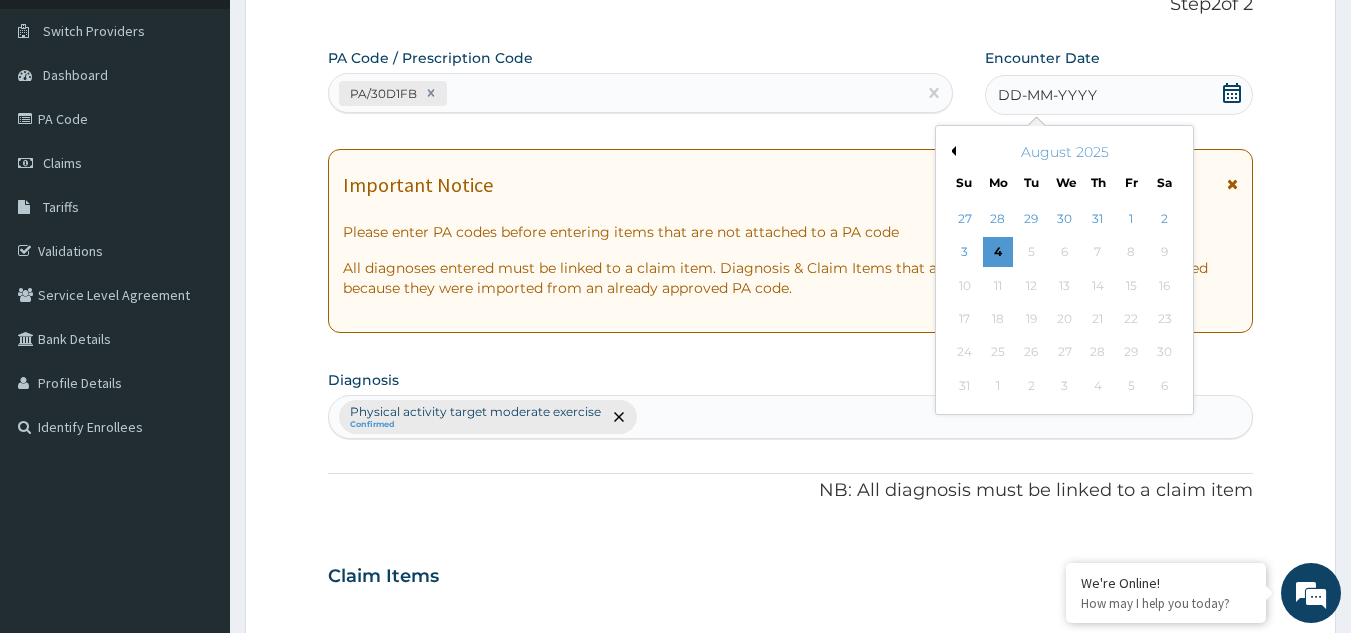 click on "August 2025" at bounding box center (1064, 152) 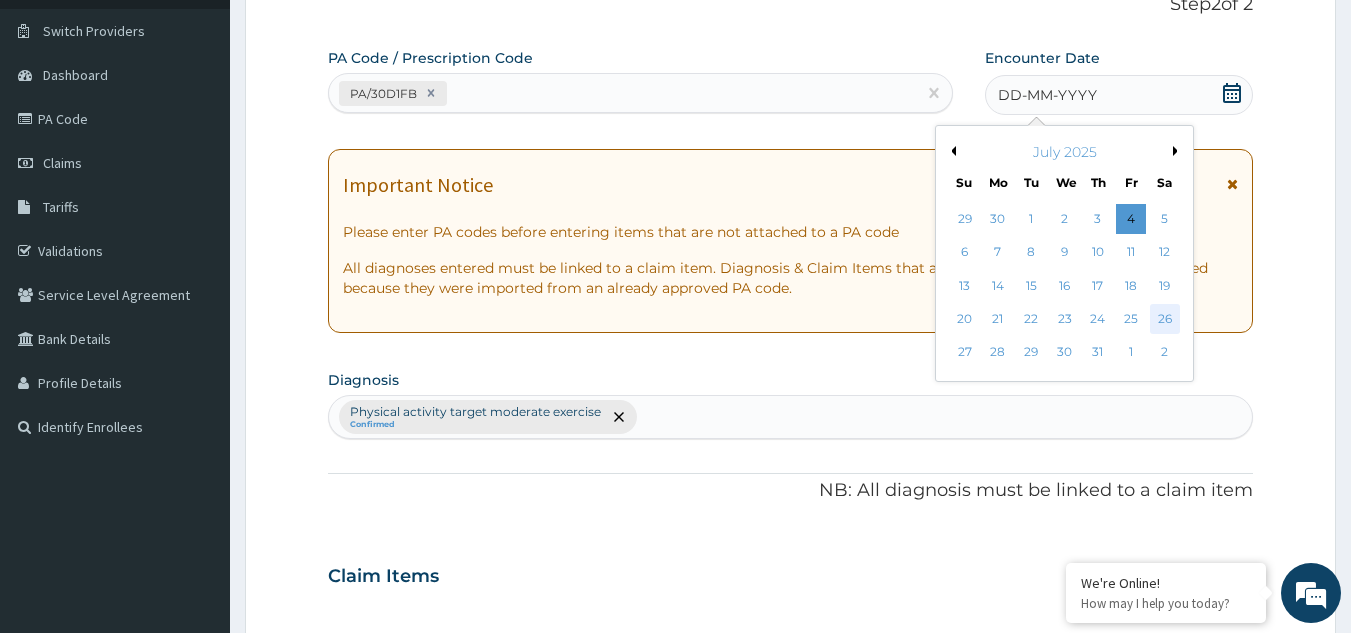 click on "26" at bounding box center [1165, 319] 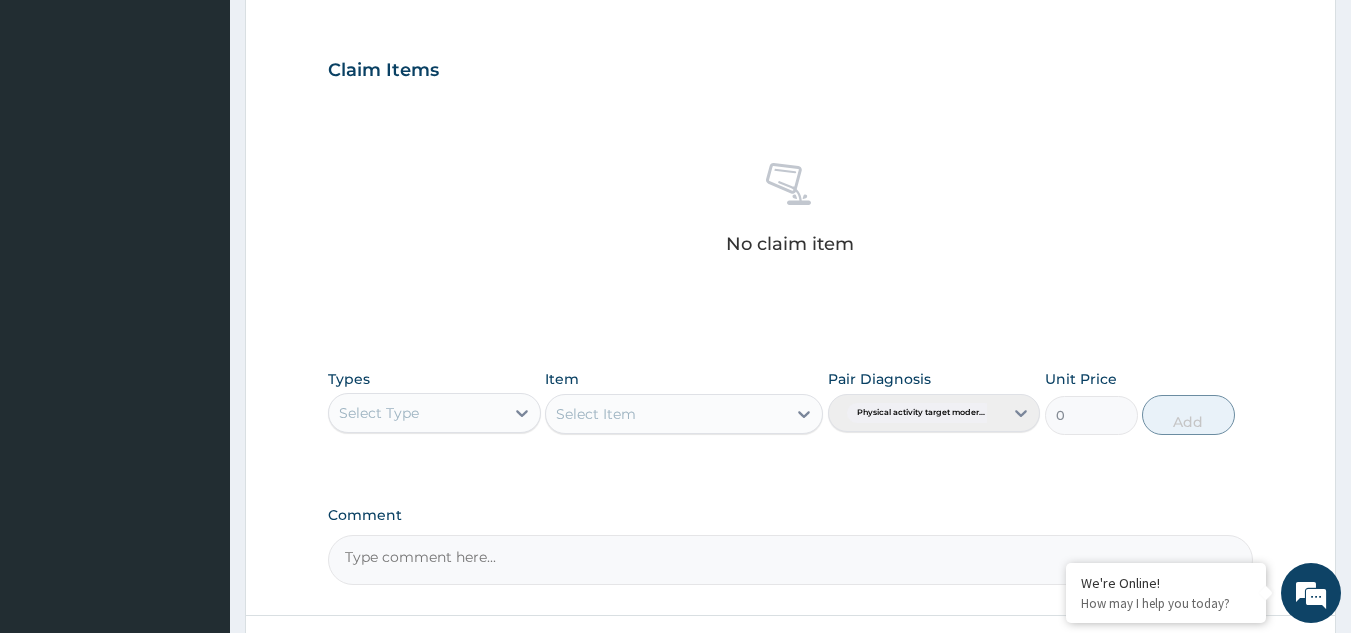 scroll, scrollTop: 696, scrollLeft: 0, axis: vertical 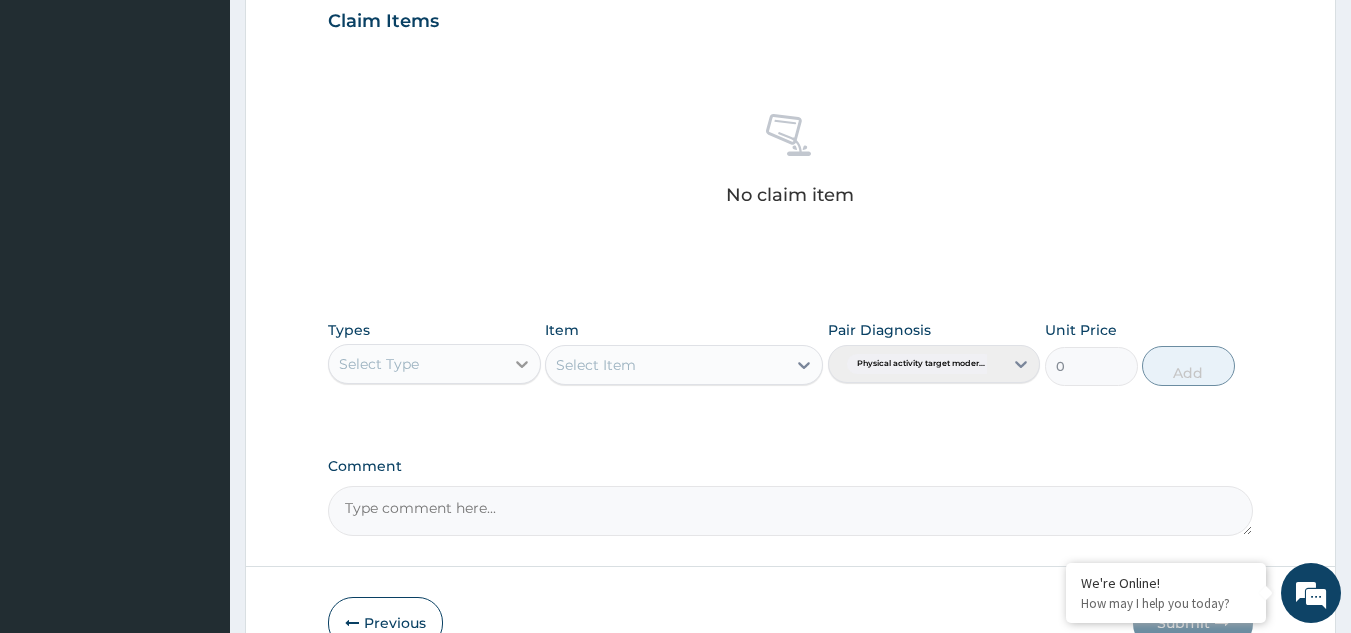 click at bounding box center (522, 364) 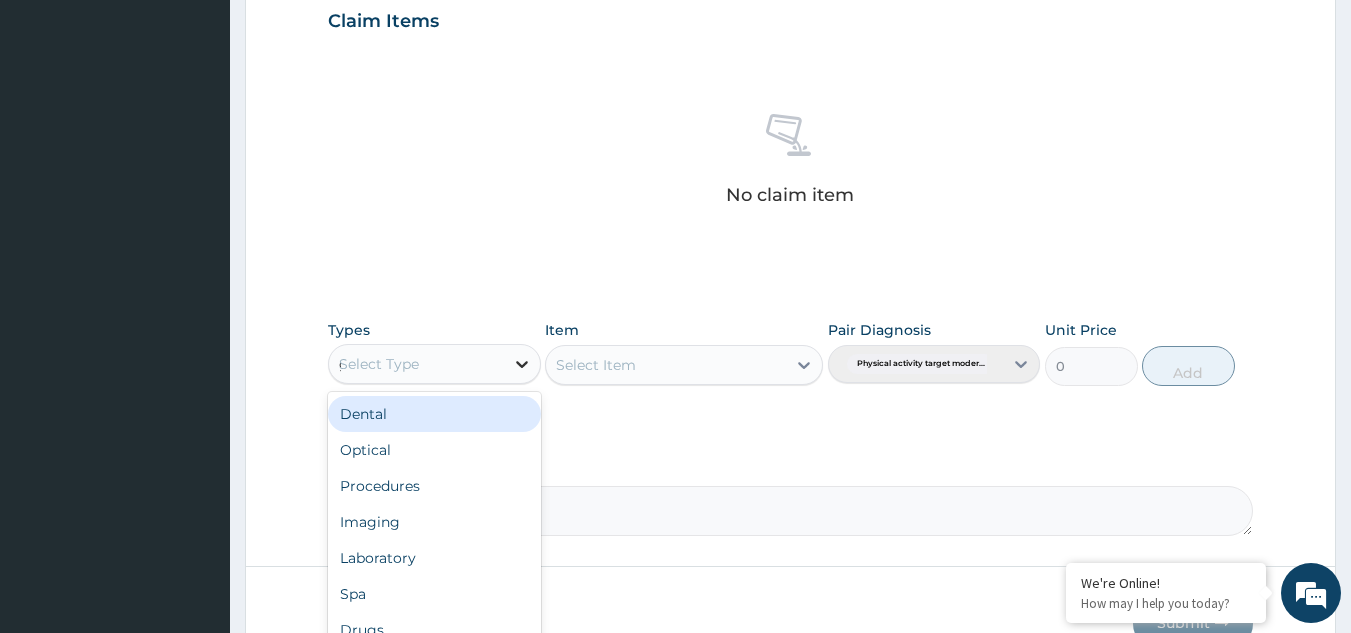 type on "gy" 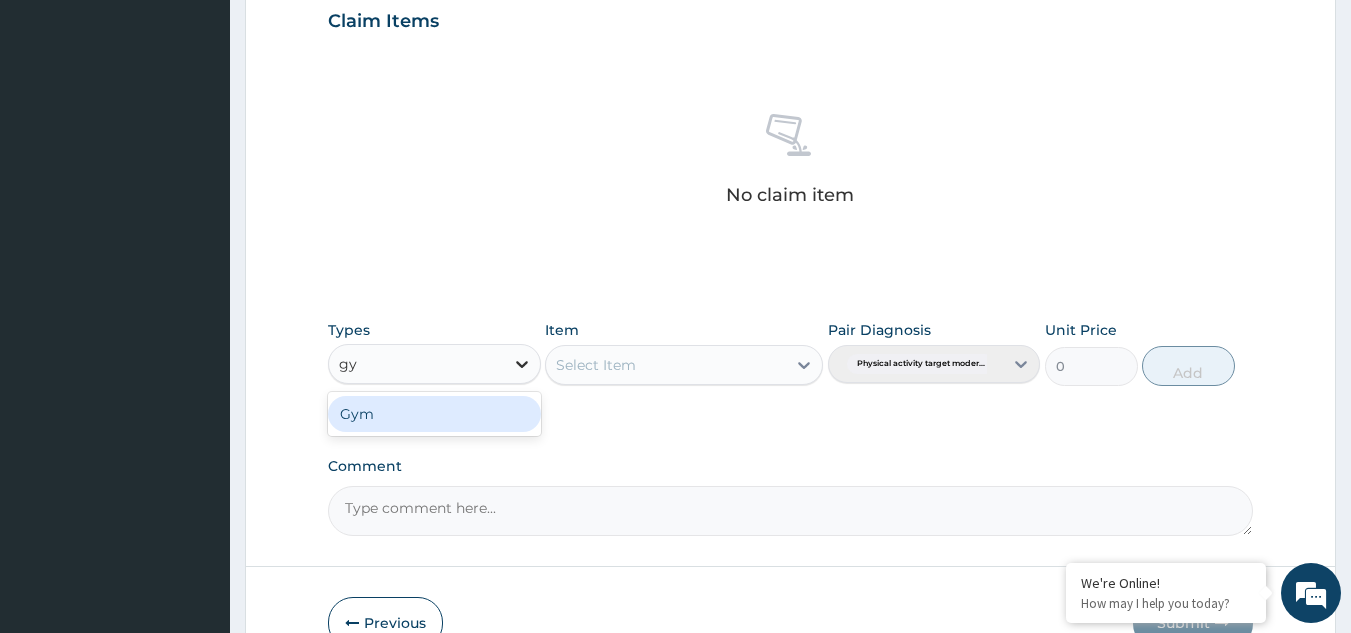 type 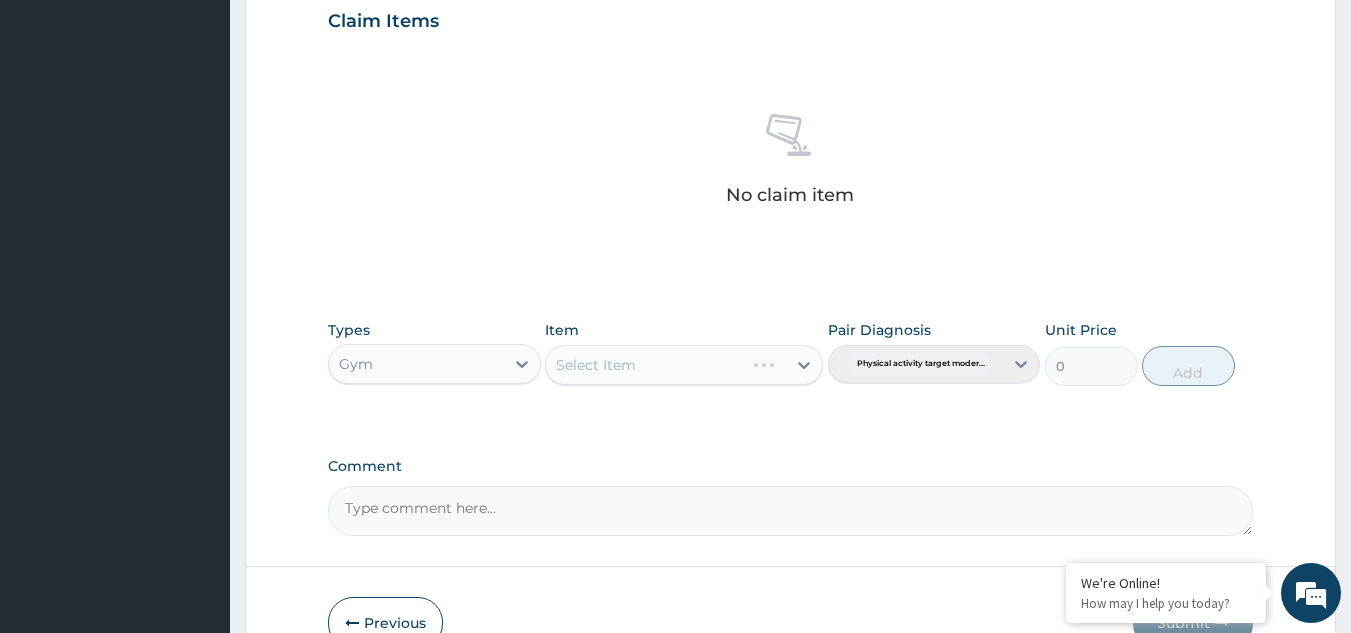 click on "Select Item" at bounding box center (684, 365) 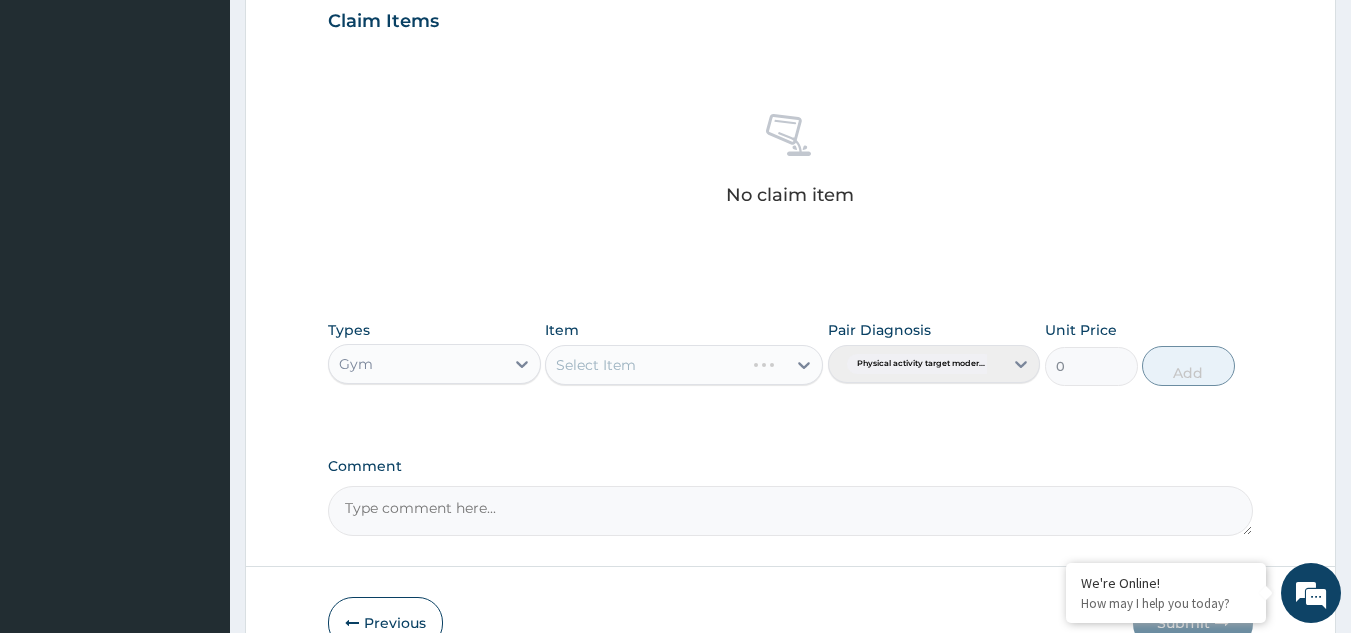 click on "Select Item" at bounding box center [684, 365] 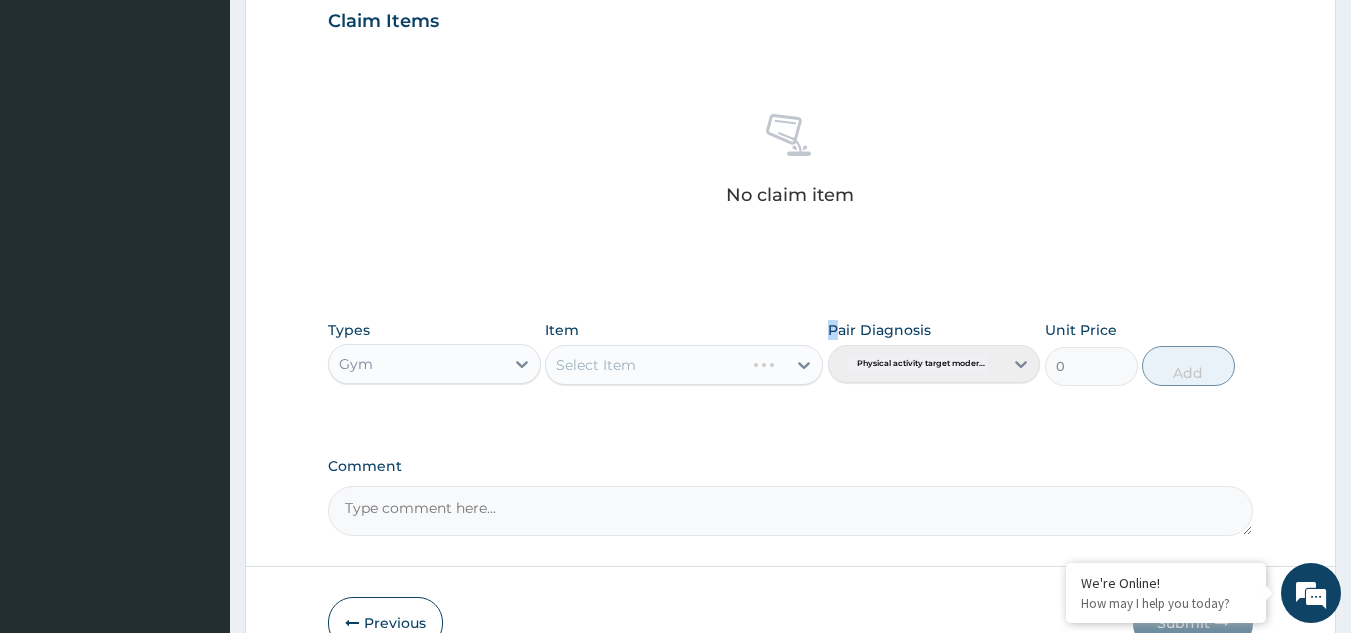 click on "Select Item" at bounding box center [684, 365] 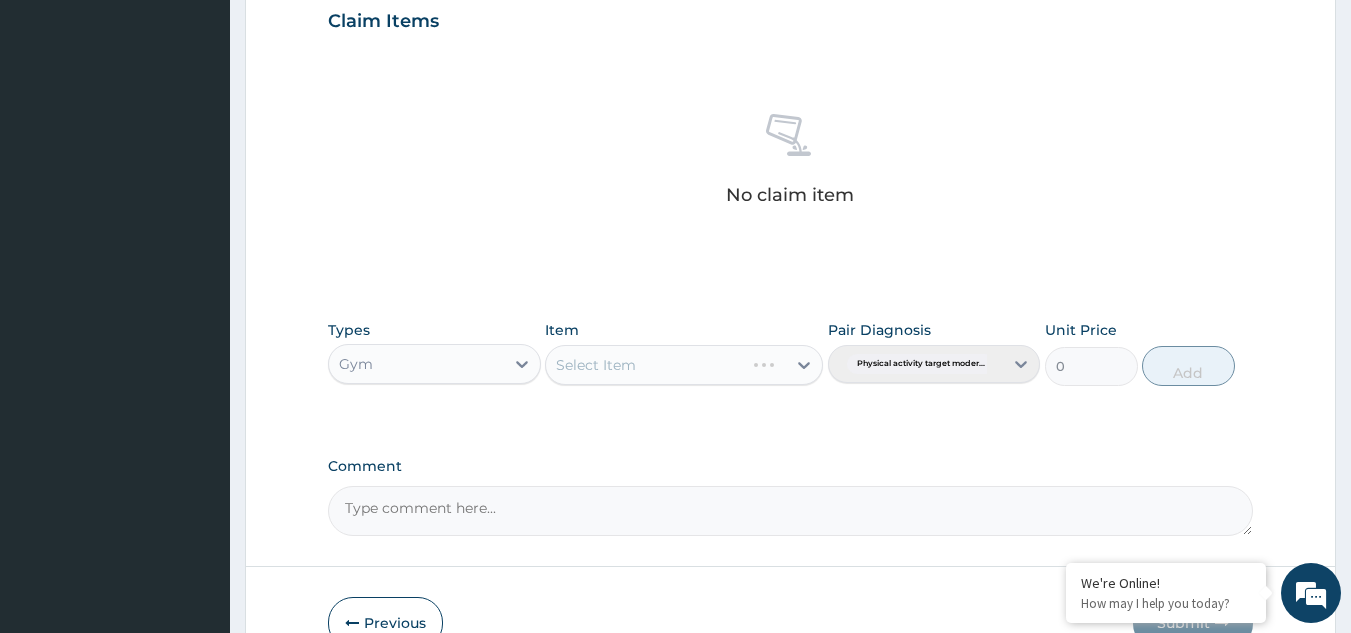 click on "Select Item" at bounding box center (684, 365) 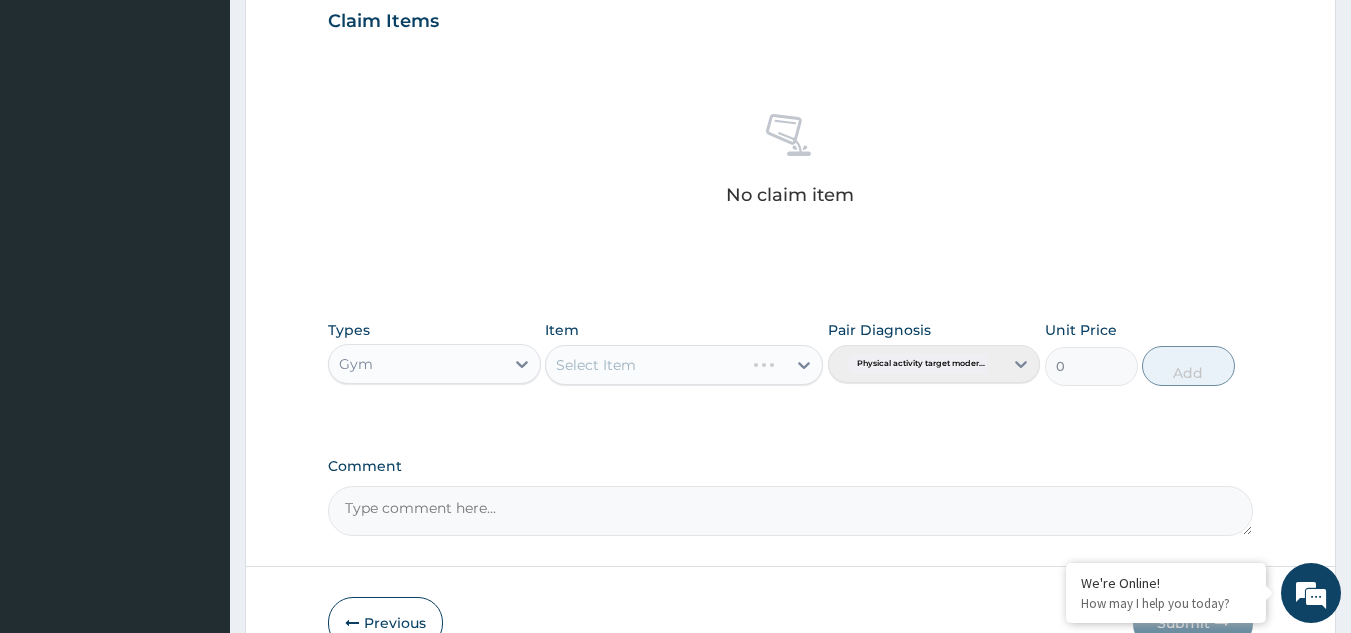 click on "Select Item" at bounding box center [684, 365] 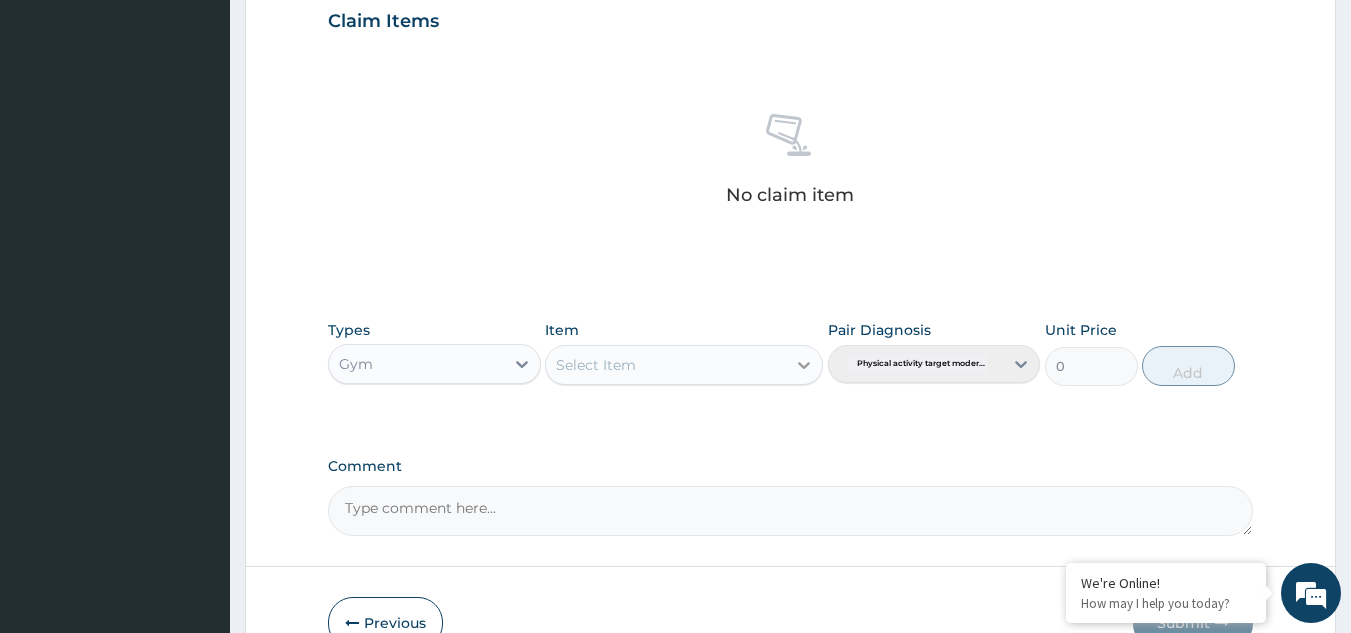 click 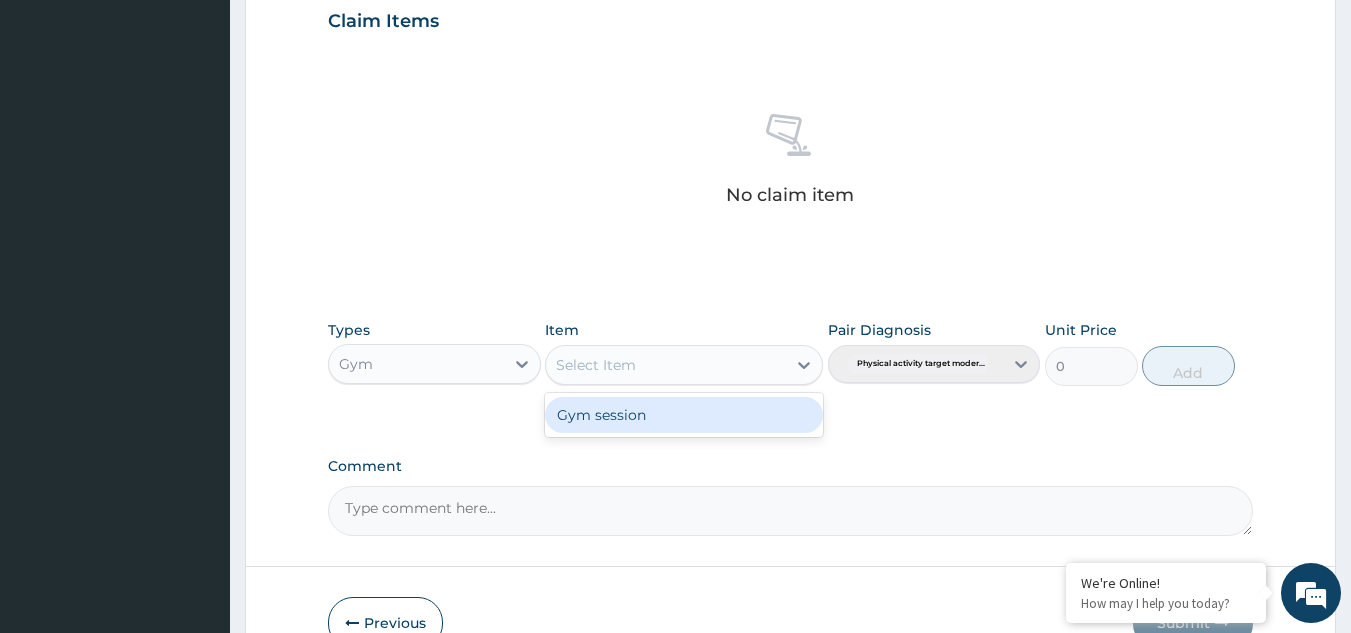 click on "Gym session" at bounding box center (684, 415) 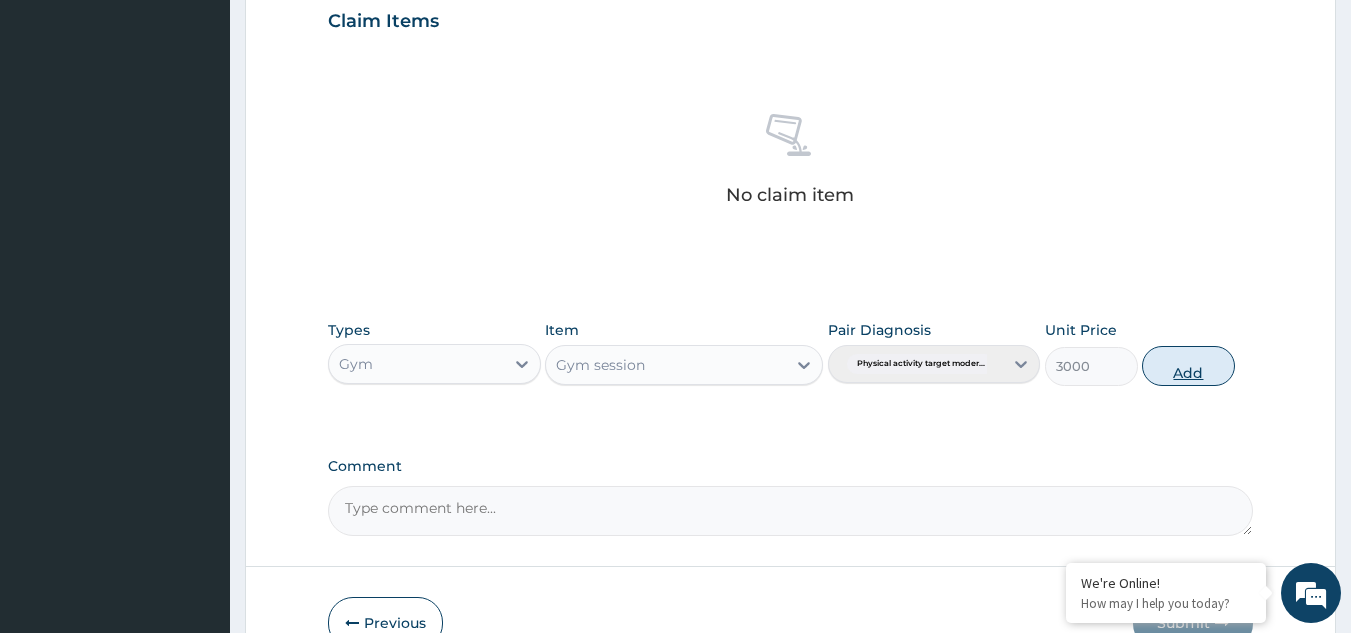 click on "Add" at bounding box center (1188, 366) 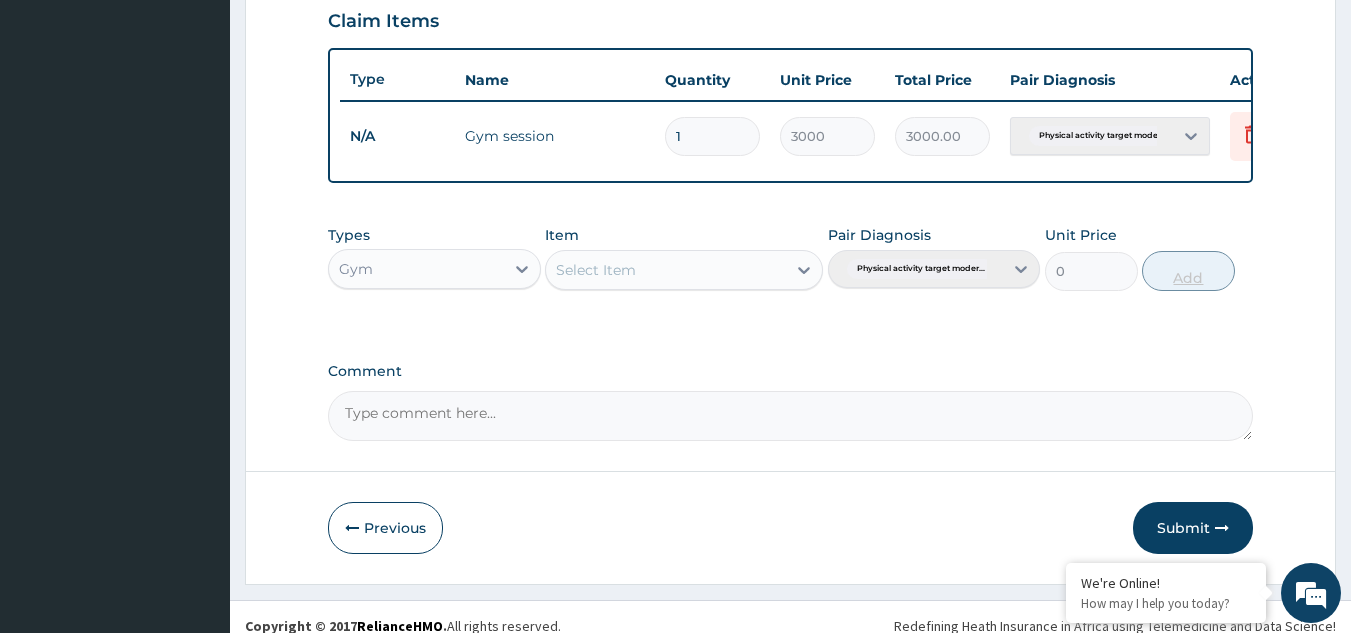 type 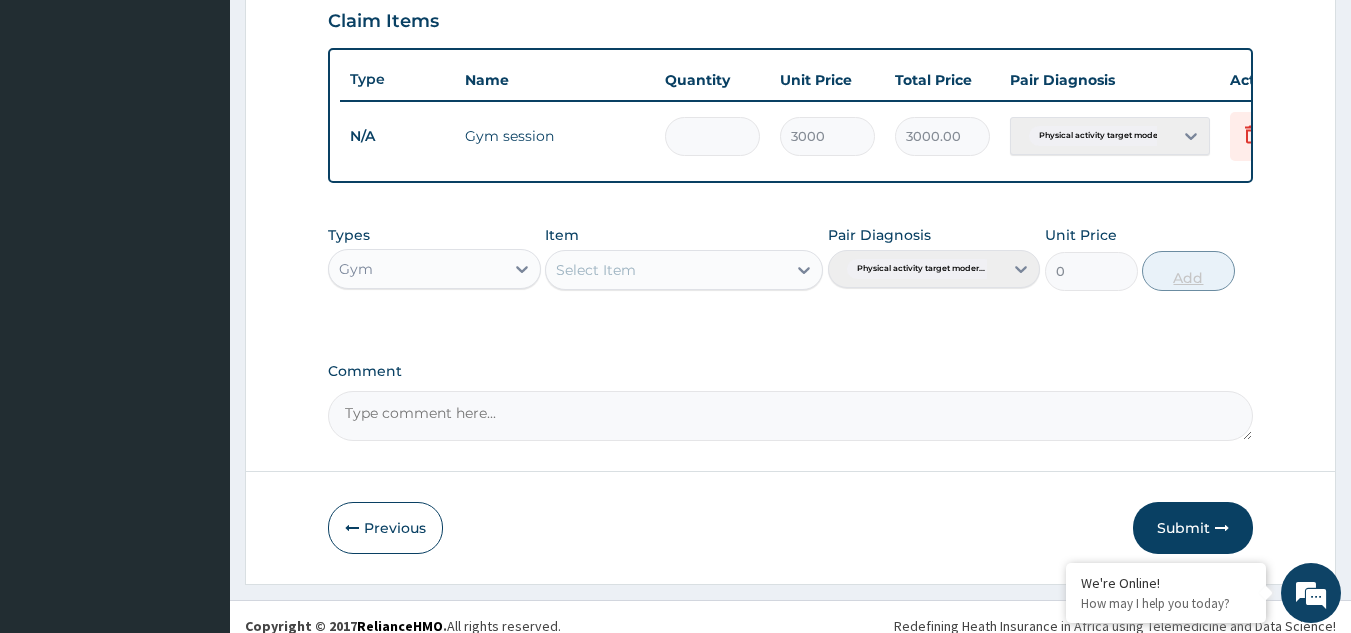 type on "0.00" 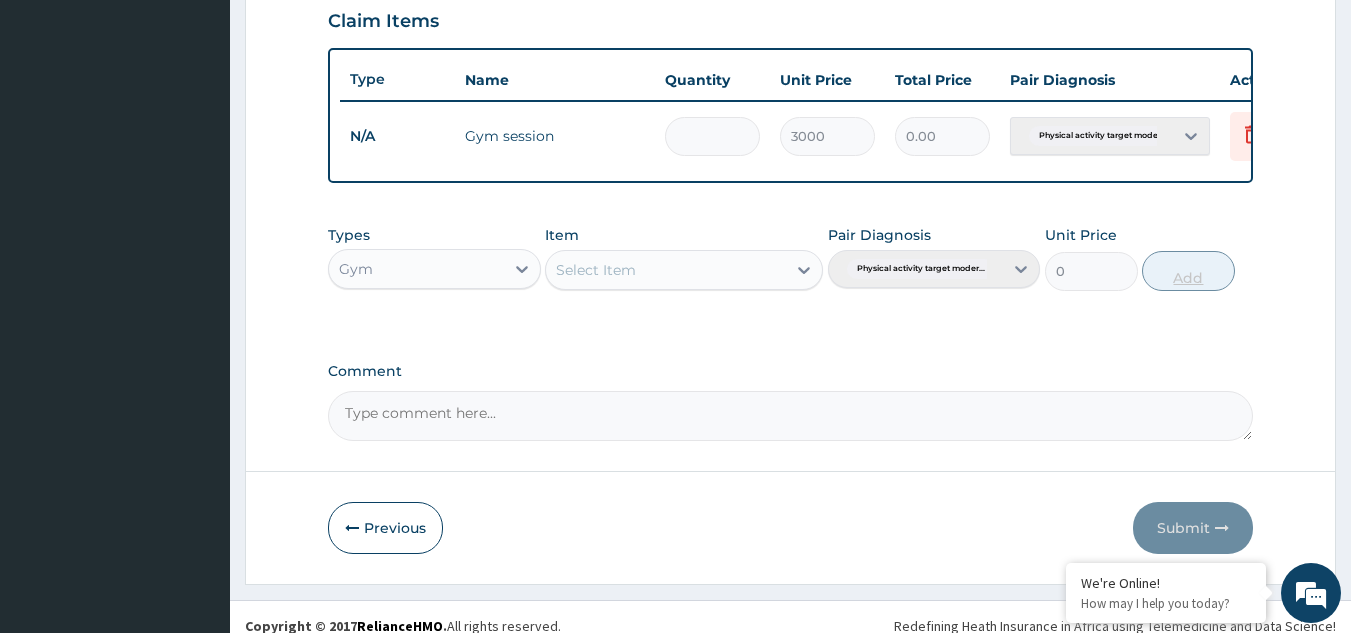 type on "3" 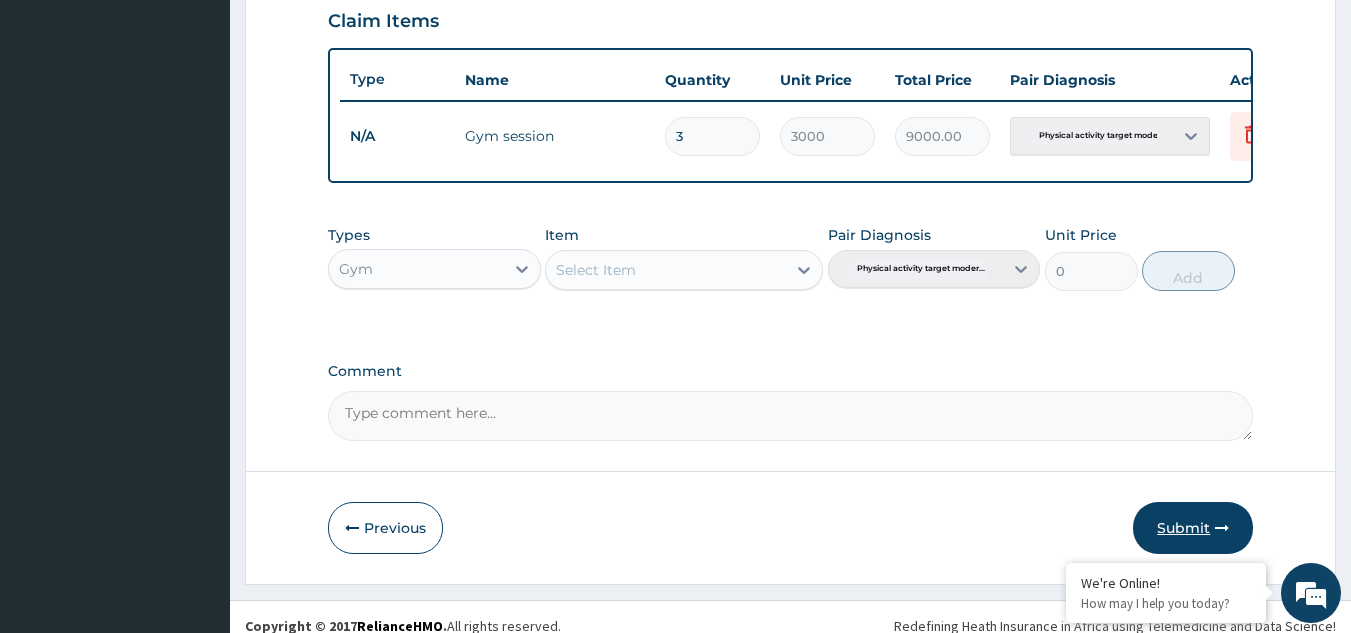 type on "3" 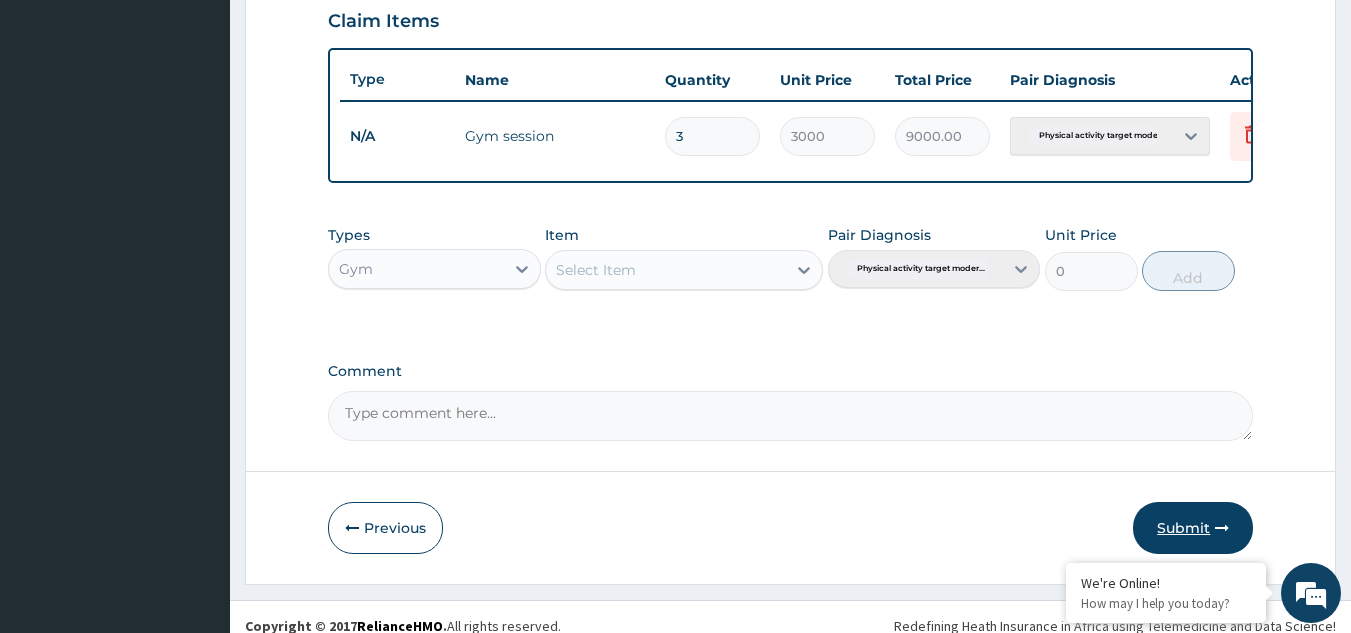 click on "Submit" at bounding box center [1193, 528] 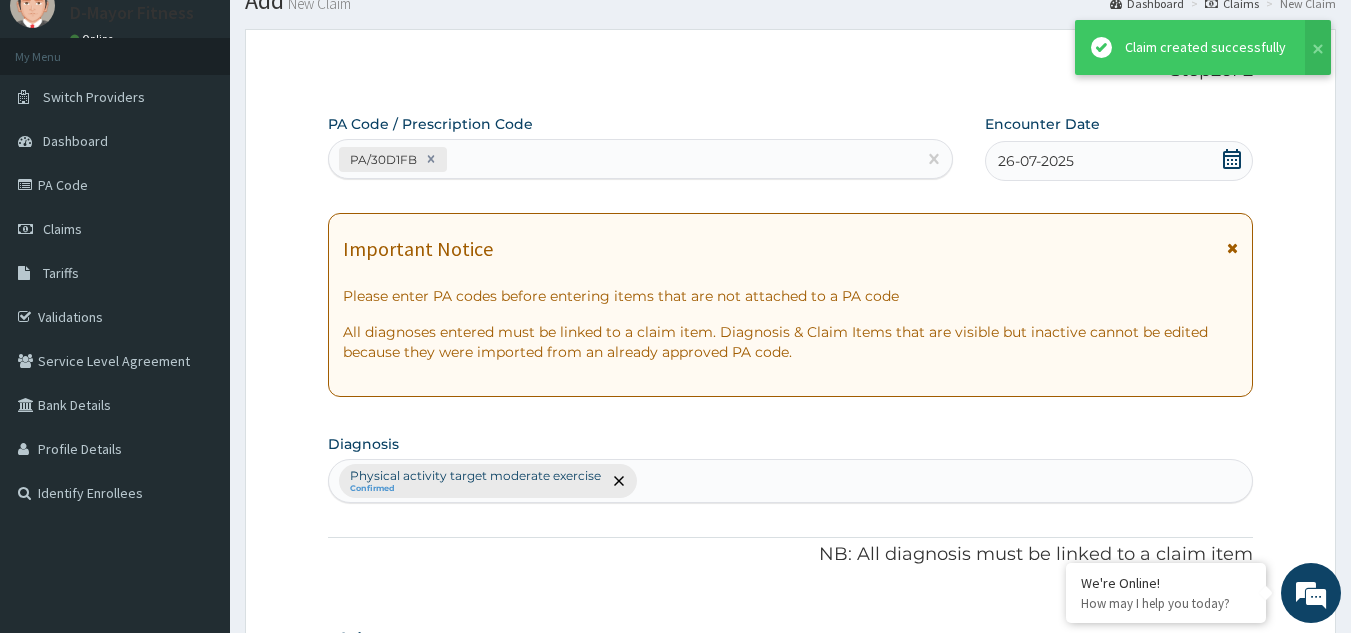 scroll, scrollTop: 696, scrollLeft: 0, axis: vertical 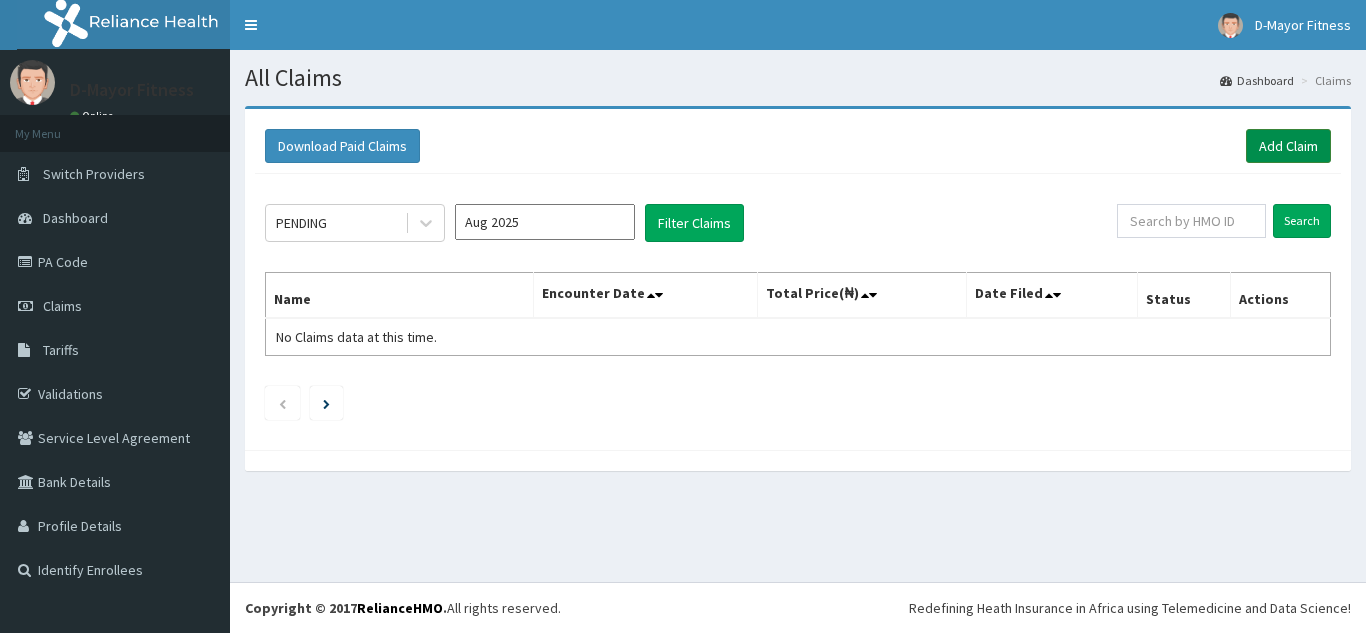click on "Add Claim" at bounding box center [1288, 146] 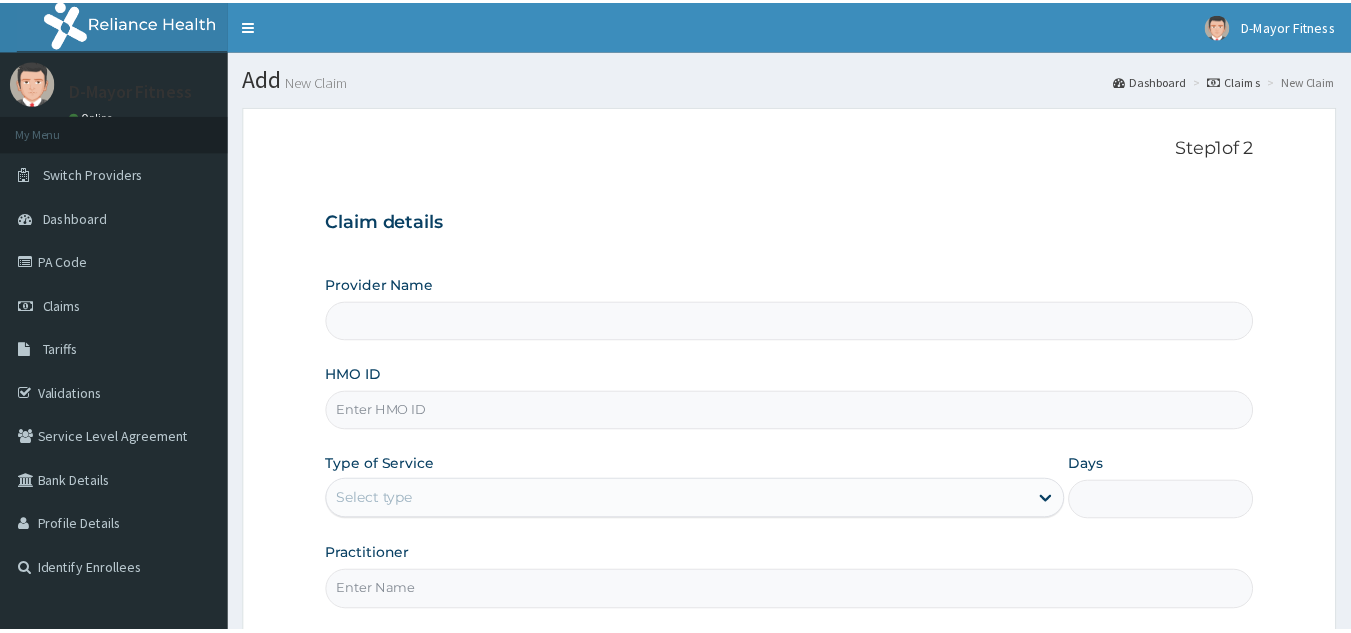 scroll, scrollTop: 0, scrollLeft: 0, axis: both 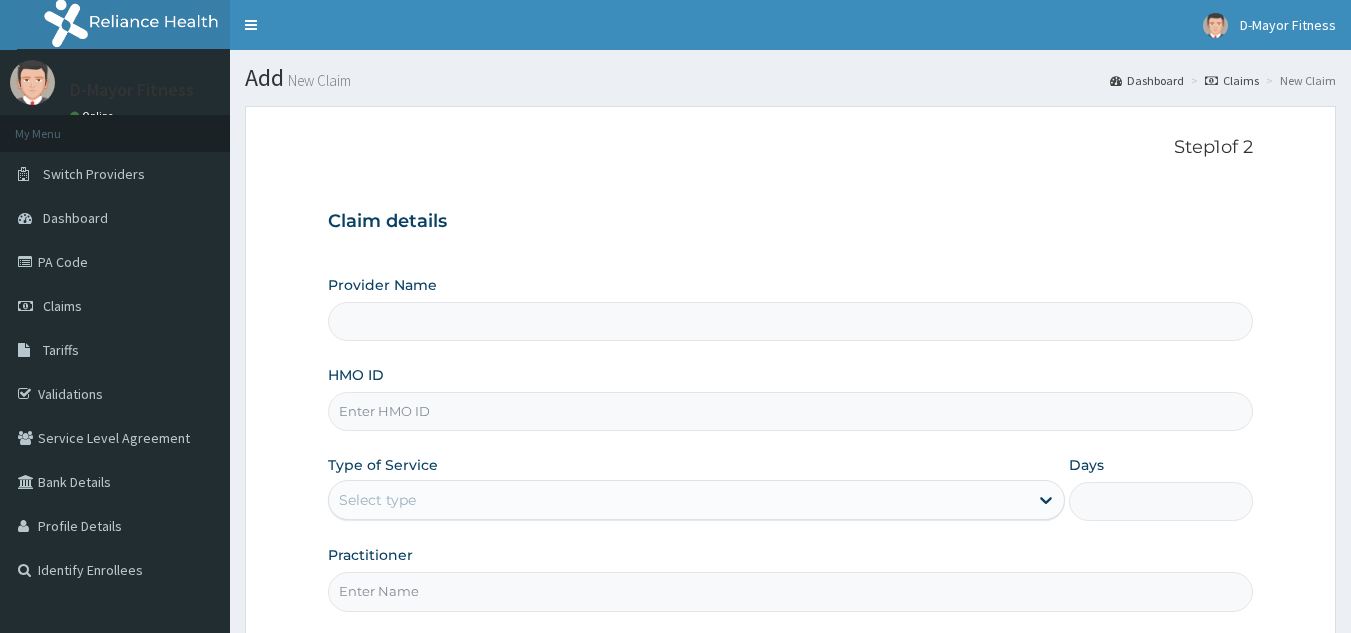 type on "D-Mayor fitness Gym" 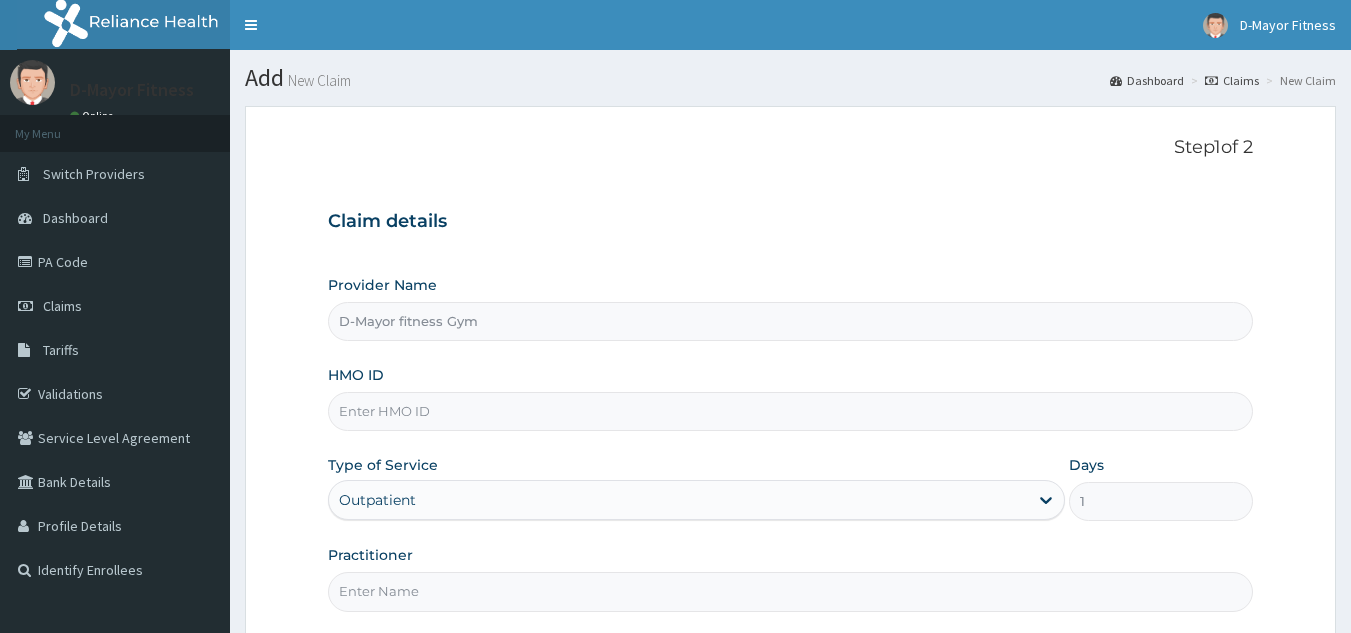 click on "HMO ID" at bounding box center [791, 411] 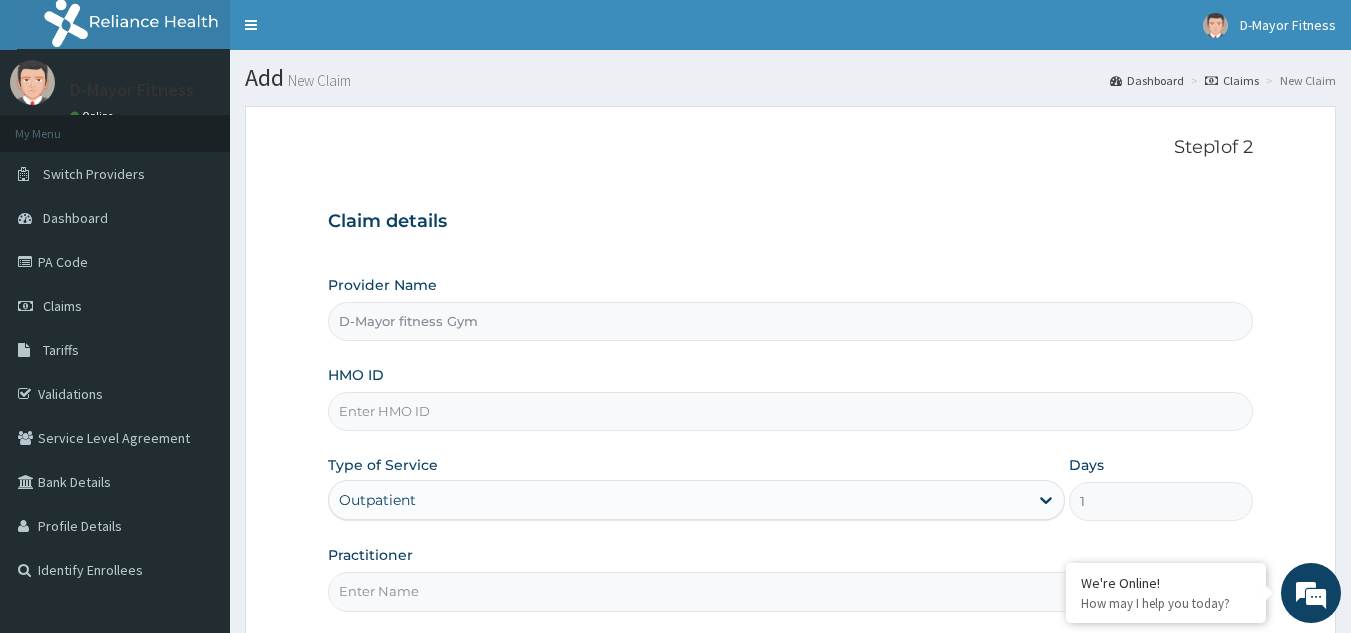 scroll, scrollTop: 0, scrollLeft: 0, axis: both 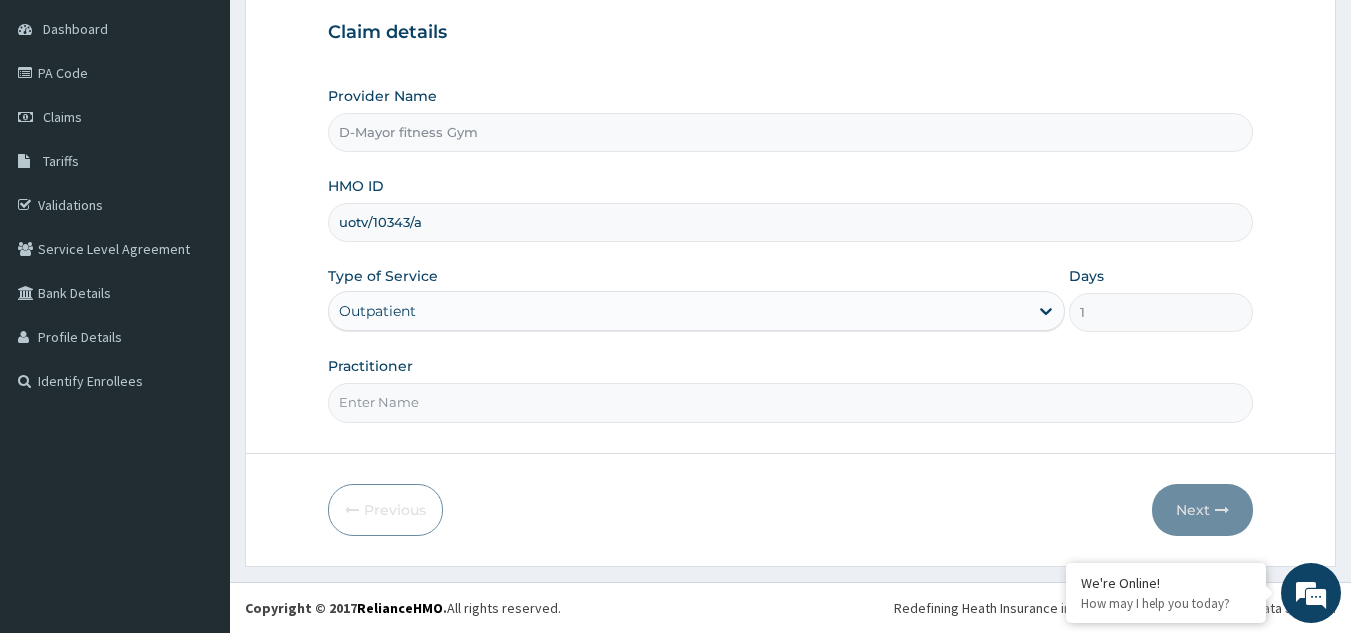 type on "uotv/10343/a" 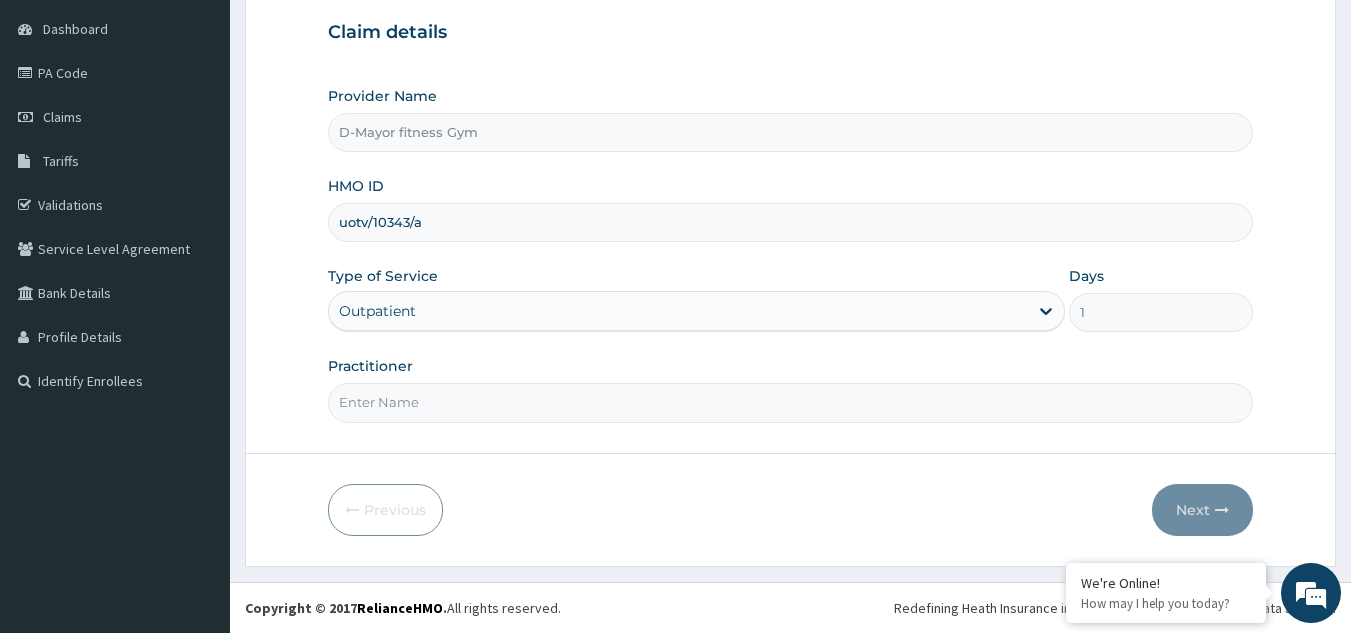 type on "COACH CHRIS" 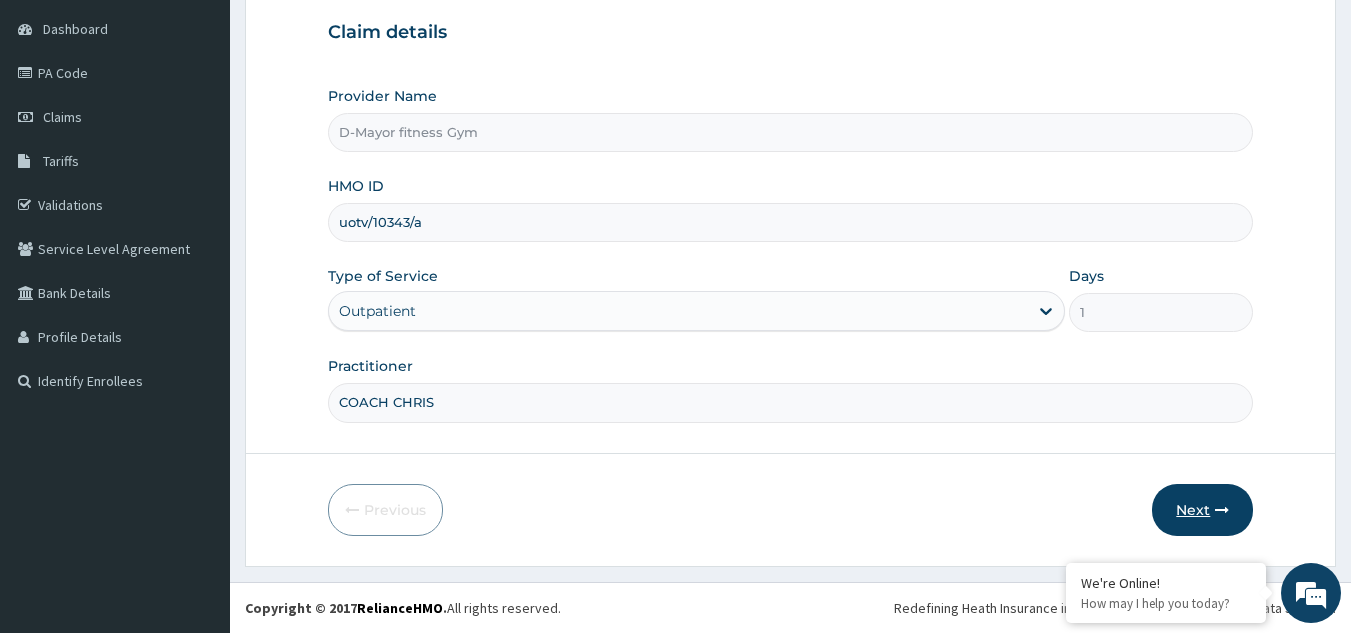click on "Next" at bounding box center (1202, 510) 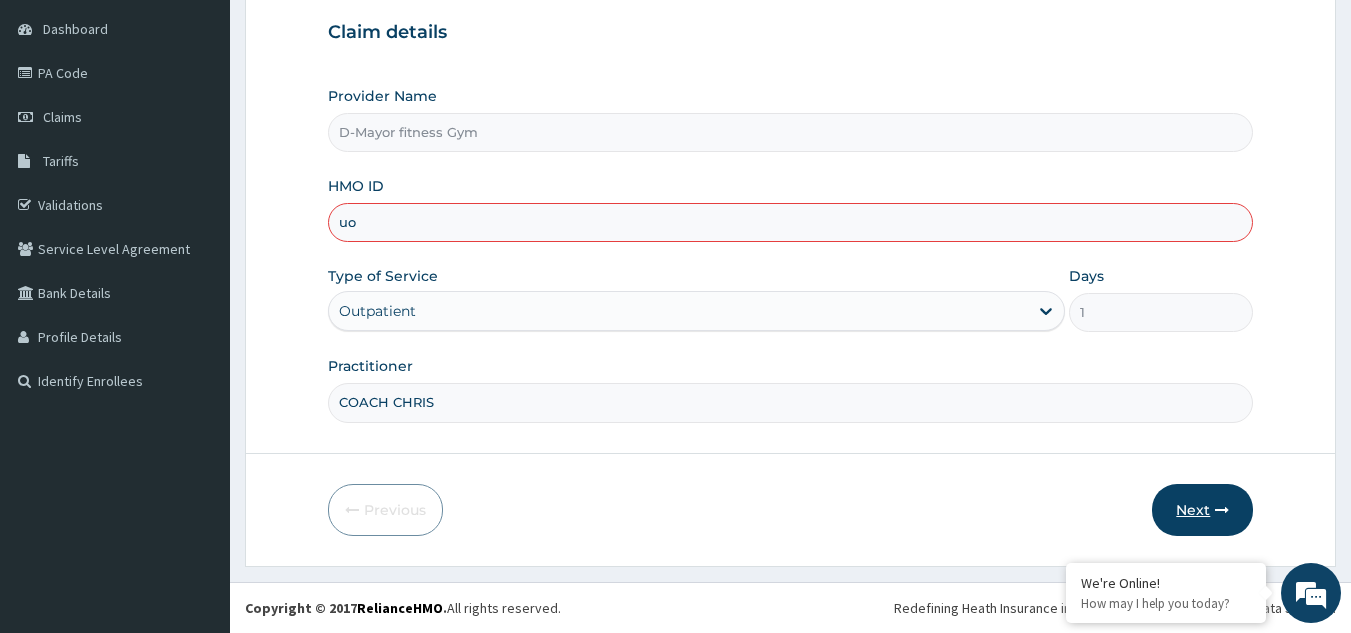 type on "u" 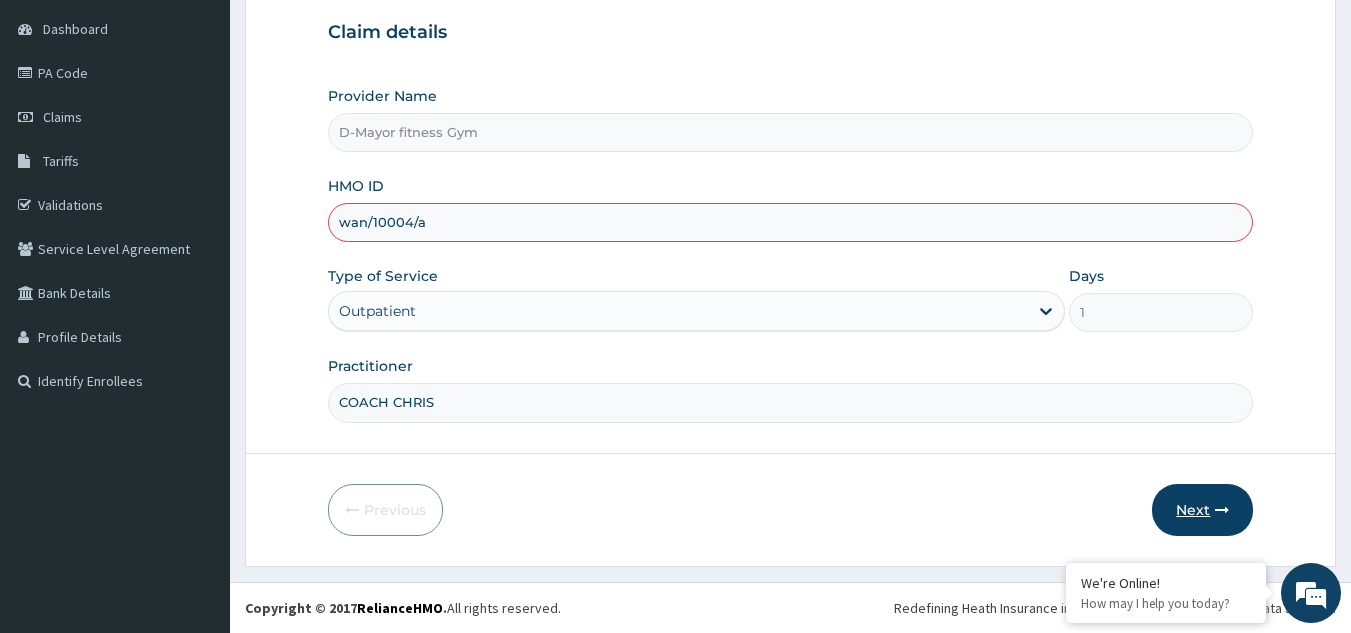 type on "wan/10004/a" 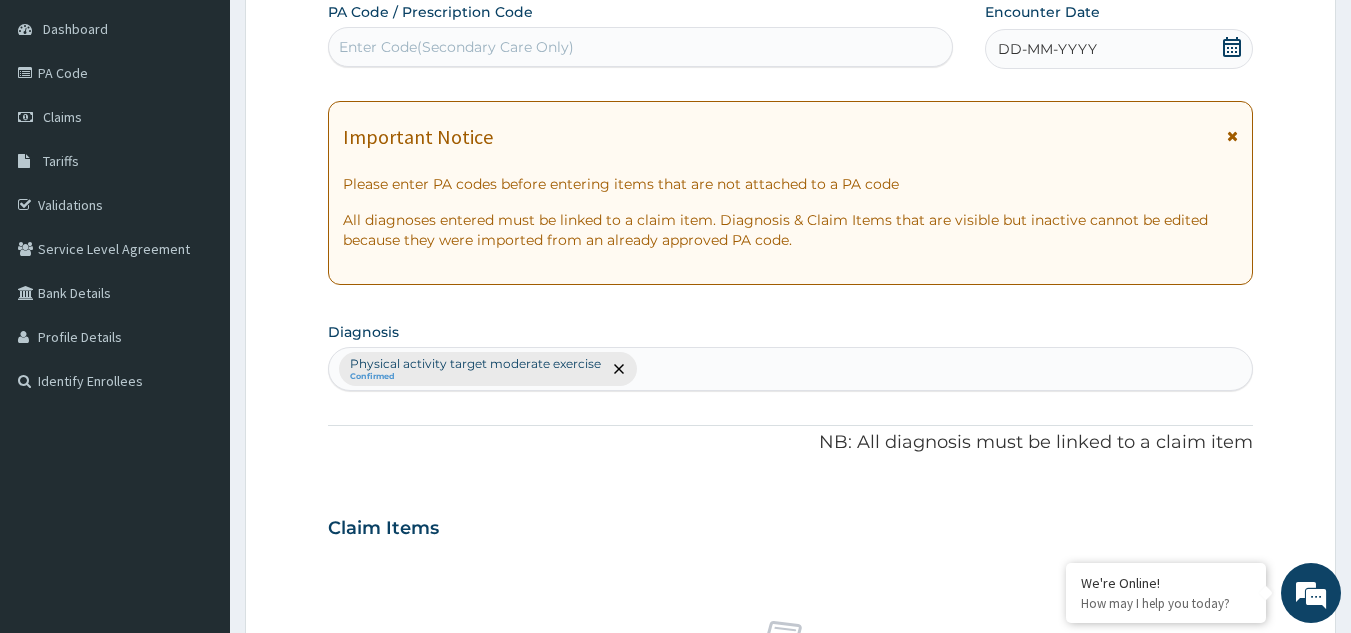 click on "Enter Code(Secondary Care Only)" at bounding box center (456, 47) 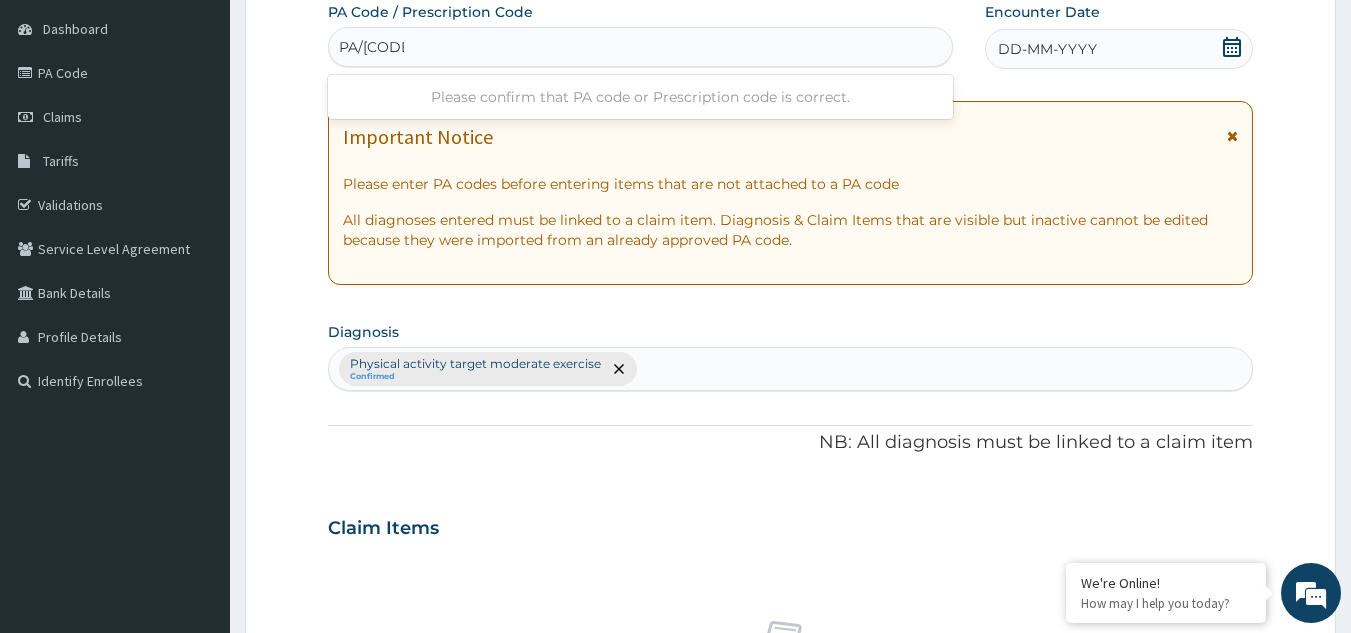 type on "PA/09213F" 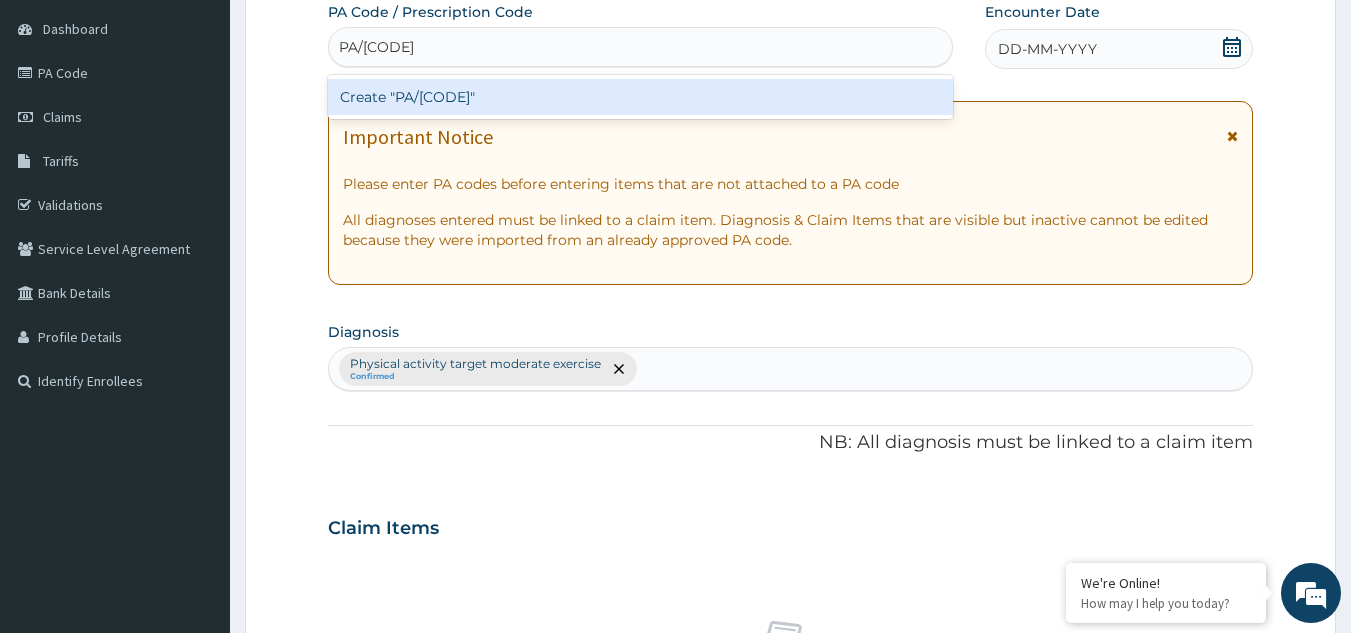 click on "Create "PA/09213F"" at bounding box center (641, 97) 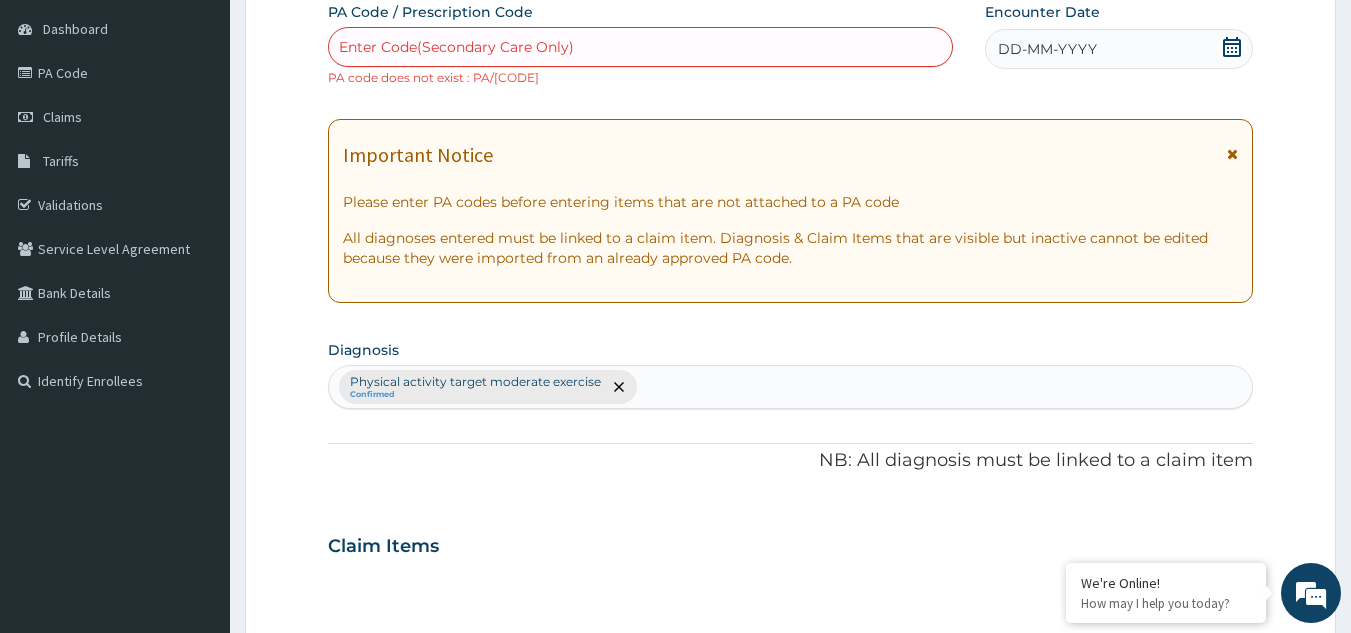 click on "Enter Code(Secondary Care Only)" at bounding box center [456, 47] 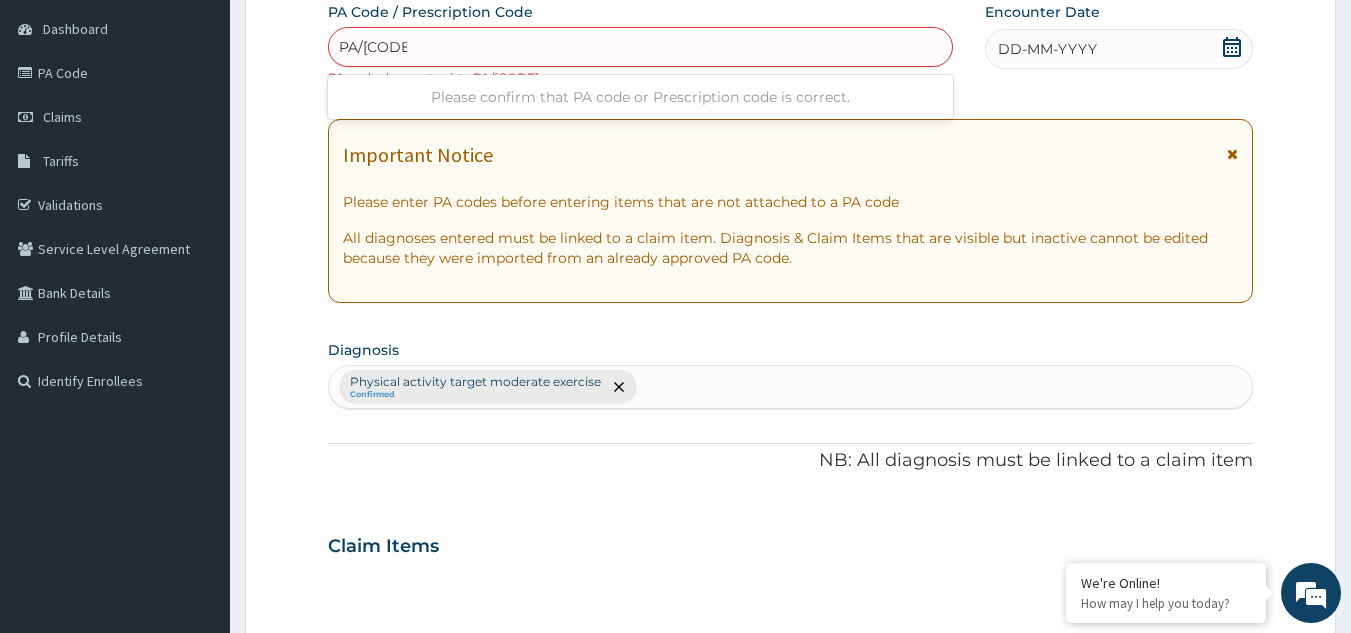 type on "PA/D9213F" 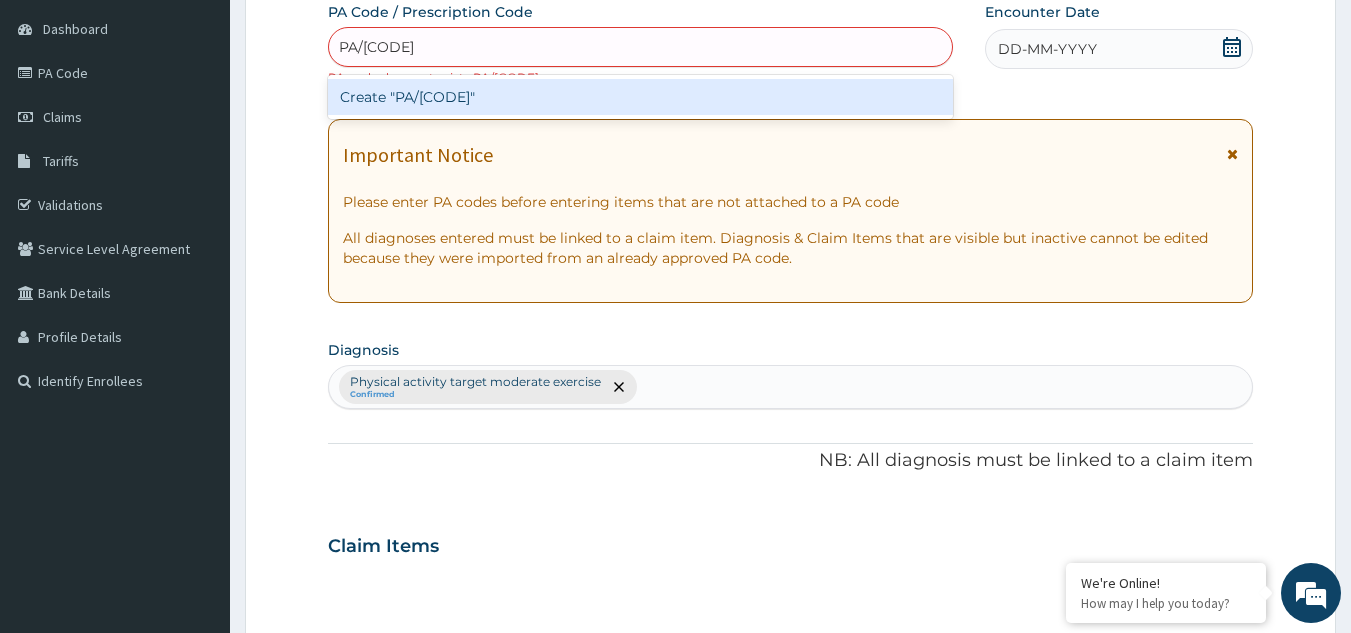 click on "Create "PA/D9213F"" at bounding box center [641, 97] 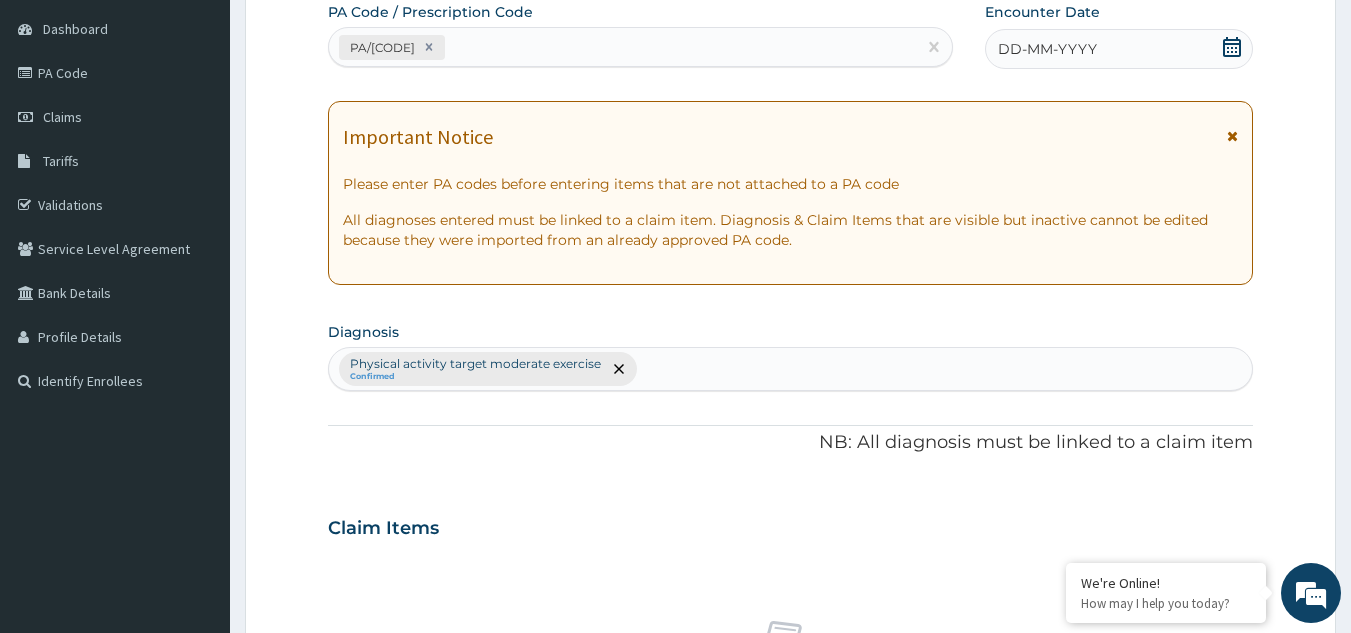 click 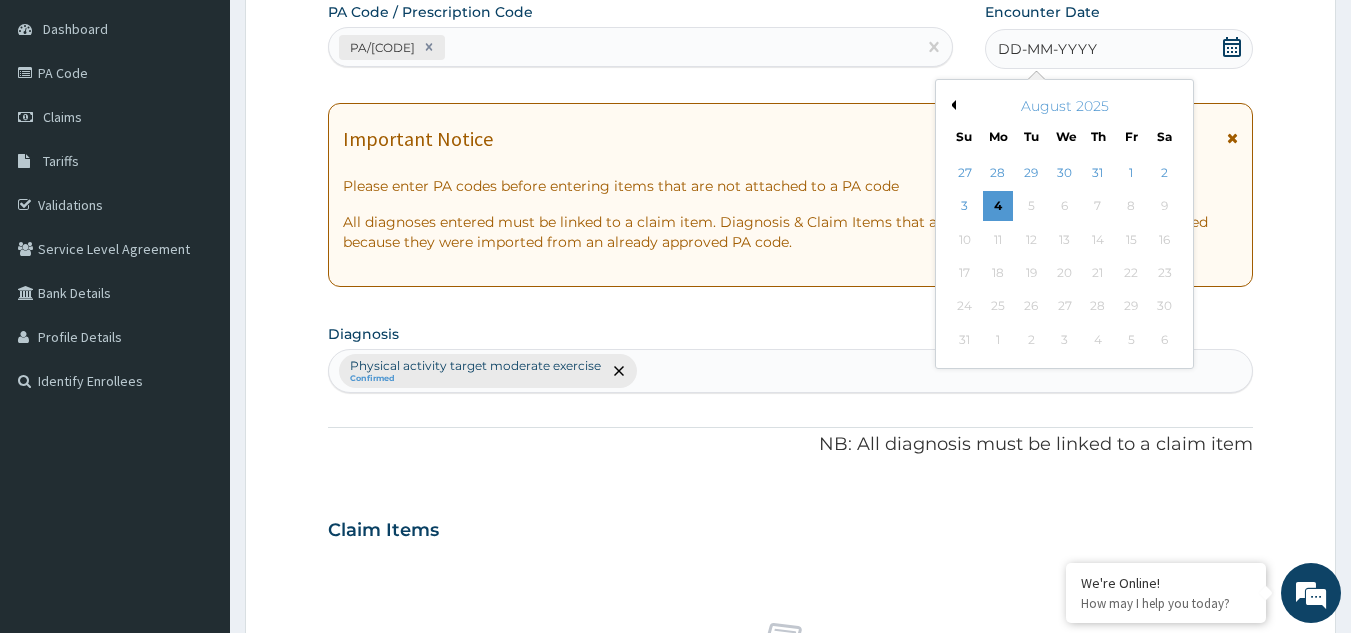 click on "Previous Month" at bounding box center [951, 105] 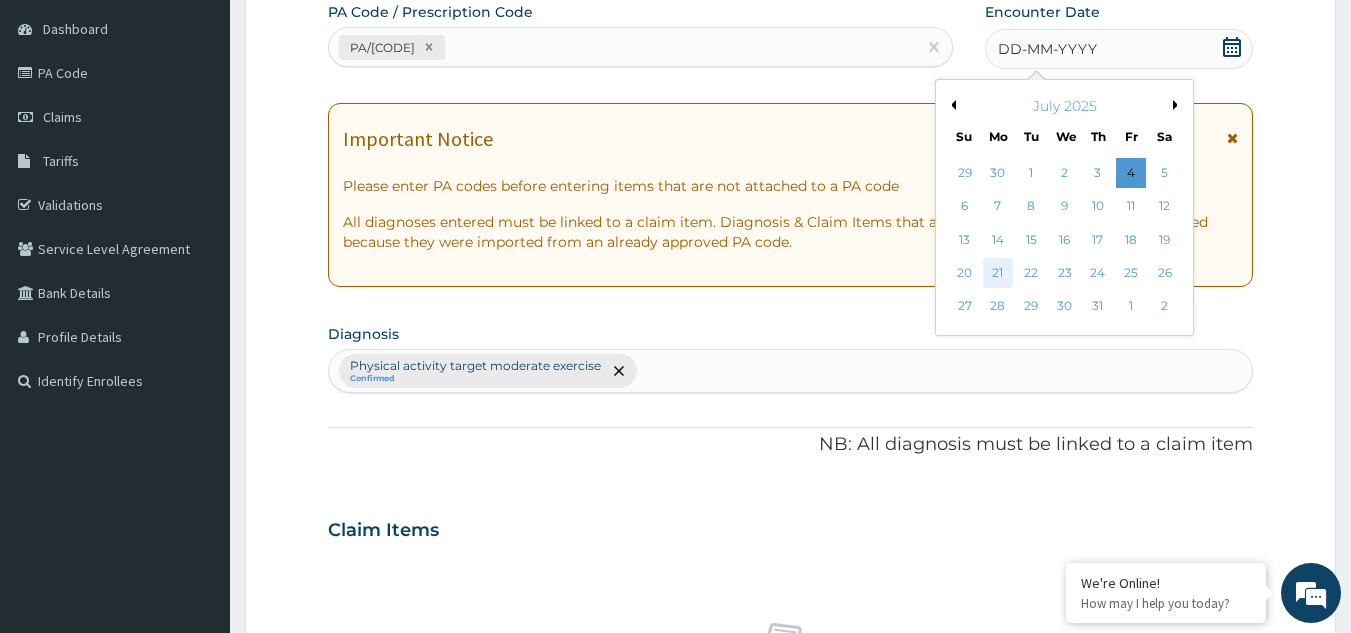 click on "21" at bounding box center (998, 273) 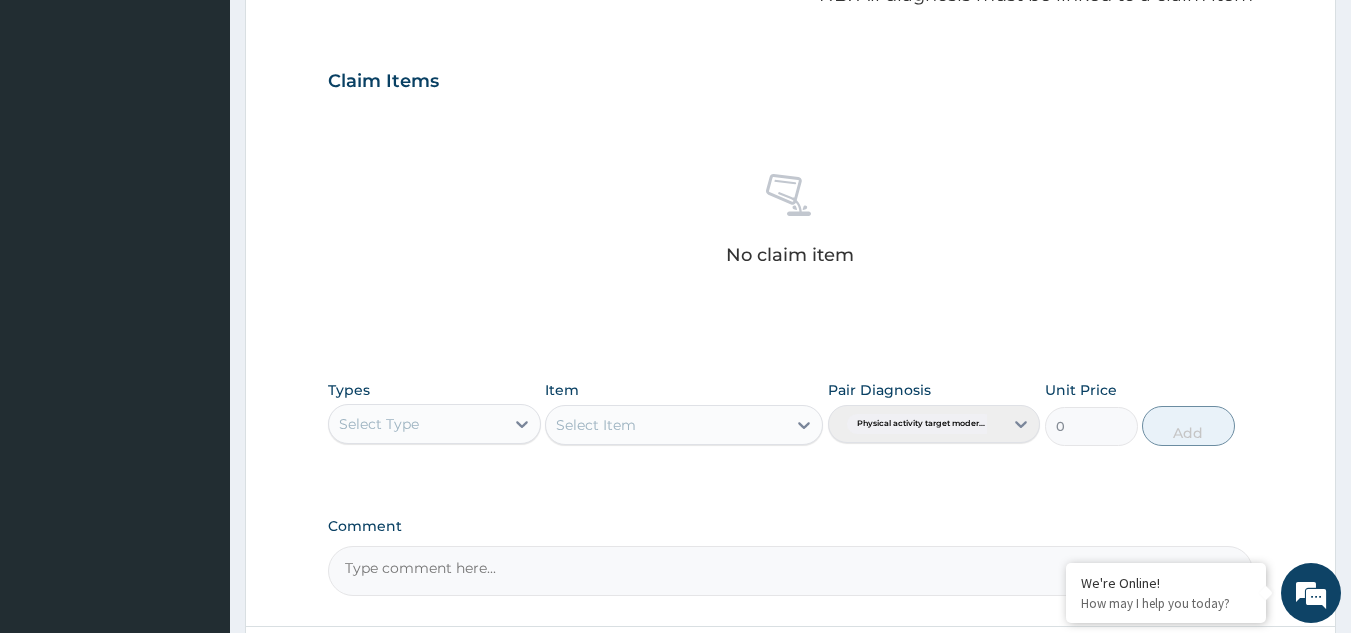 scroll, scrollTop: 742, scrollLeft: 0, axis: vertical 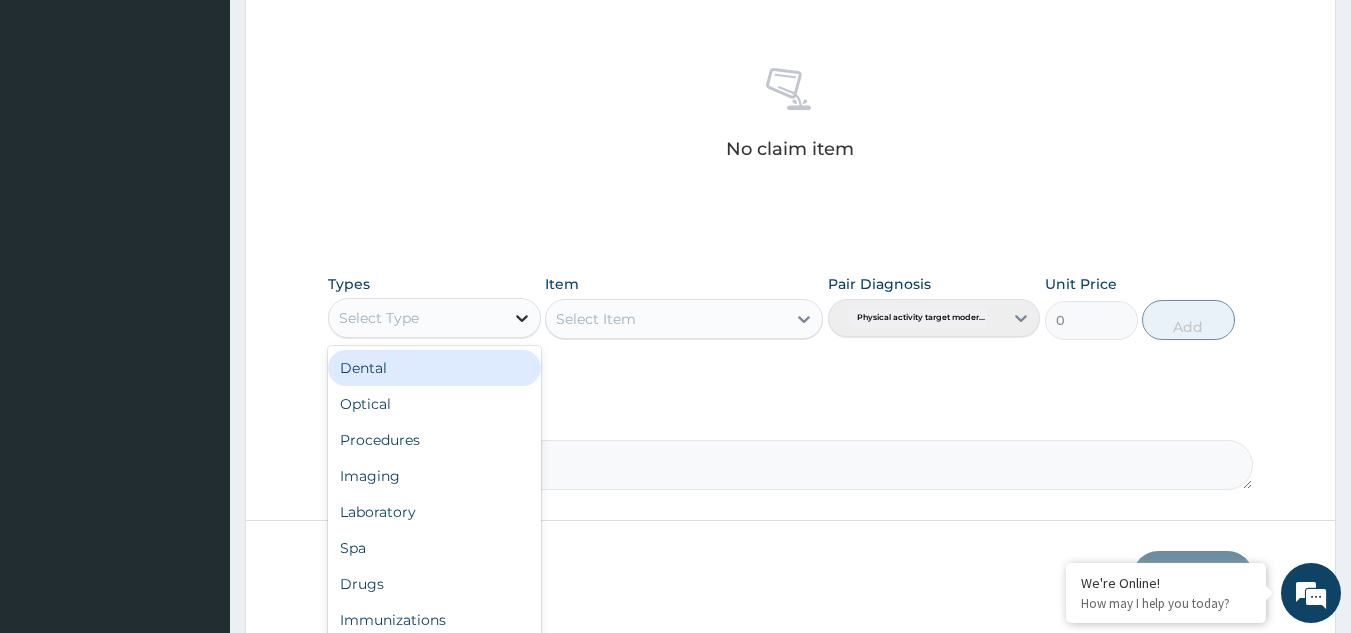 click 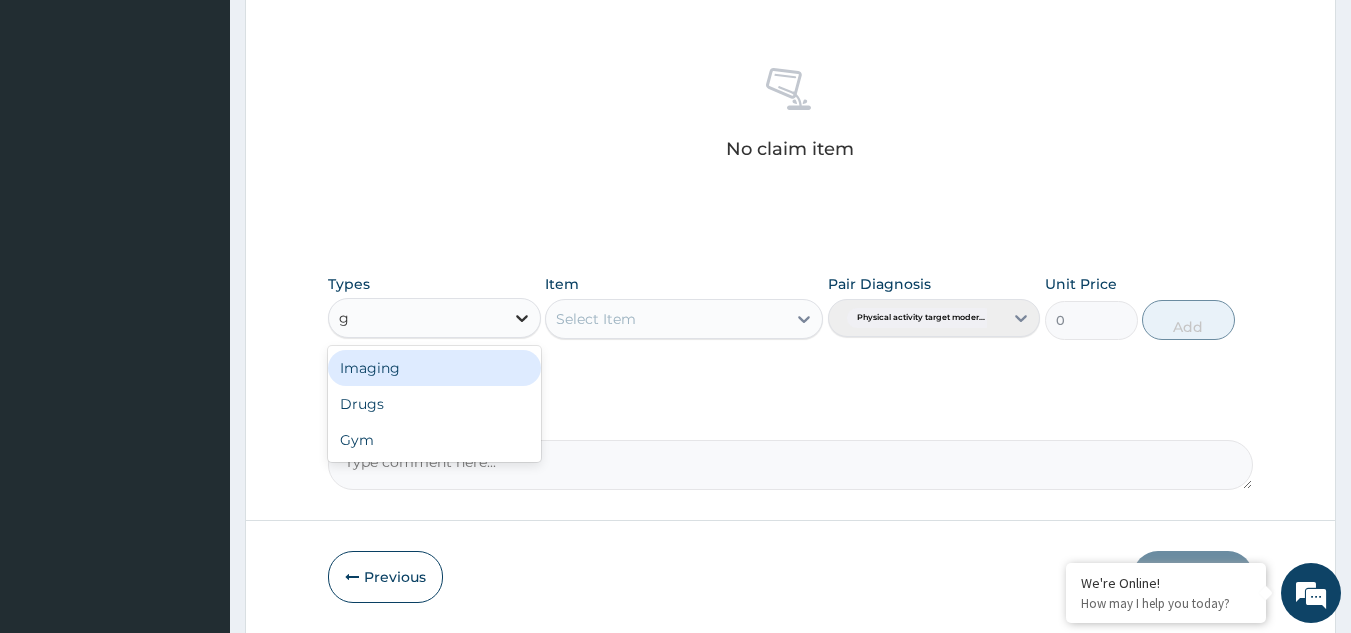 type on "gy" 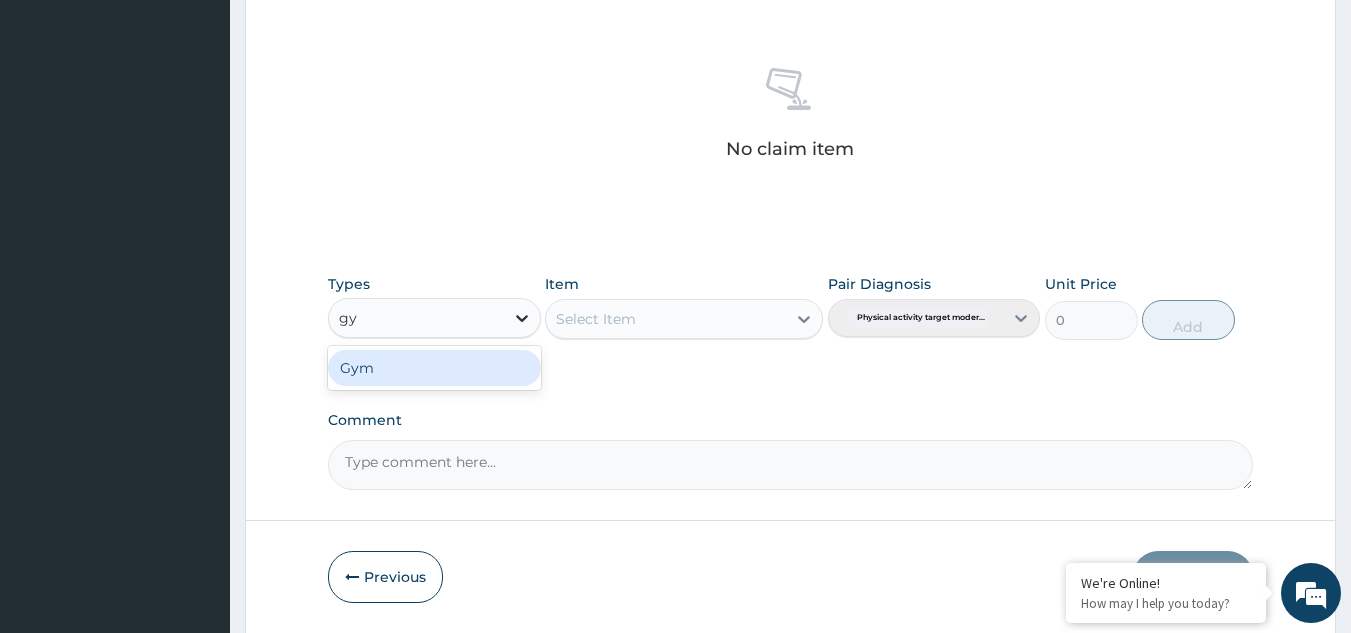 type 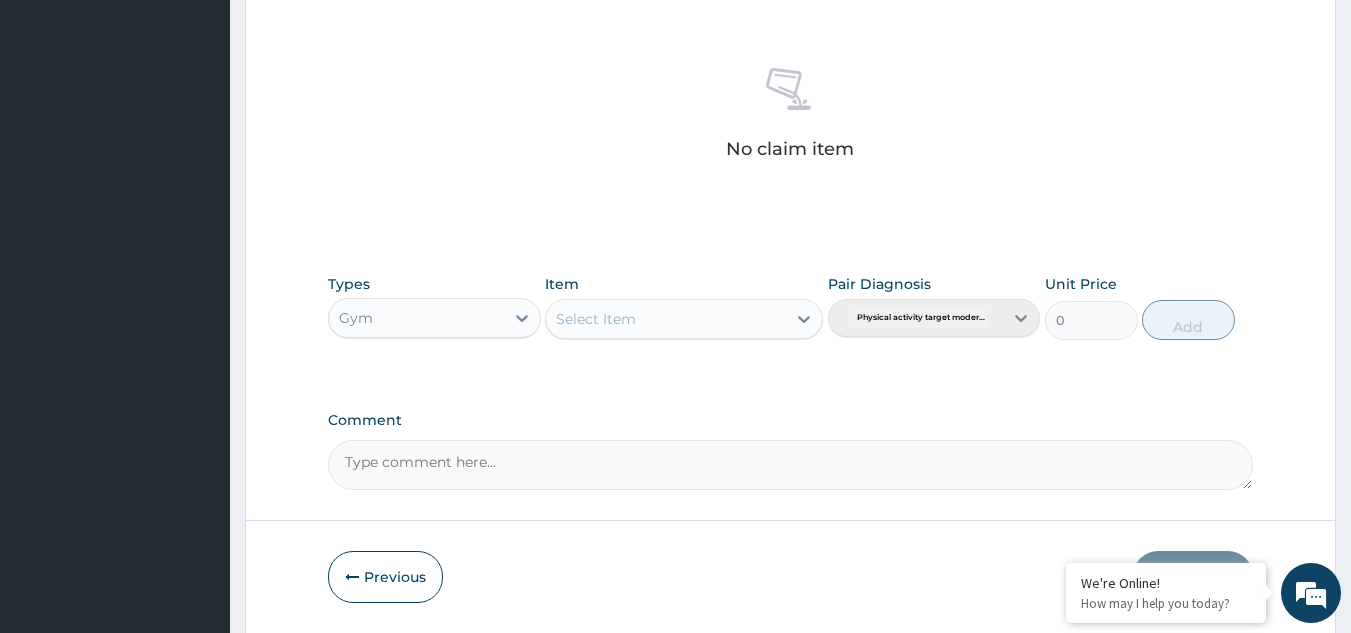 click 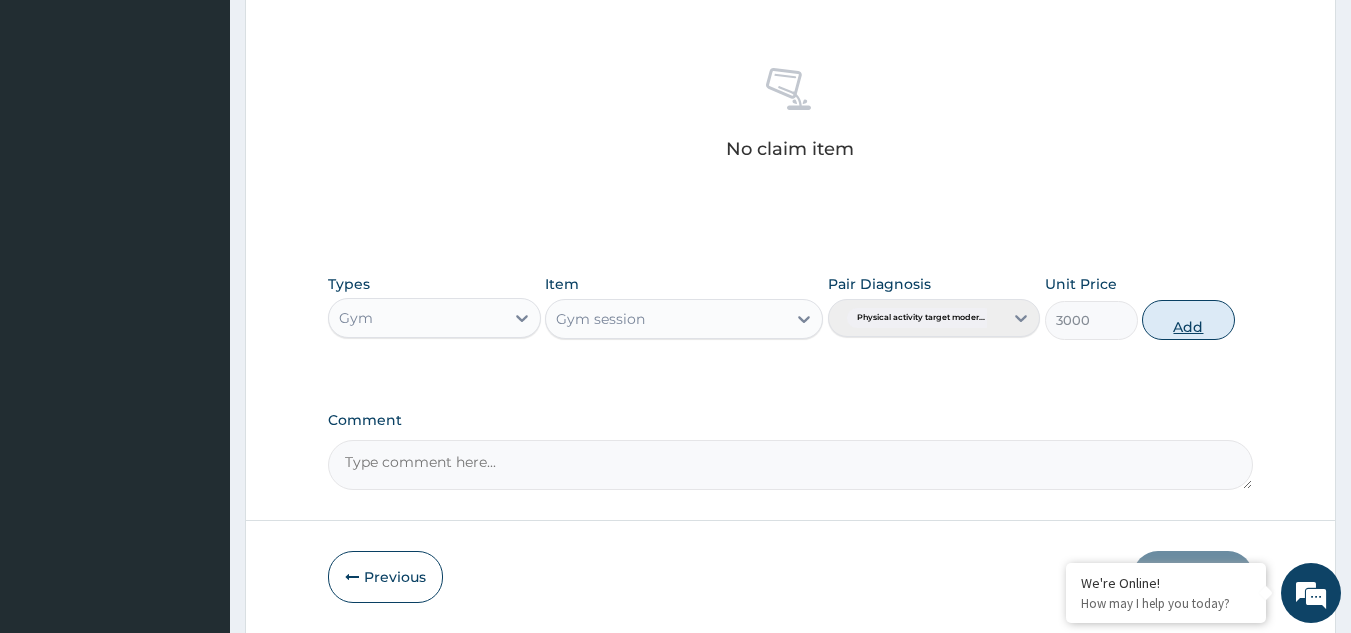 click on "Add" at bounding box center [1188, 320] 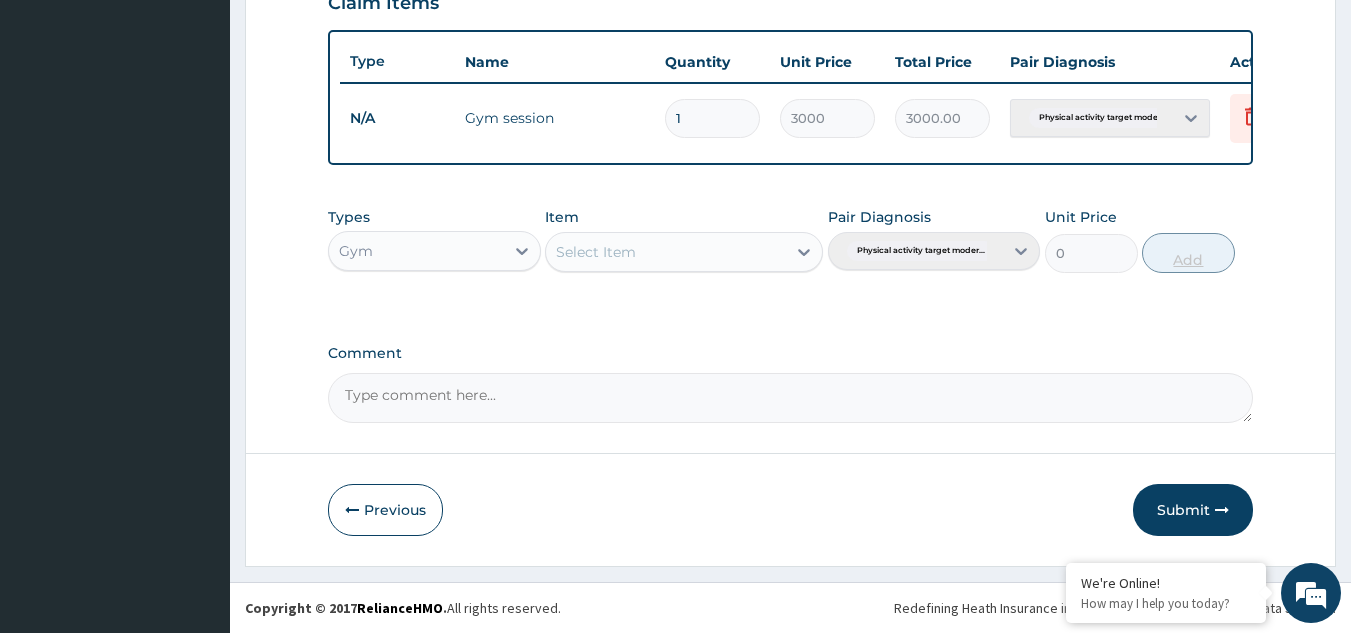 scroll, scrollTop: 729, scrollLeft: 0, axis: vertical 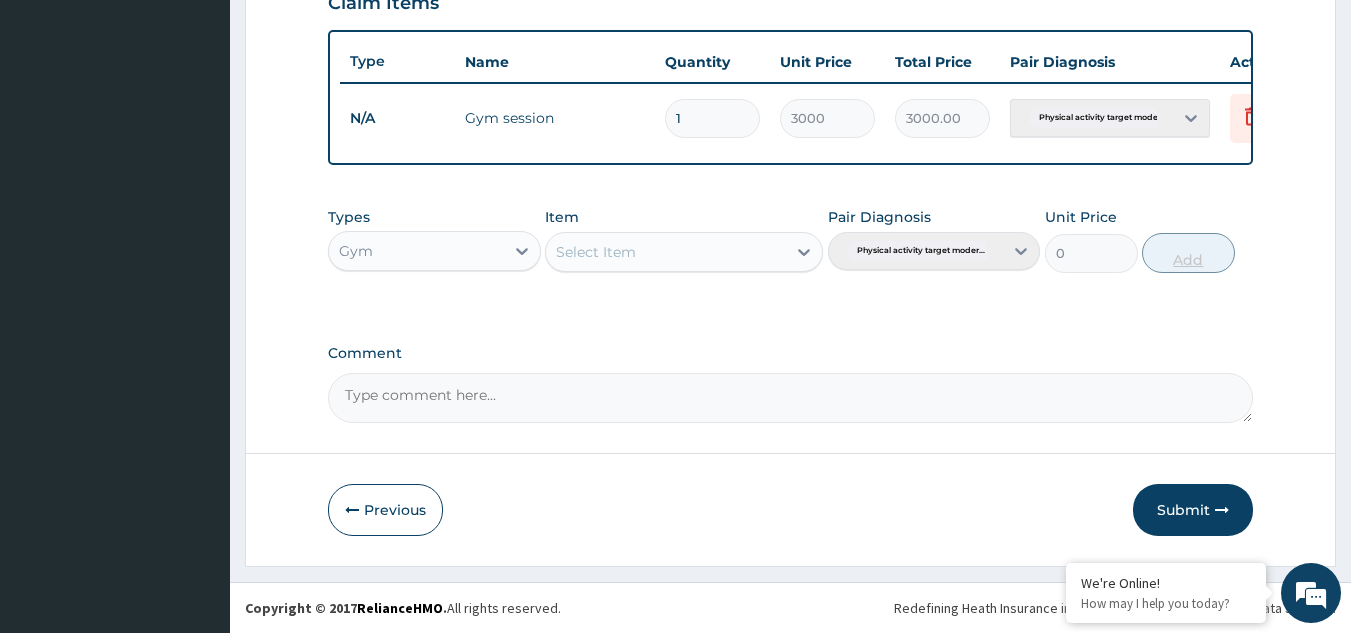 type on "0.00" 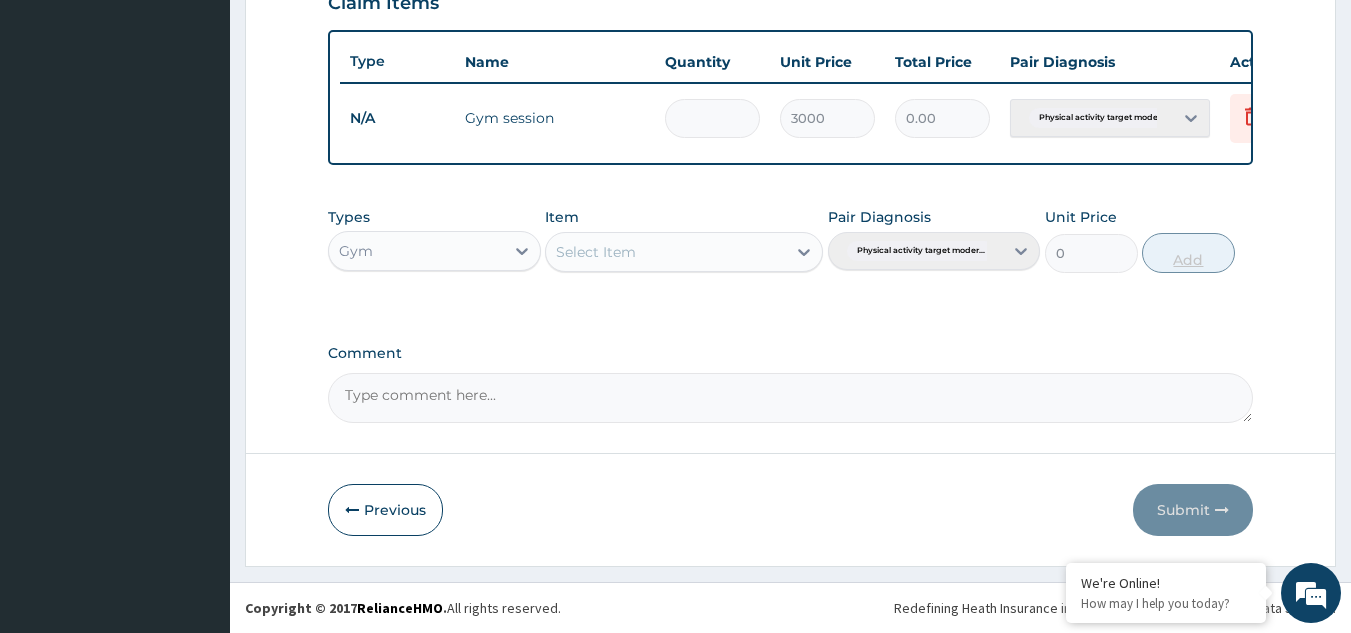 type on "3" 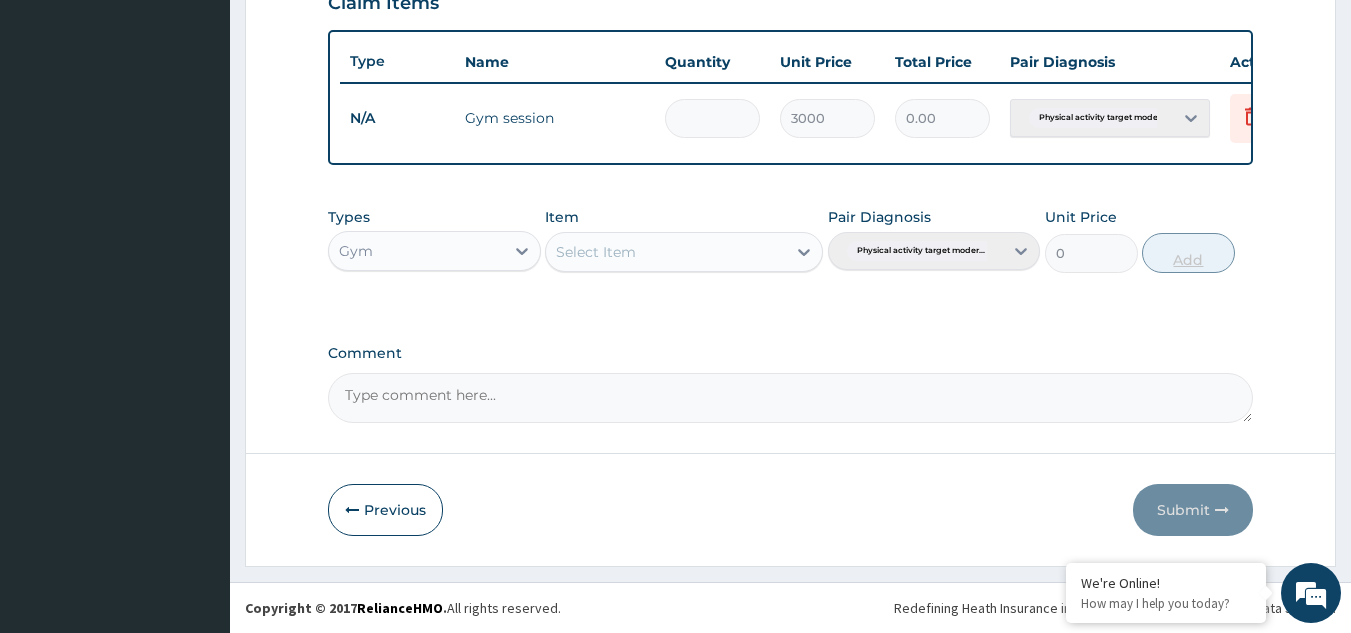 type on "9000.00" 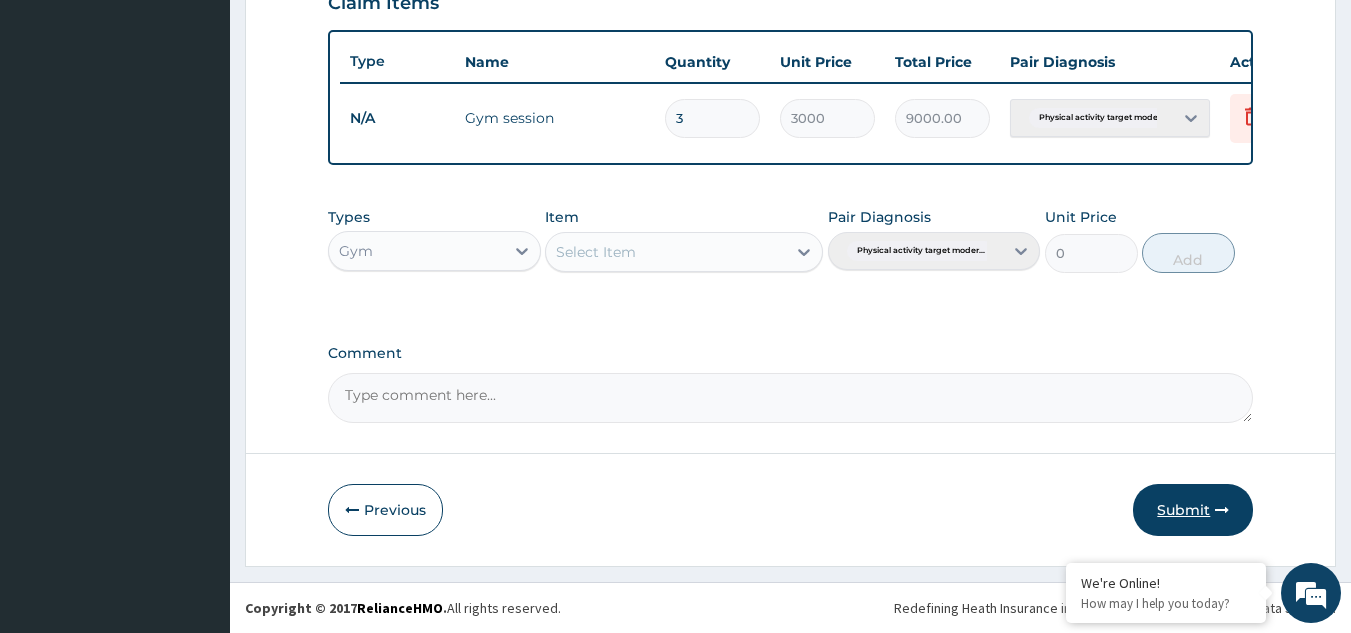 type on "3" 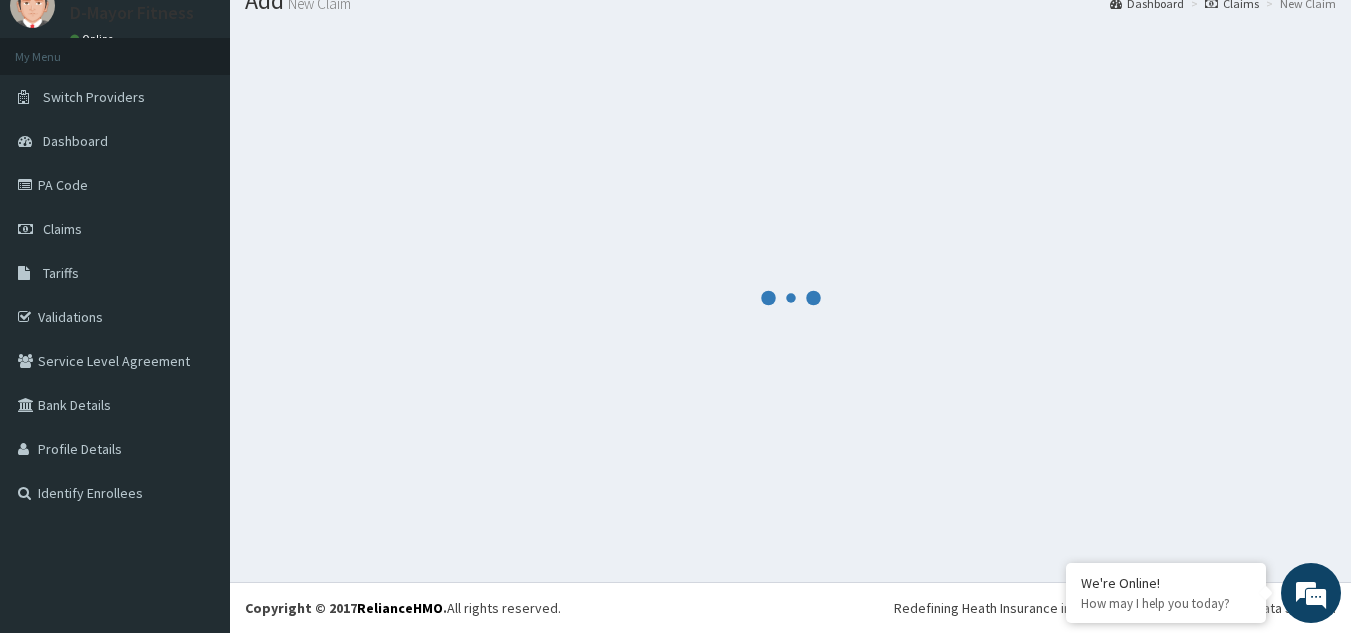 scroll, scrollTop: 729, scrollLeft: 0, axis: vertical 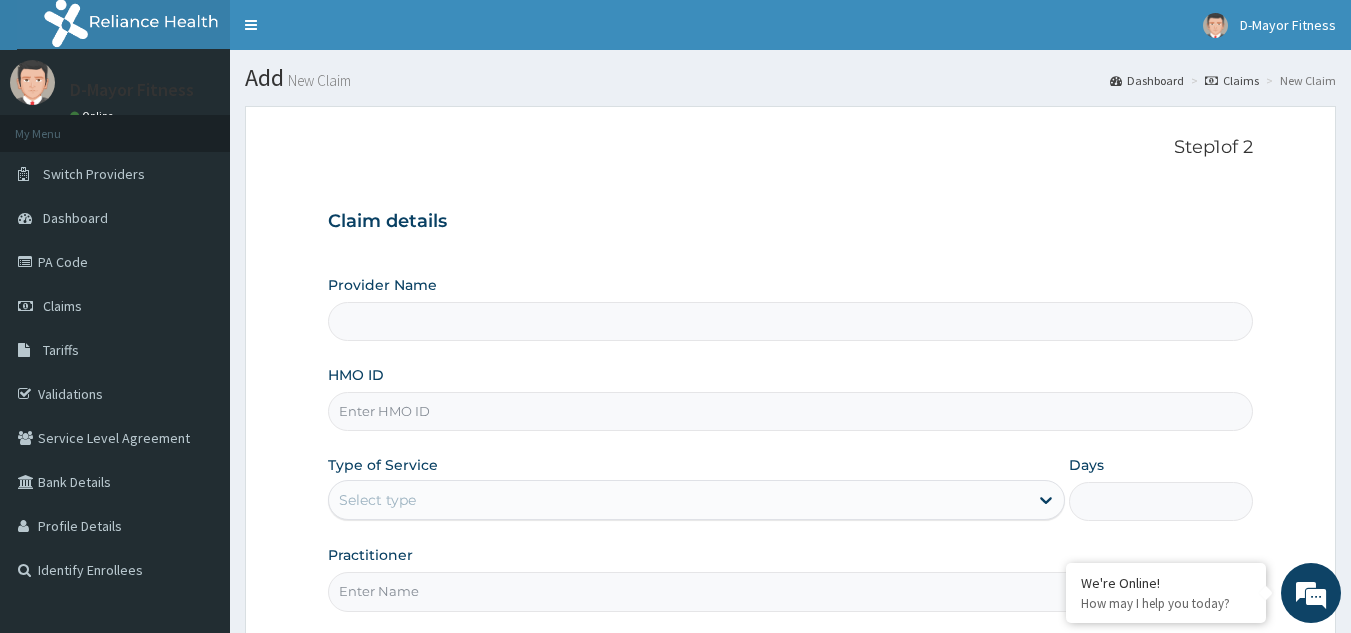 type on "D-Mayor fitness Gym" 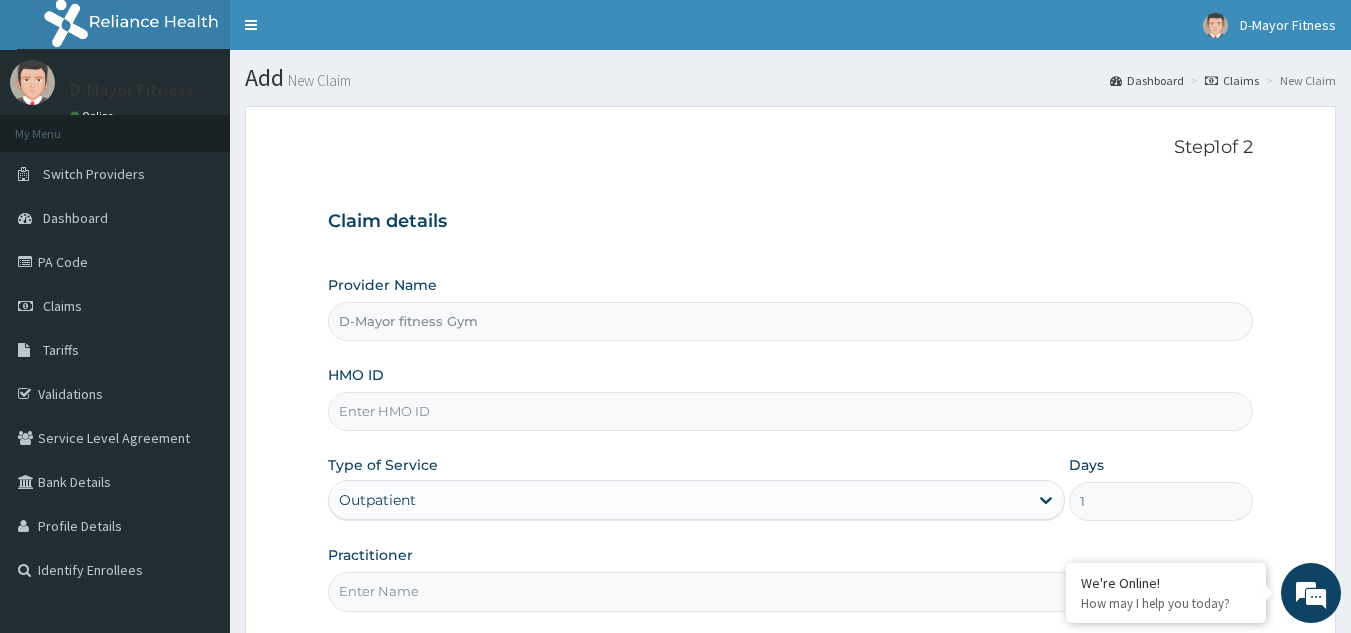 click on "HMO ID" at bounding box center [791, 411] 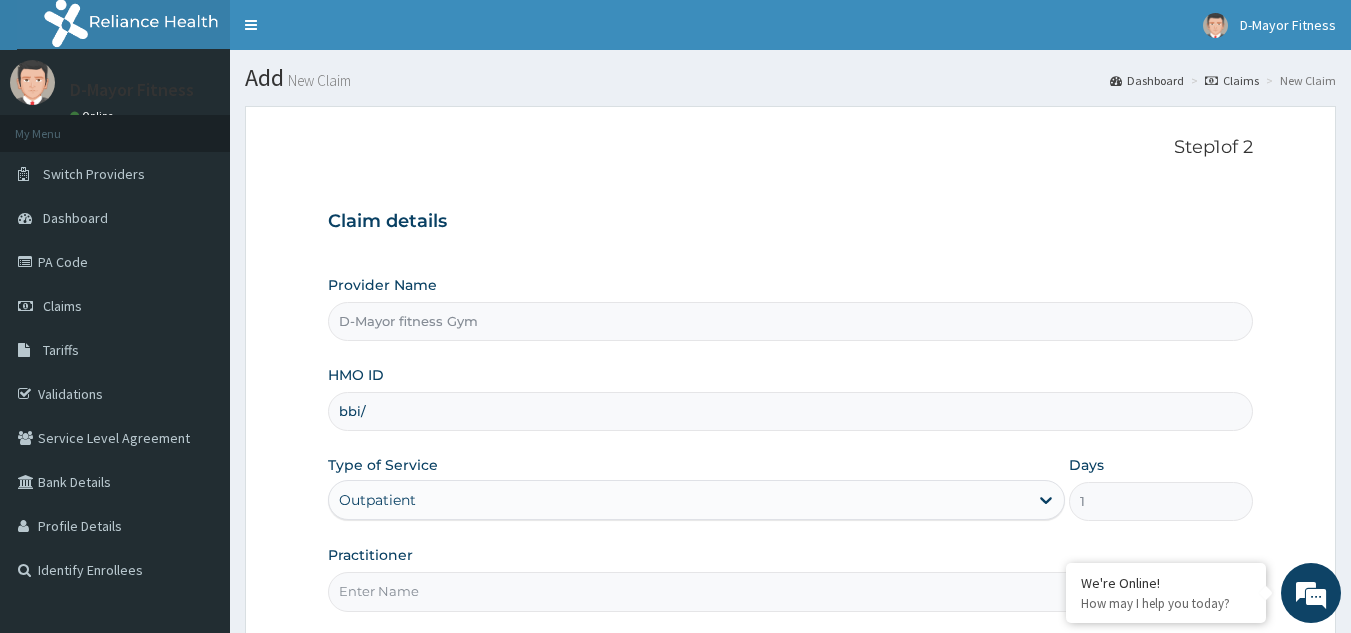 scroll, scrollTop: 0, scrollLeft: 0, axis: both 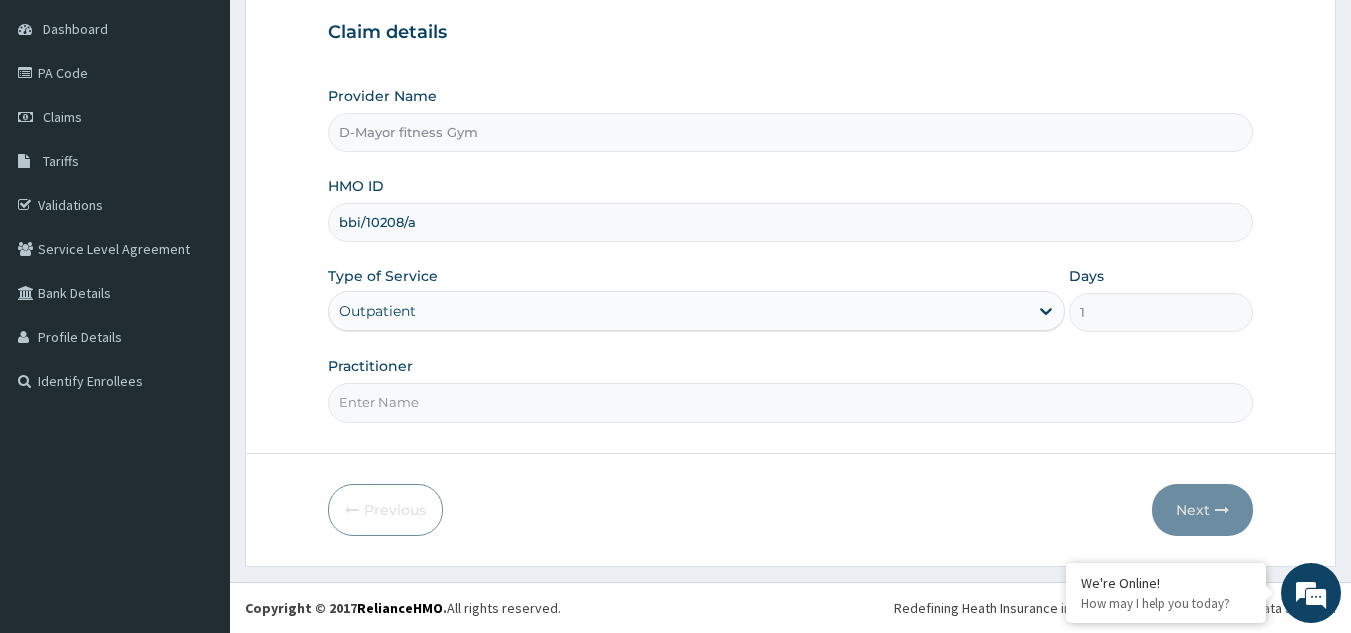 type on "bbi/10208/a" 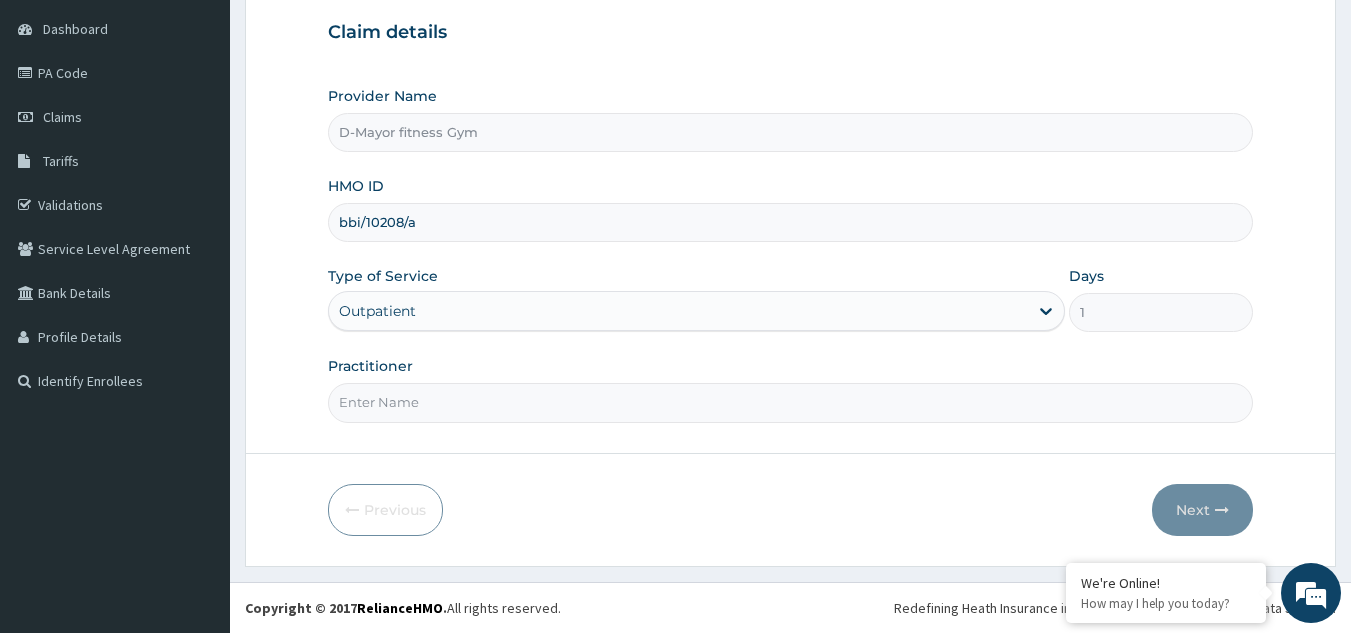type on "COACH CHRIS" 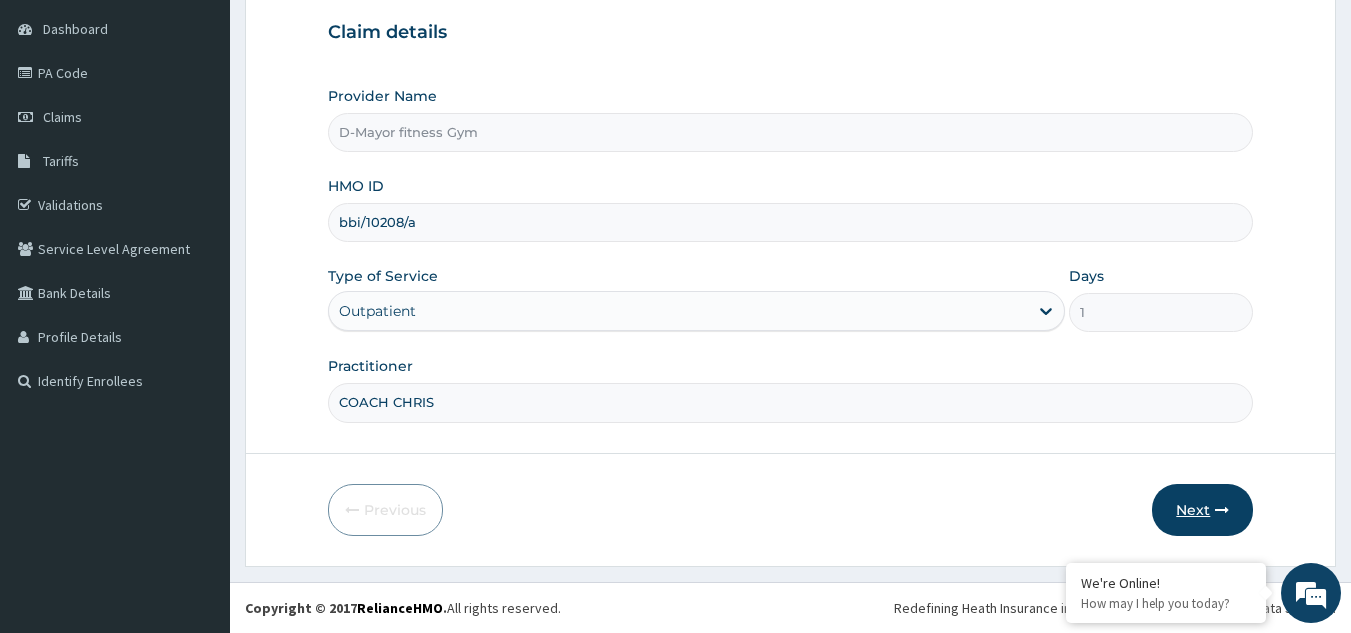click on "Next" at bounding box center (1202, 510) 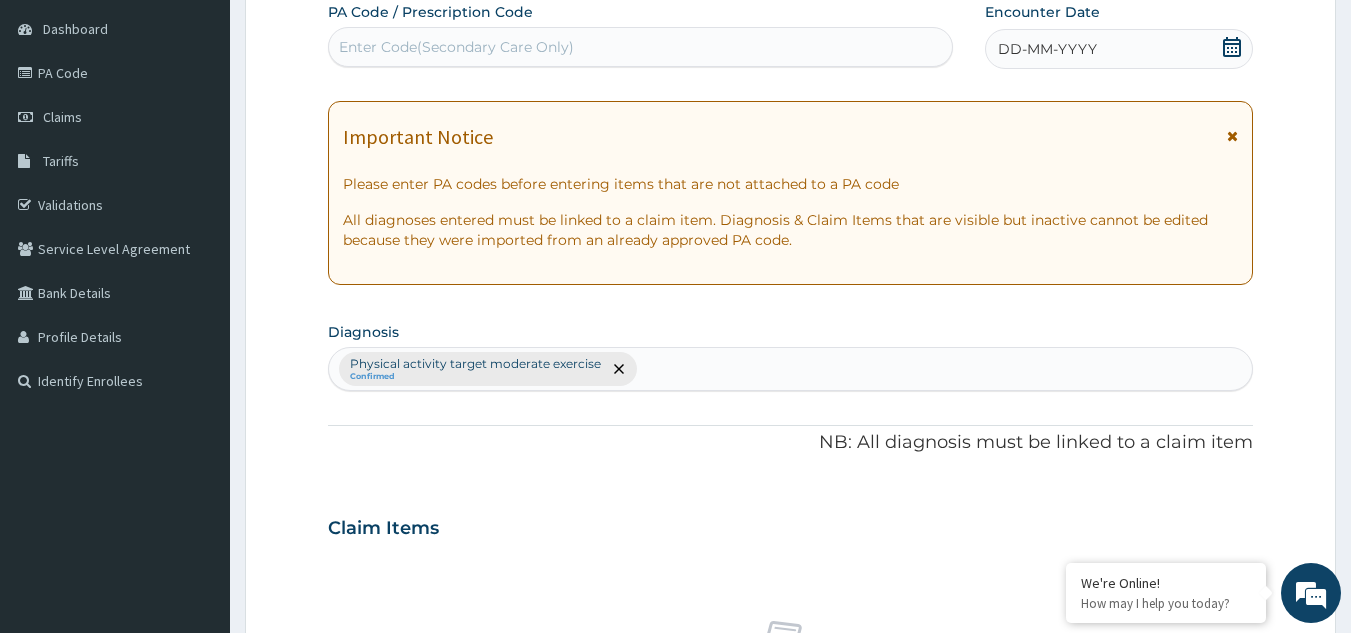 click on "Enter Code(Secondary Care Only)" at bounding box center (641, 47) 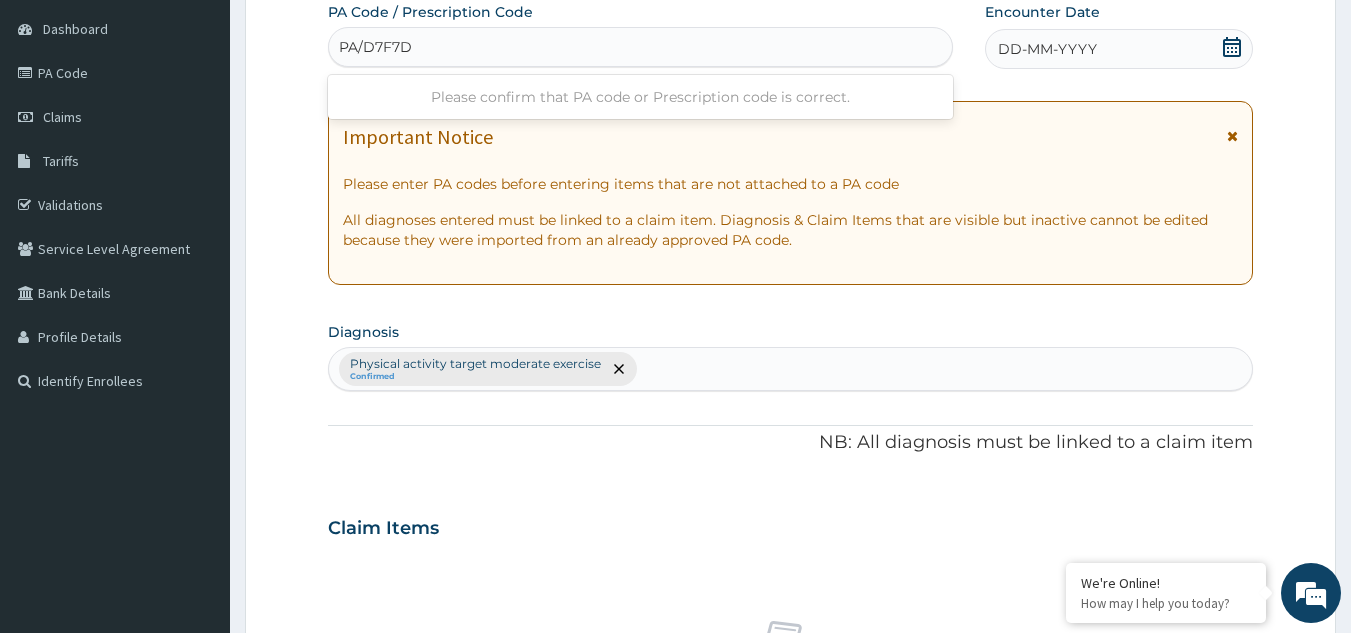 type on "PA/D7F7D5" 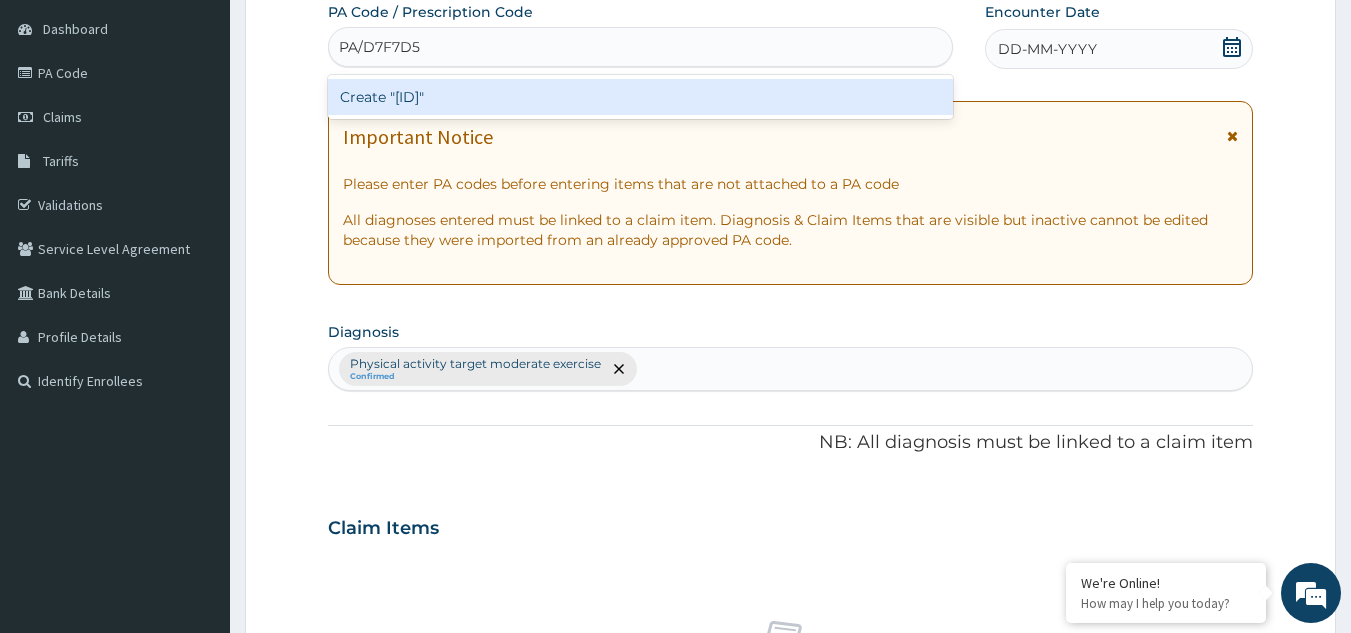 click on "Create "[ID]"" at bounding box center (641, 97) 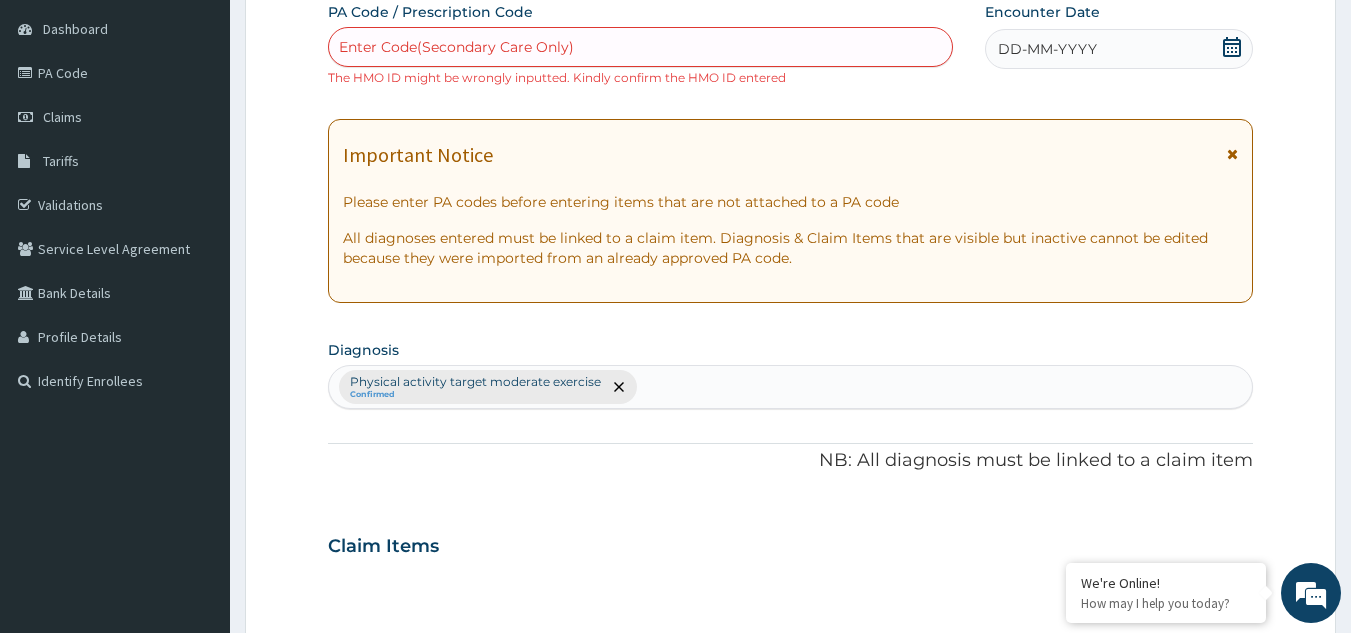 scroll, scrollTop: 0, scrollLeft: 0, axis: both 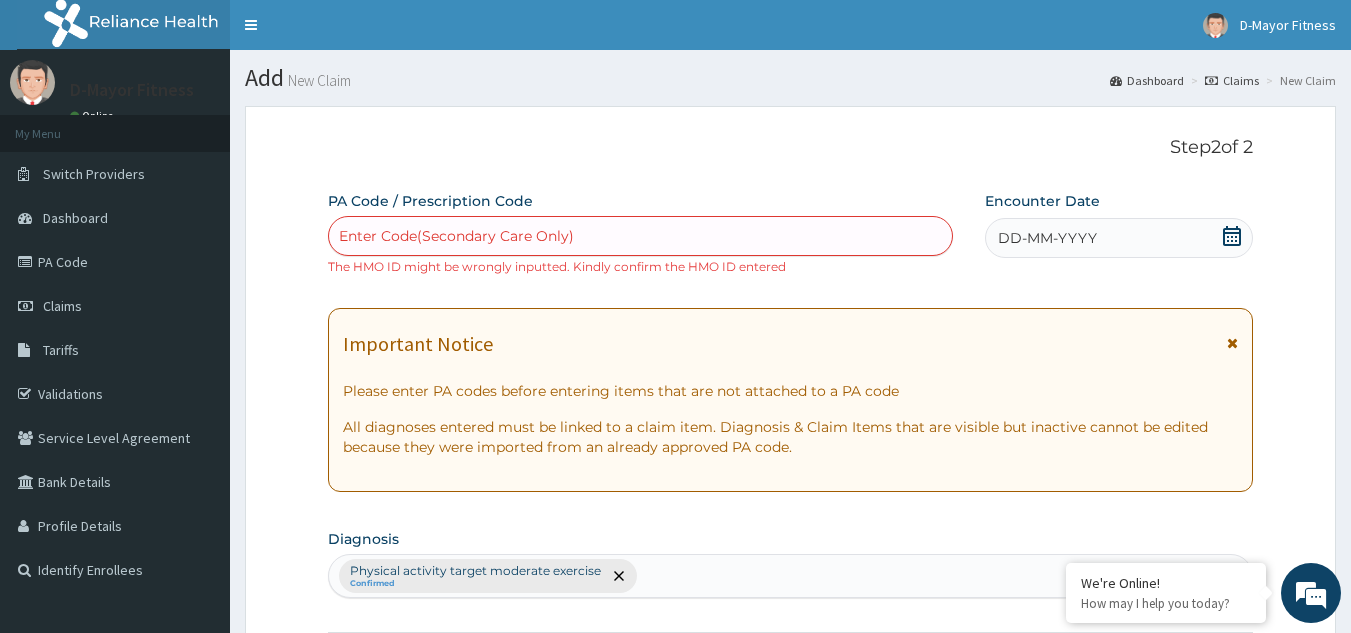 click on "Claims" at bounding box center (1232, 80) 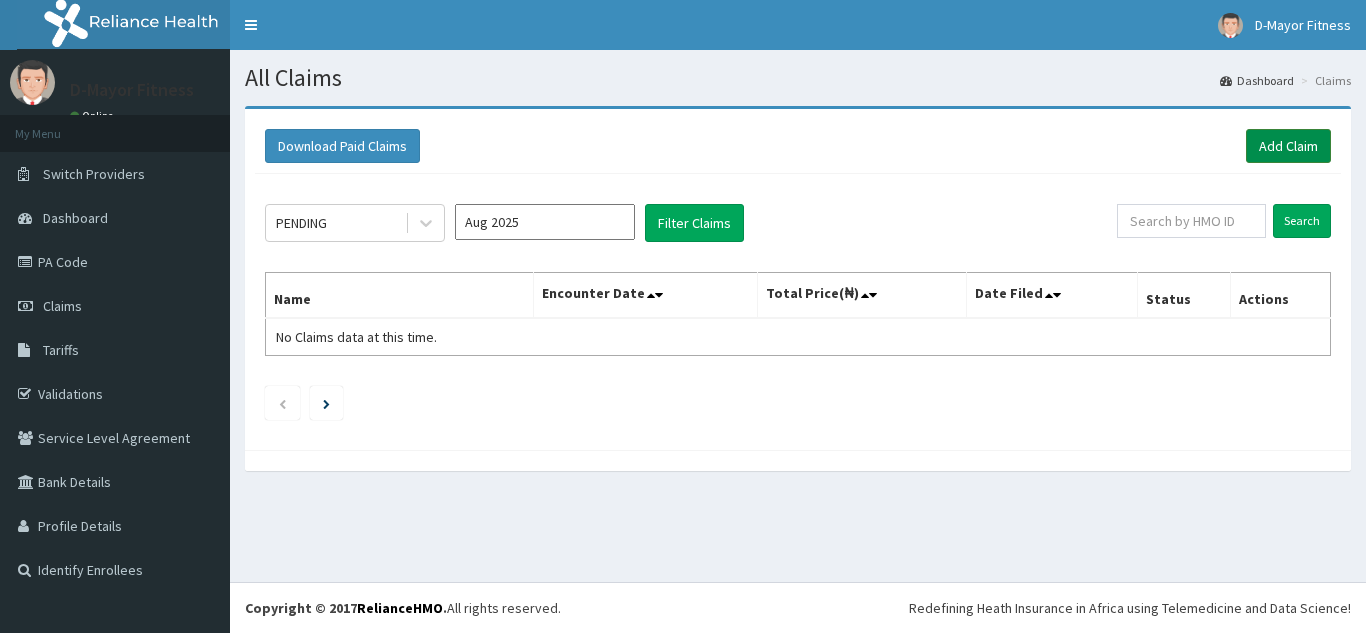 scroll, scrollTop: 0, scrollLeft: 0, axis: both 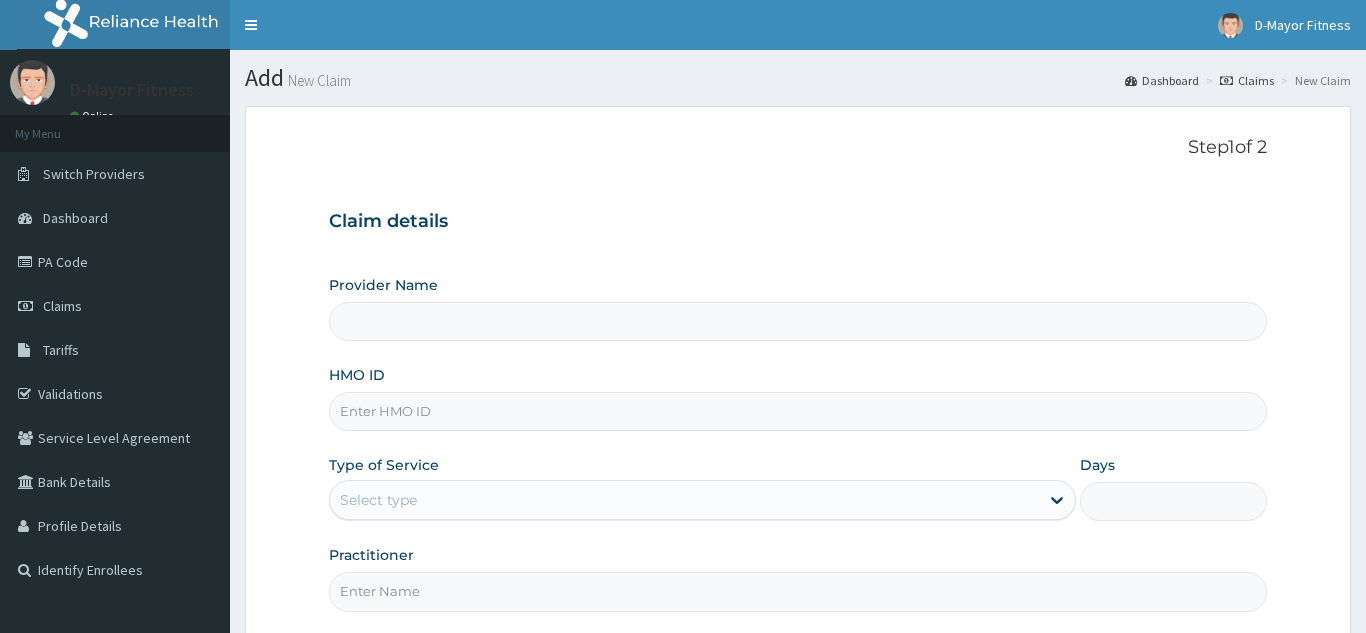 drag, startPoint x: 0, startPoint y: 0, endPoint x: 500, endPoint y: 409, distance: 645.9729 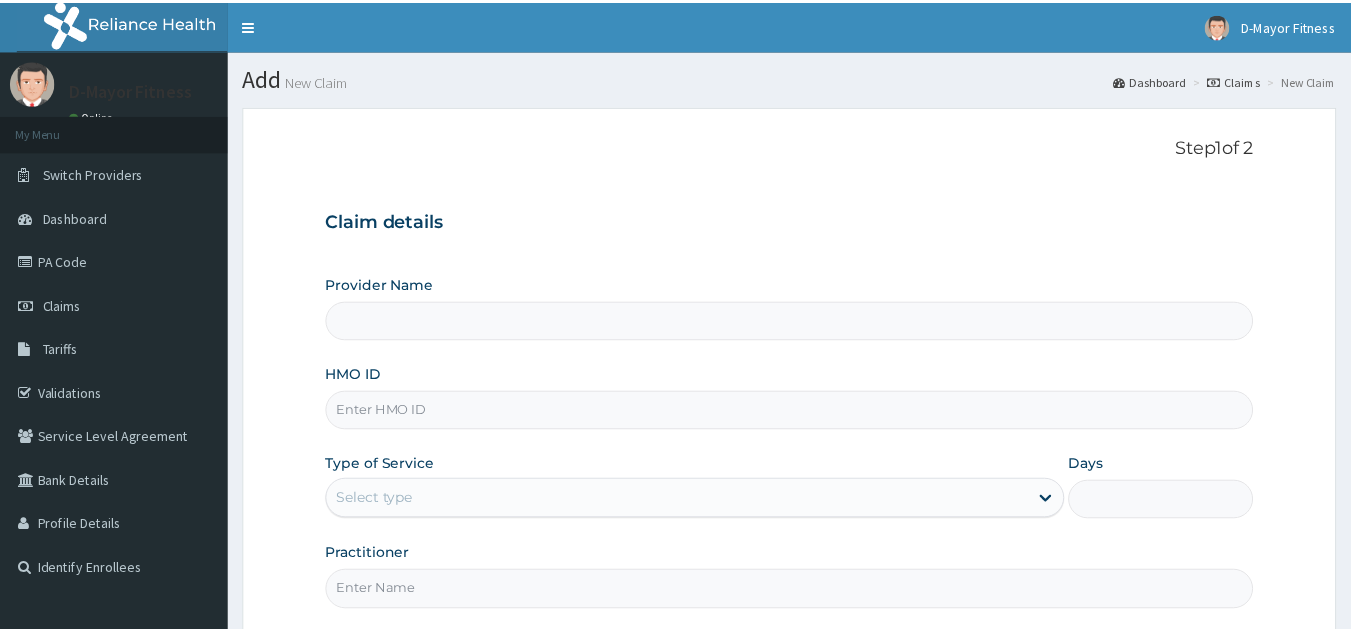 scroll, scrollTop: 0, scrollLeft: 0, axis: both 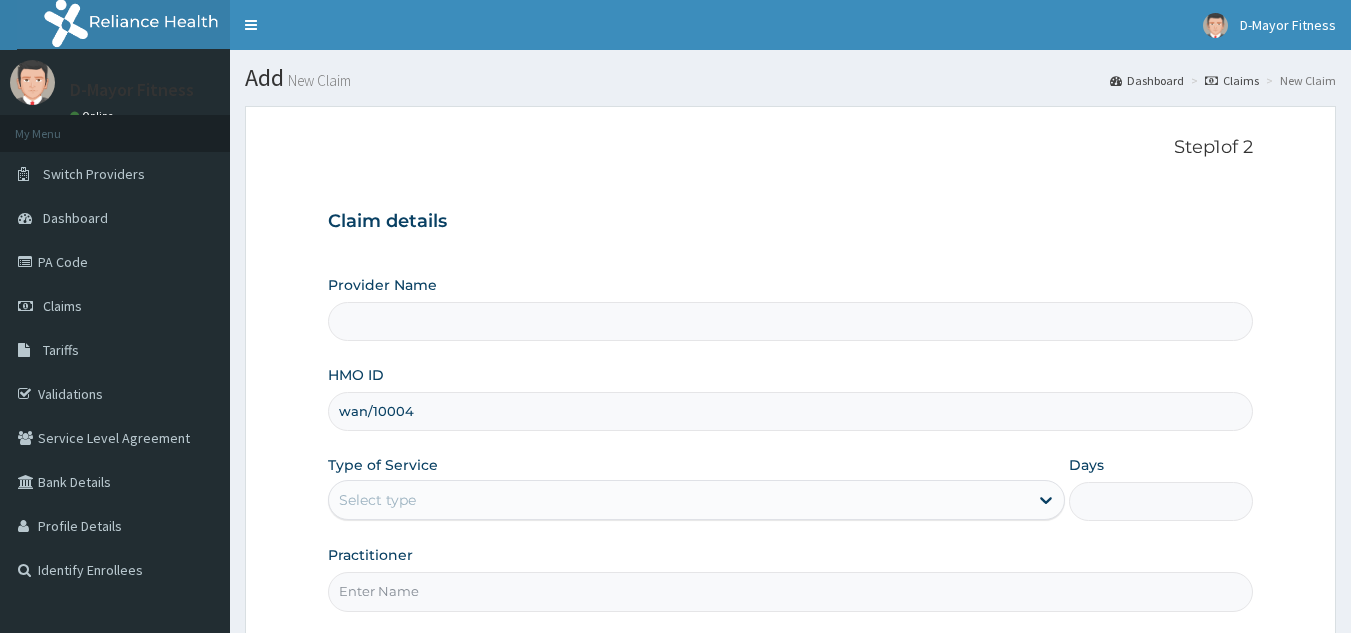 type on "WAN/10004/A" 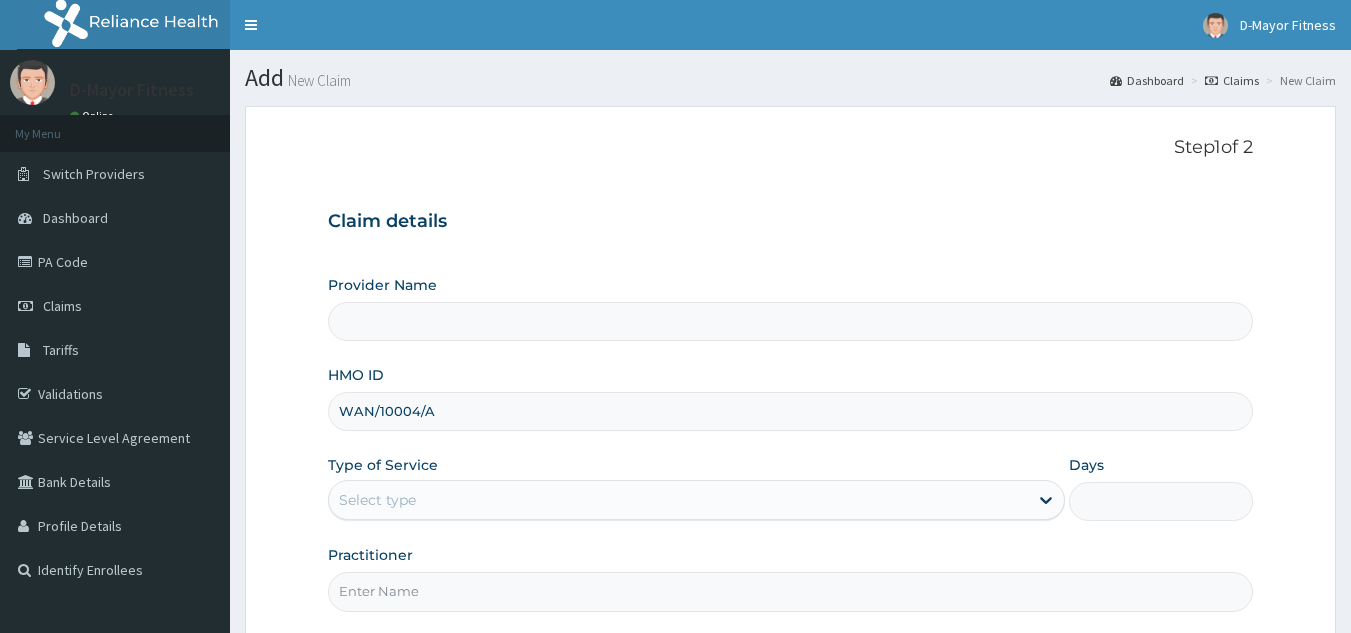 type on "D-Mayor fitness Gym" 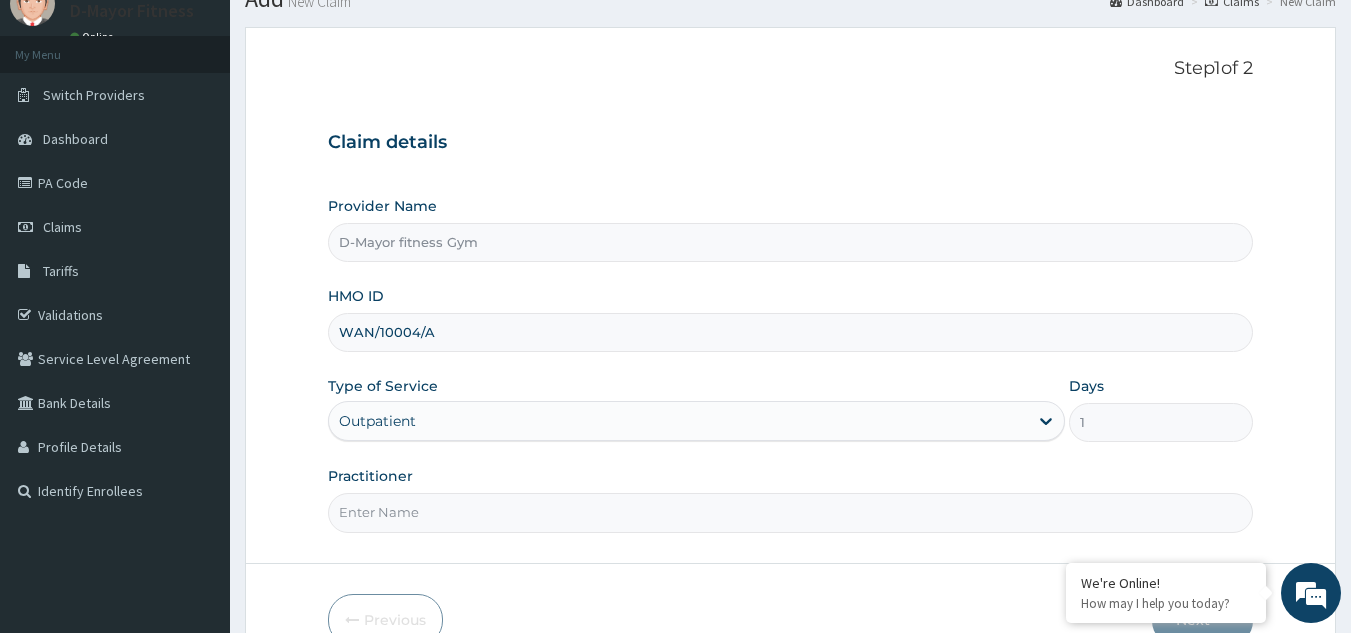 scroll, scrollTop: 189, scrollLeft: 0, axis: vertical 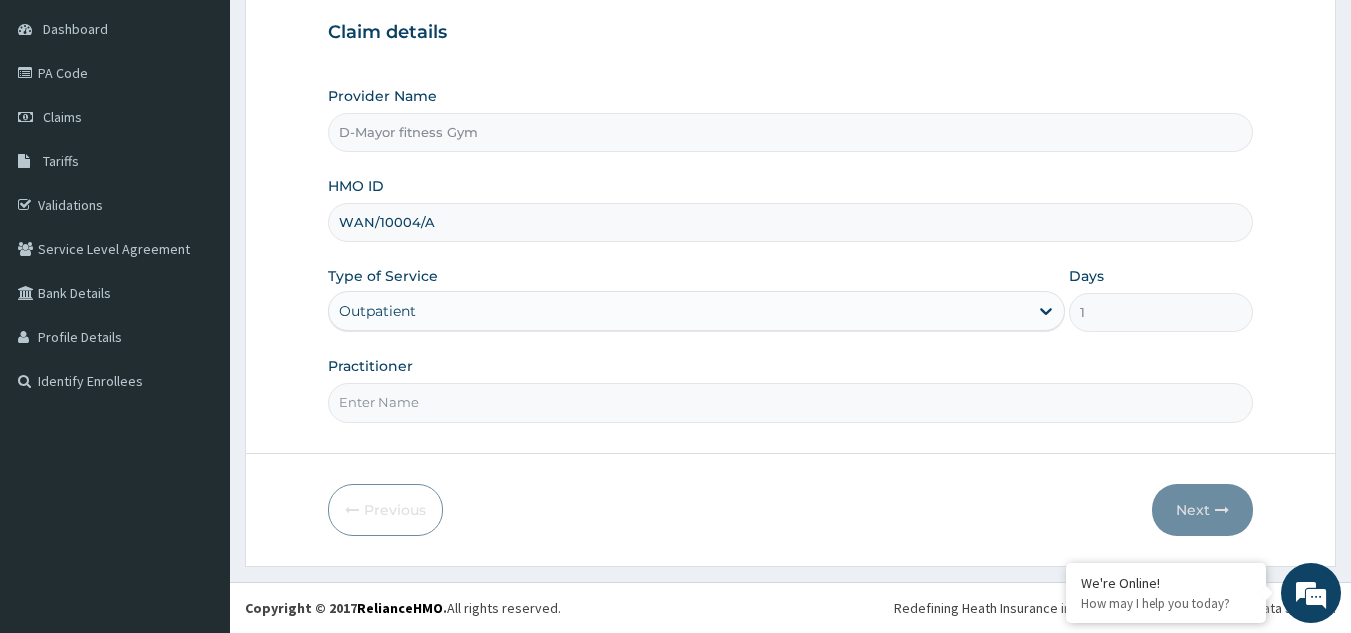 click on "Practitioner" at bounding box center [791, 402] 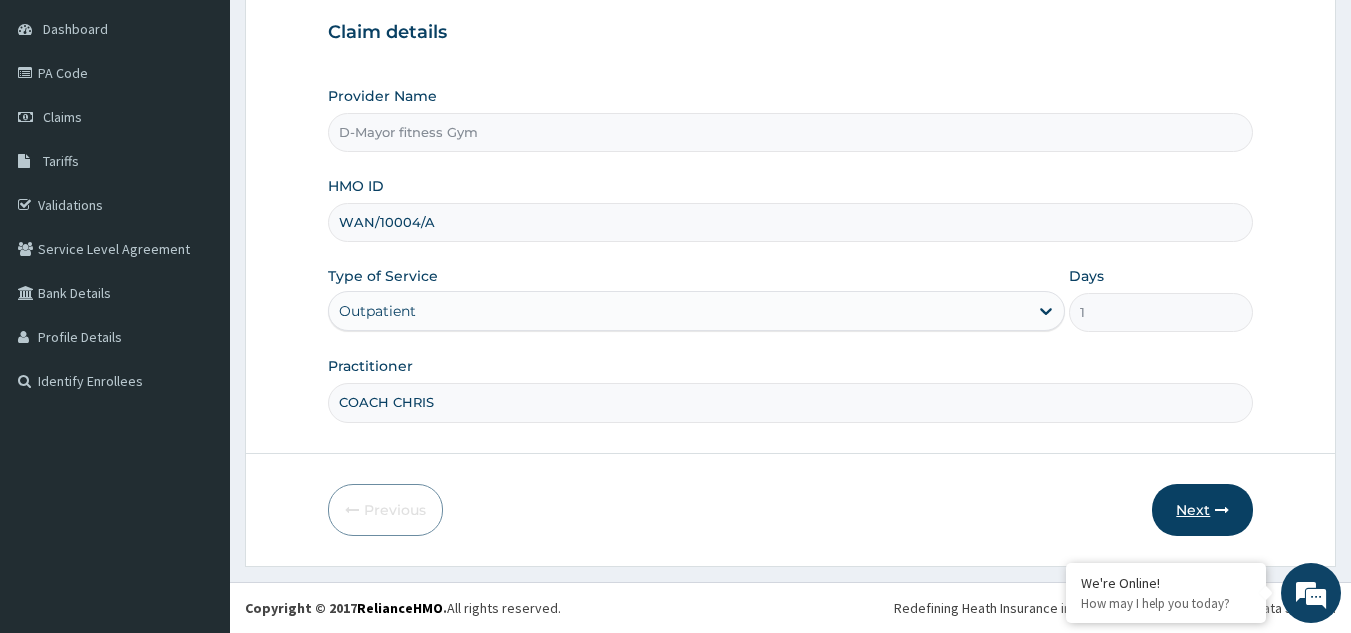 click on "Next" at bounding box center [1202, 510] 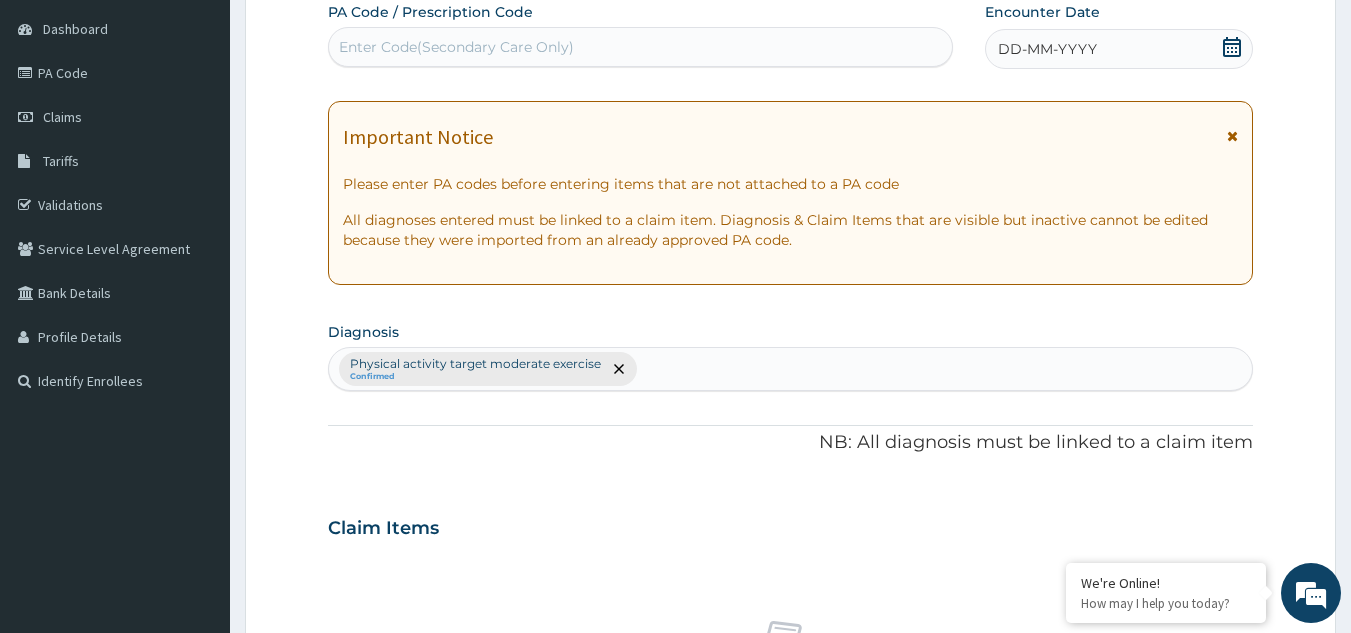 click on "Enter Code(Secondary Care Only)" at bounding box center (456, 47) 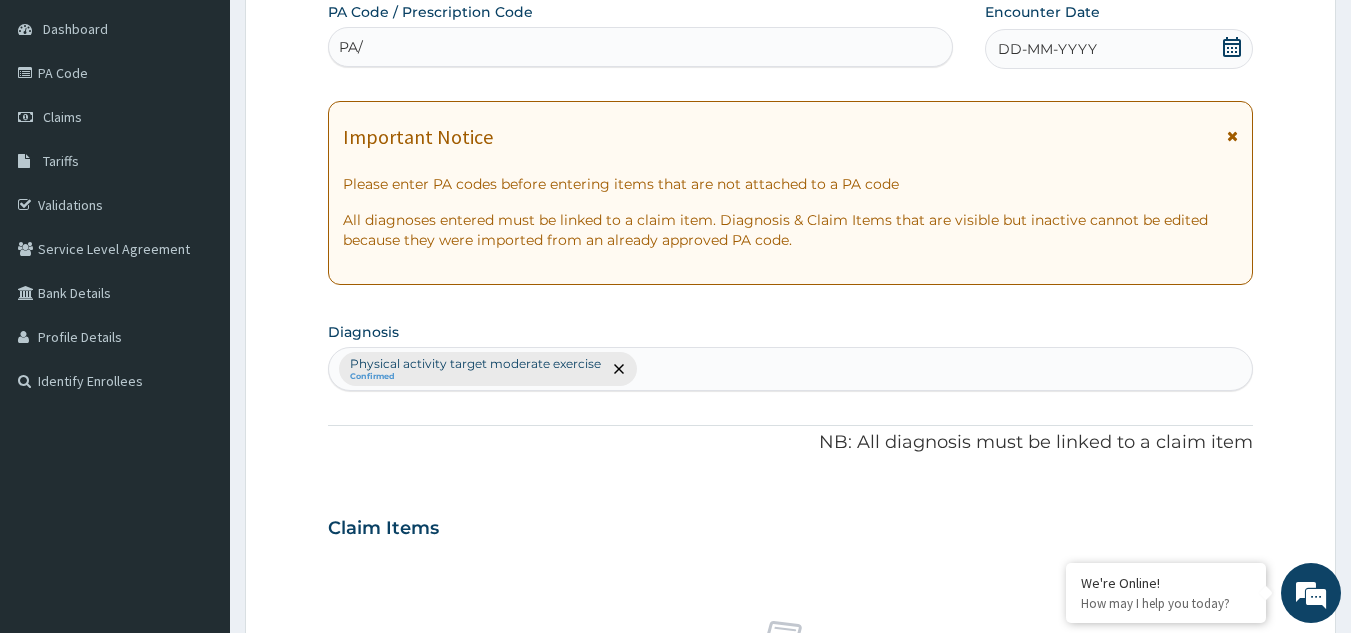 scroll, scrollTop: 0, scrollLeft: 0, axis: both 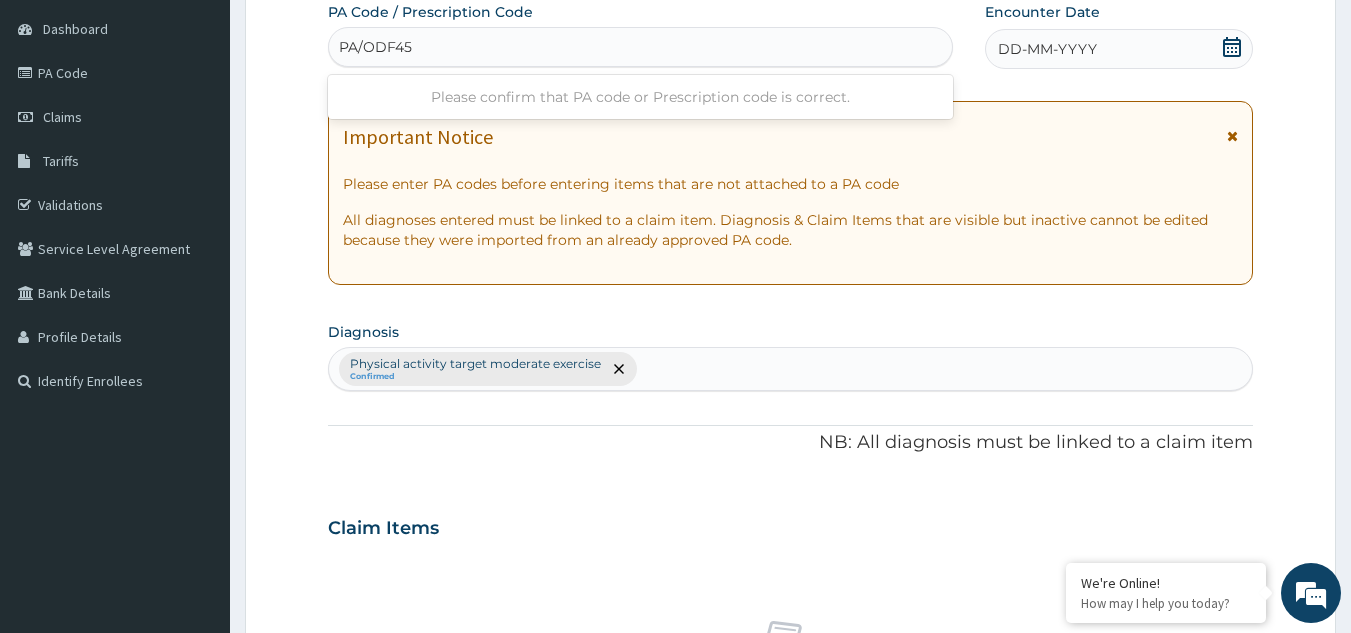 type on "PA/ODF45F" 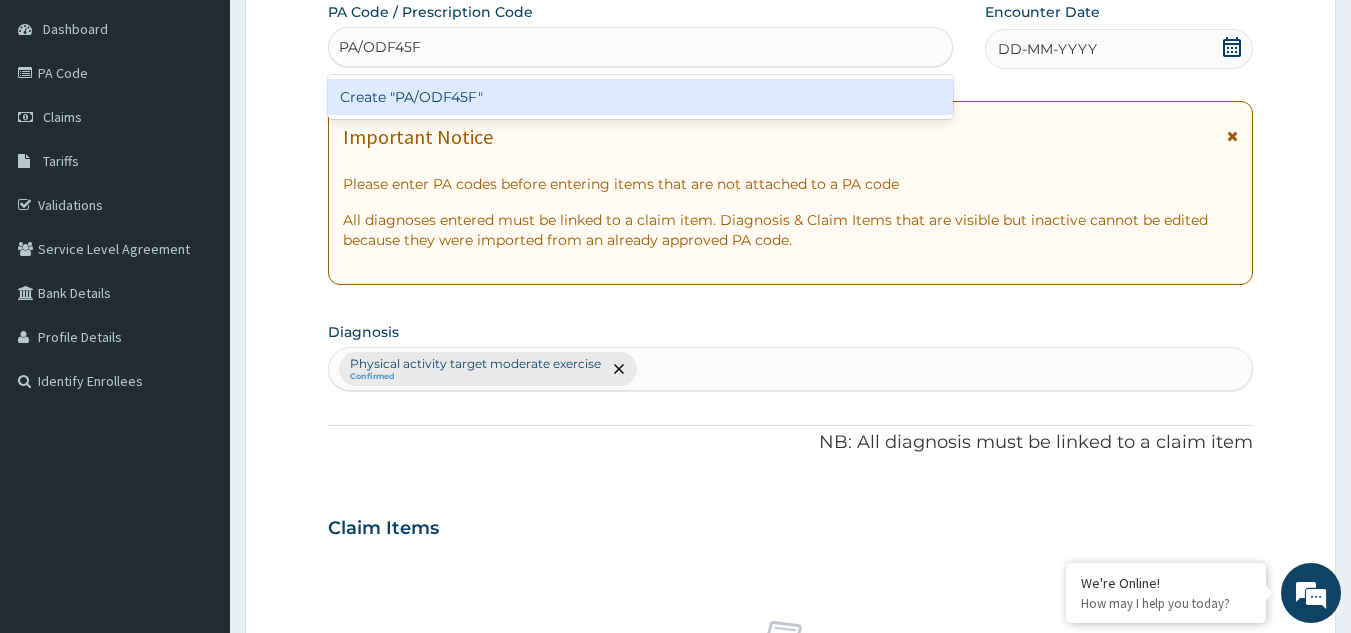 click on "Create "PA/ODF45F"" at bounding box center (641, 97) 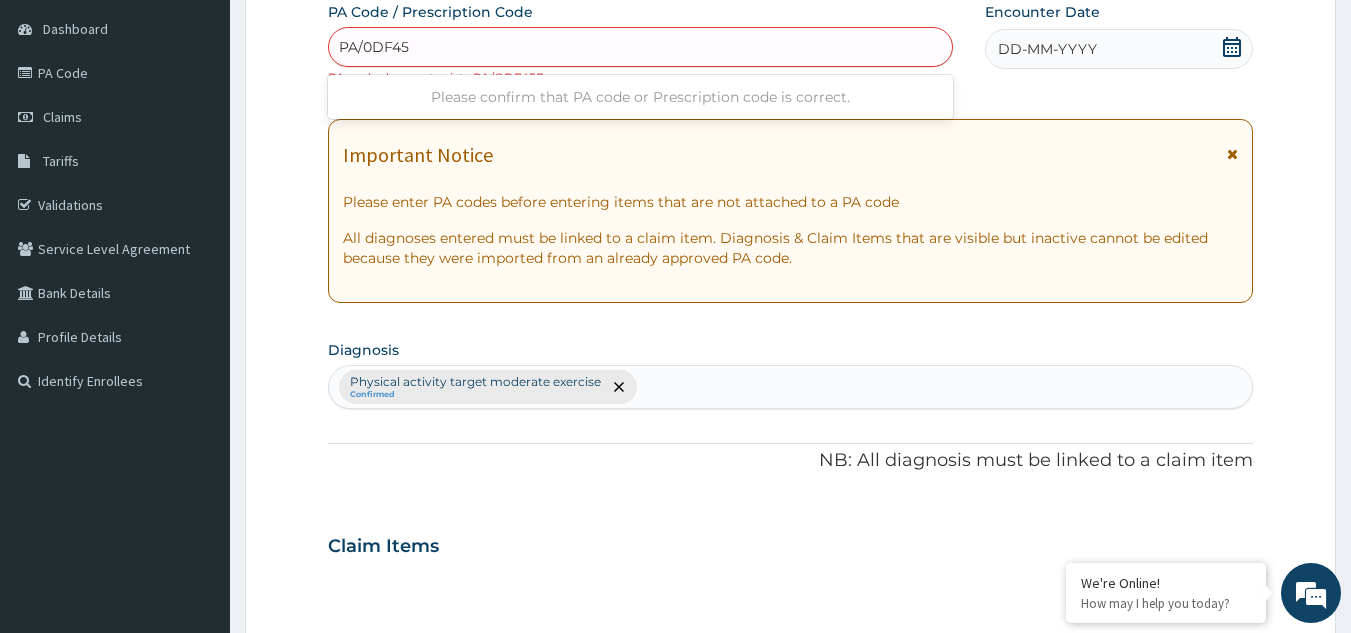 type on "PA/0DF45F" 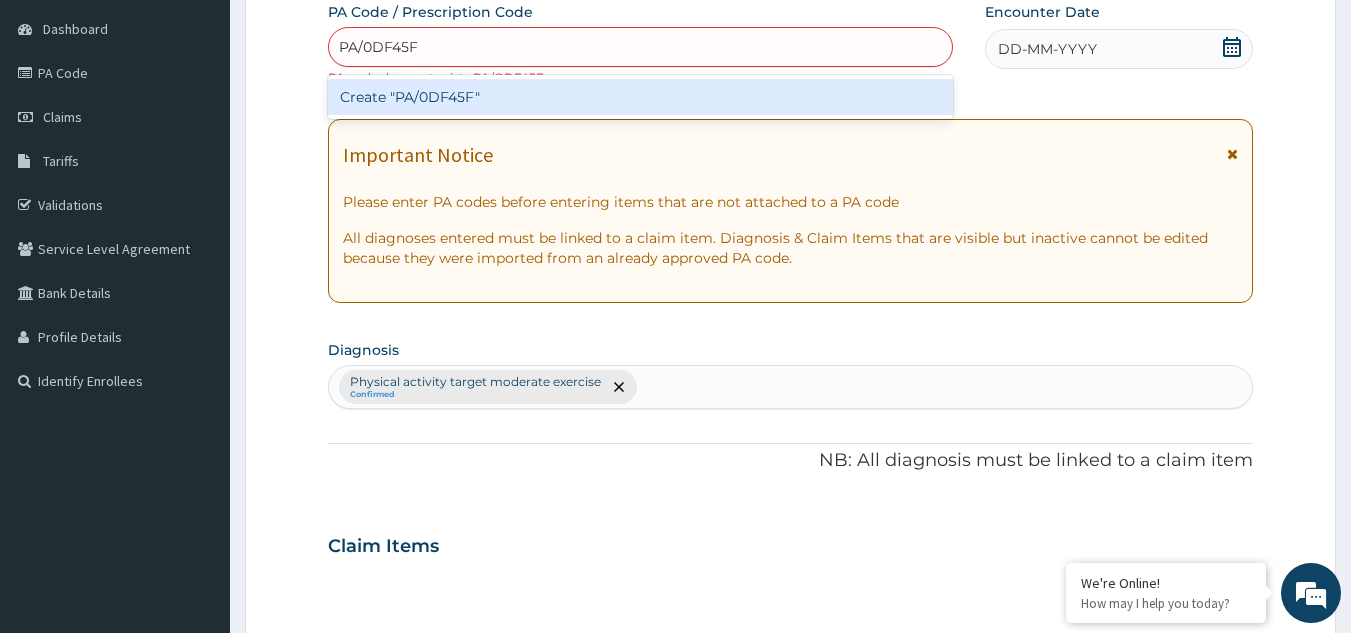 click on "Create "PA/0DF45F"" at bounding box center (641, 97) 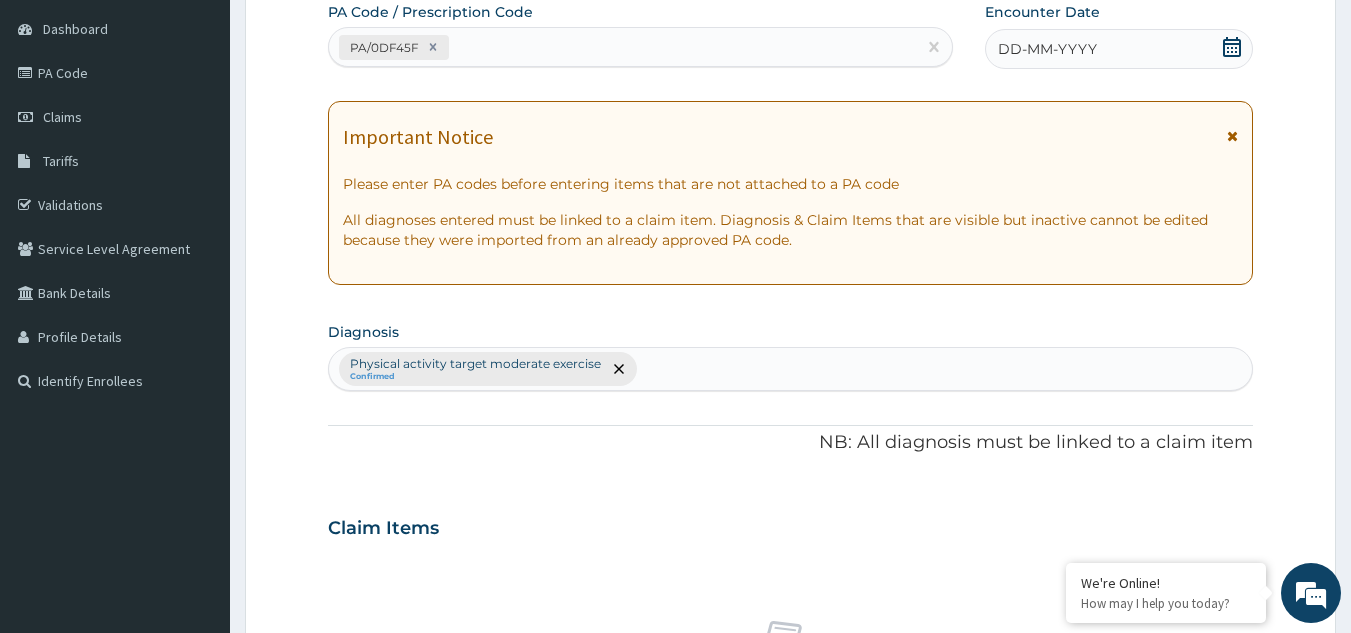 click on "DD-MM-YYYY" at bounding box center (1119, 49) 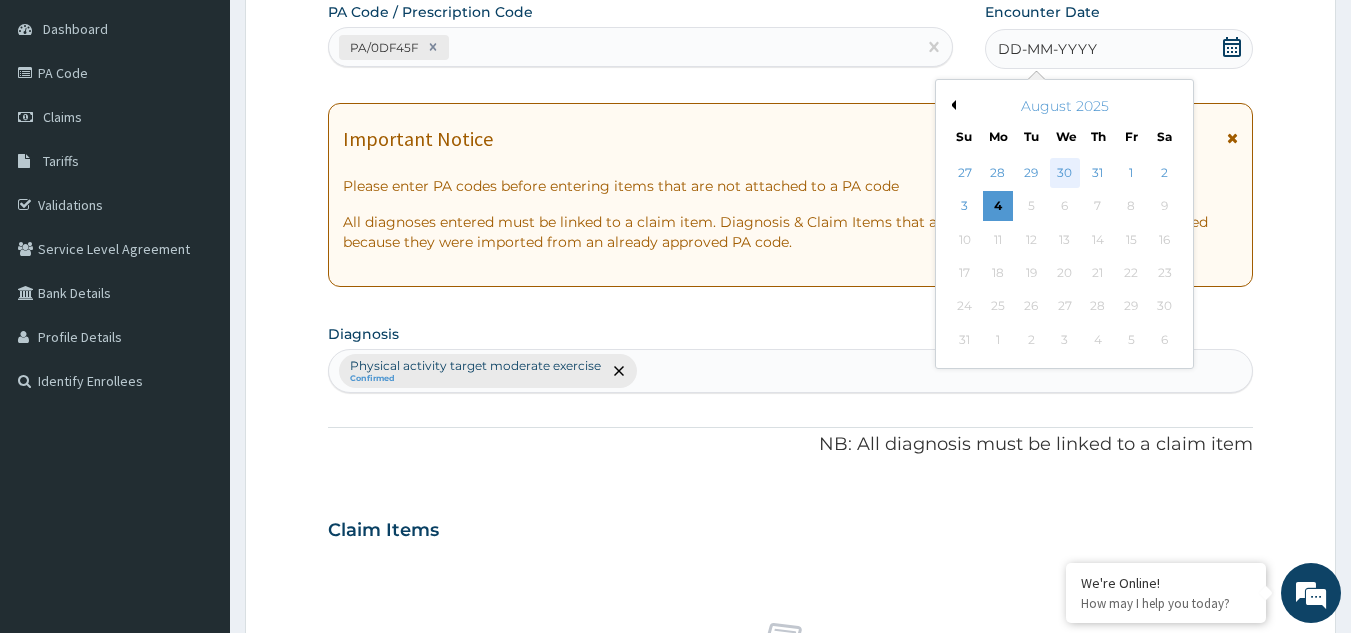 click on "30" at bounding box center (1065, 173) 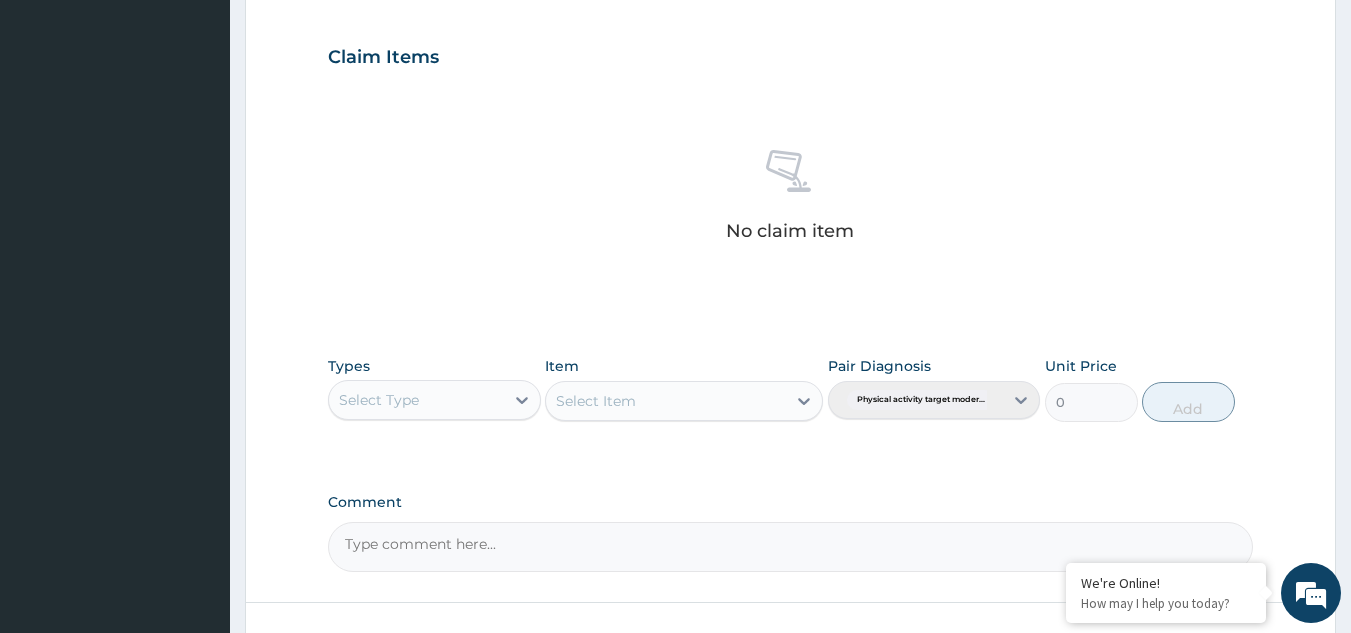 scroll, scrollTop: 809, scrollLeft: 0, axis: vertical 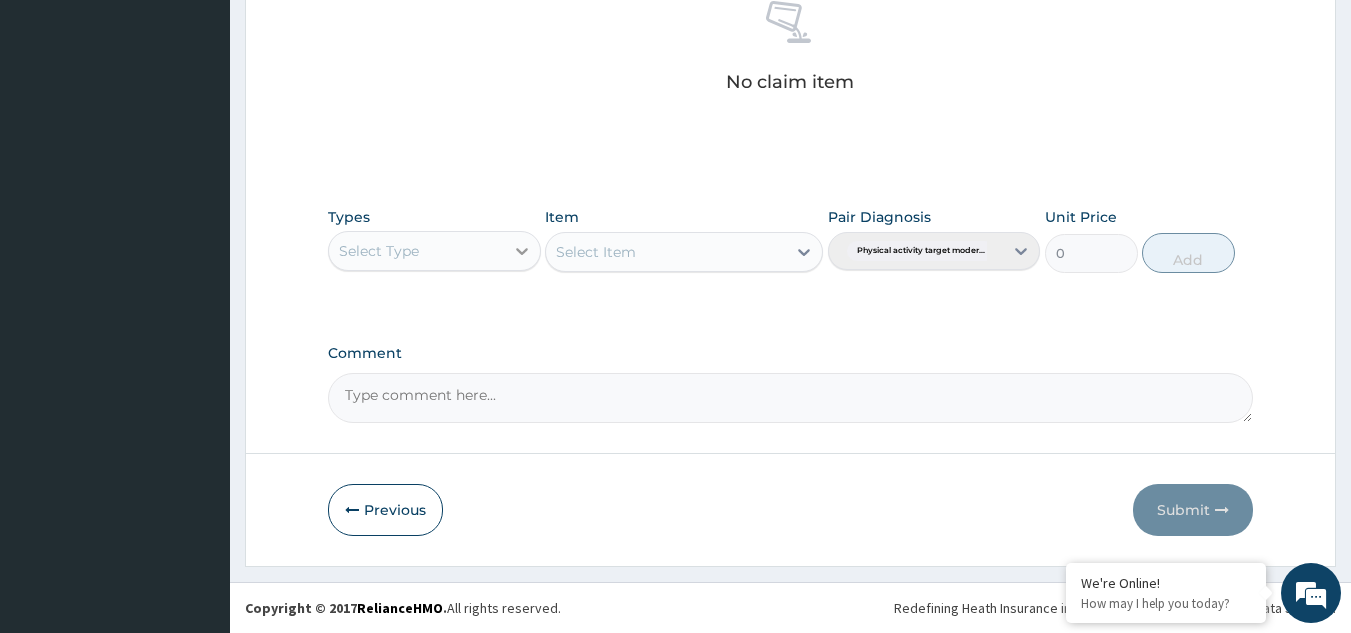 click 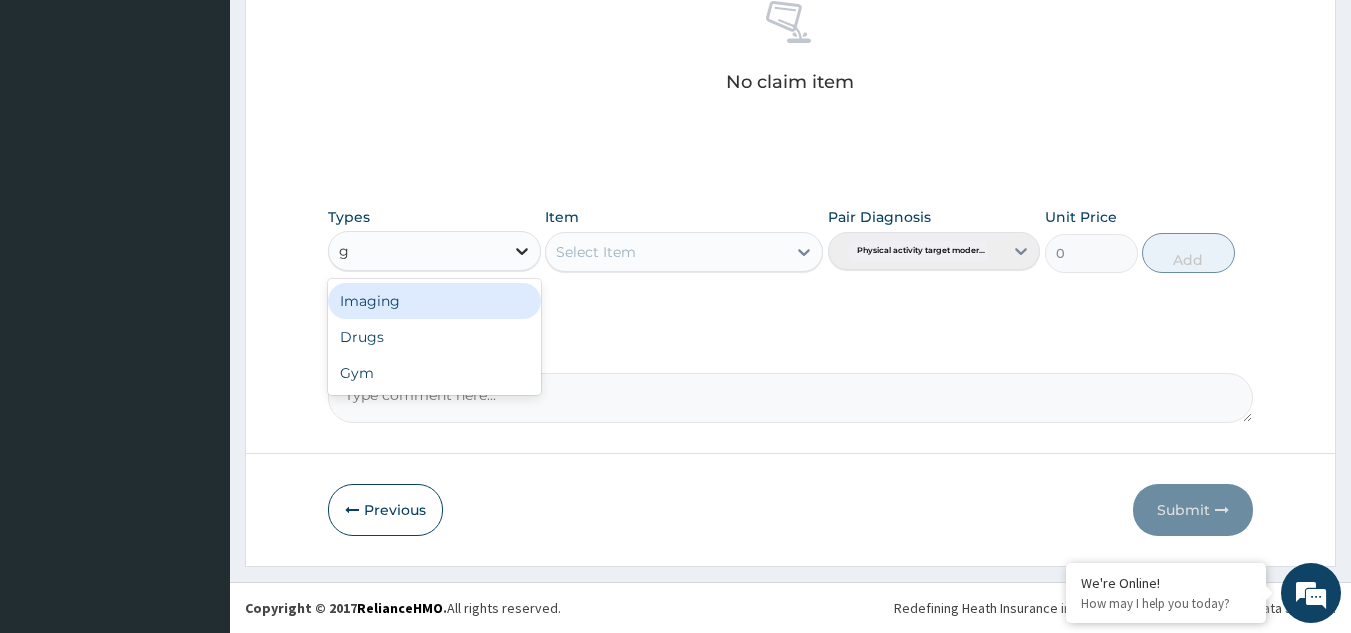 type on "gy" 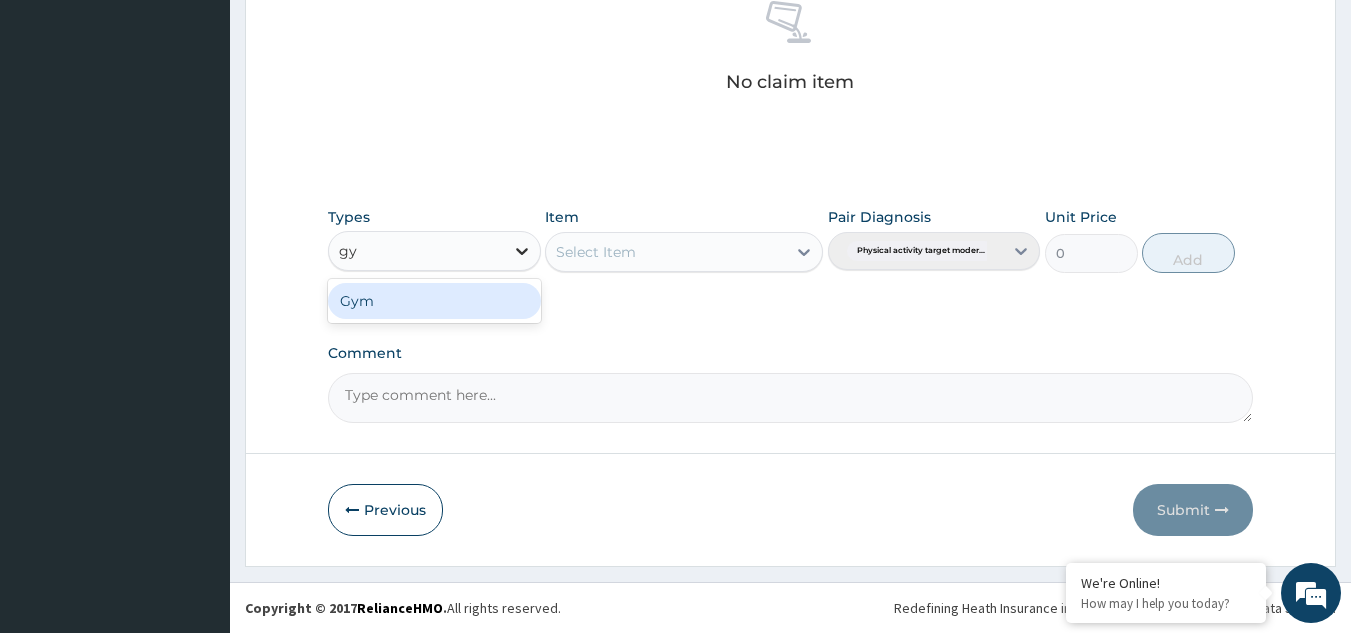 type 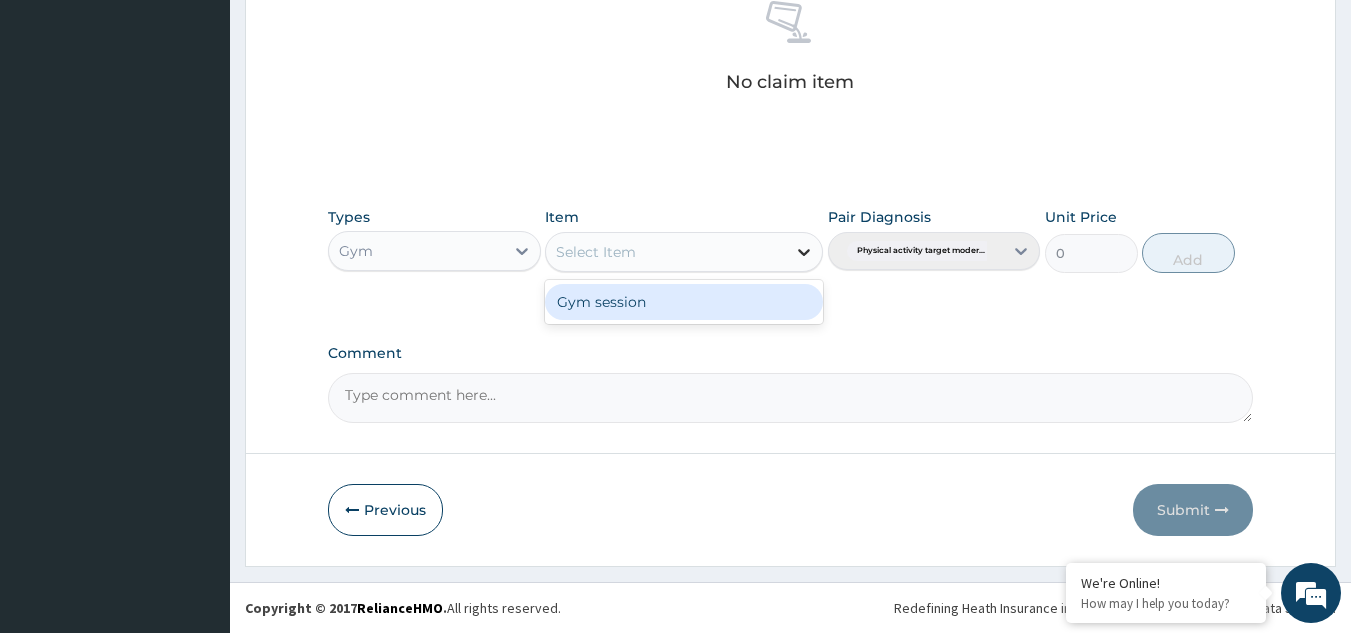 click 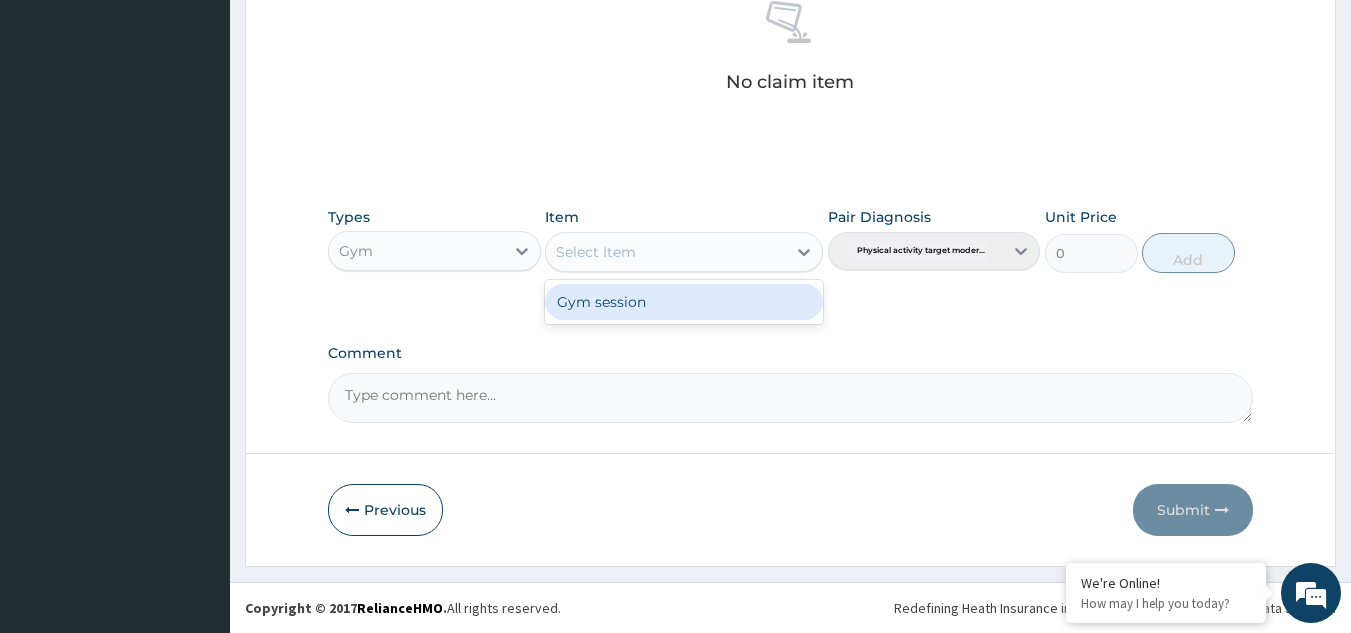 click on "Gym session" at bounding box center [684, 302] 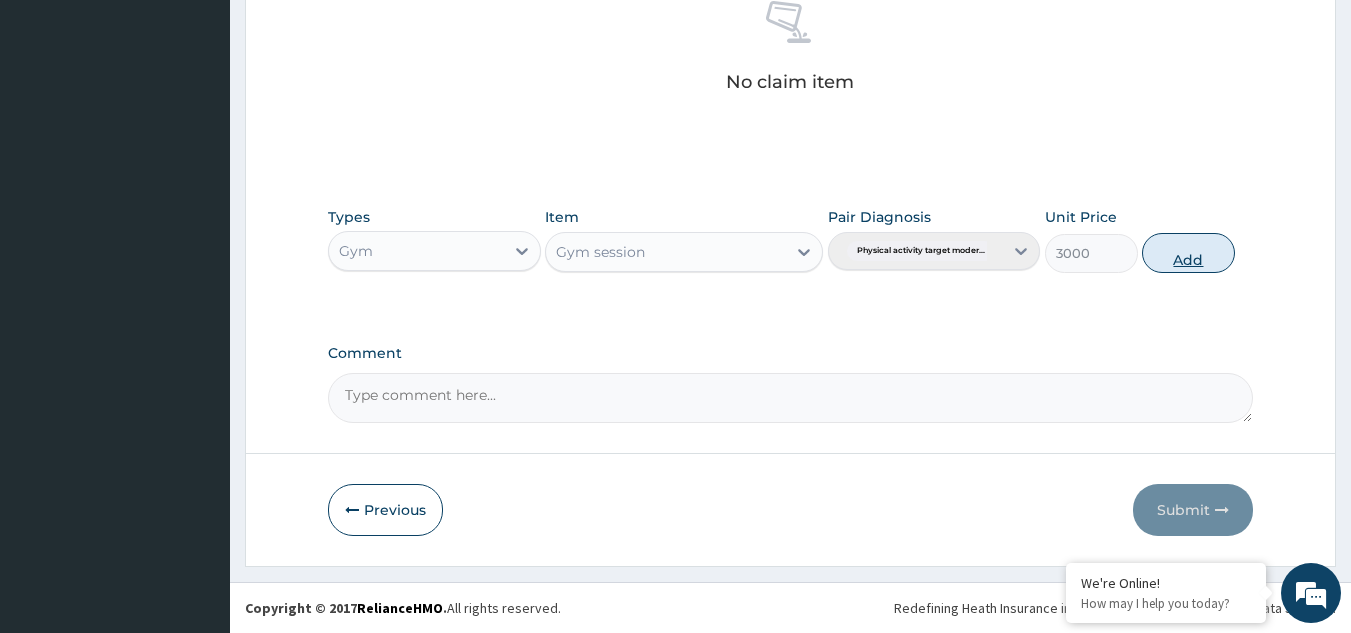 click on "Add" at bounding box center [1188, 253] 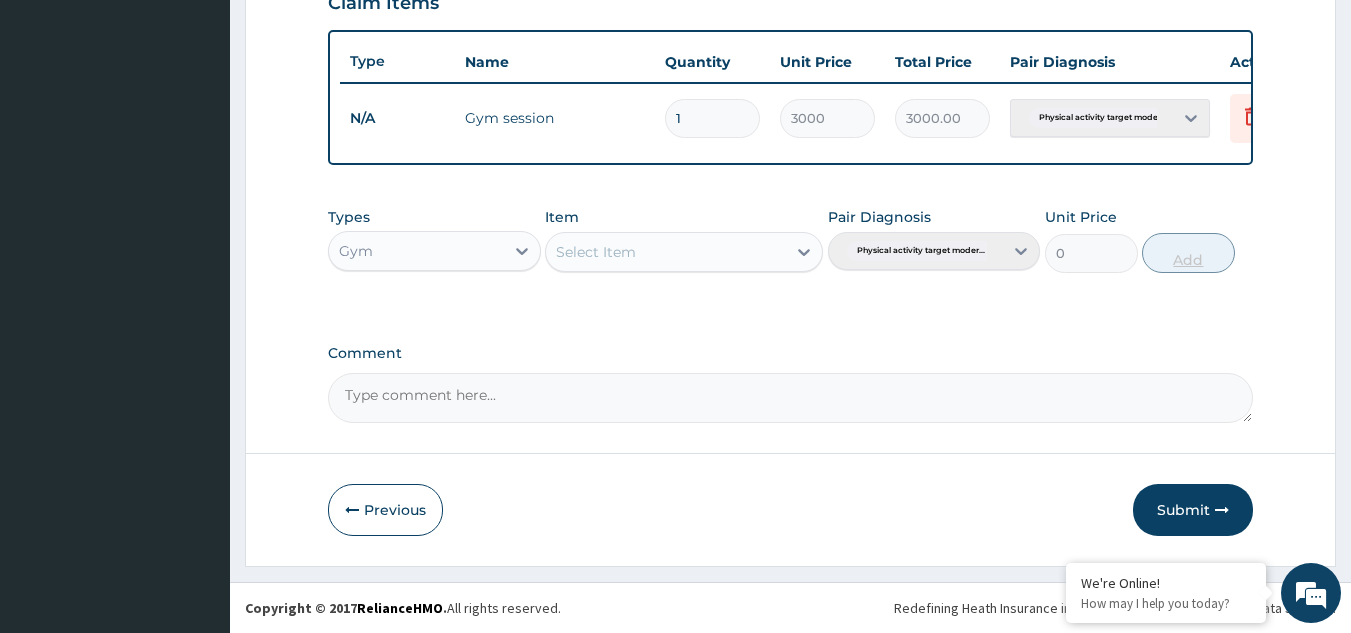 scroll, scrollTop: 729, scrollLeft: 0, axis: vertical 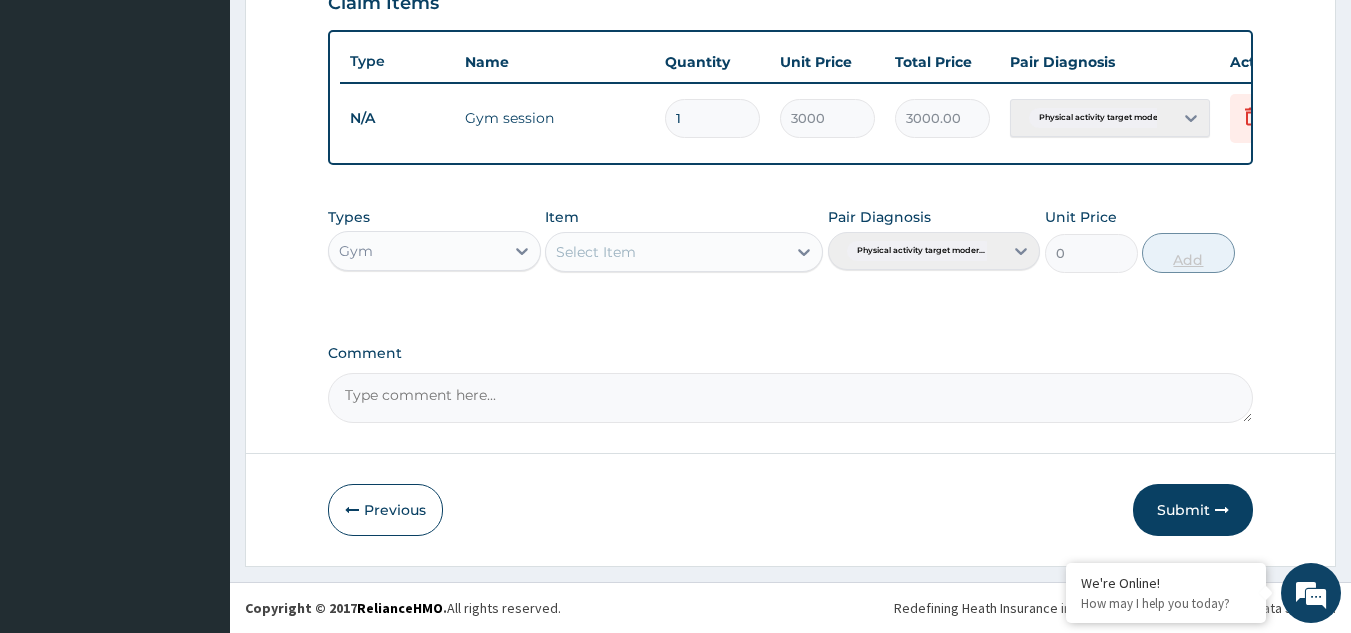 type on "0.00" 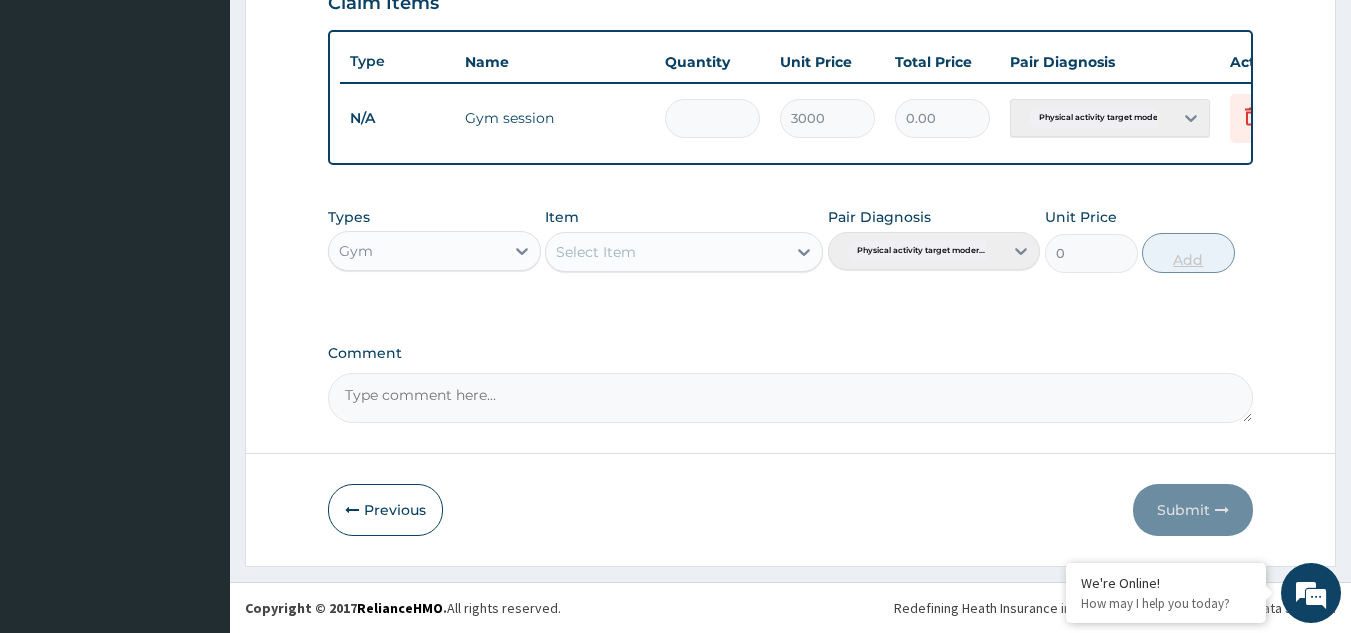 type on "2" 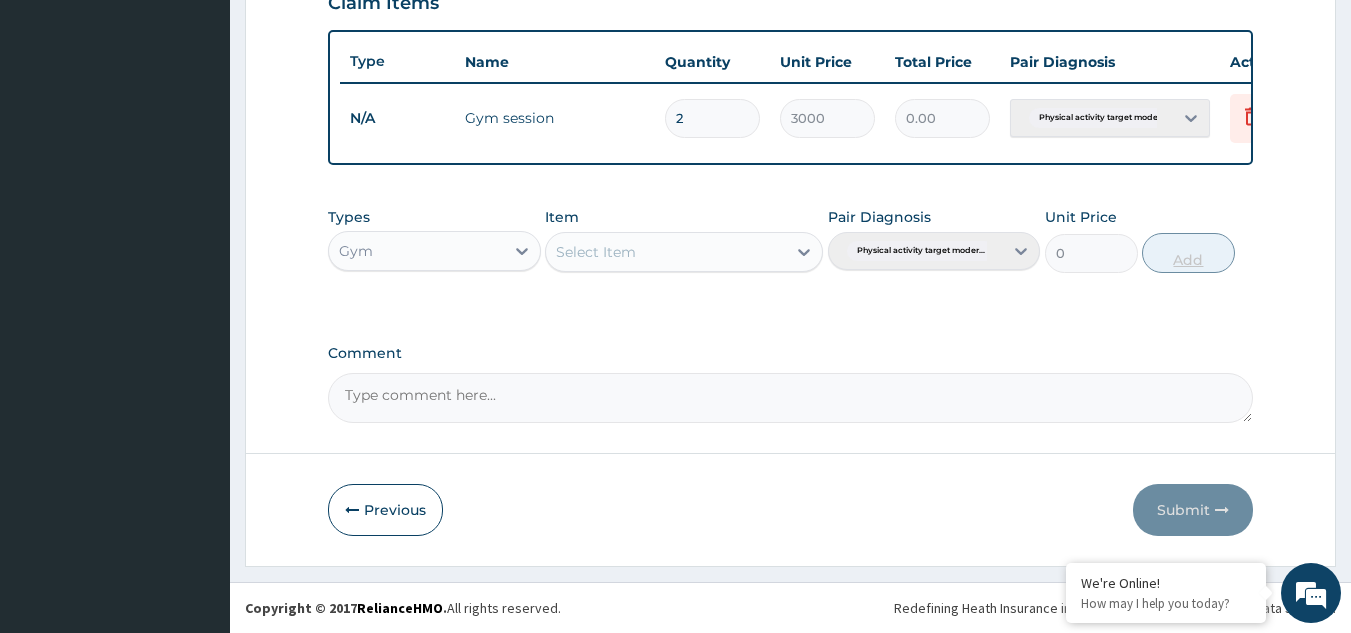 type on "6000.00" 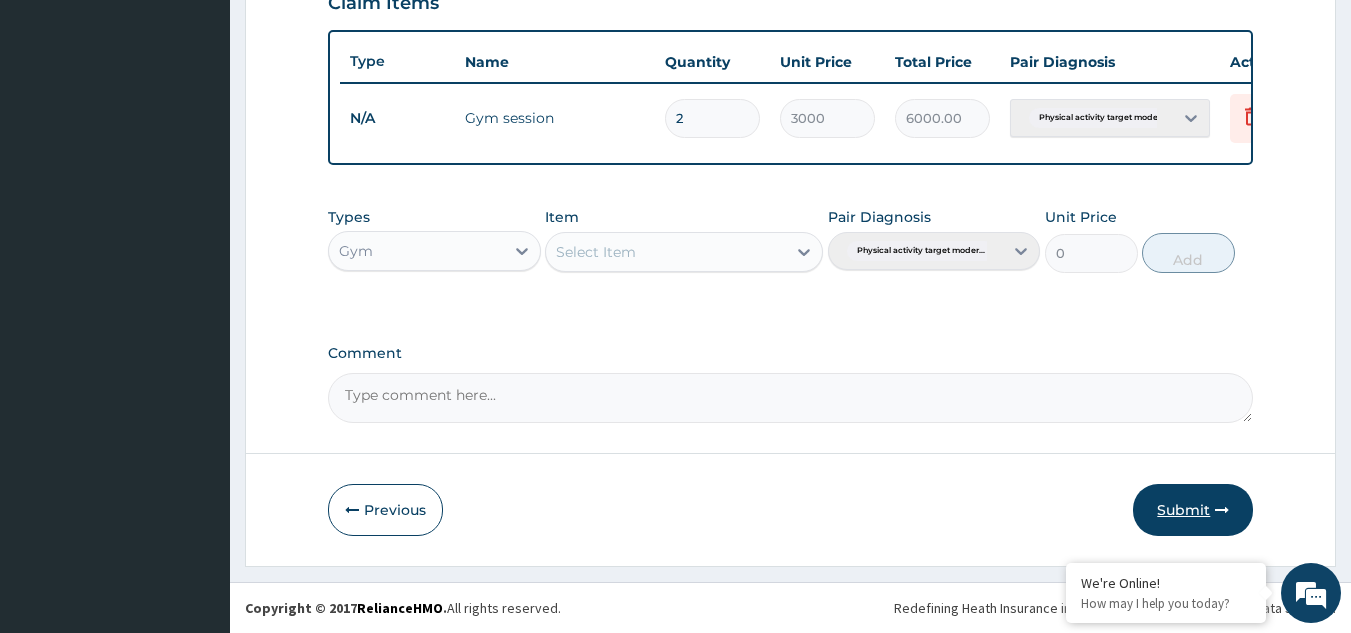 type on "2" 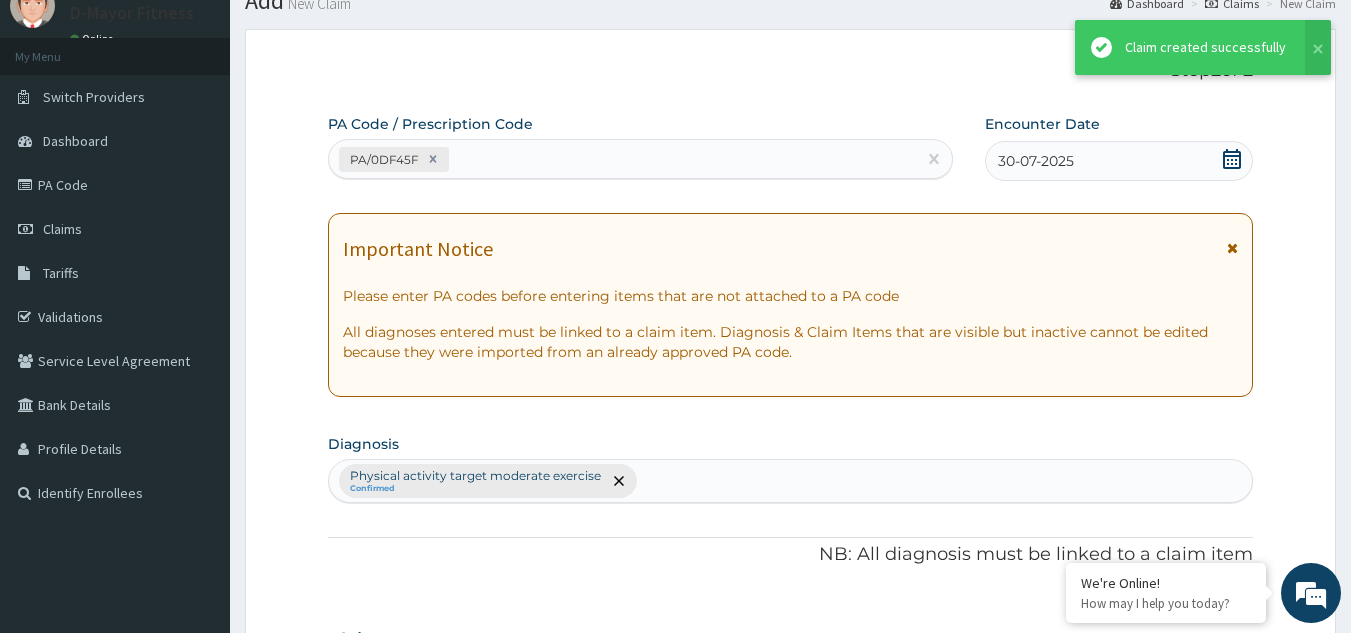 scroll, scrollTop: 729, scrollLeft: 0, axis: vertical 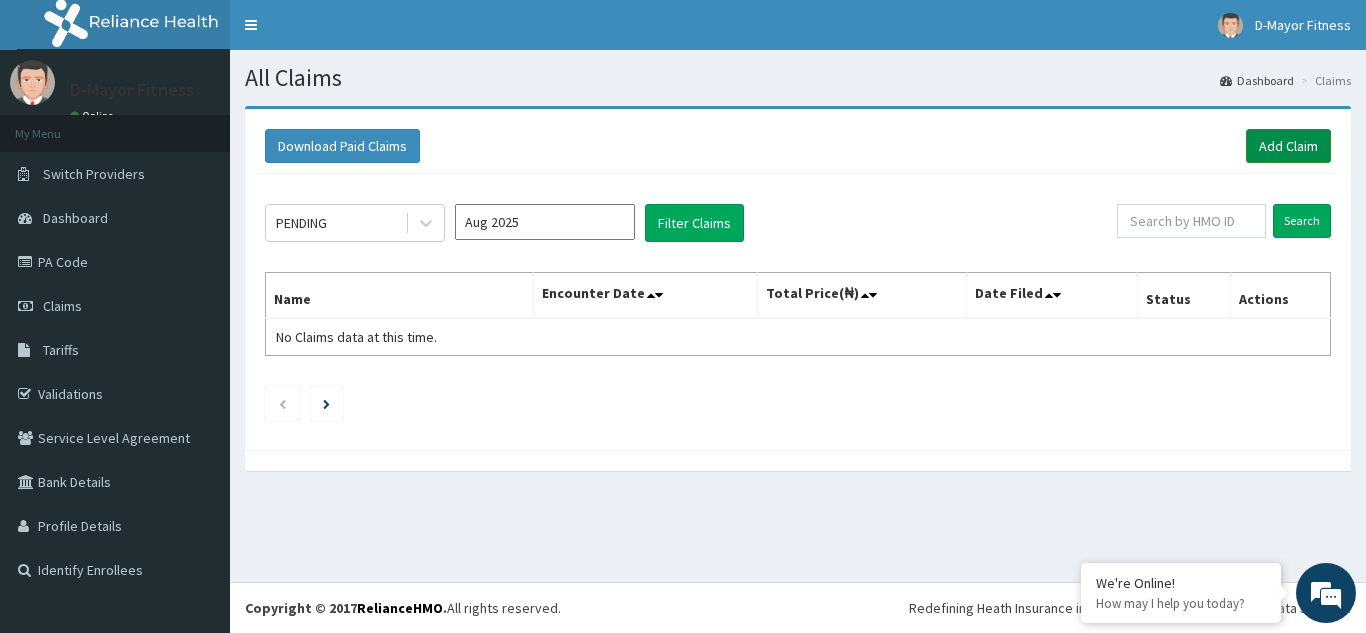 click on "Add Claim" at bounding box center (1288, 146) 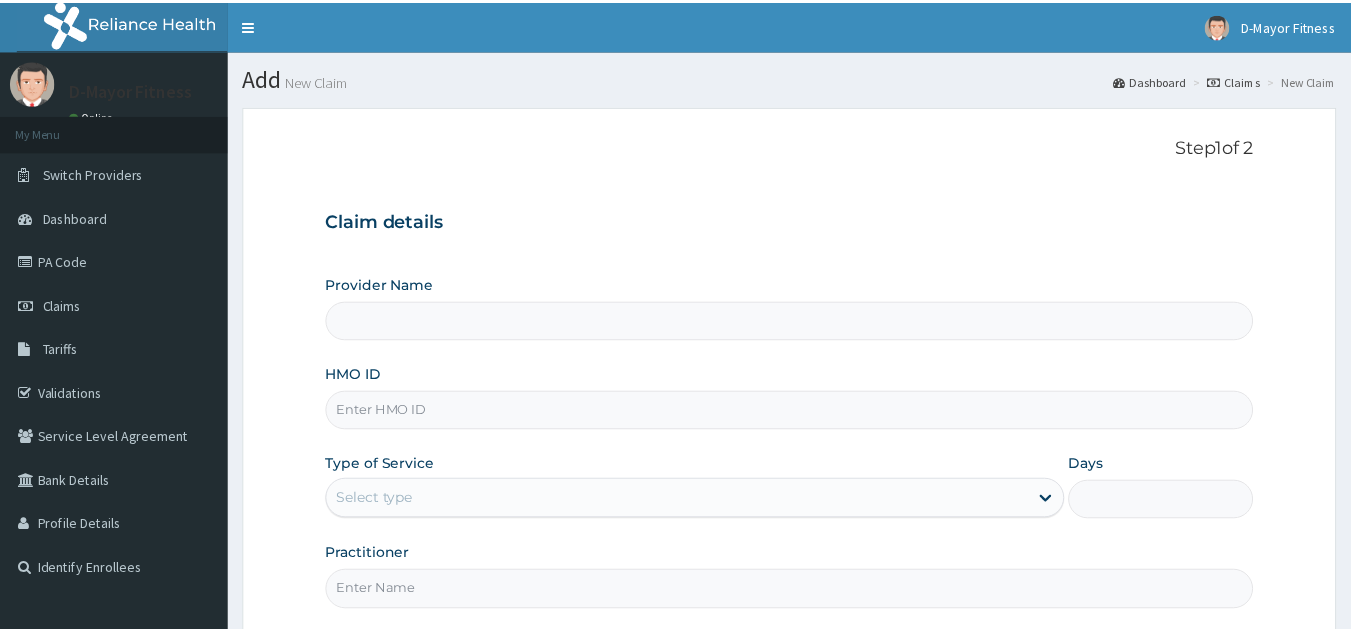 scroll, scrollTop: 0, scrollLeft: 0, axis: both 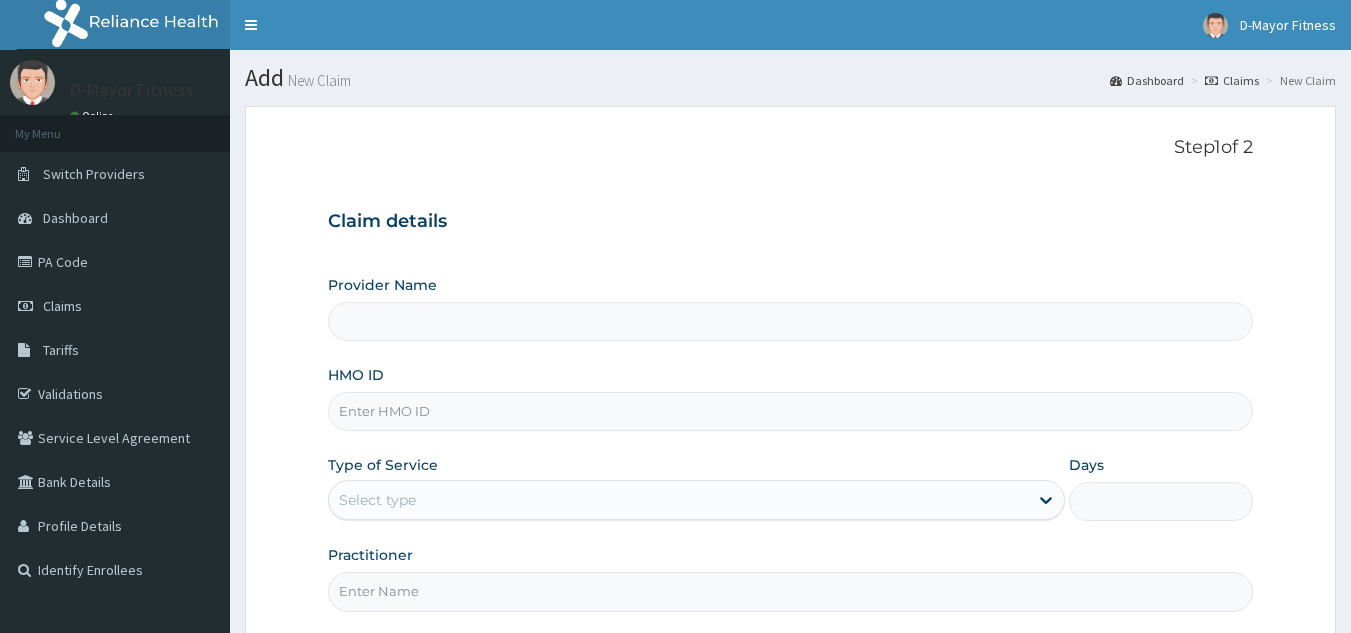 type on "D-Mayor fitness Gym" 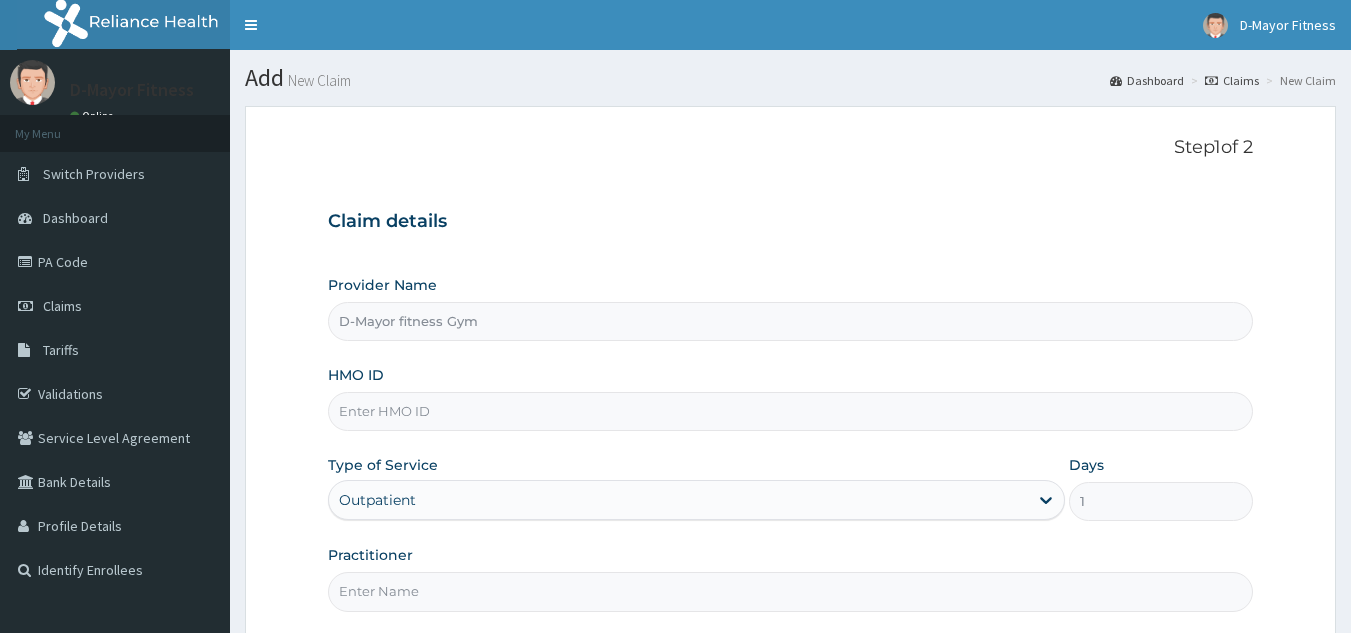 click on "HMO ID" at bounding box center (791, 411) 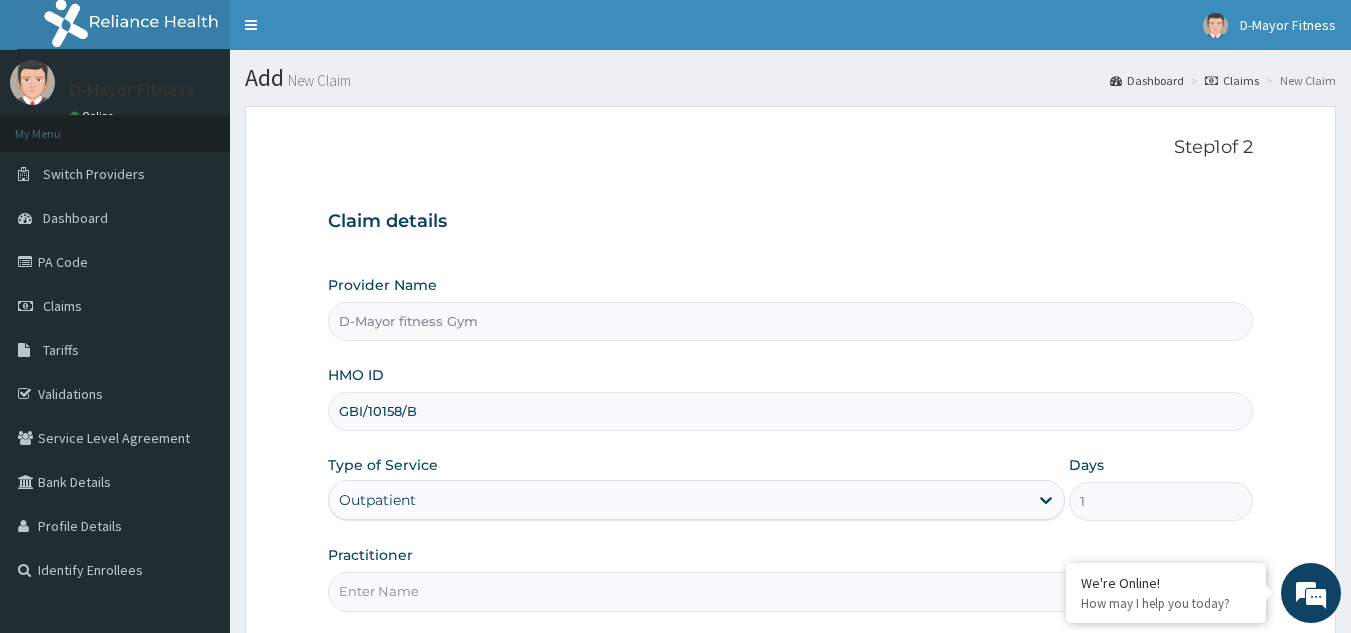 scroll, scrollTop: 0, scrollLeft: 0, axis: both 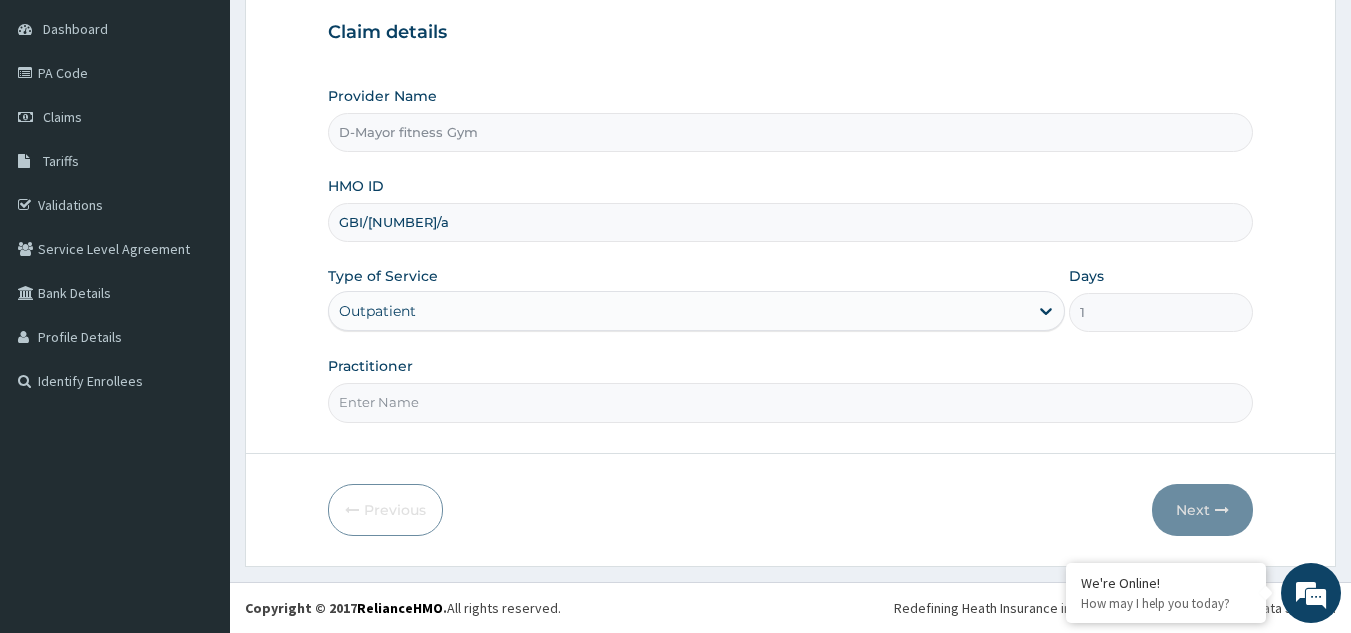 type on "GBI/[NUMBER]/a" 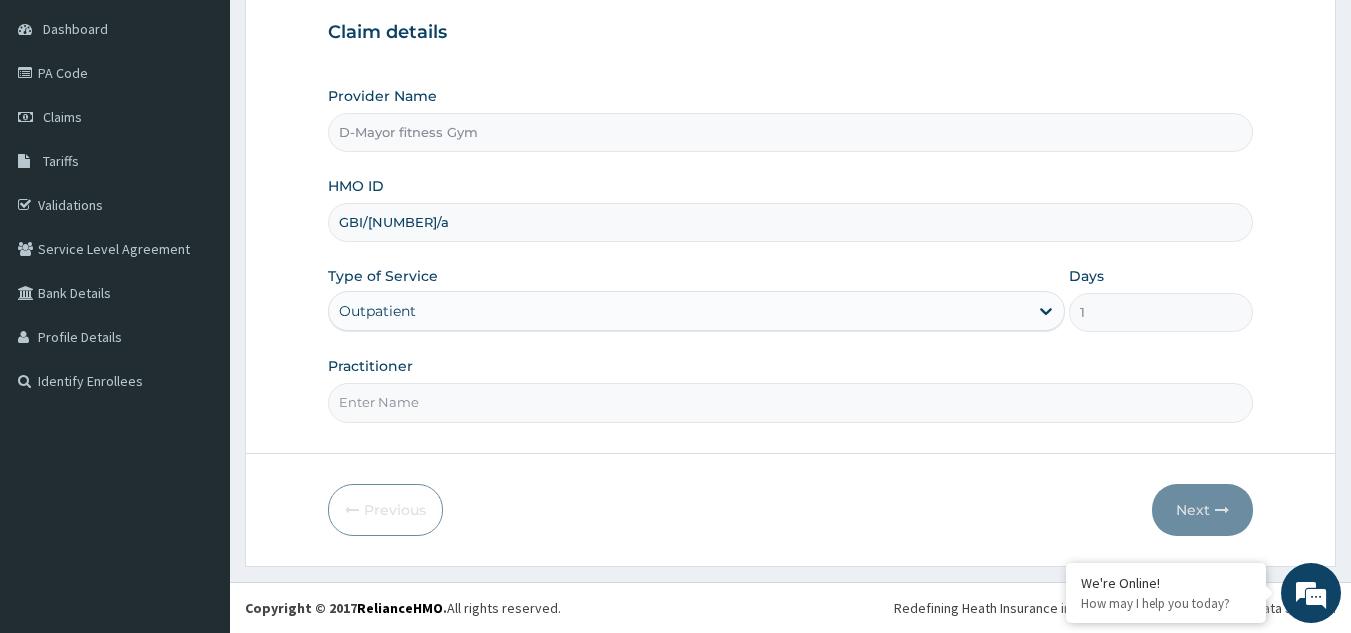 type on "COACH CHRIS" 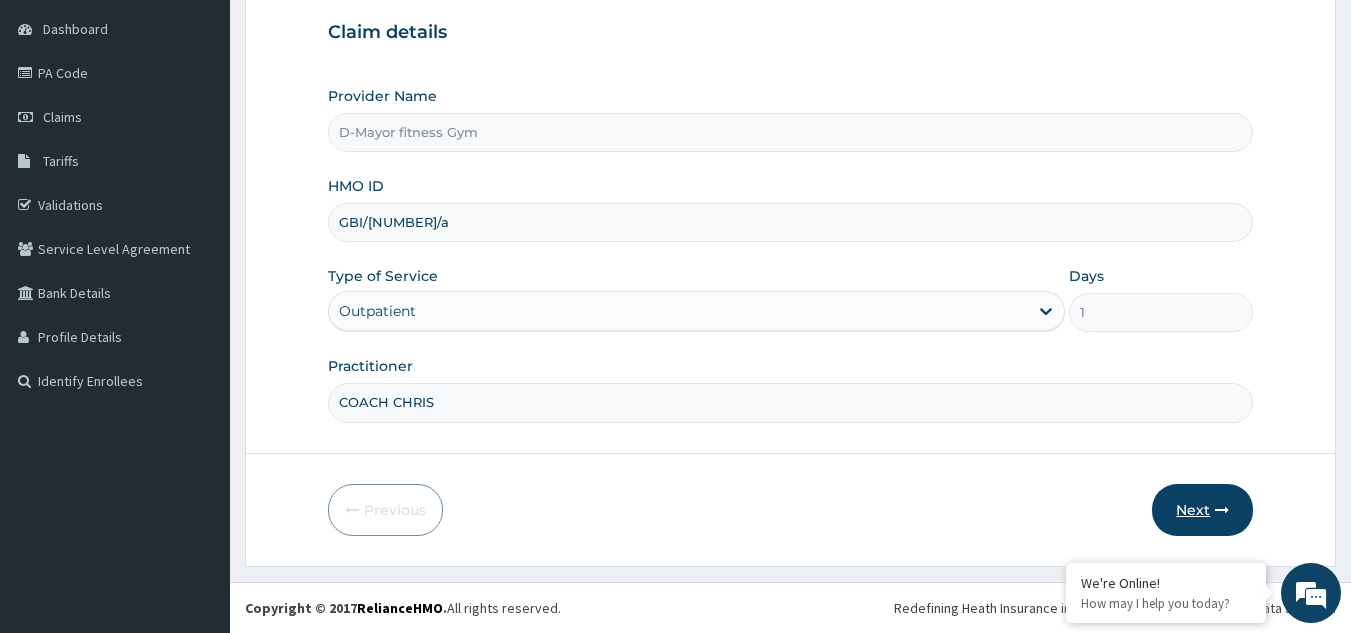 click on "Next" at bounding box center (1202, 510) 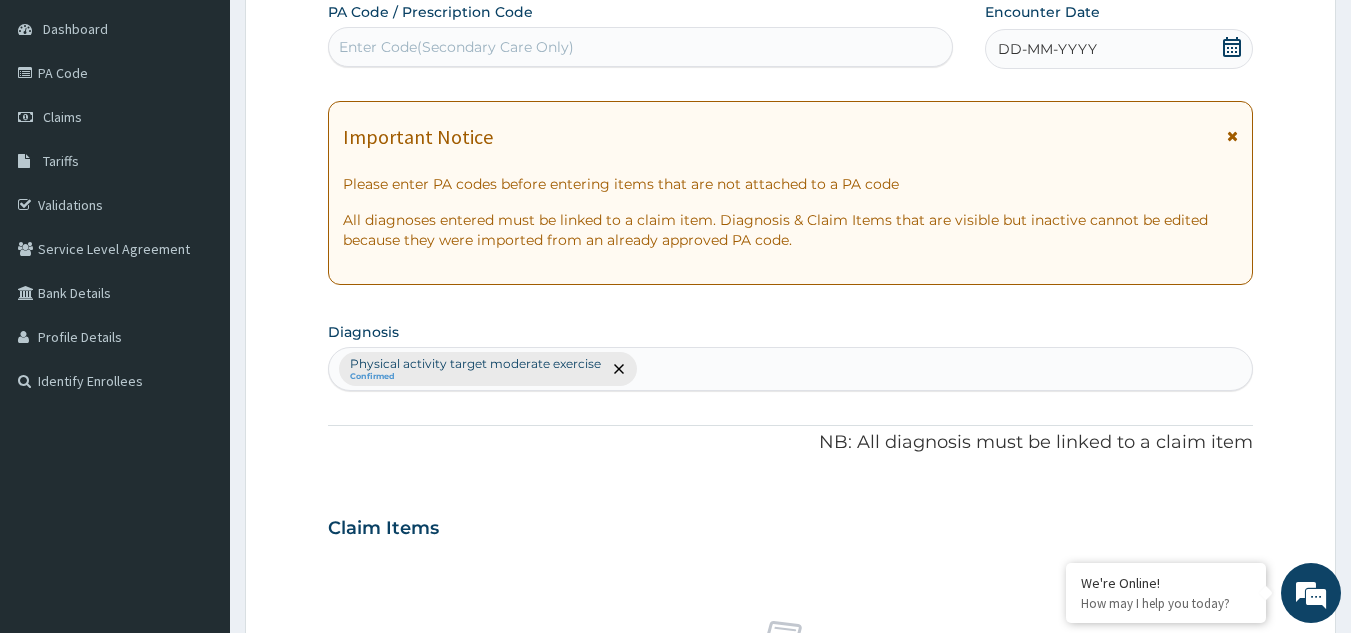 click on "Enter Code(Secondary Care Only)" at bounding box center [641, 47] 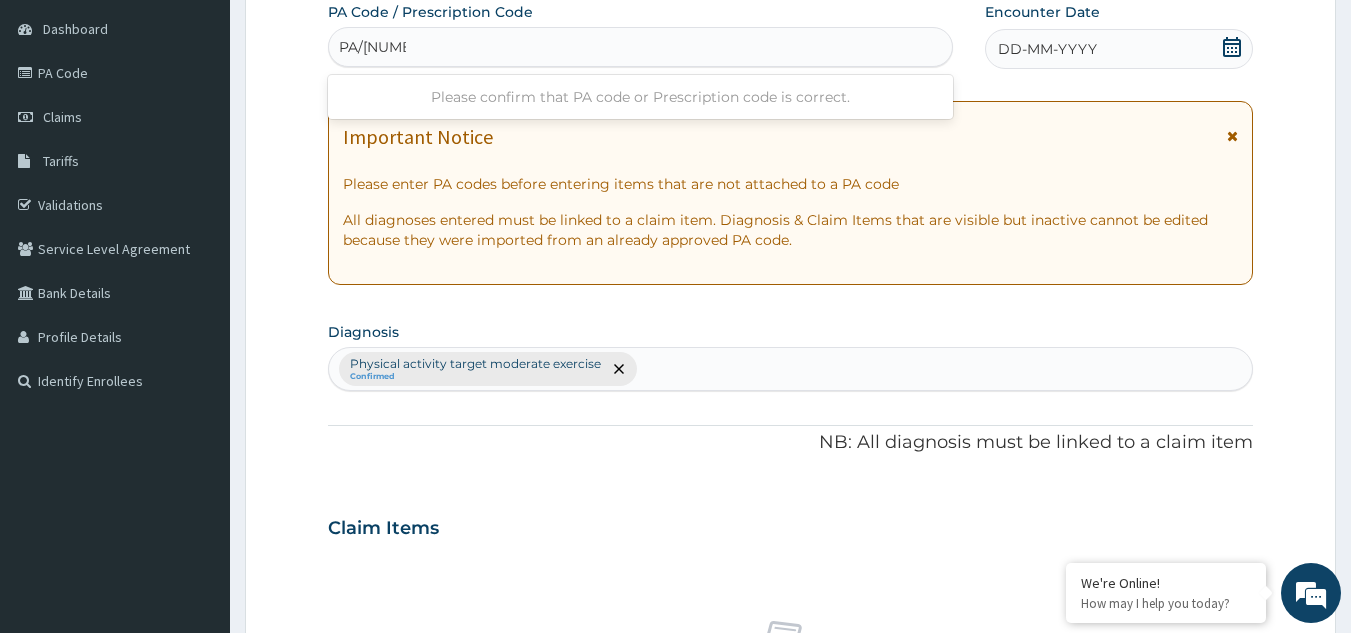 type on "PA/[NUMBER]" 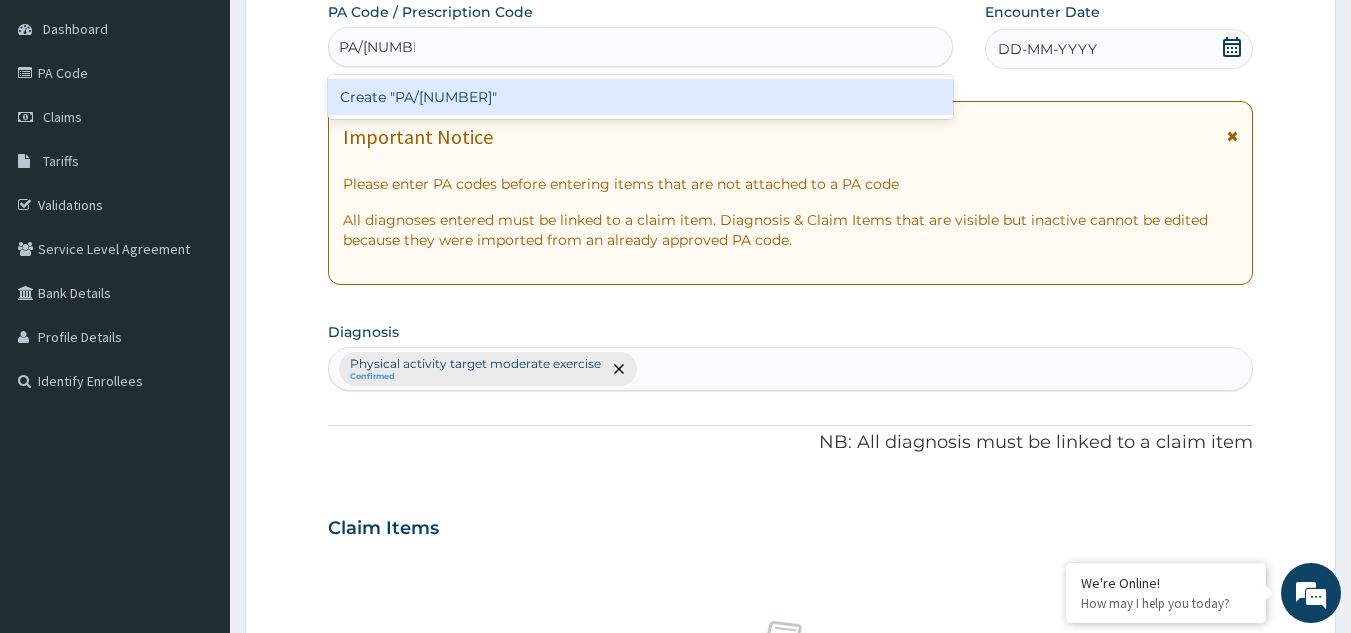 click on "Create "PA/[NUMBER]"" at bounding box center (641, 97) 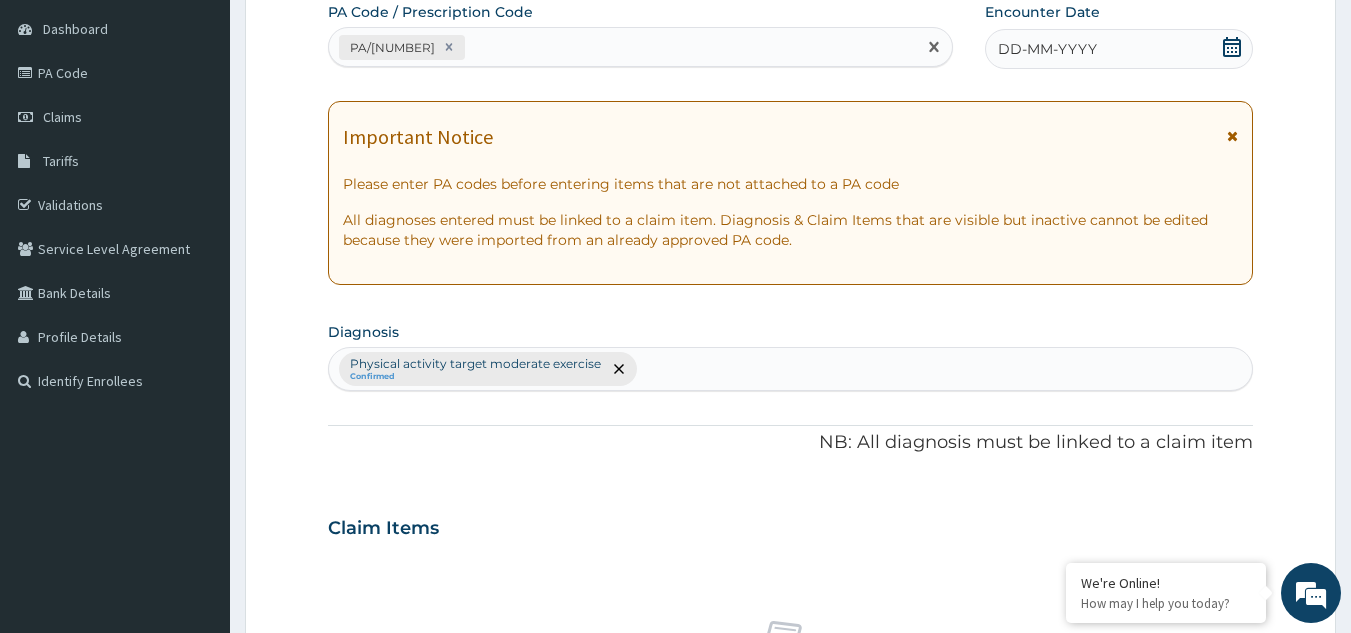 click on "DD-MM-YYYY" at bounding box center (1119, 49) 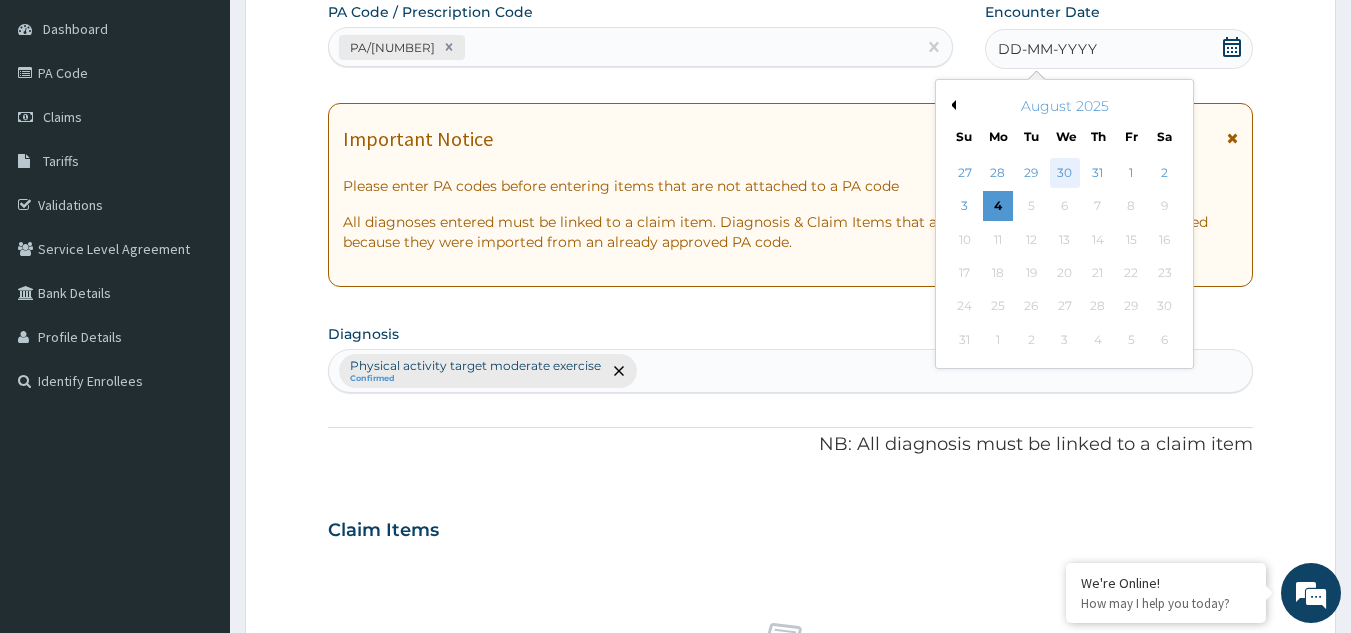 click on "30" at bounding box center (1065, 173) 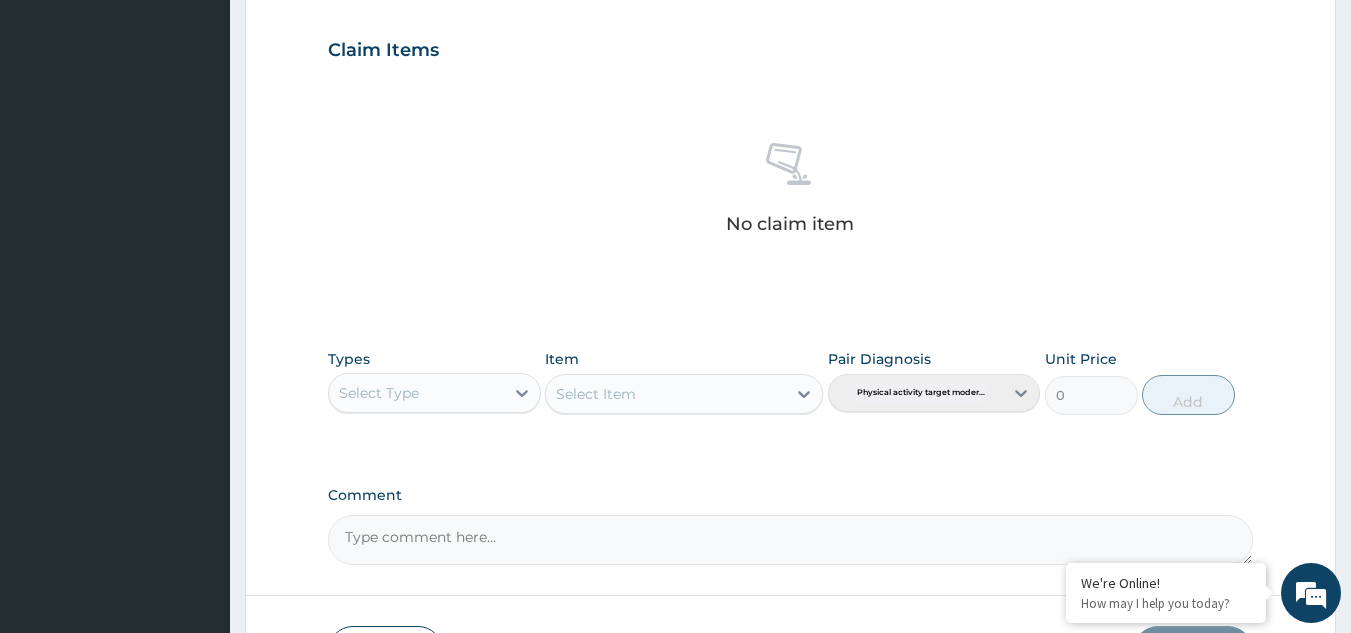 scroll, scrollTop: 742, scrollLeft: 0, axis: vertical 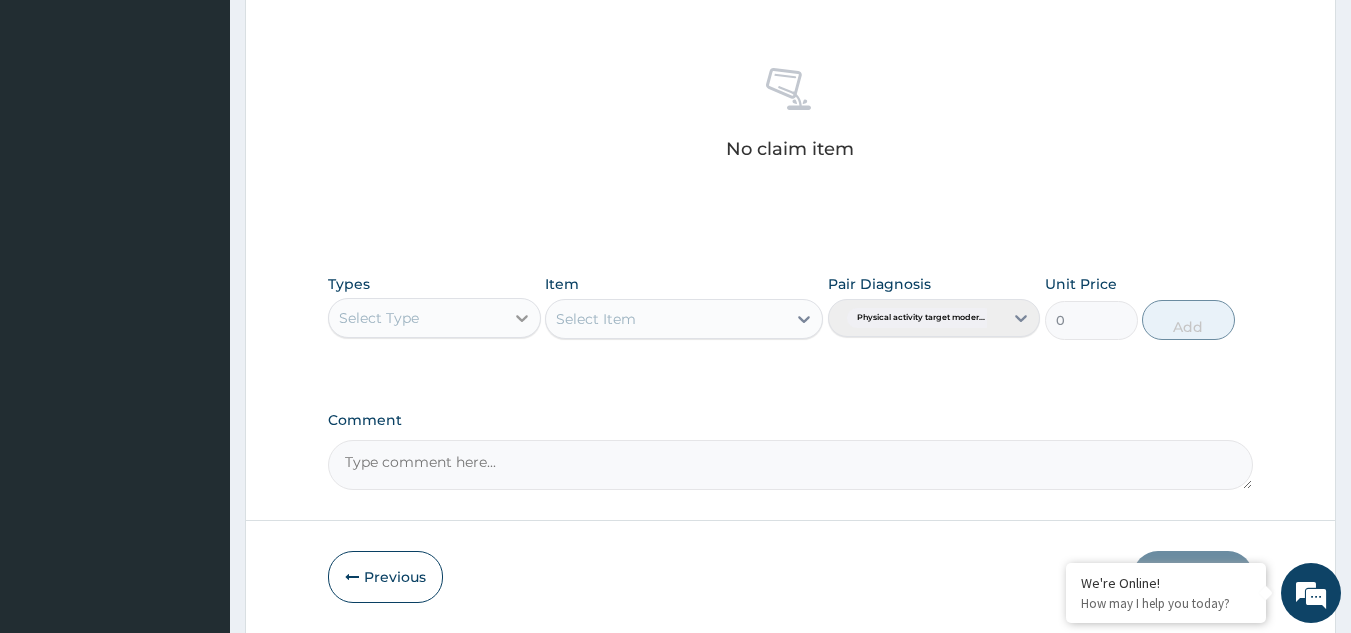 click at bounding box center [522, 318] 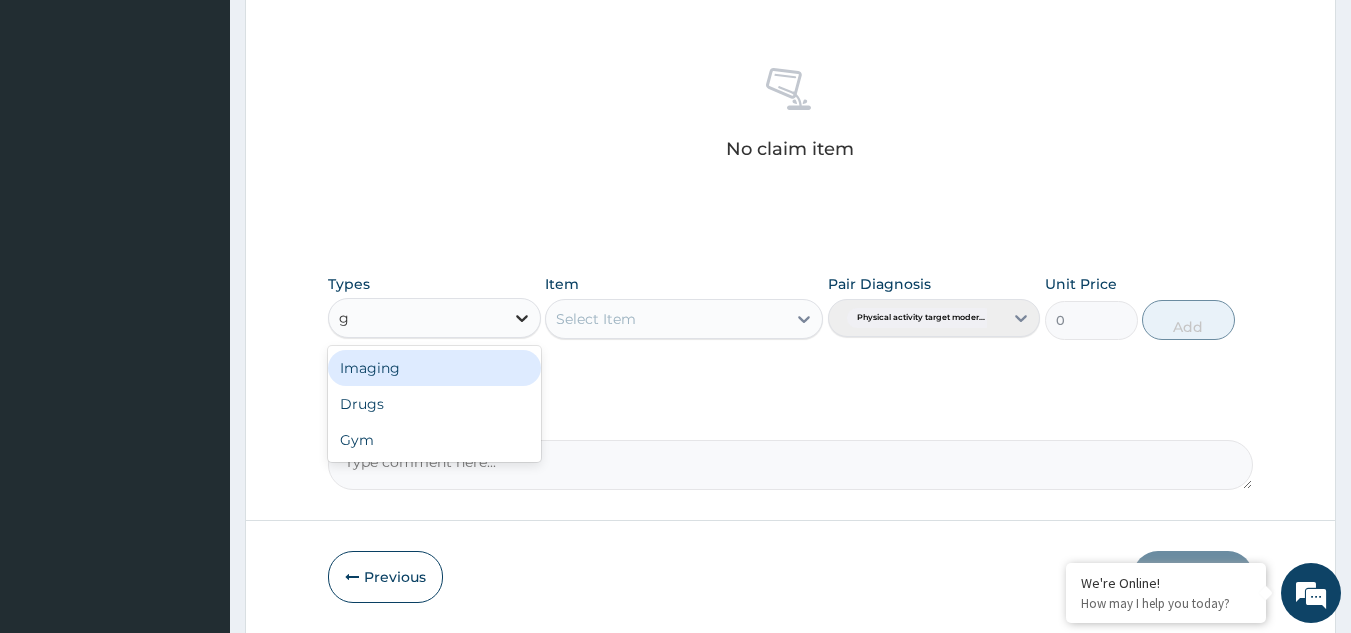type on "gy" 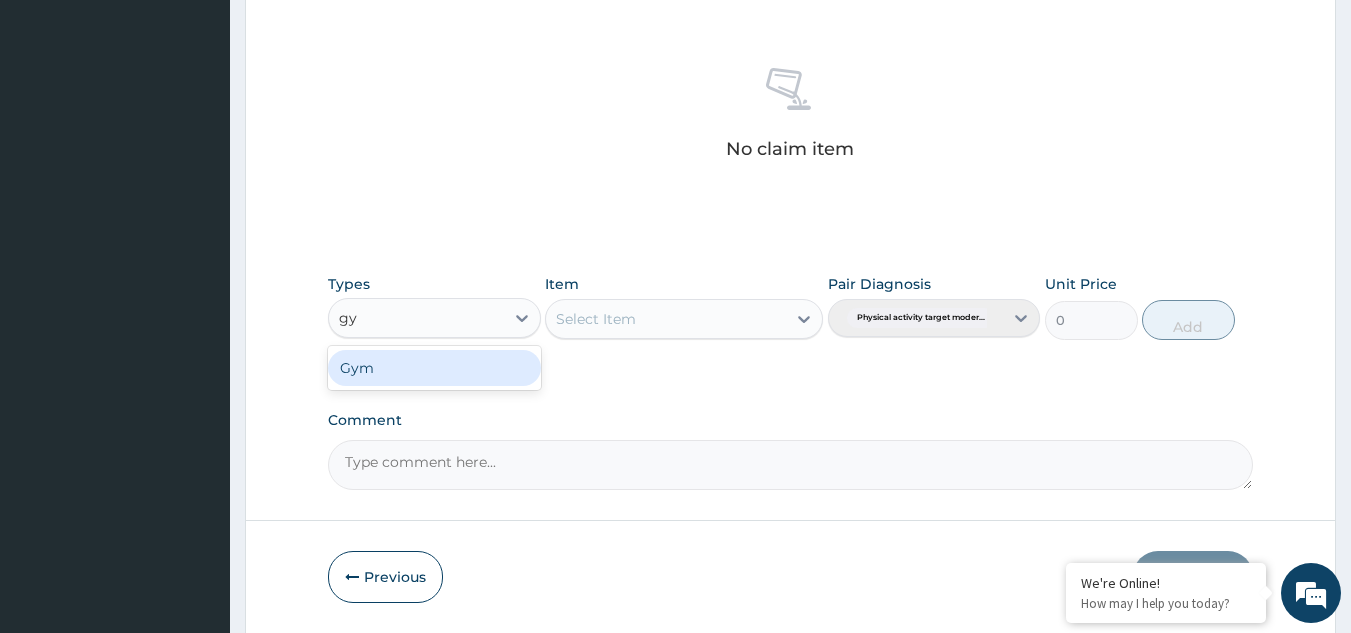 click on "Gym" at bounding box center (434, 368) 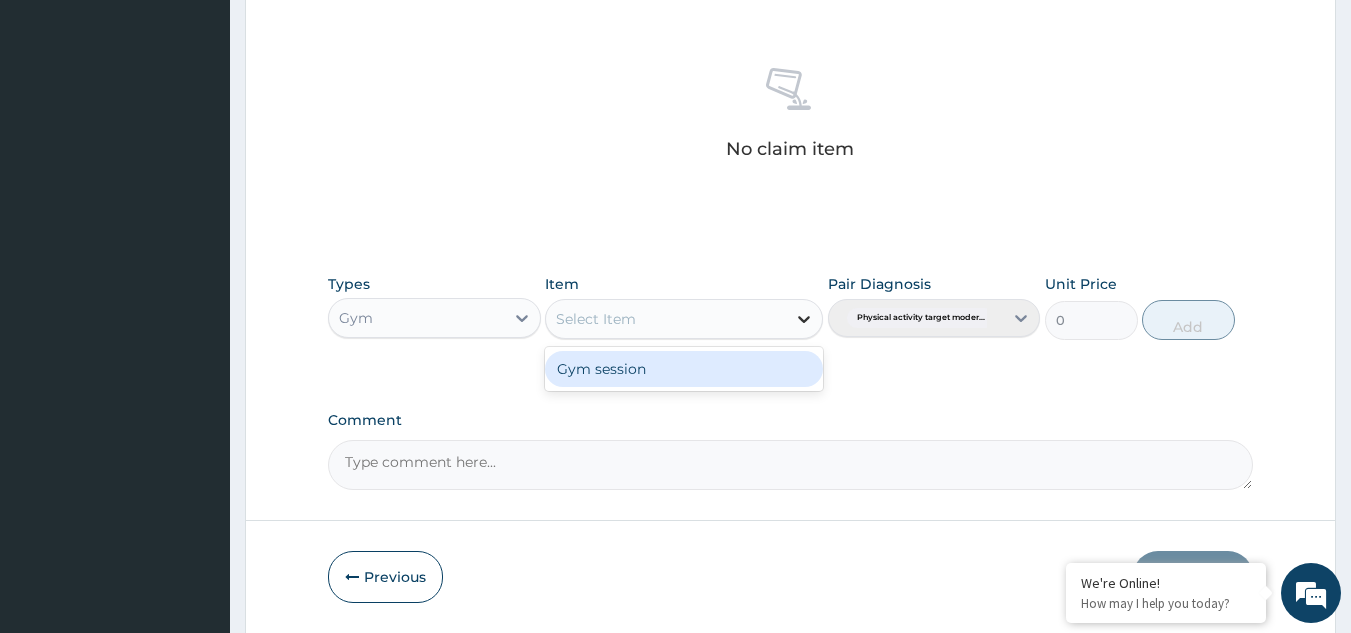 click 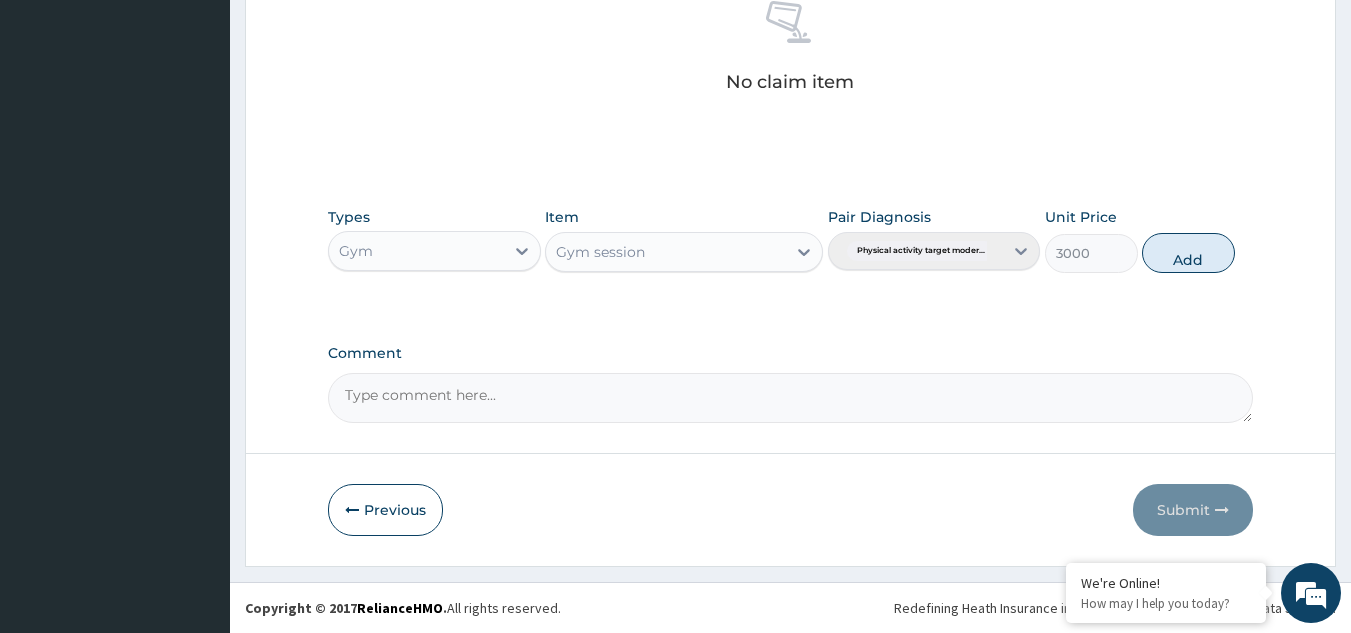 scroll, scrollTop: 742, scrollLeft: 0, axis: vertical 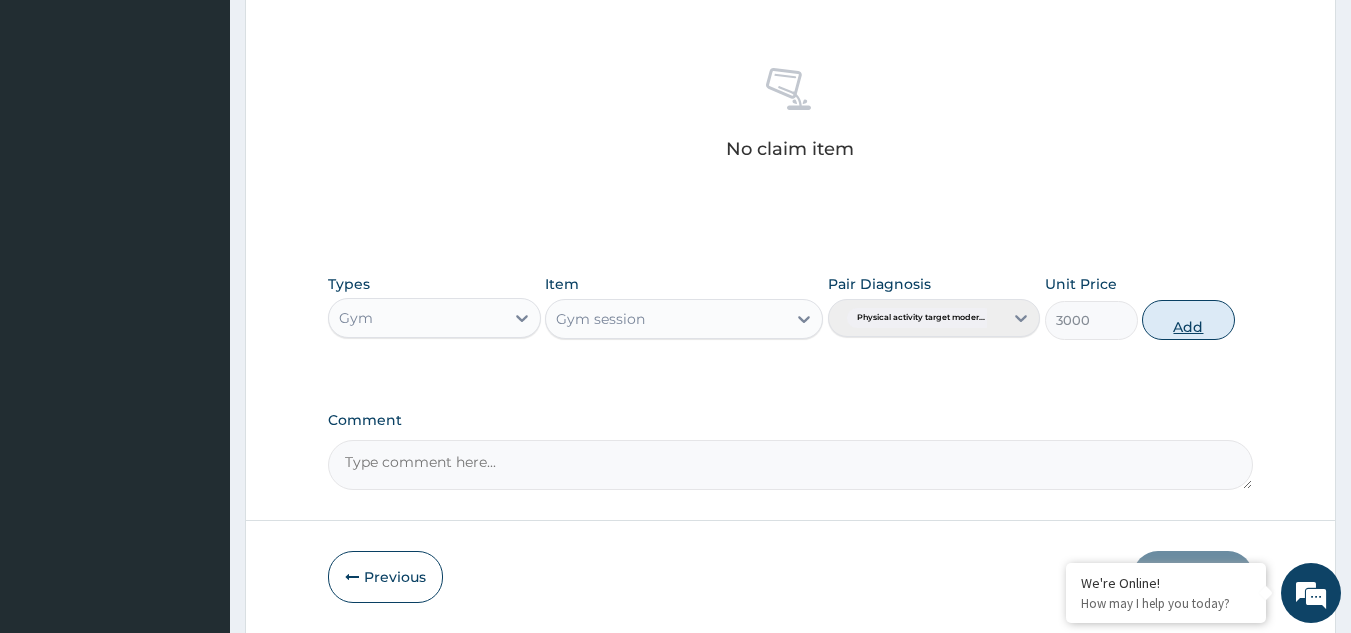click on "Add" at bounding box center [1188, 320] 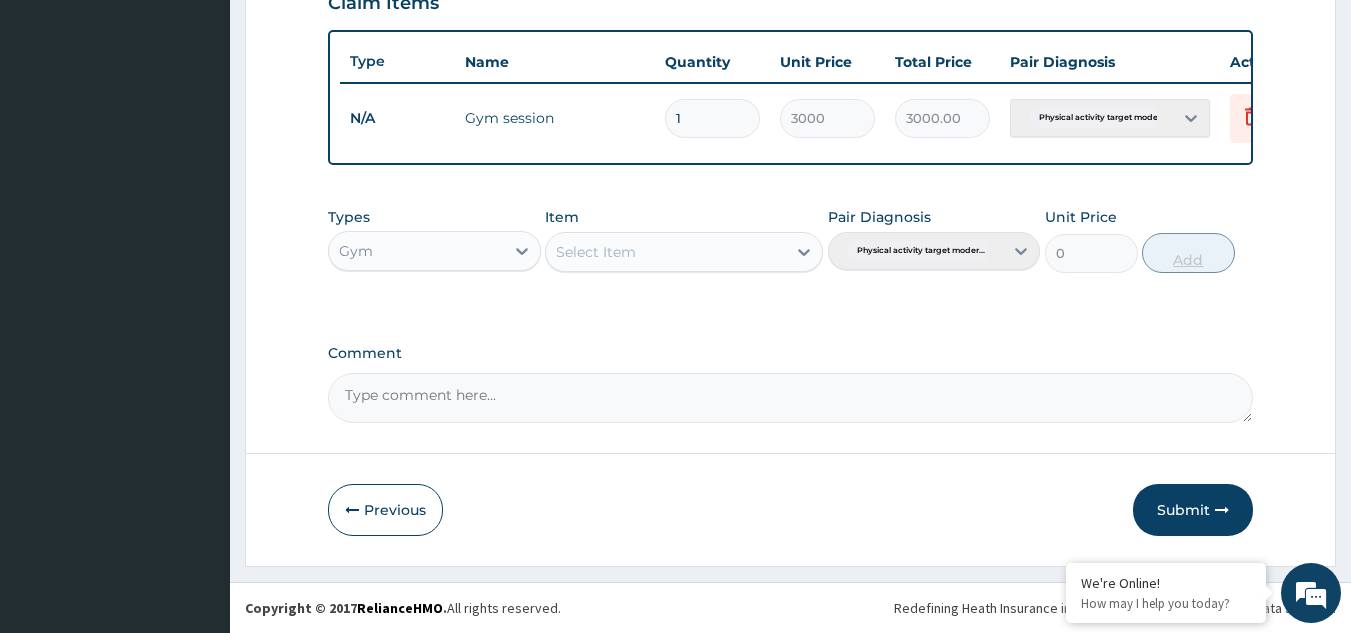 scroll, scrollTop: 729, scrollLeft: 0, axis: vertical 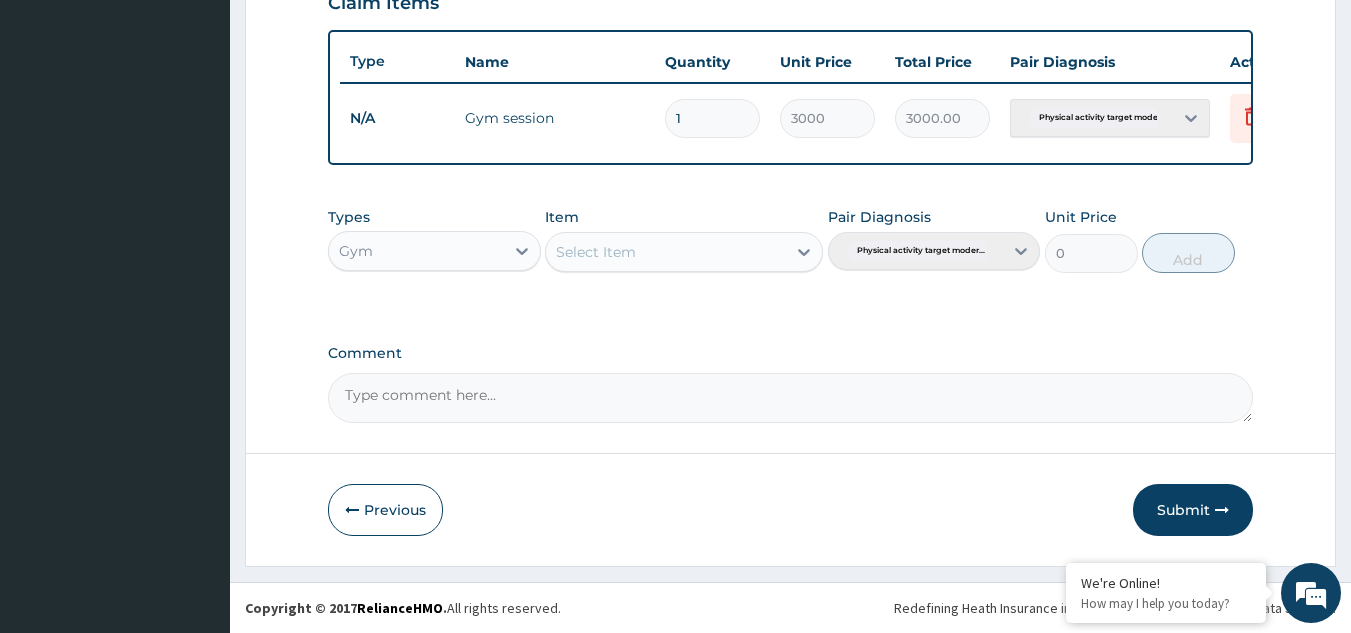 type 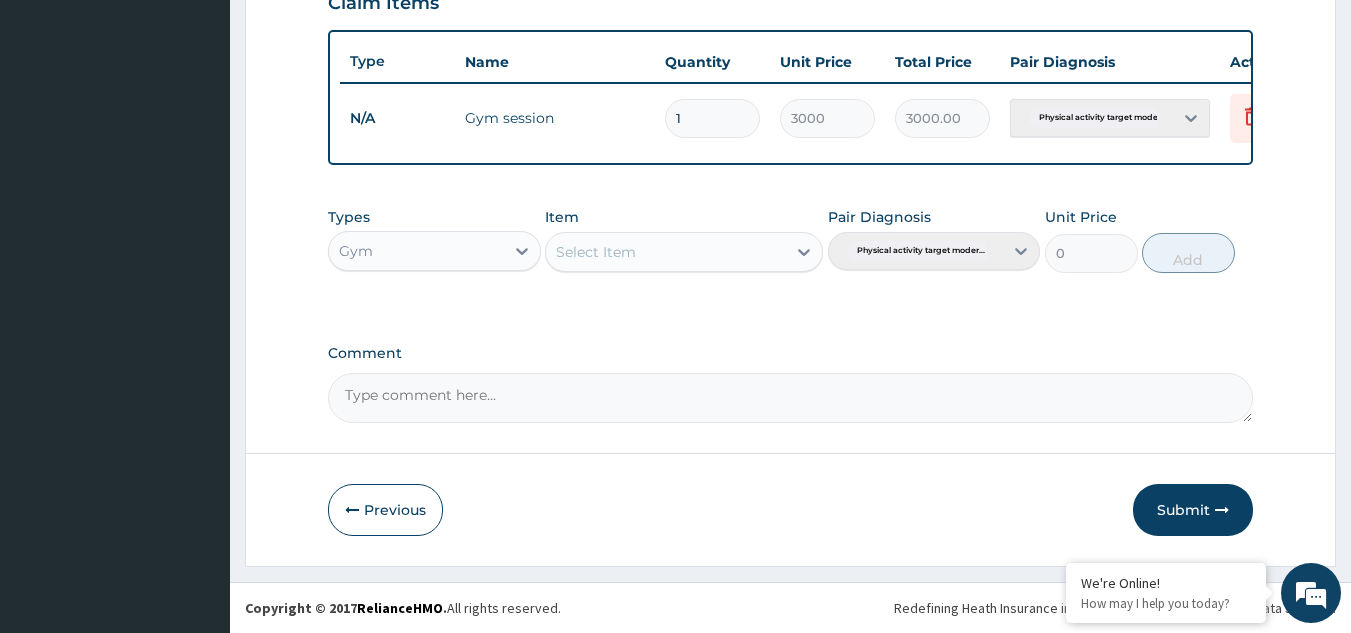type on "0.00" 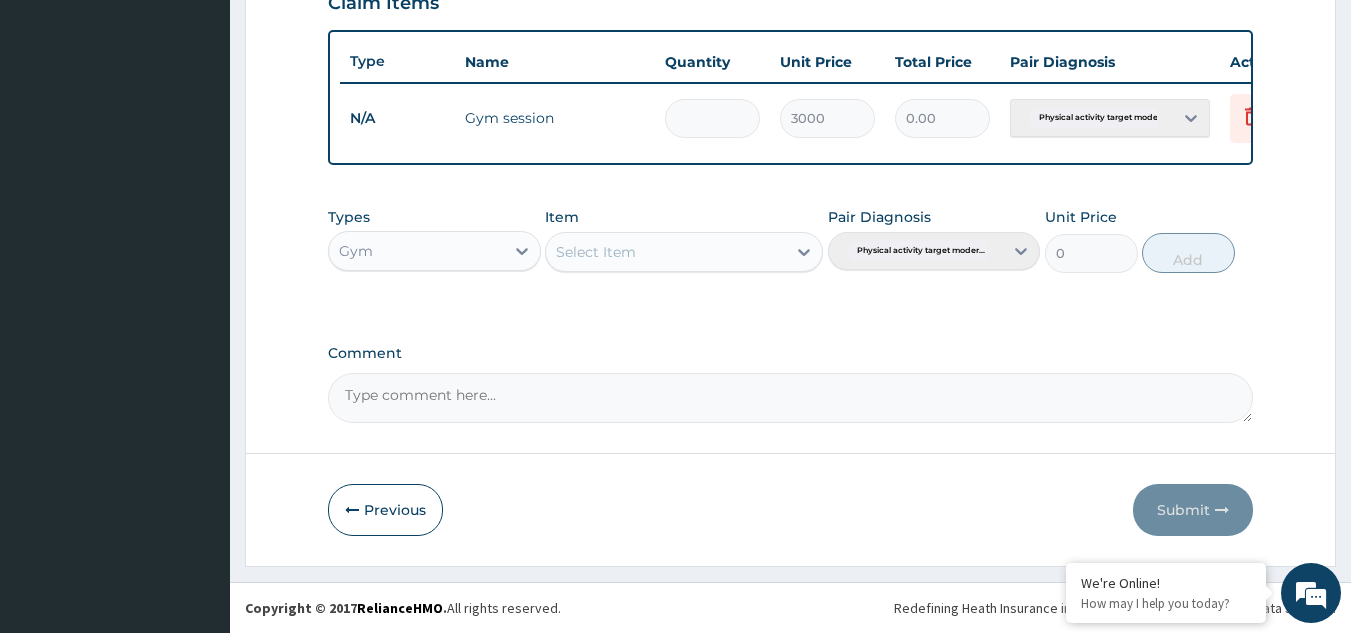 type on "2" 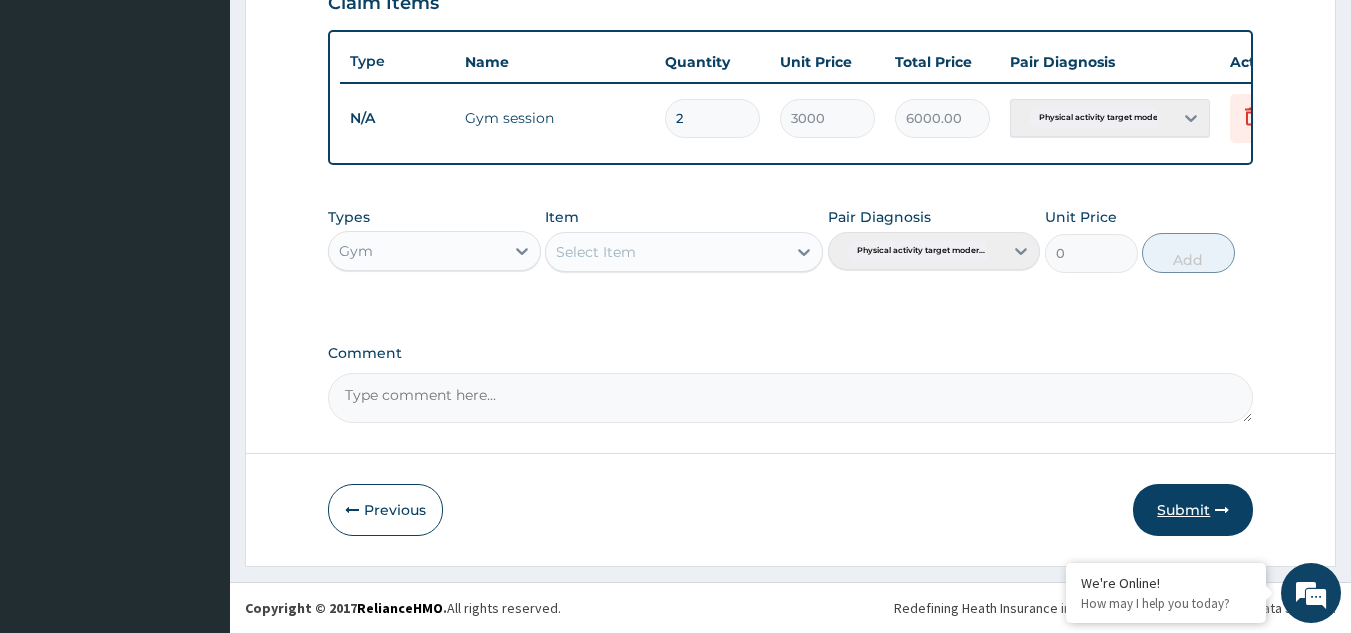type on "2" 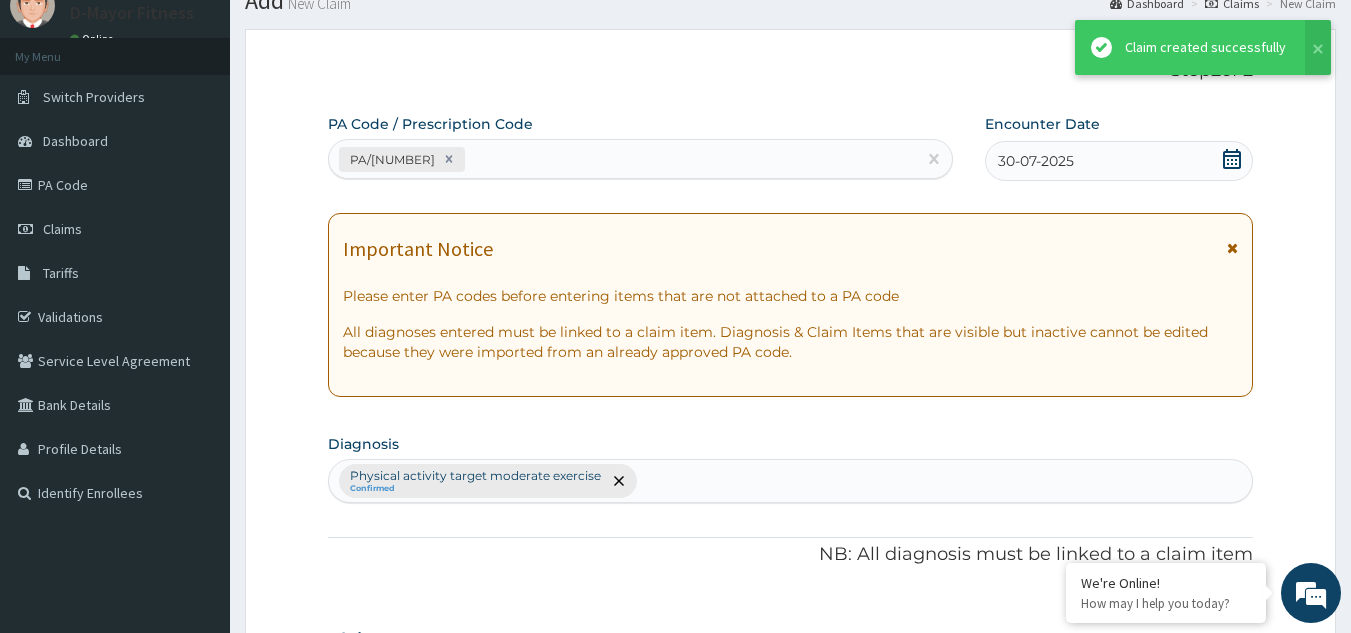 scroll, scrollTop: 729, scrollLeft: 0, axis: vertical 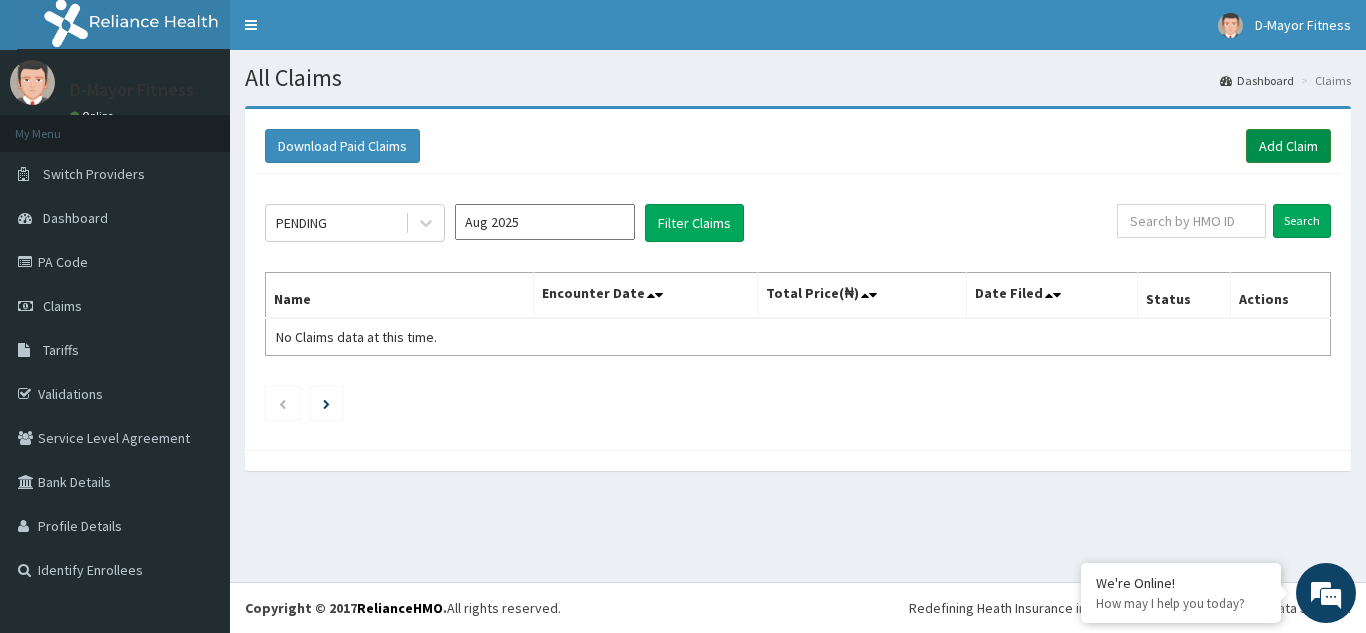 click on "Add Claim" at bounding box center [1288, 146] 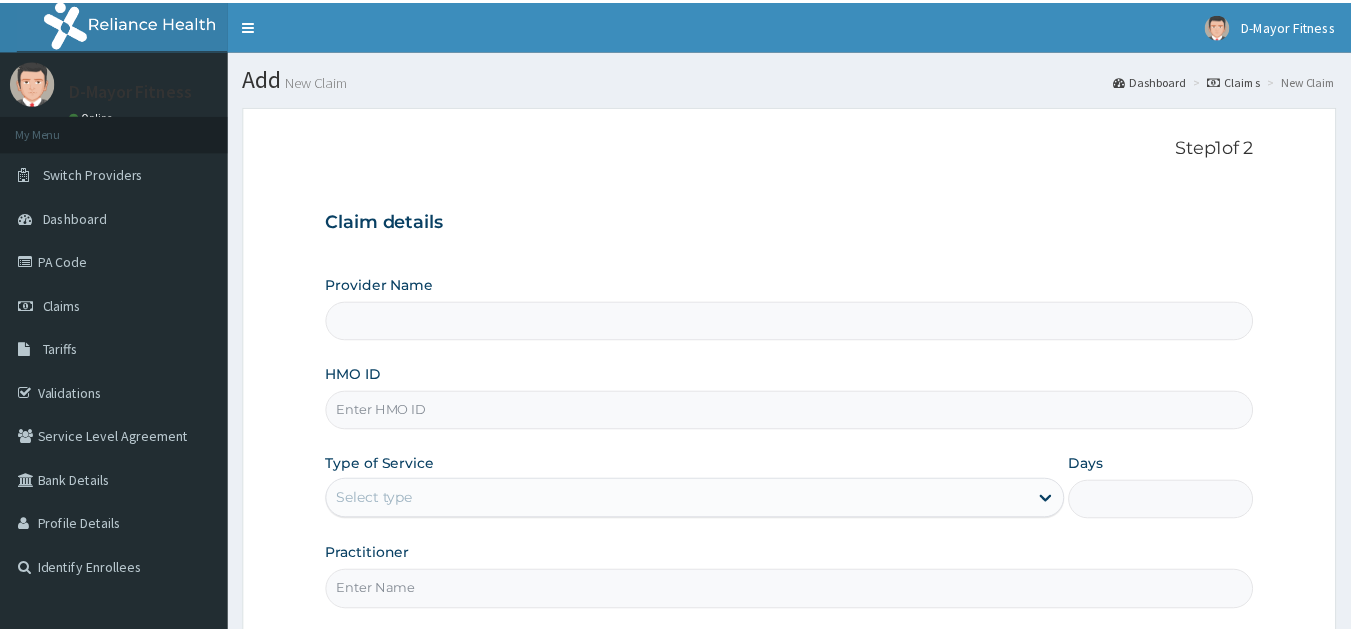 scroll, scrollTop: 0, scrollLeft: 0, axis: both 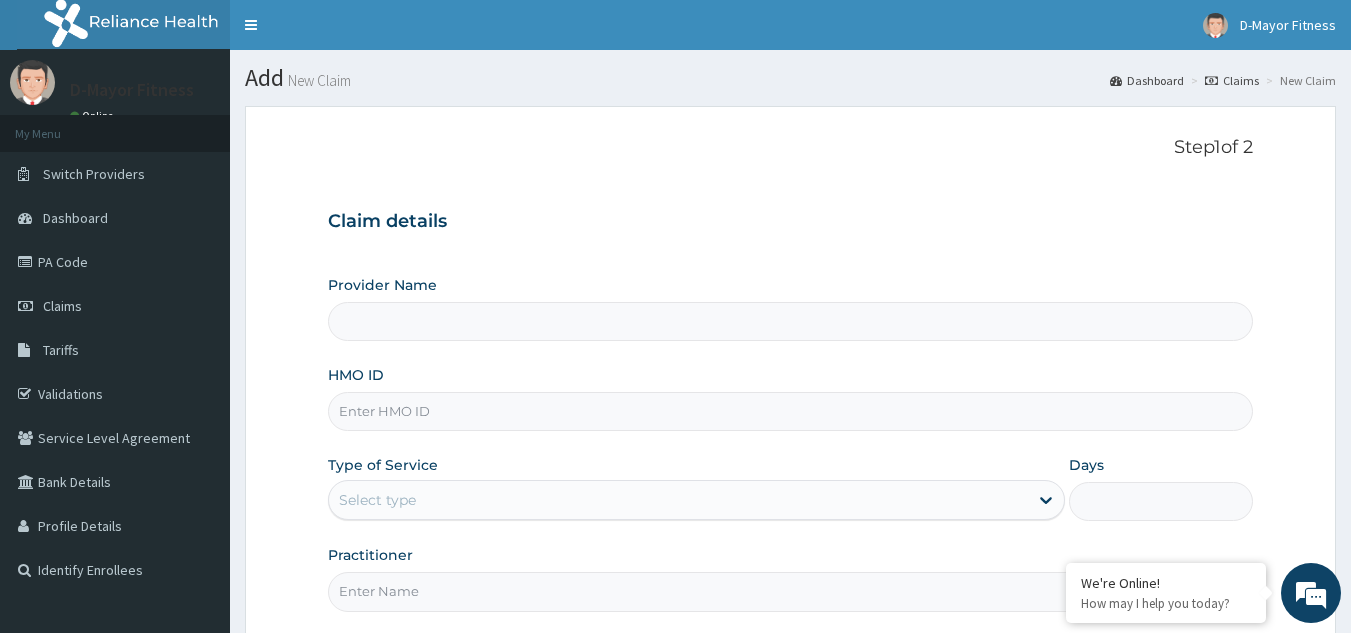 type on "D-Mayor fitness Gym" 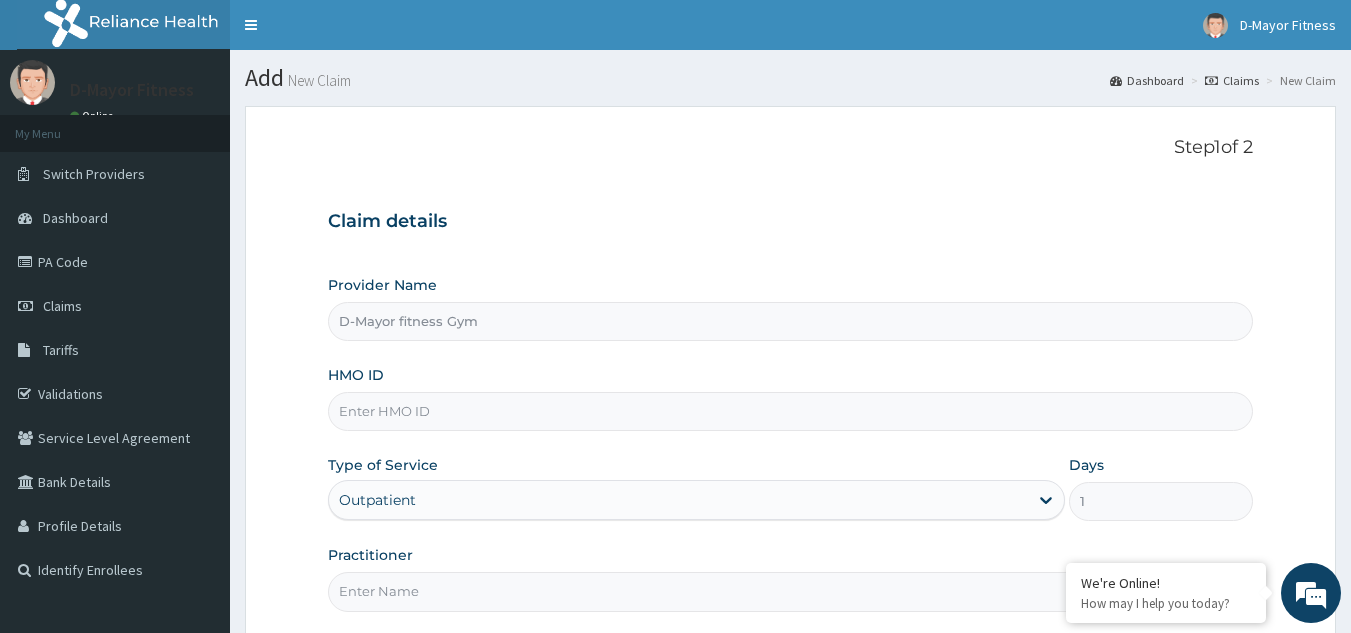scroll, scrollTop: 0, scrollLeft: 0, axis: both 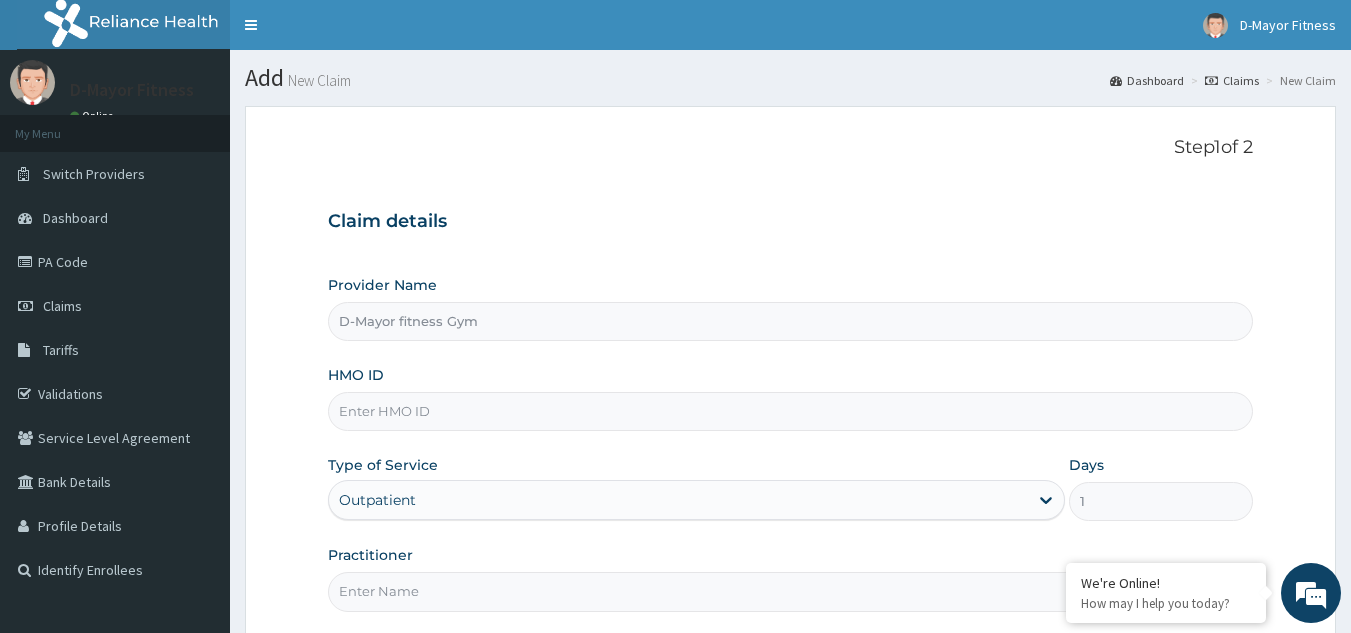 click on "HMO ID" at bounding box center (791, 411) 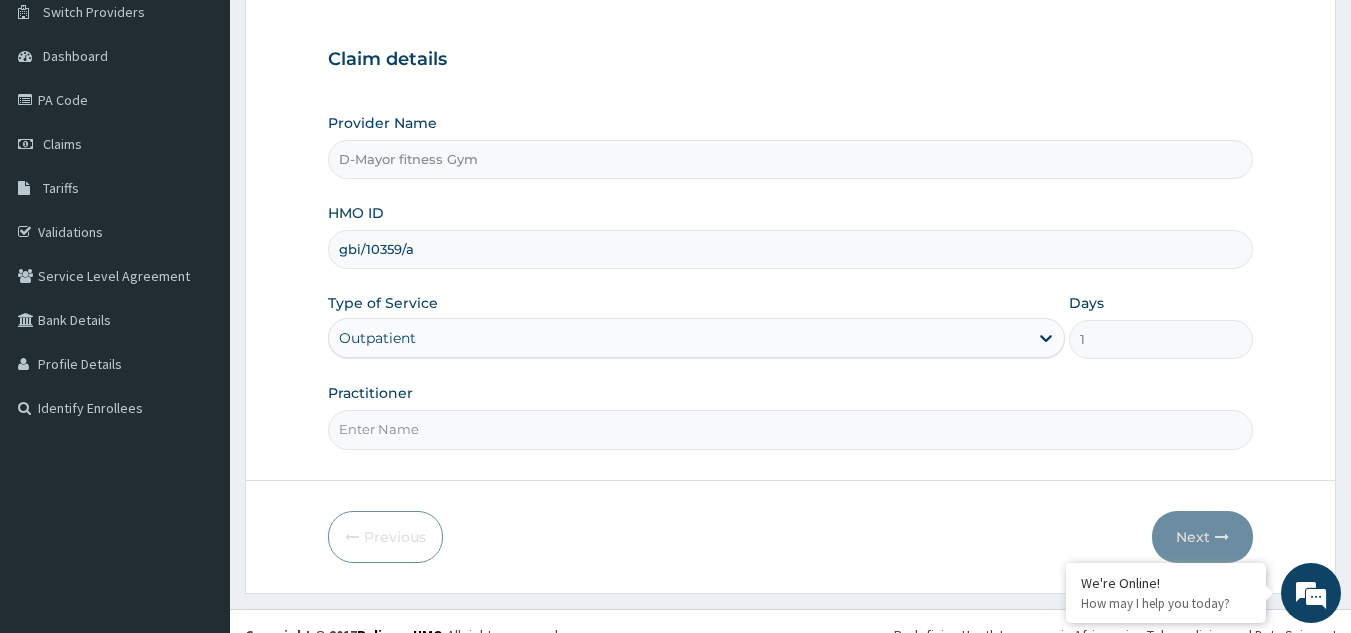 scroll, scrollTop: 189, scrollLeft: 0, axis: vertical 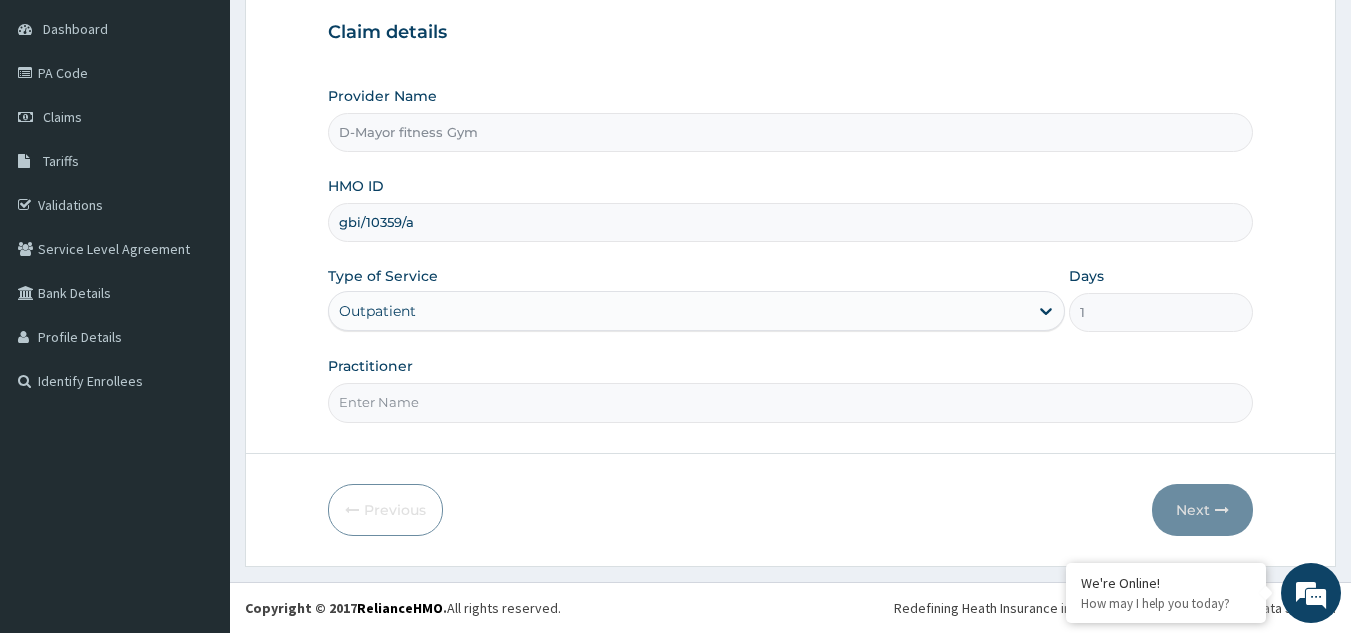 type on "gbi/10359/a" 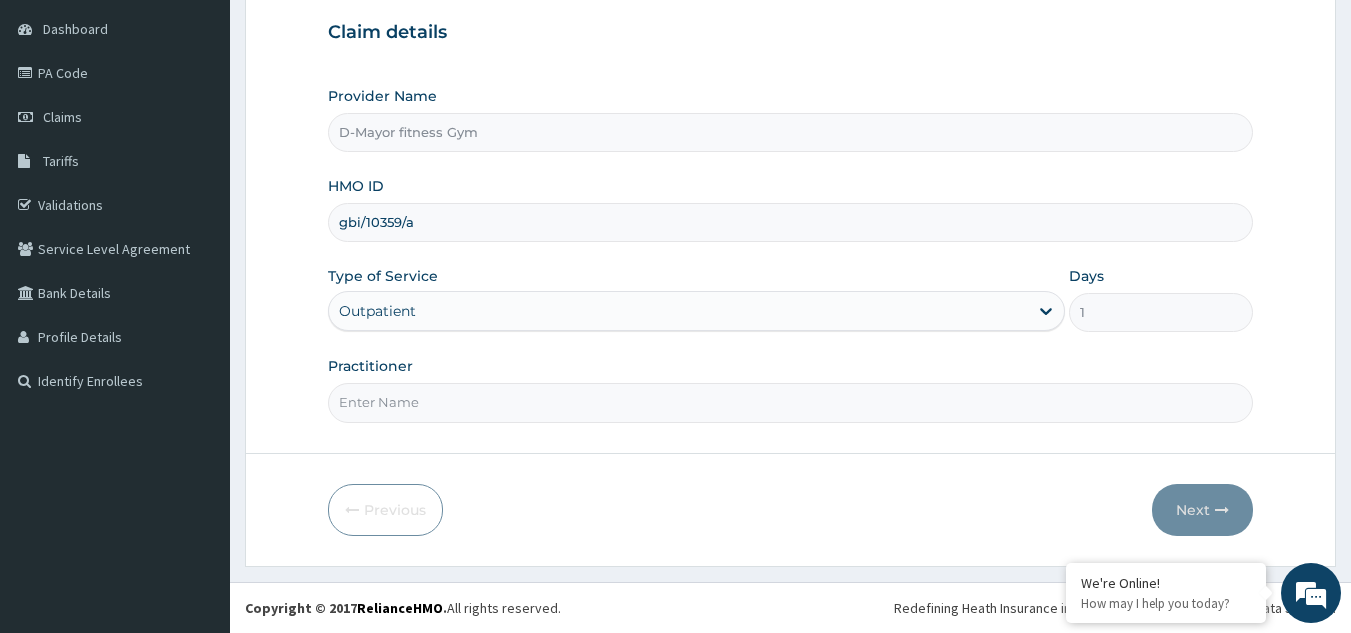 type on "COACH CHRIS" 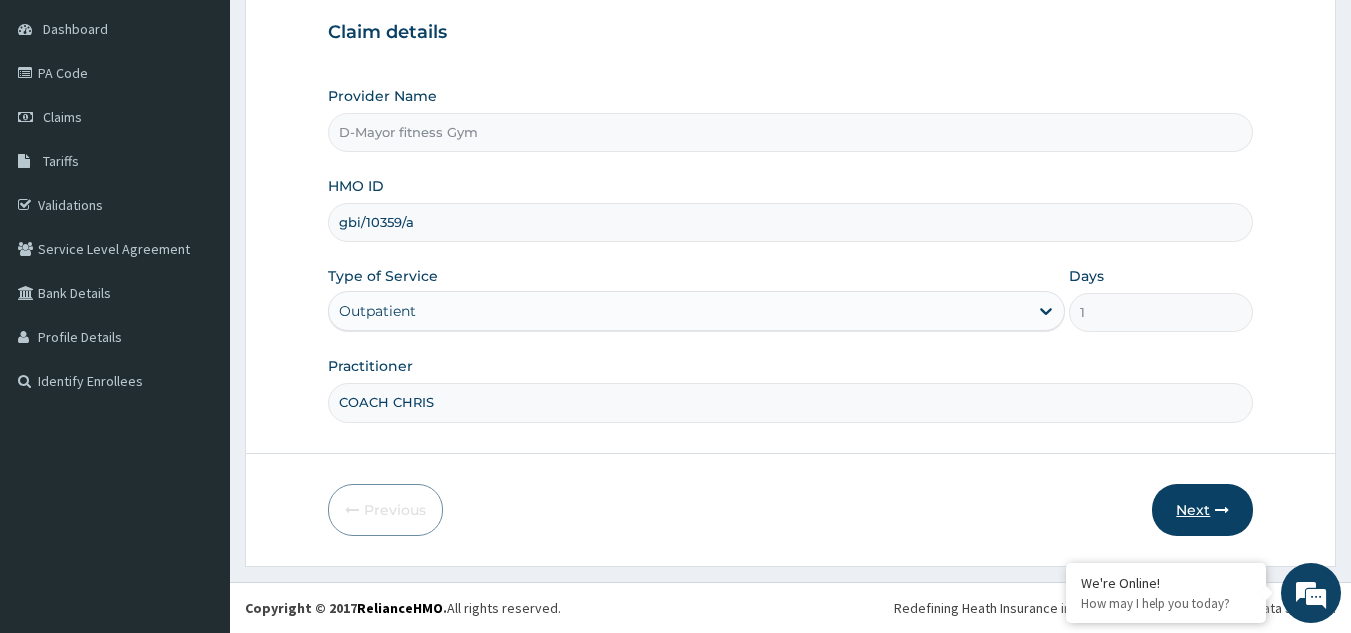 click on "Next" at bounding box center [1202, 510] 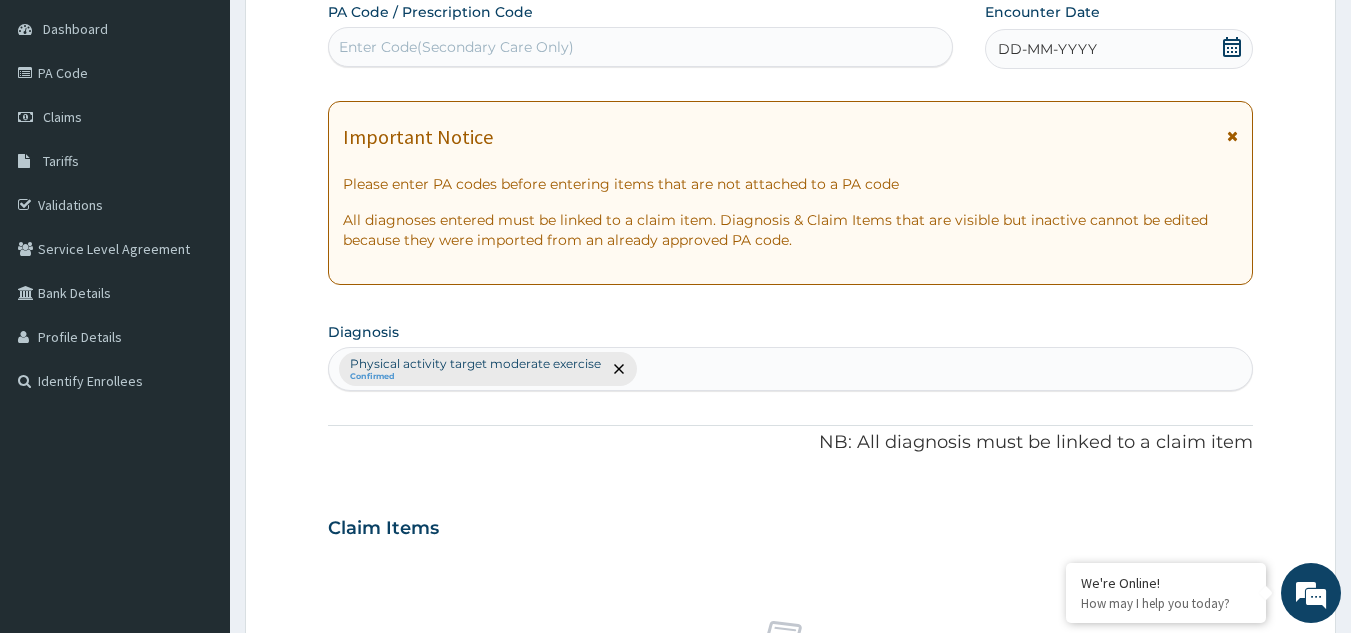 click on "Enter Code(Secondary Care Only)" at bounding box center [641, 47] 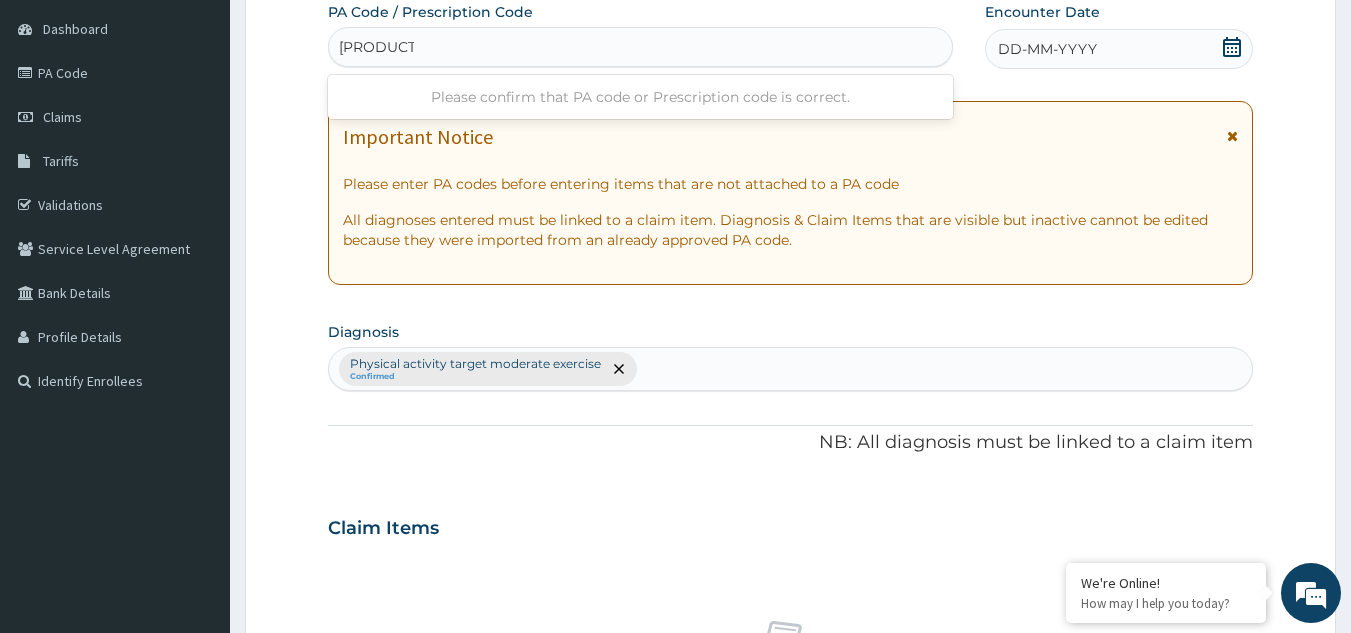 type on "[PRODUCT_CODE]" 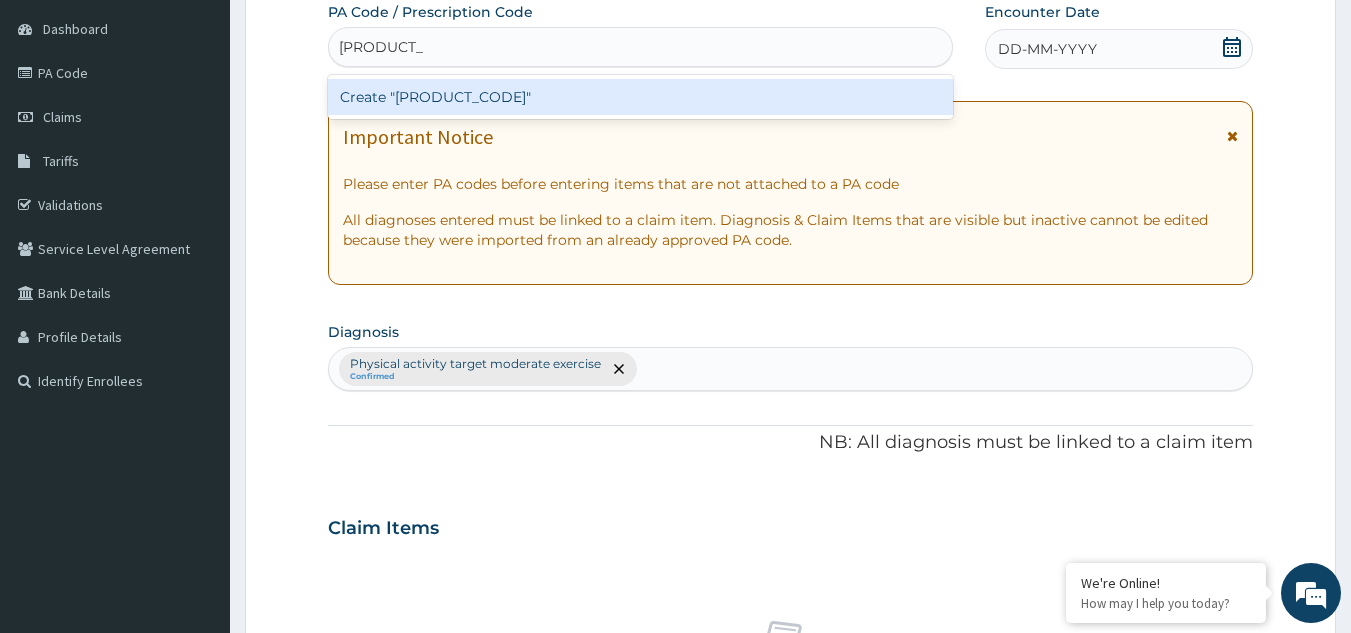 click on "Create "[PRODUCT_CODE]"" at bounding box center [641, 97] 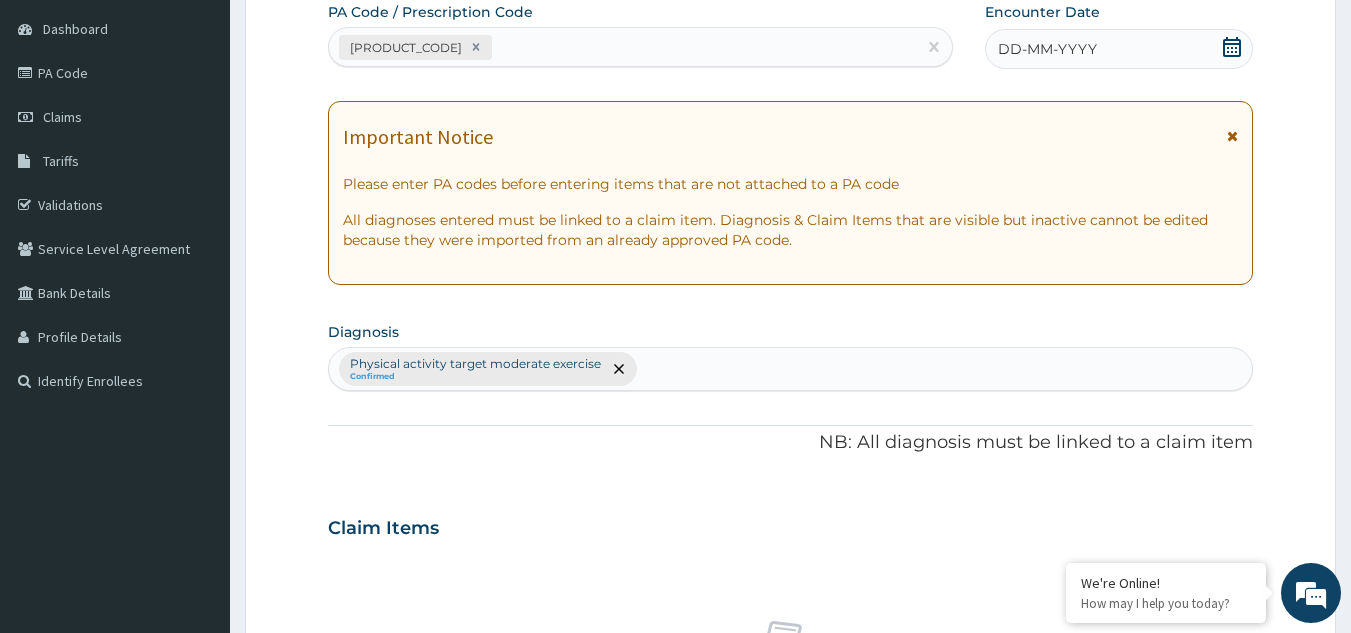 click 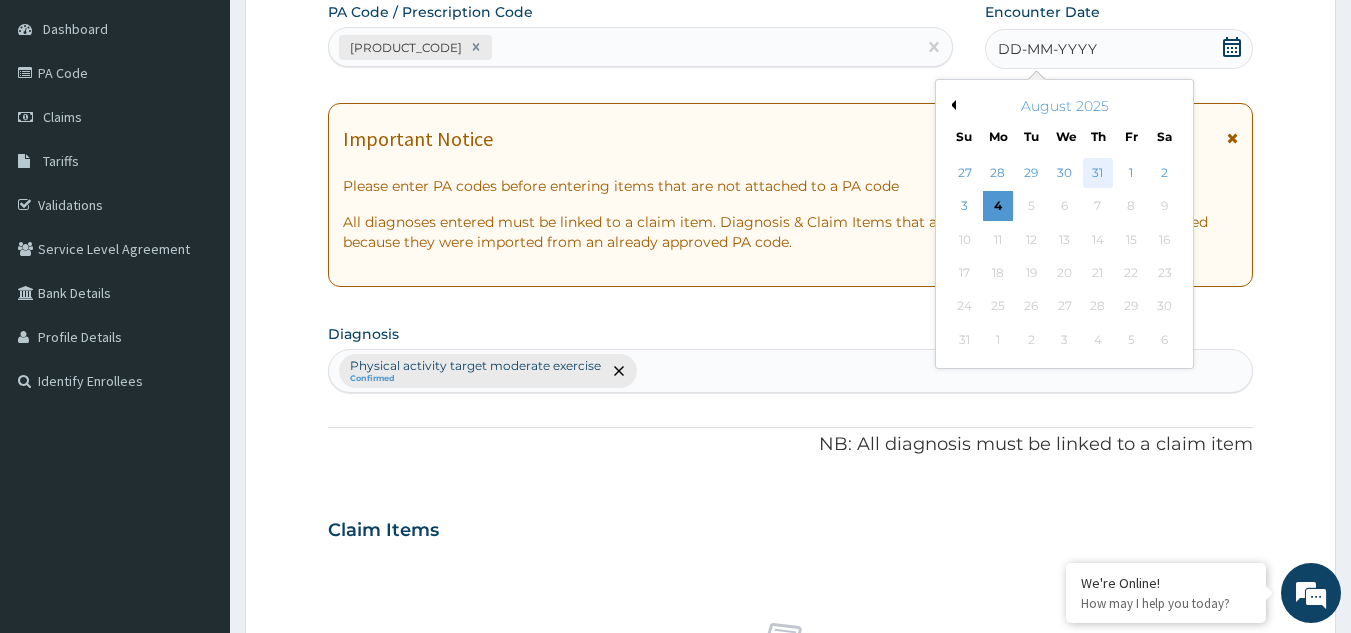 click on "31" at bounding box center (1098, 173) 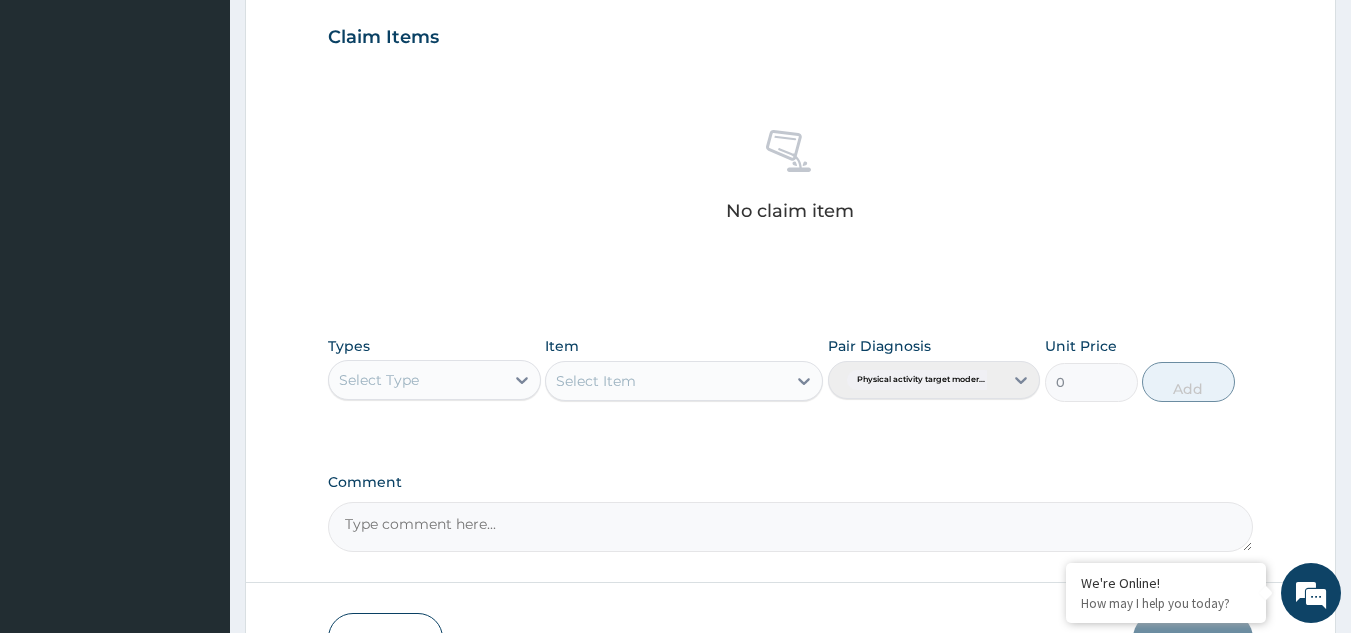 scroll, scrollTop: 742, scrollLeft: 0, axis: vertical 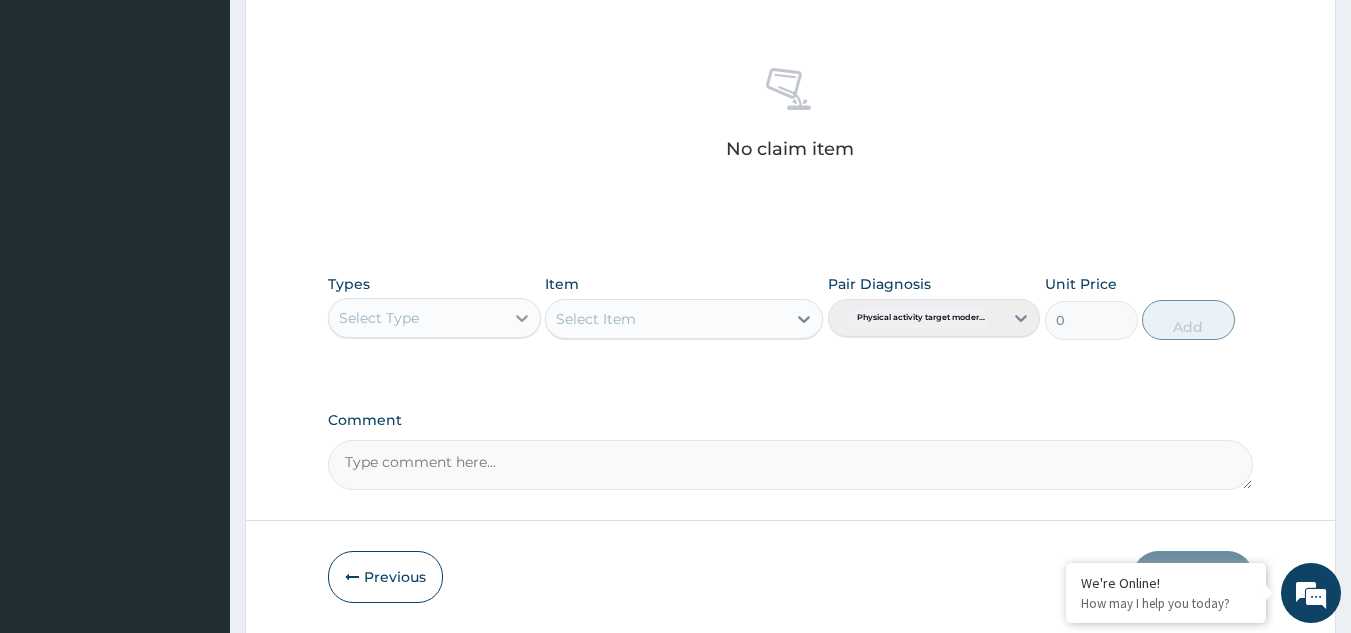 click 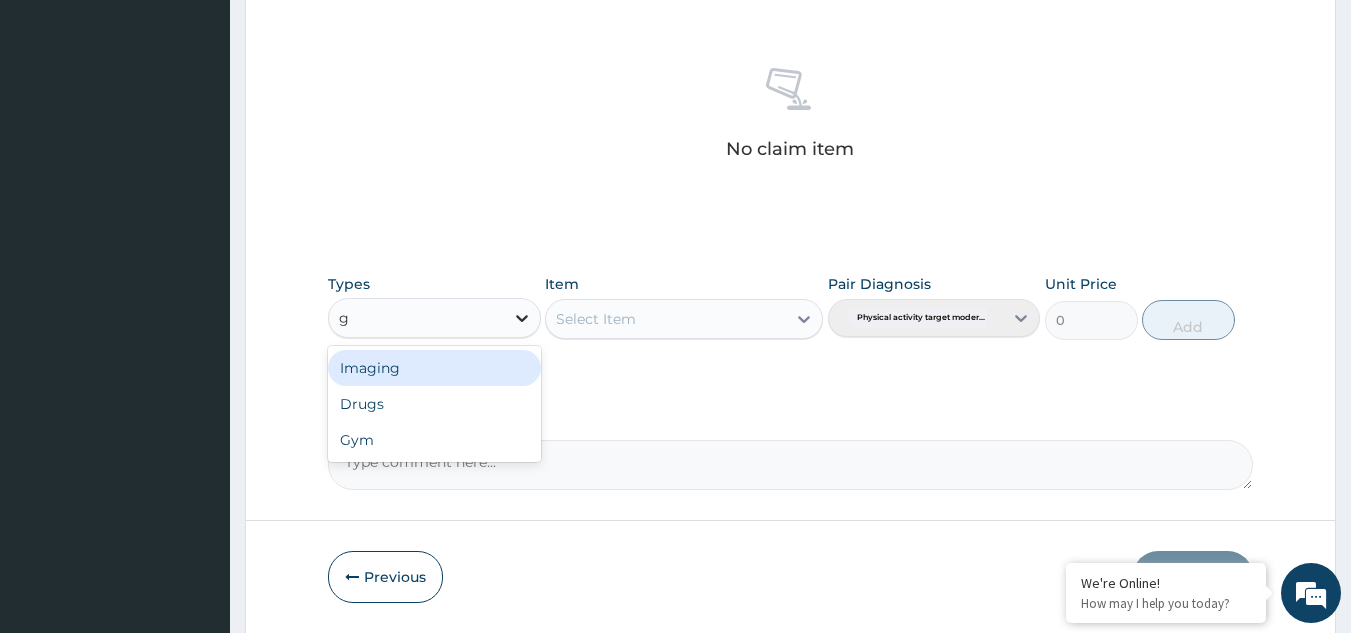 type on "gy" 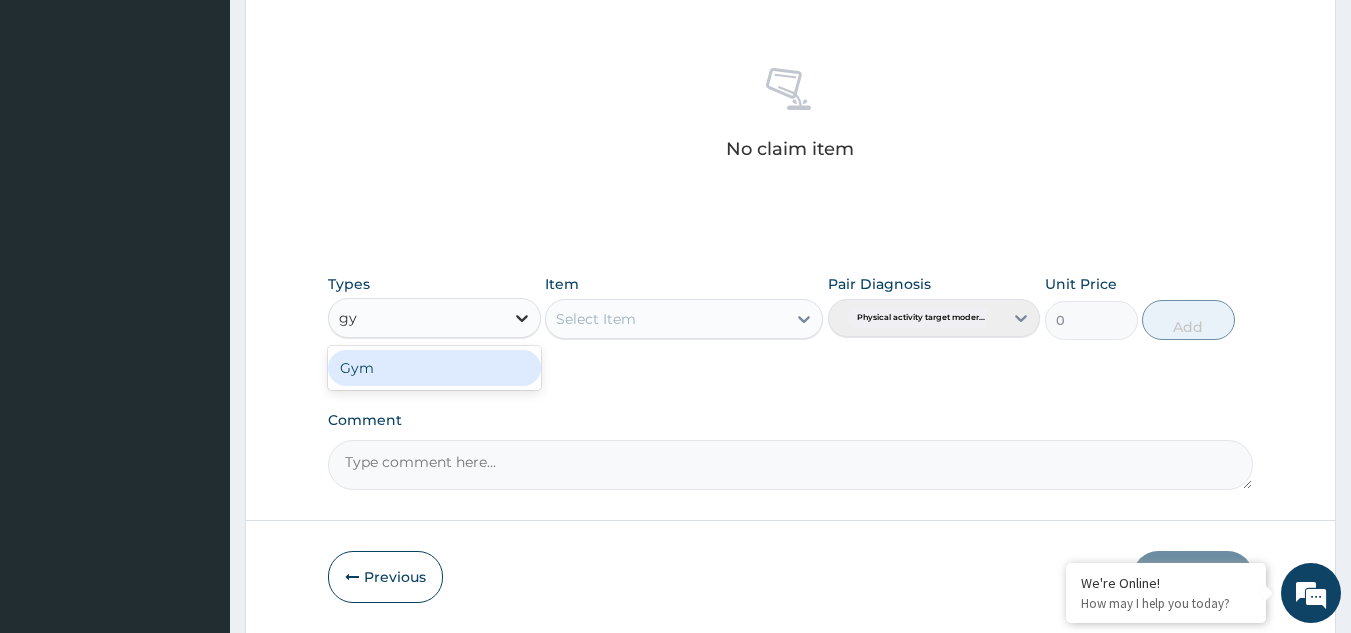 type 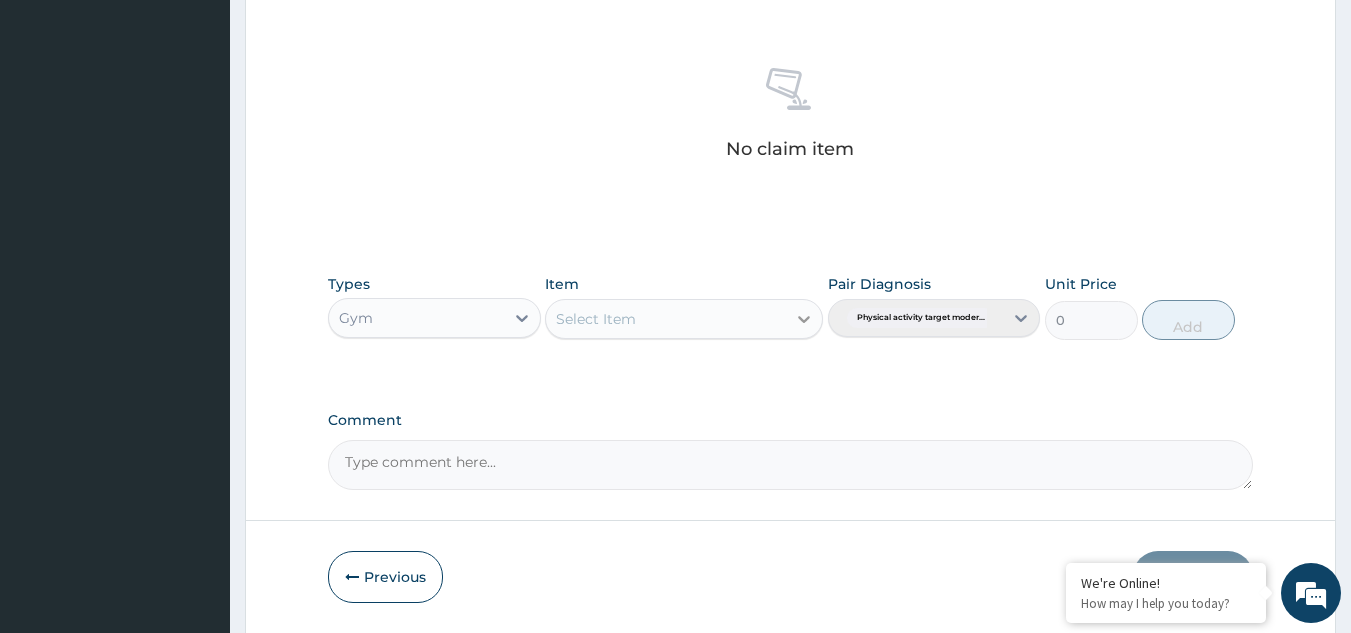 click 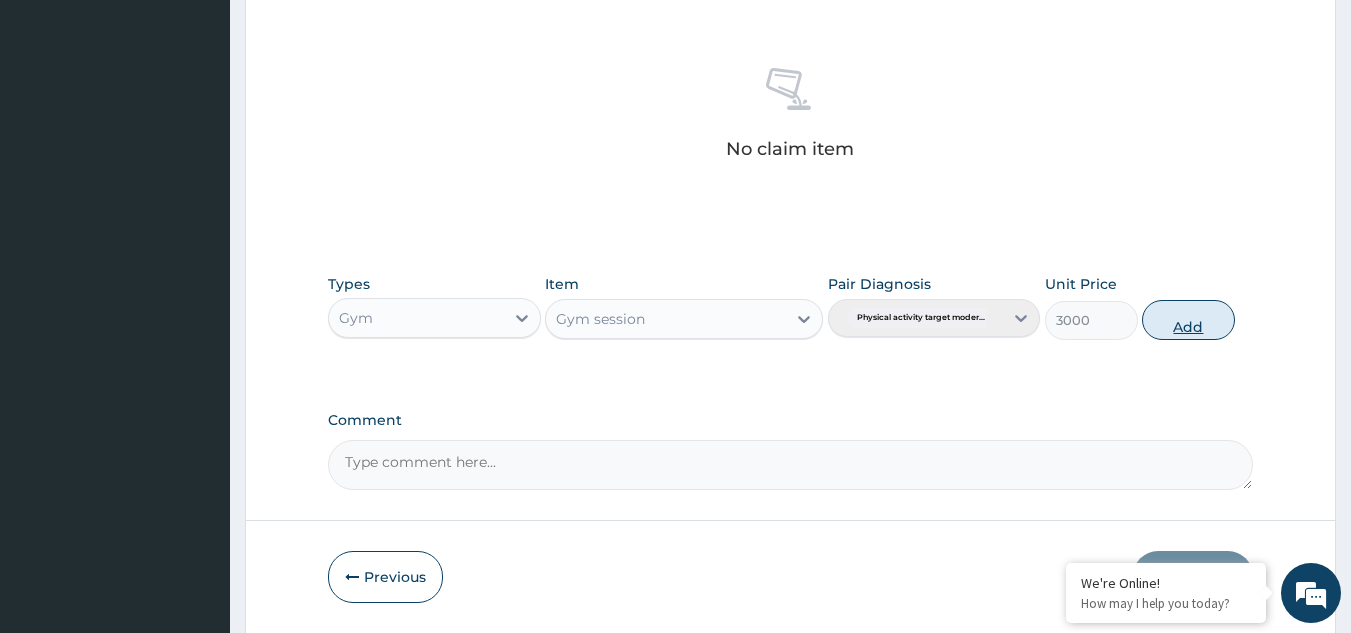 click on "Add" at bounding box center (1188, 320) 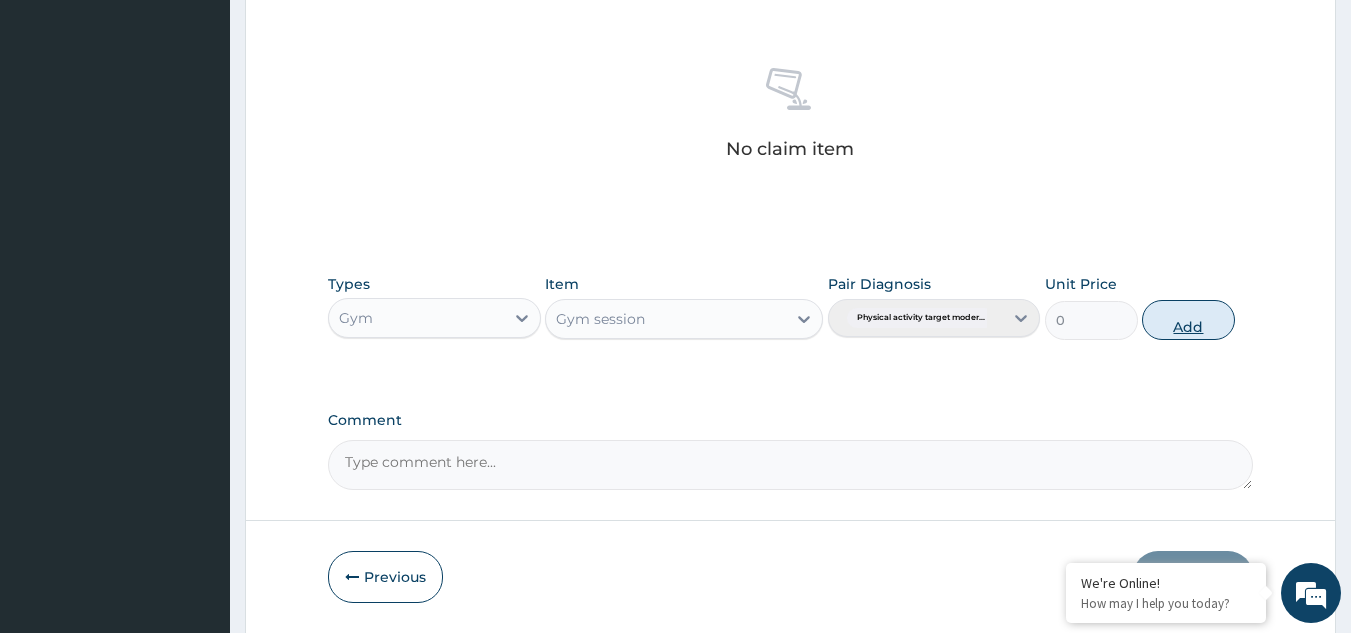 scroll, scrollTop: 729, scrollLeft: 0, axis: vertical 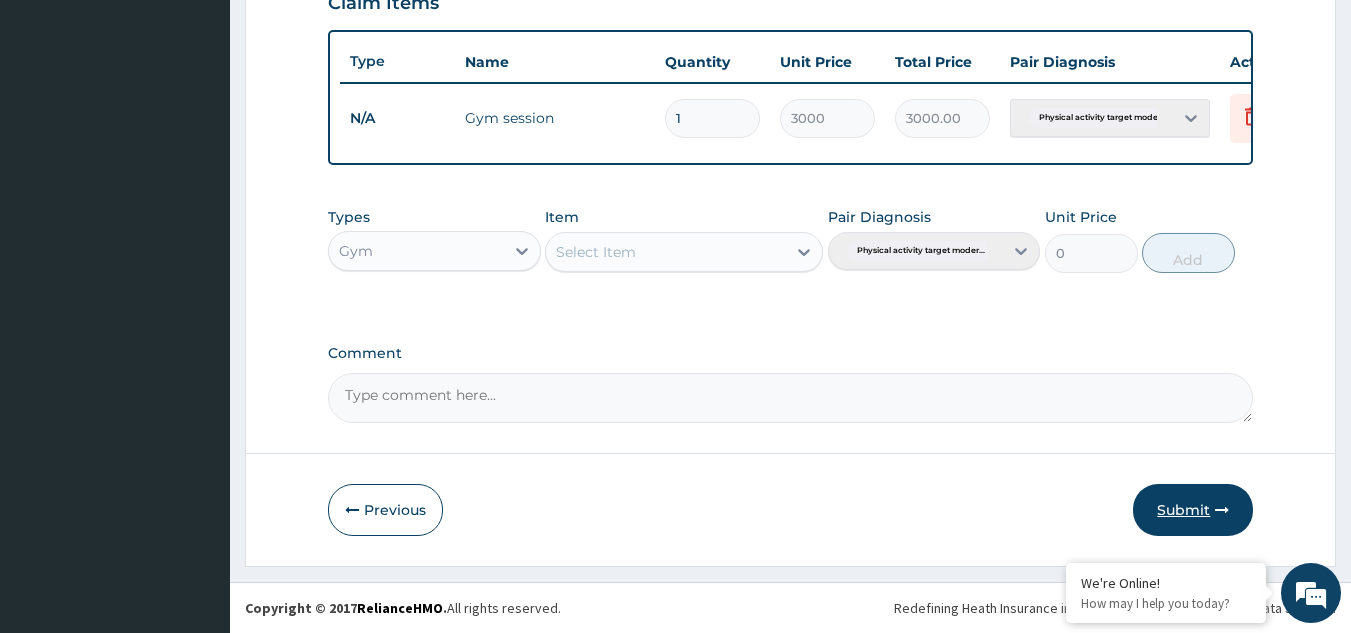 click on "Submit" at bounding box center (1193, 510) 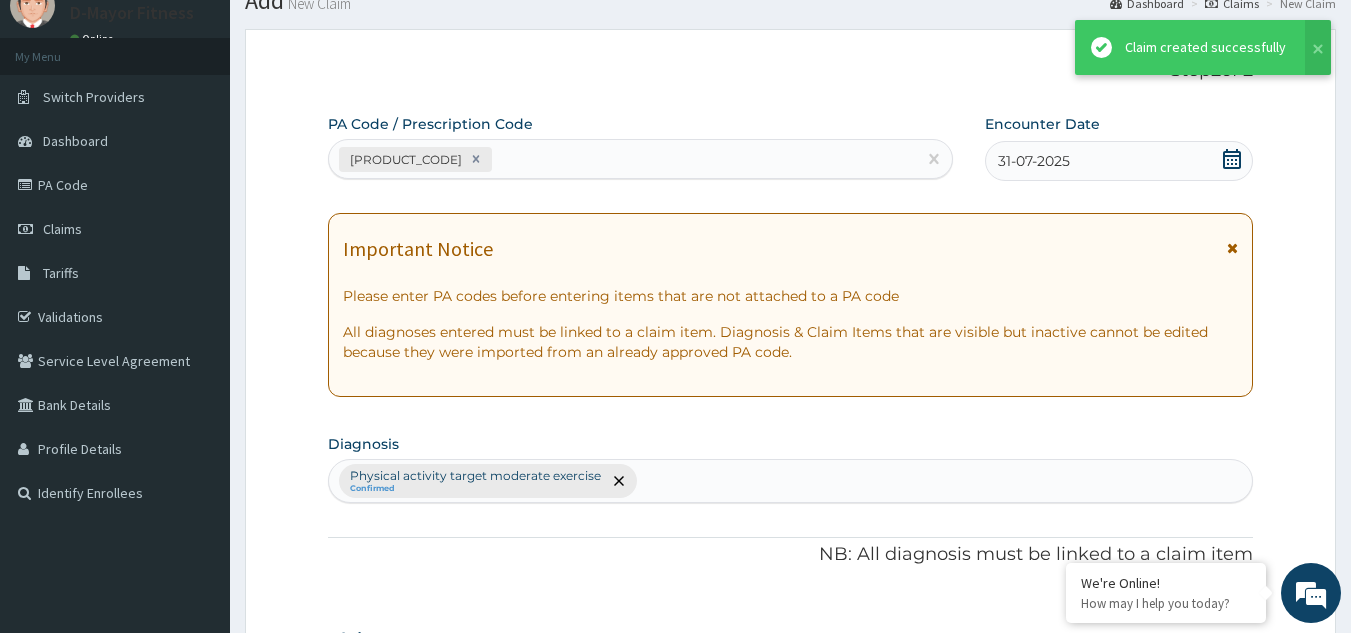 scroll, scrollTop: 729, scrollLeft: 0, axis: vertical 